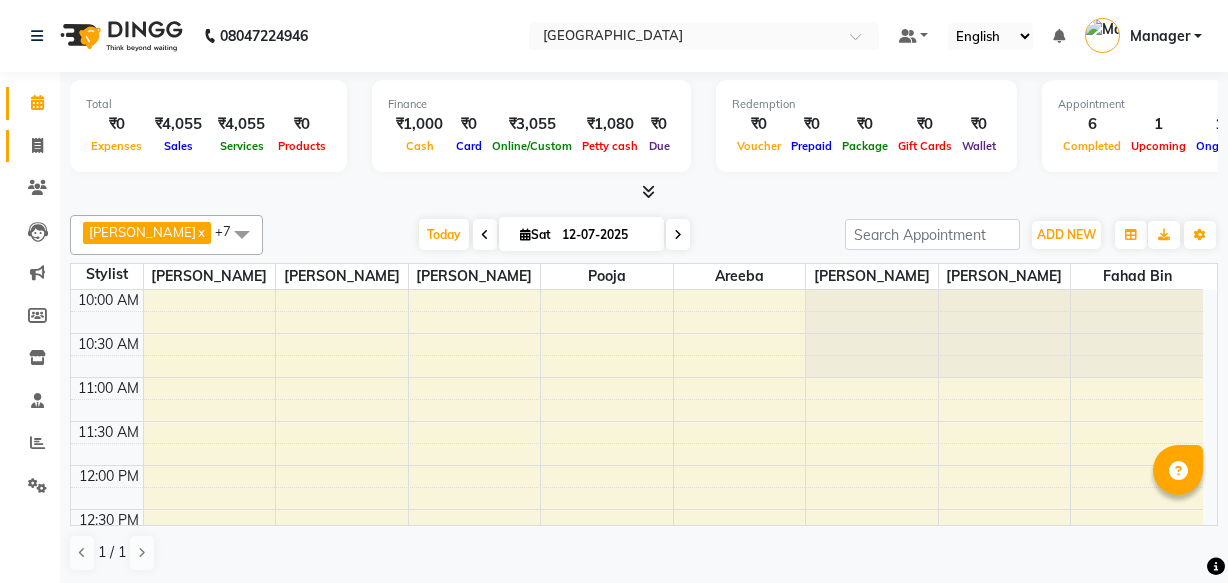 scroll, scrollTop: 0, scrollLeft: 0, axis: both 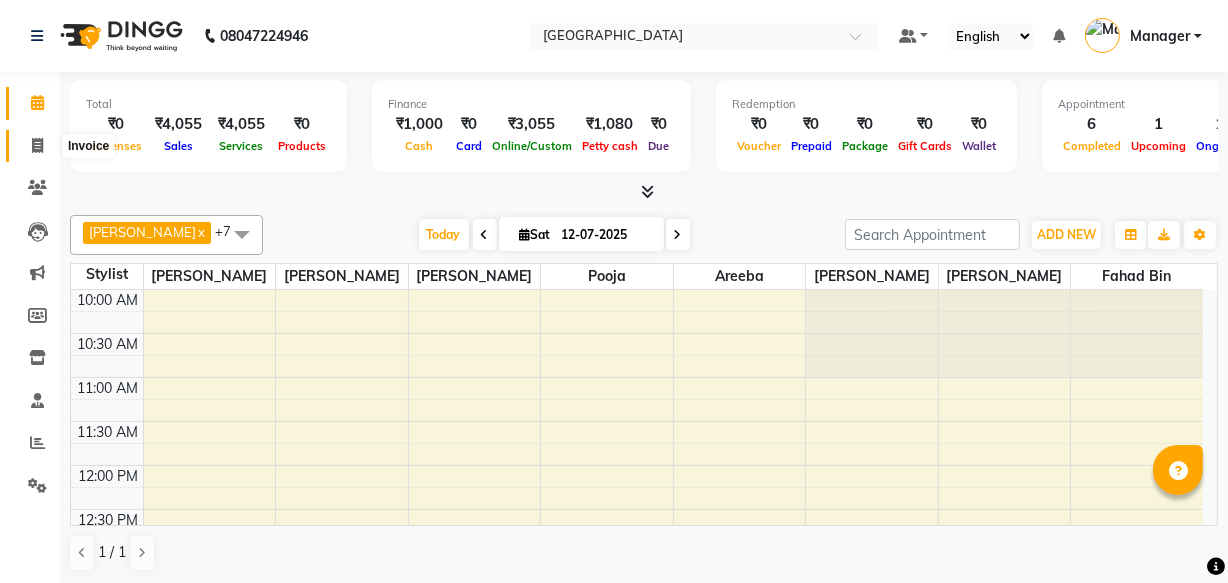 click 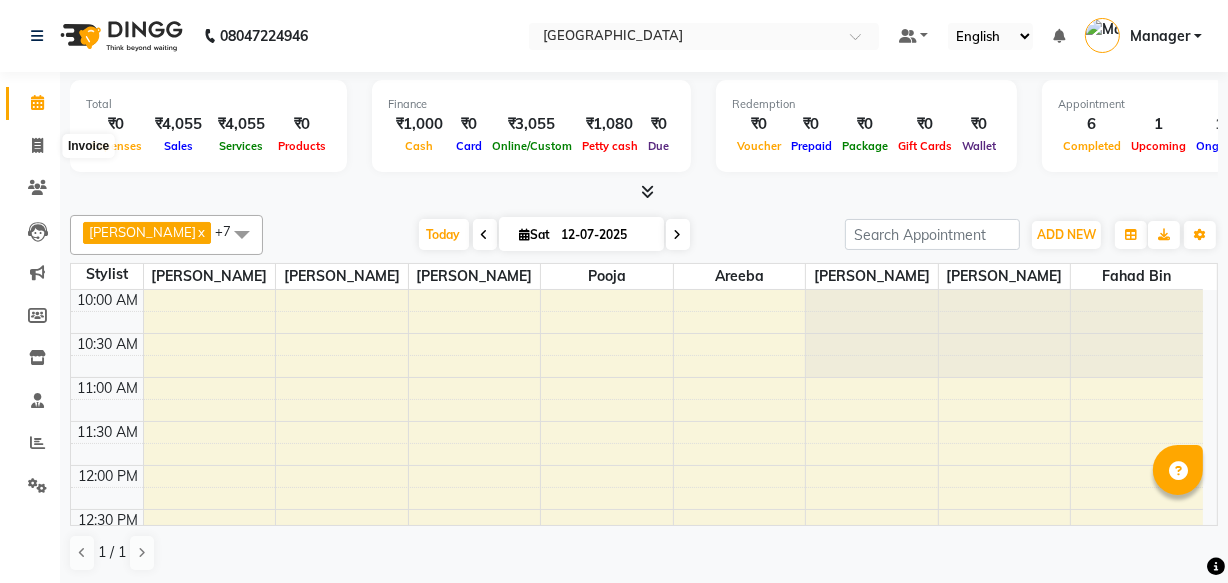 select on "service" 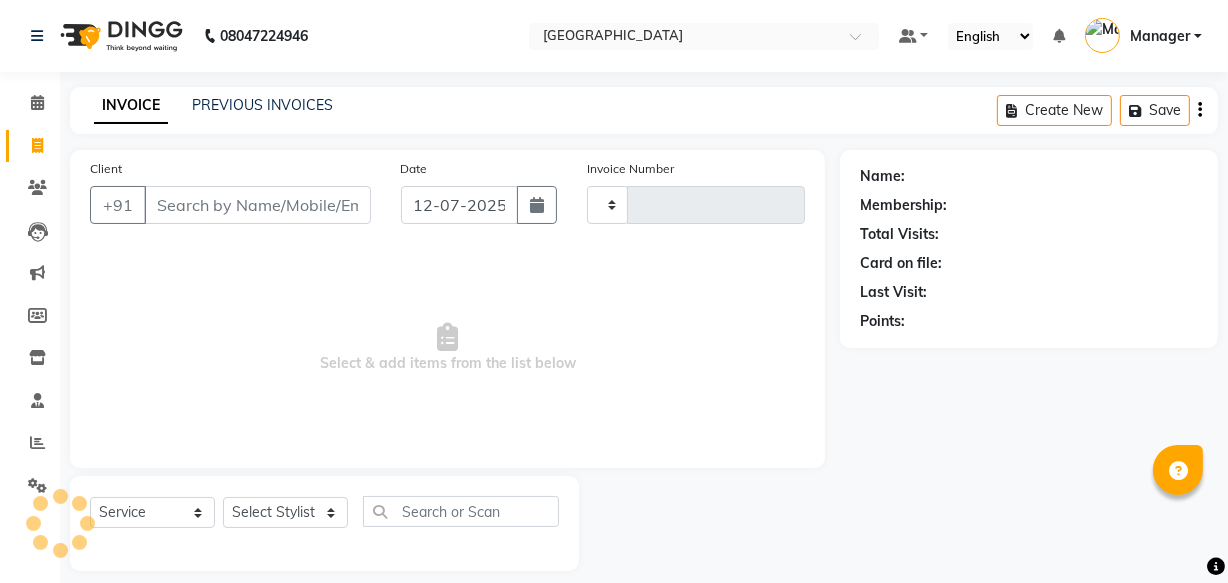type on "1714" 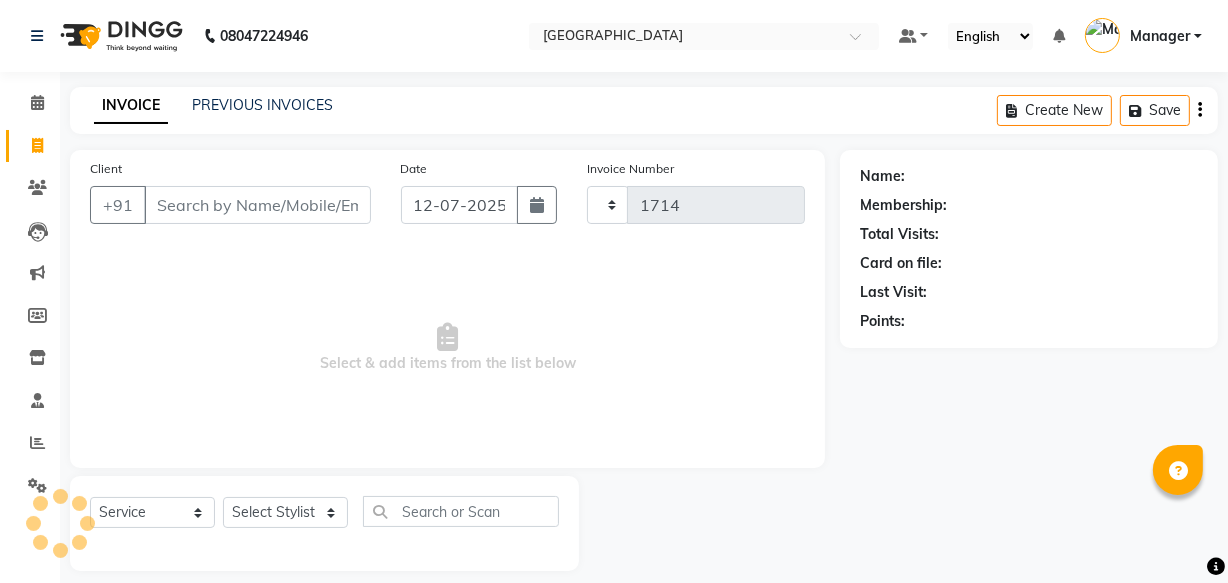 select on "7353" 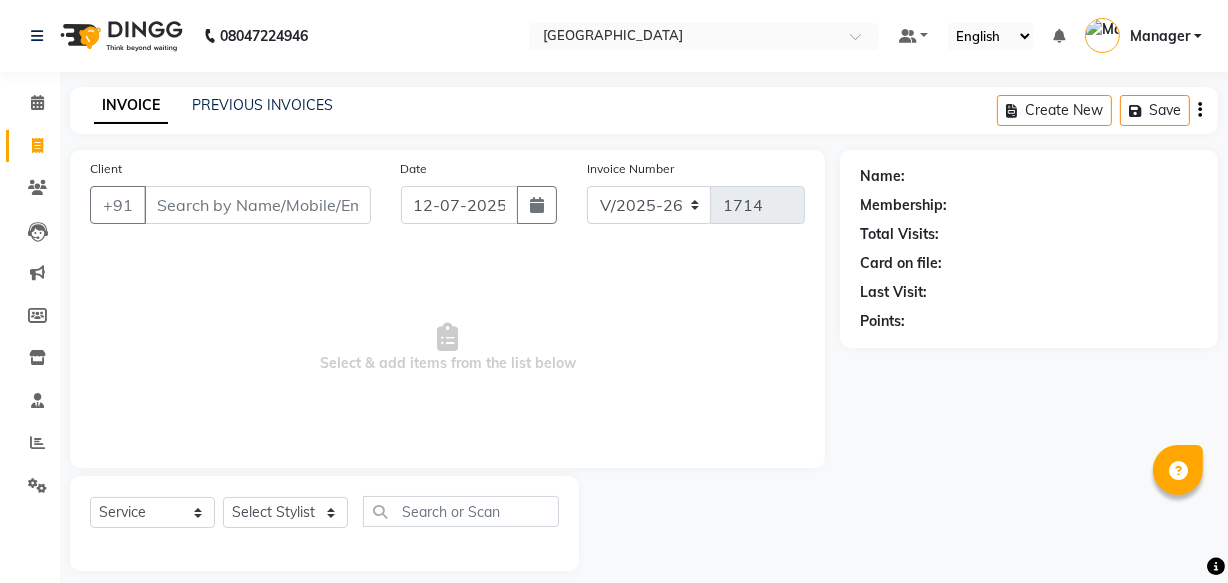 click on "Client" at bounding box center (257, 205) 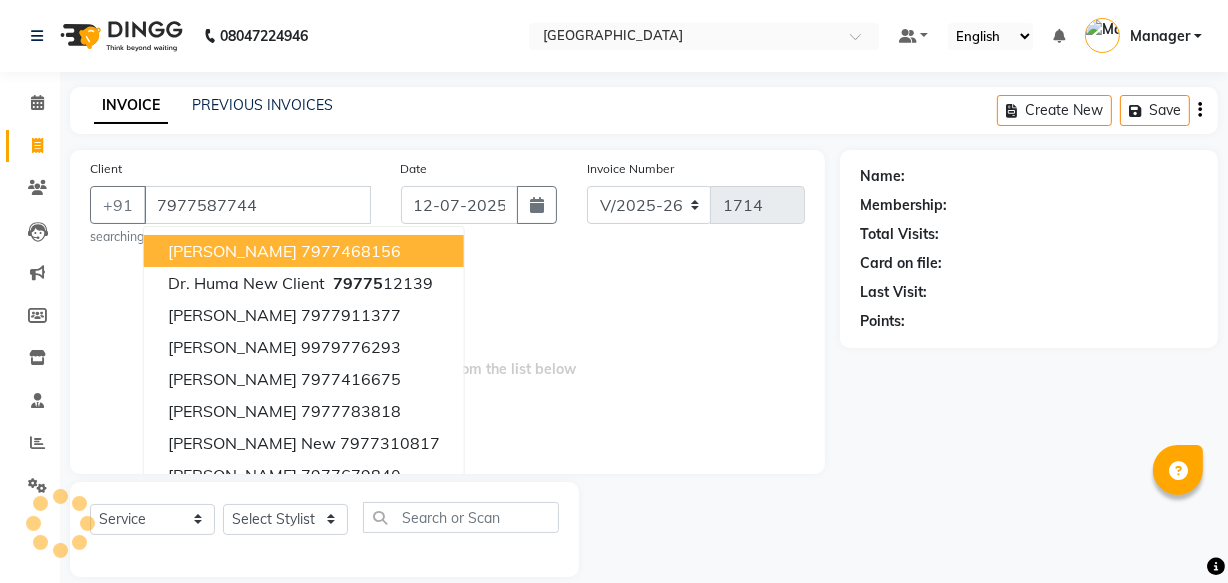 type on "7977587744" 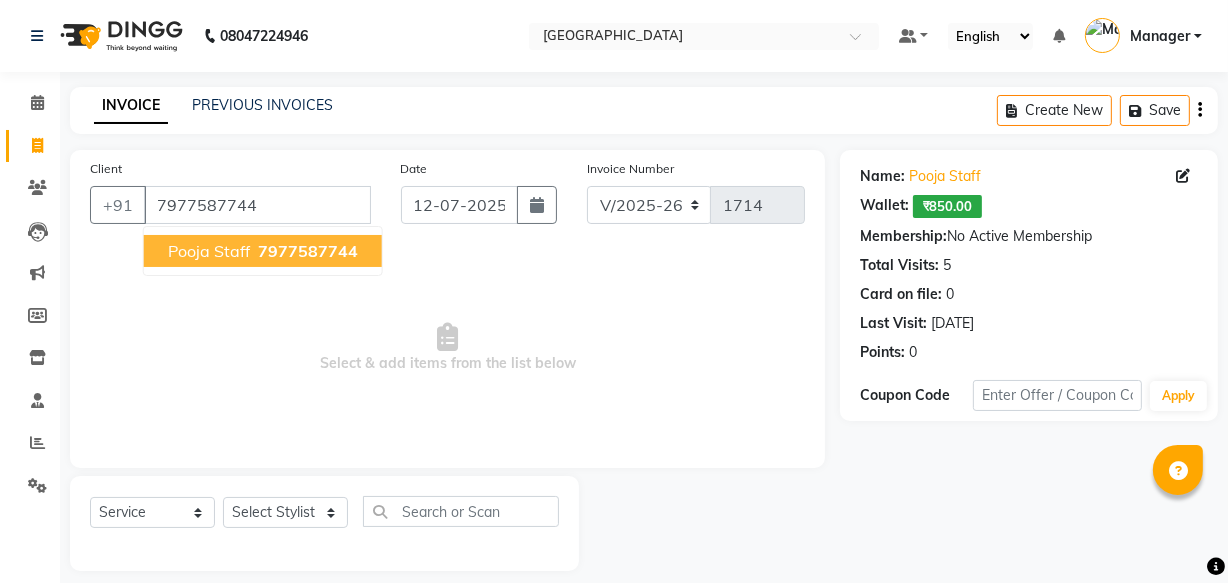 click on "7977587744" at bounding box center [308, 251] 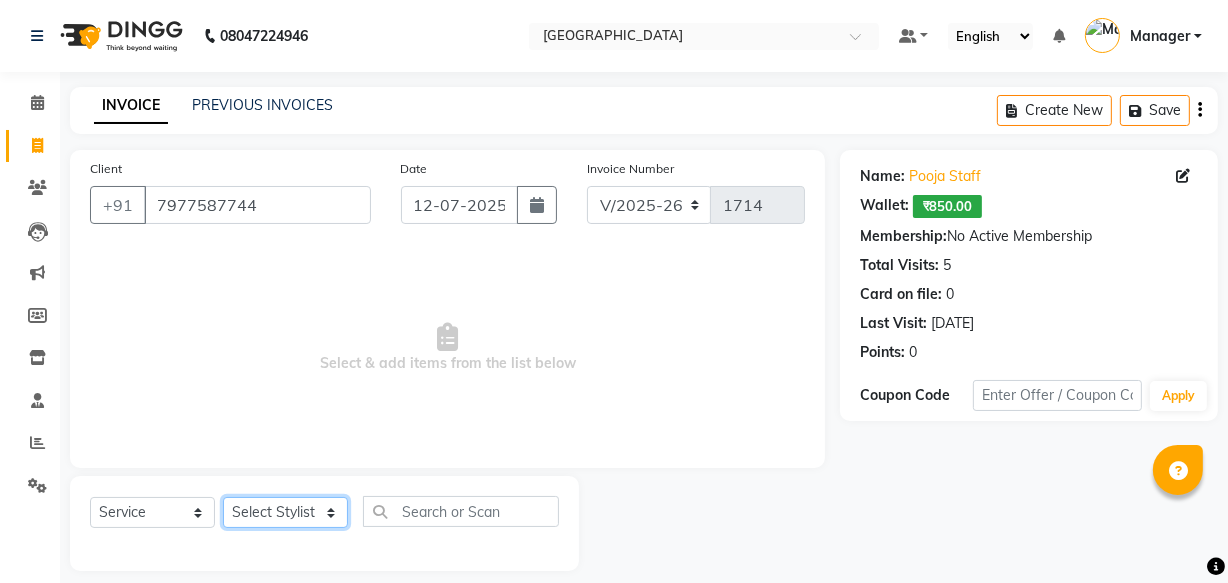 click on "Select Stylist [PERSON_NAME] Areeba [PERSON_NAME] Bin [PERSON_NAME] [PERSON_NAME] Manager [PERSON_NAME]  [PERSON_NAME]  [PERSON_NAME]" 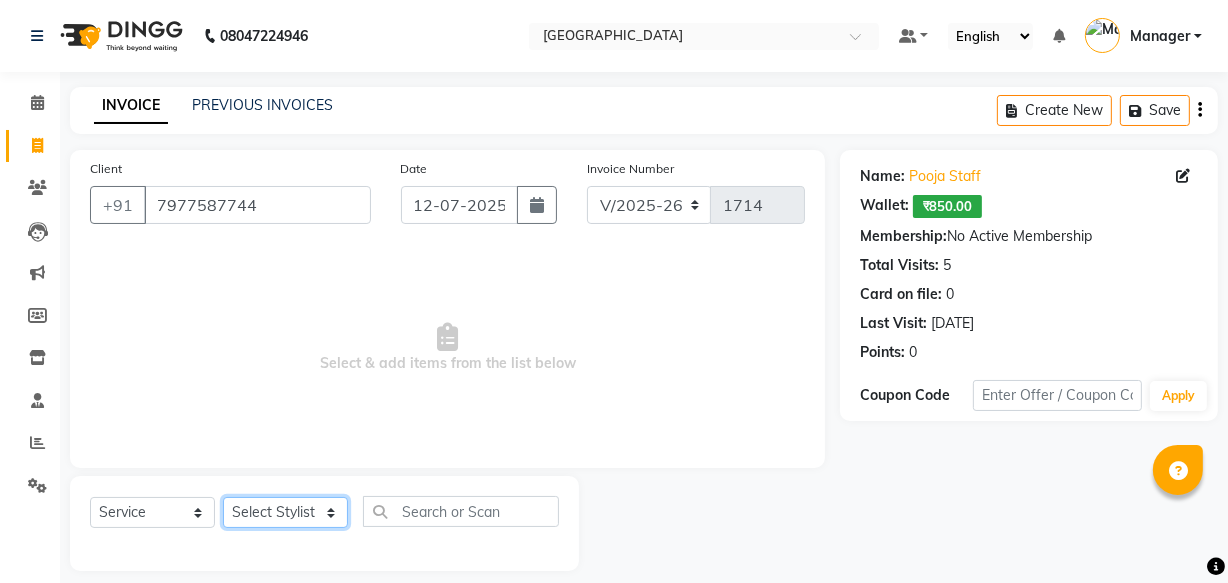 select on "63649" 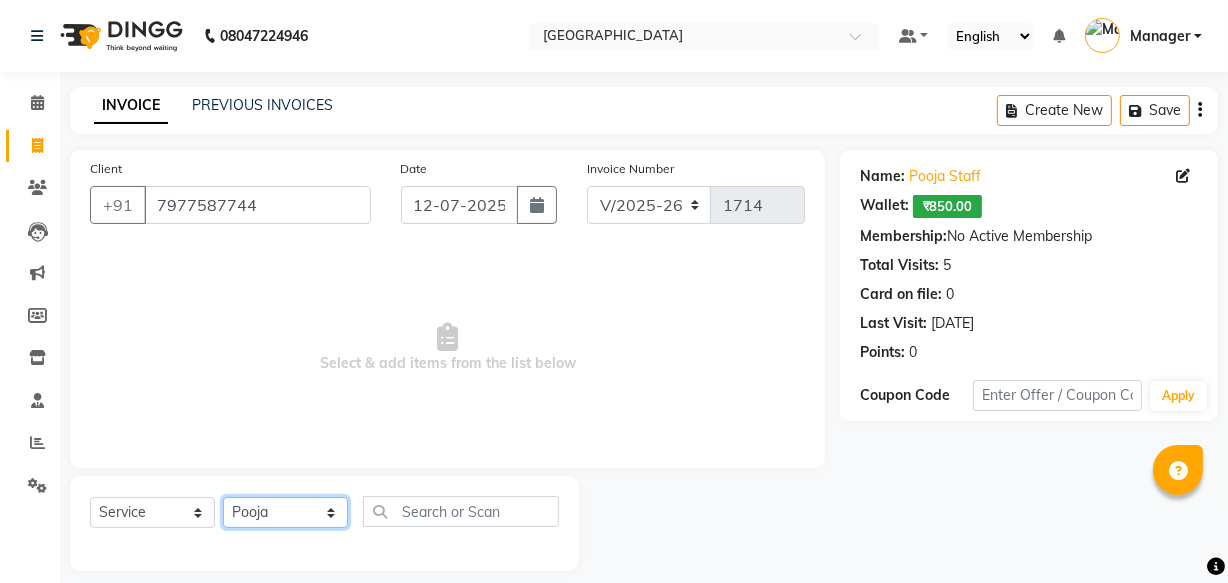 click on "Select Stylist [PERSON_NAME] Areeba [PERSON_NAME] Bin [PERSON_NAME] [PERSON_NAME] Manager [PERSON_NAME]  [PERSON_NAME]  [PERSON_NAME]" 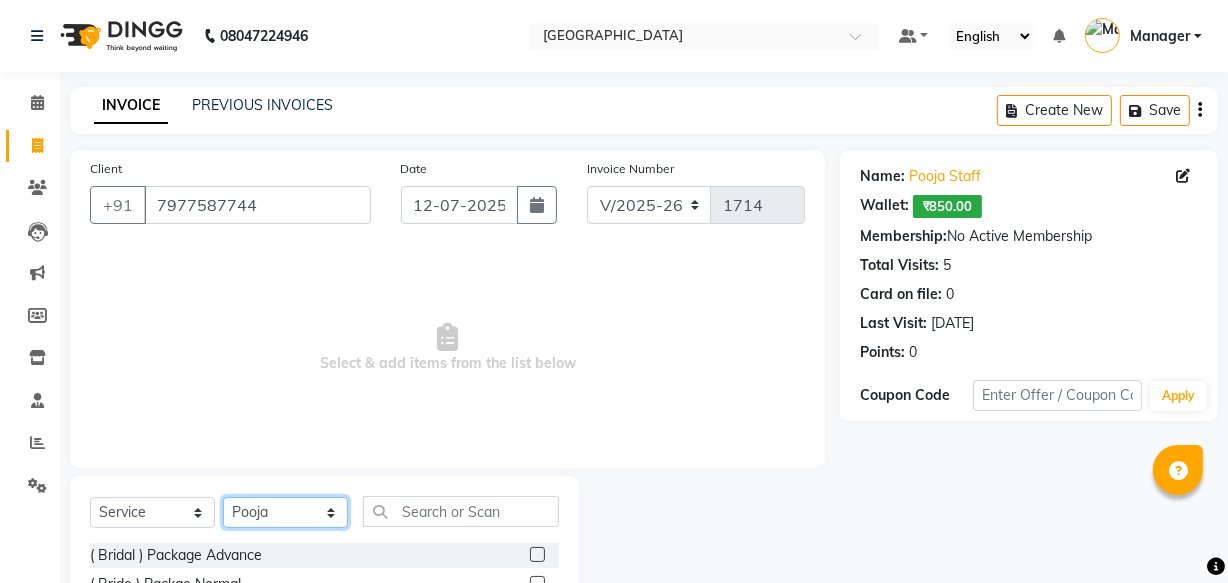 scroll, scrollTop: 219, scrollLeft: 0, axis: vertical 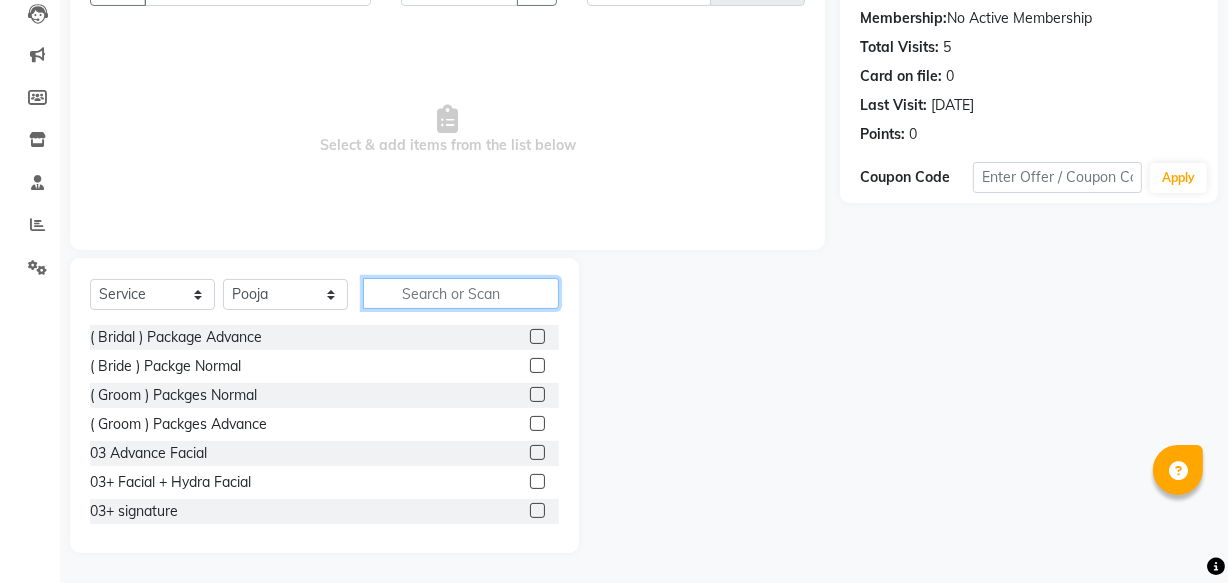 click 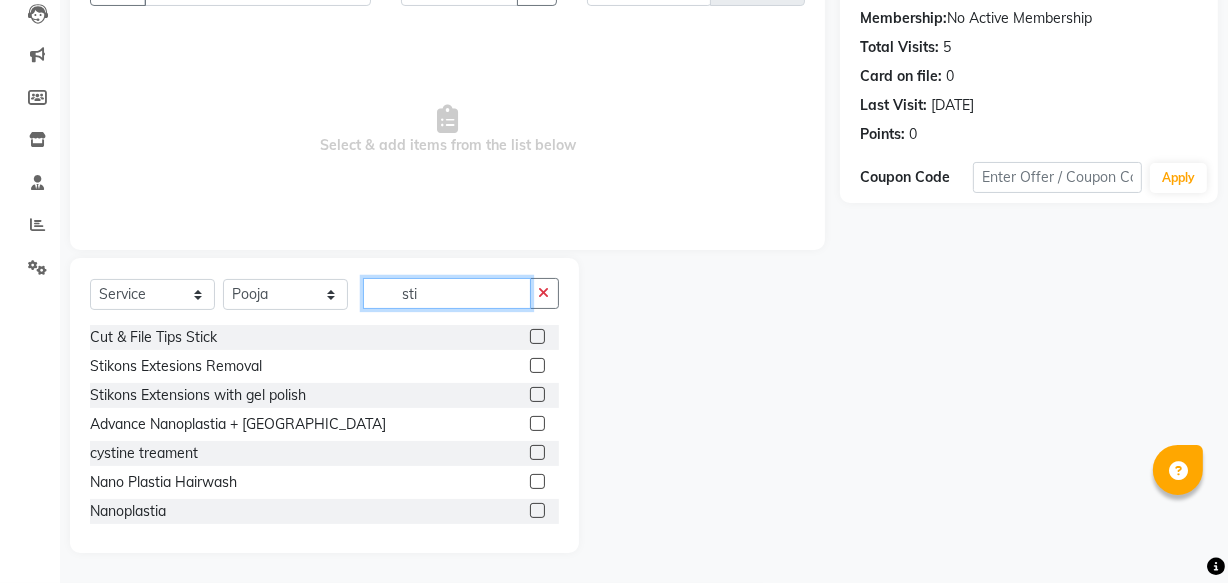 type on "sti" 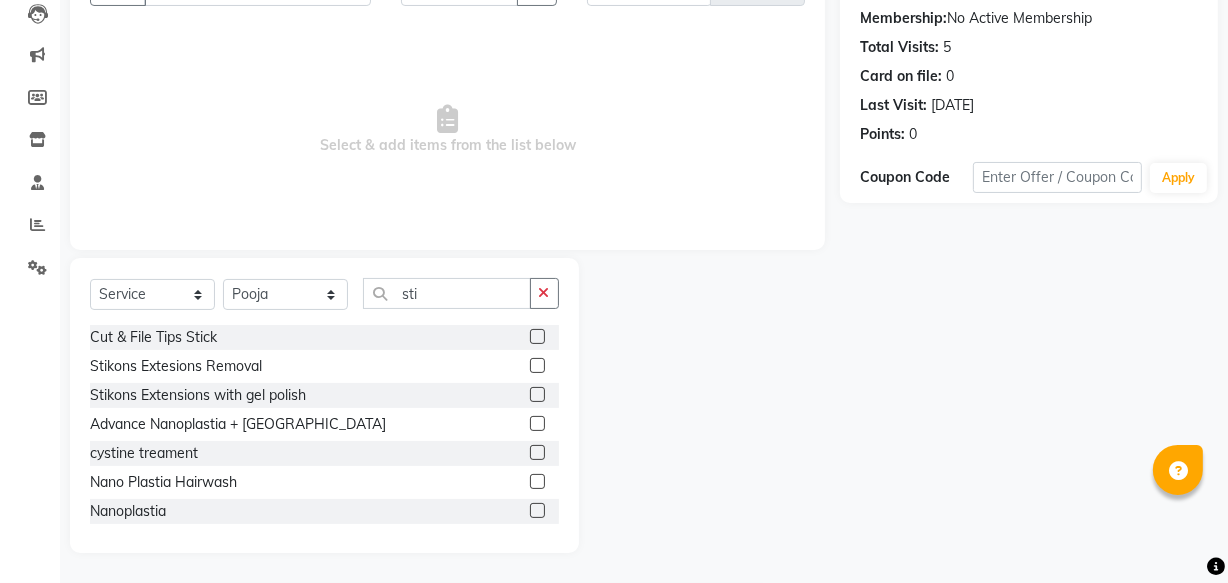 click 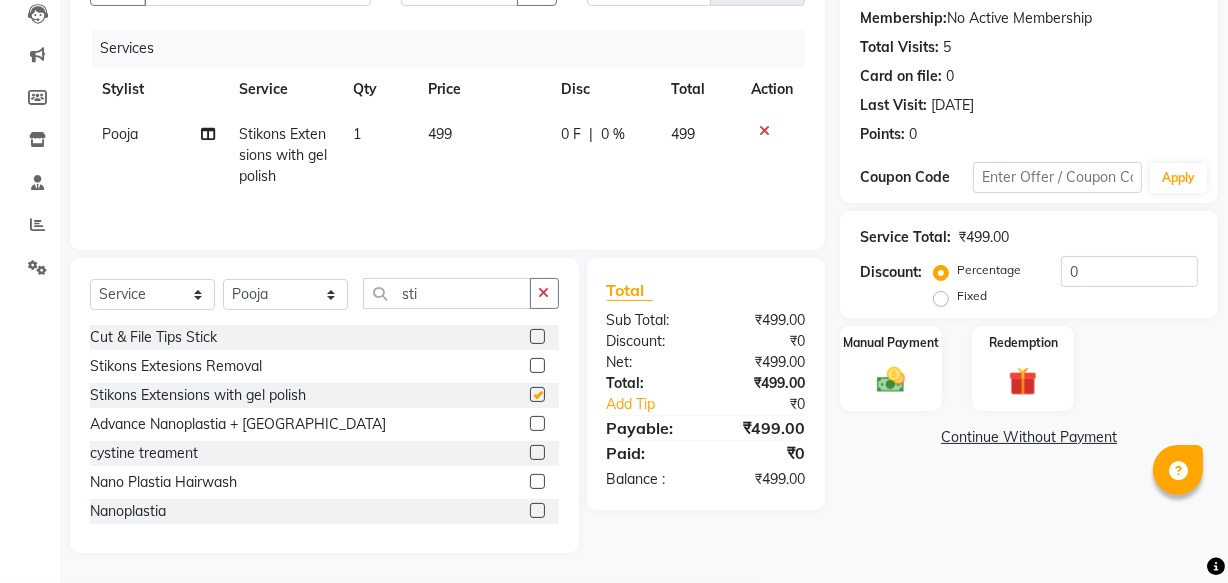 checkbox on "false" 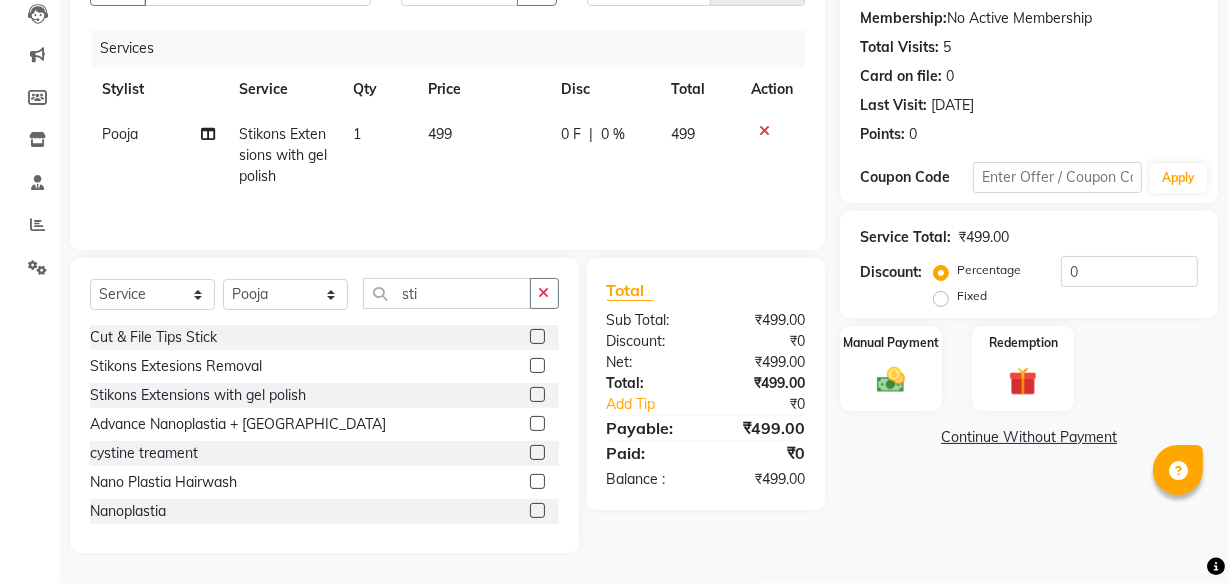 click on "499" 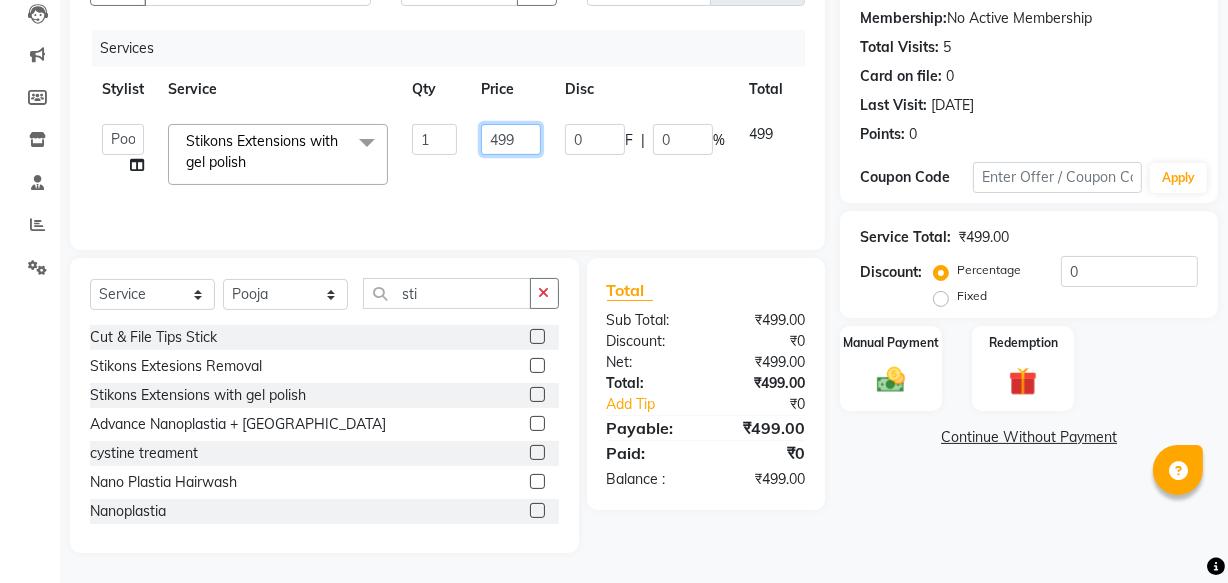click on "499" 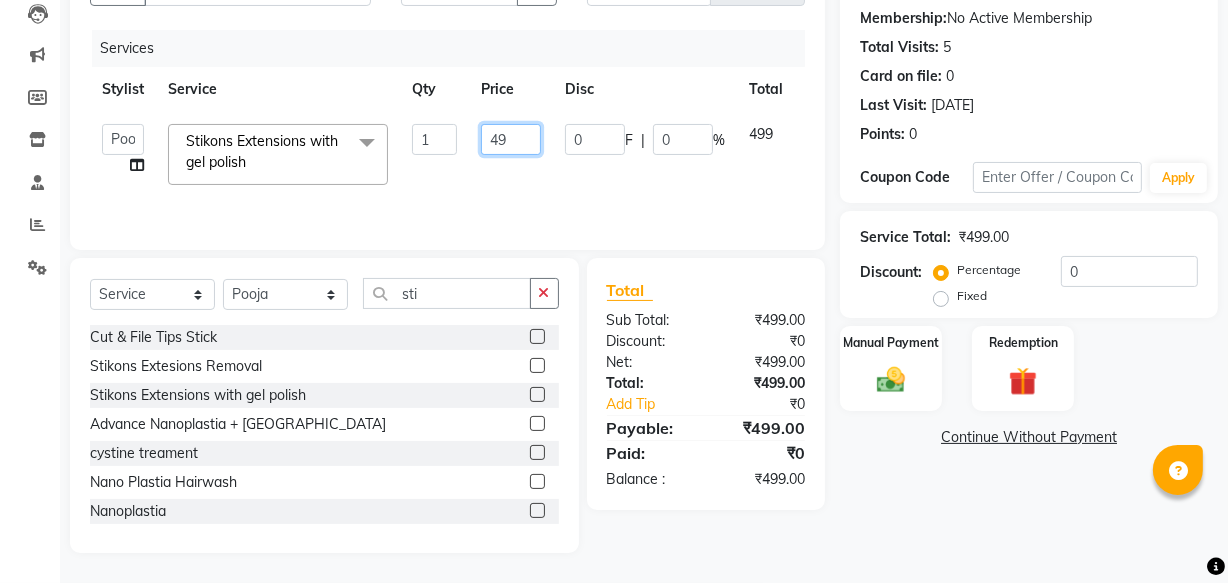 type on "4" 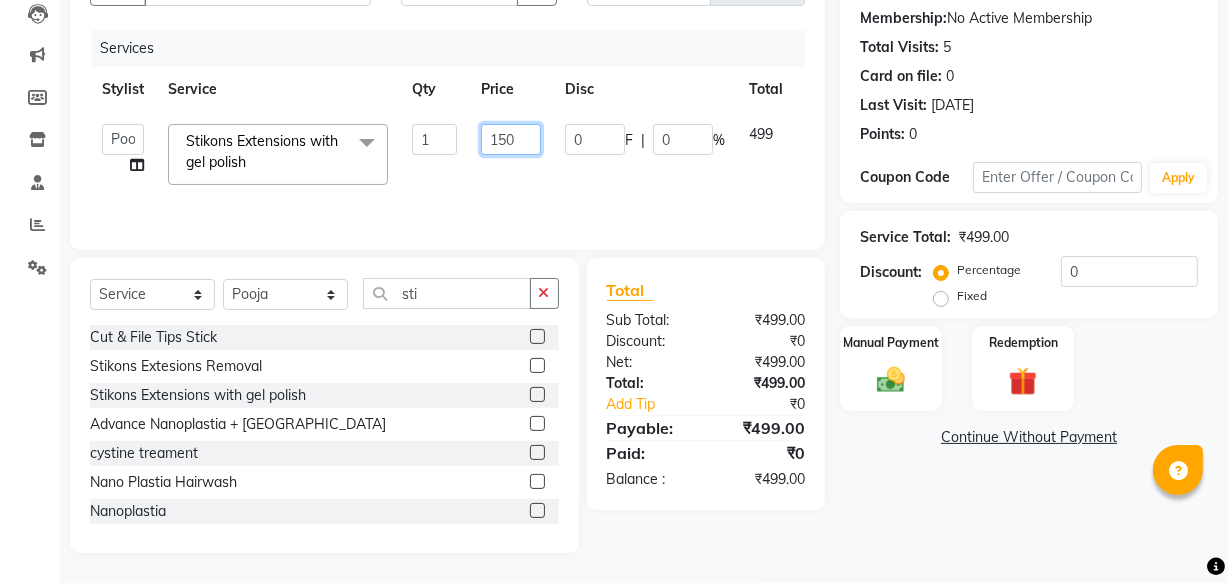 type on "1500" 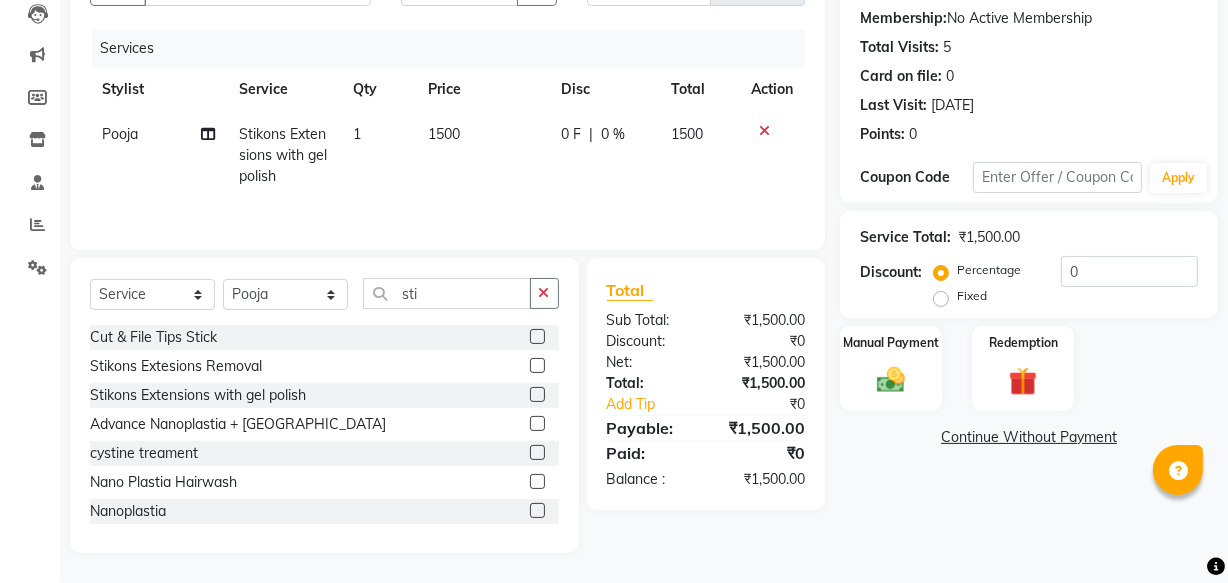 click on "0 F | 0 %" 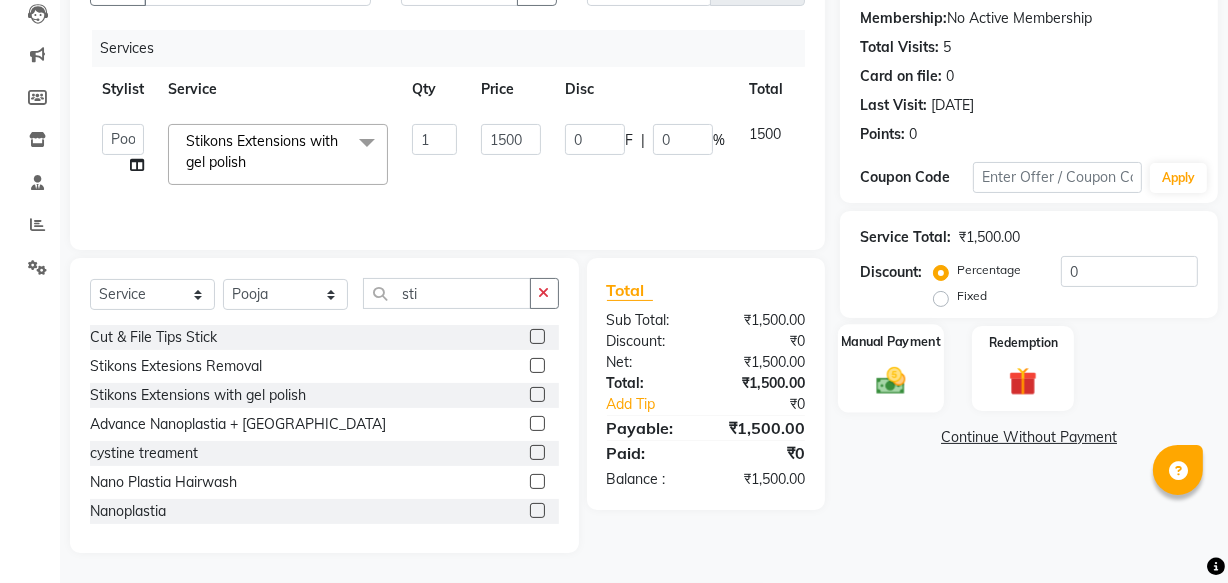 click 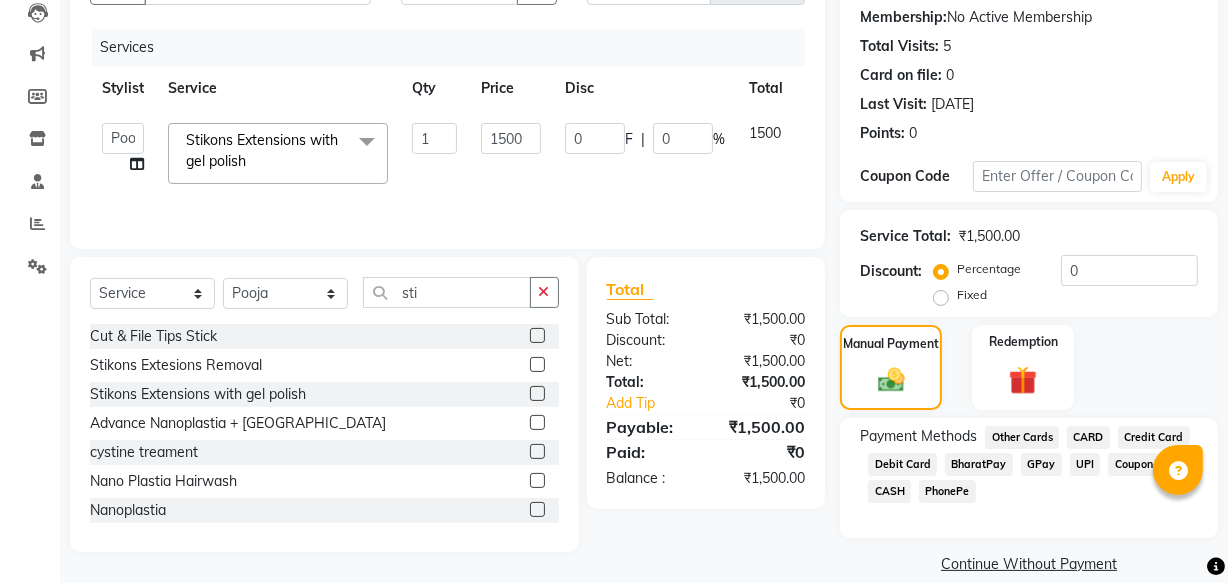 click on "GPay" 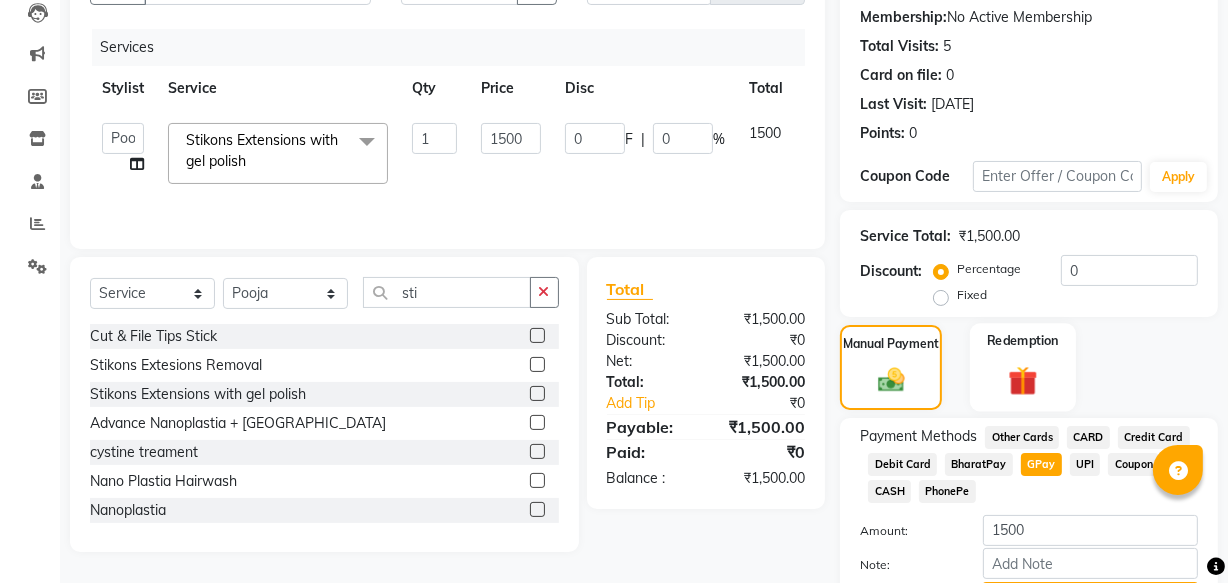 scroll, scrollTop: 328, scrollLeft: 0, axis: vertical 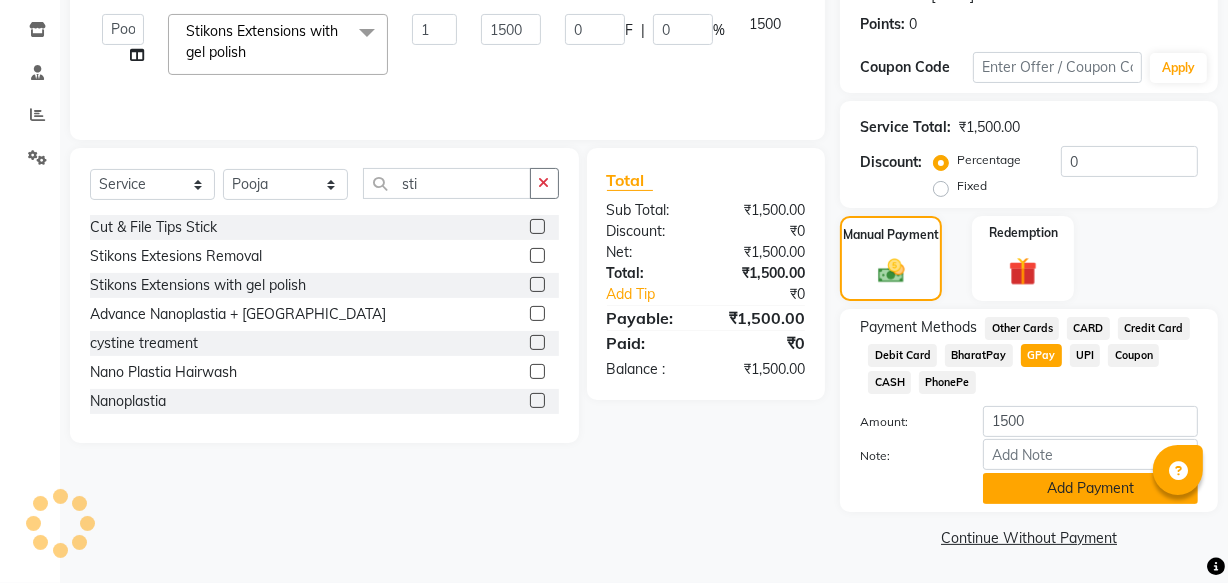 click on "Add Payment" 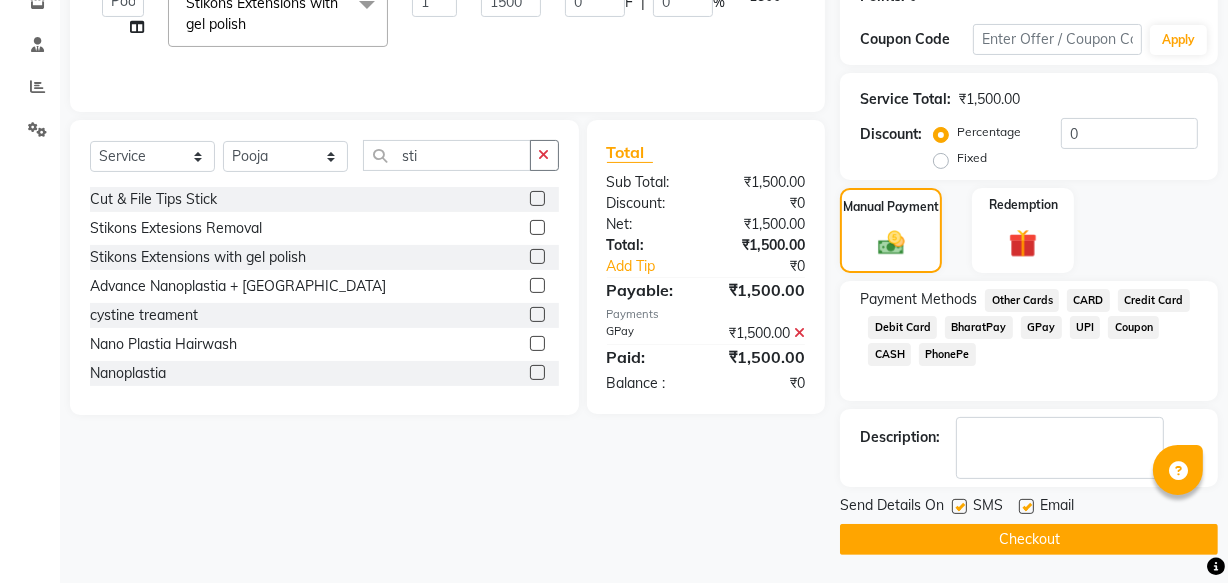 scroll, scrollTop: 357, scrollLeft: 0, axis: vertical 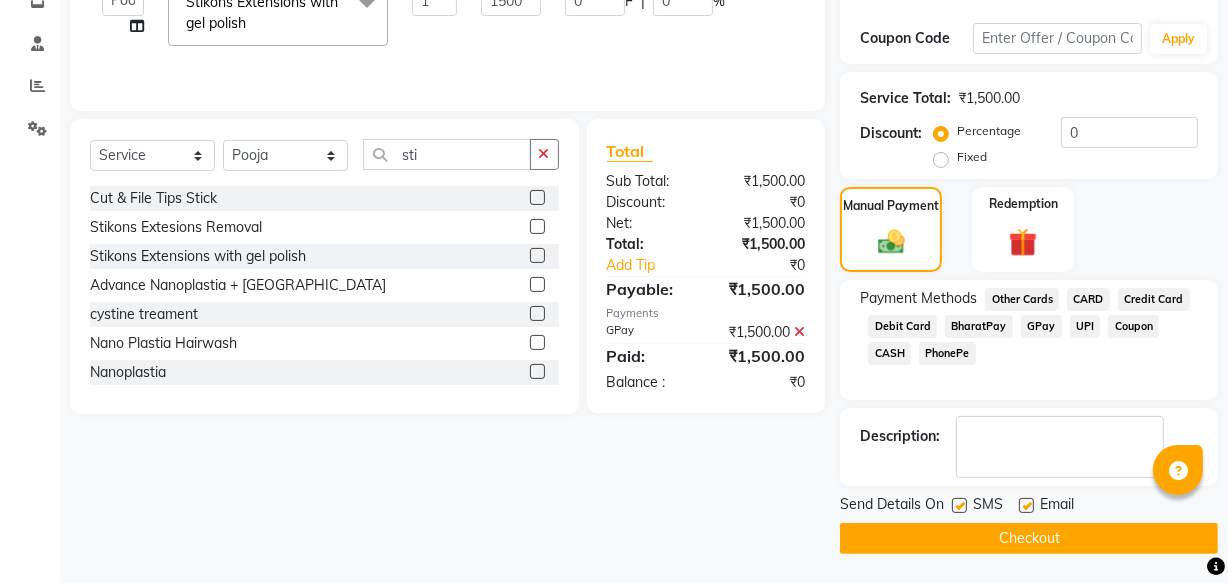 click on "Checkout" 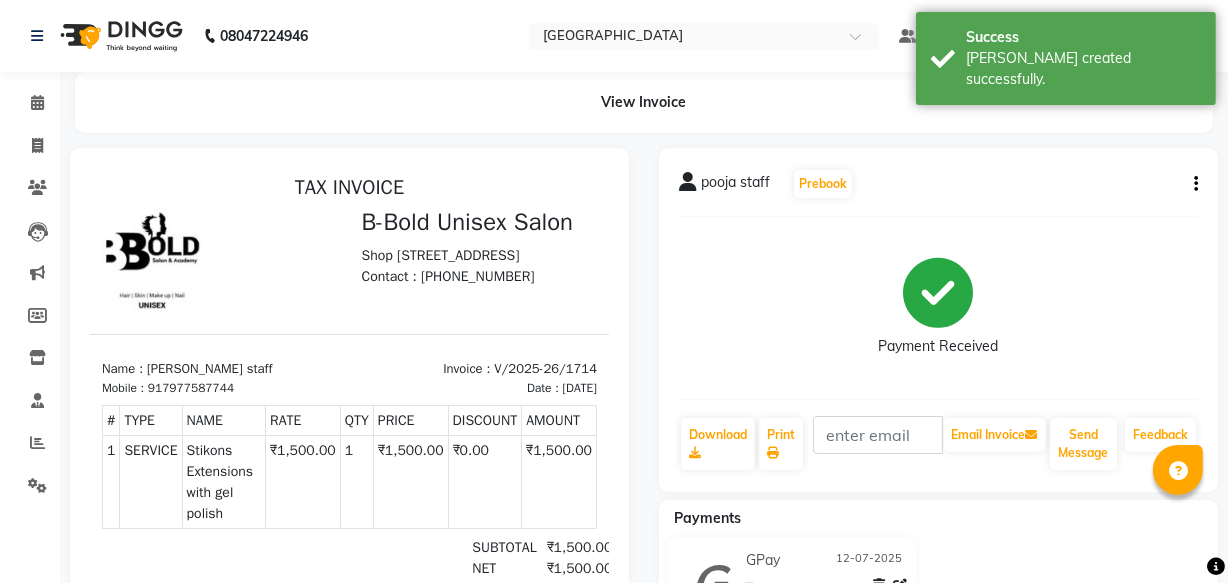 scroll, scrollTop: 0, scrollLeft: 0, axis: both 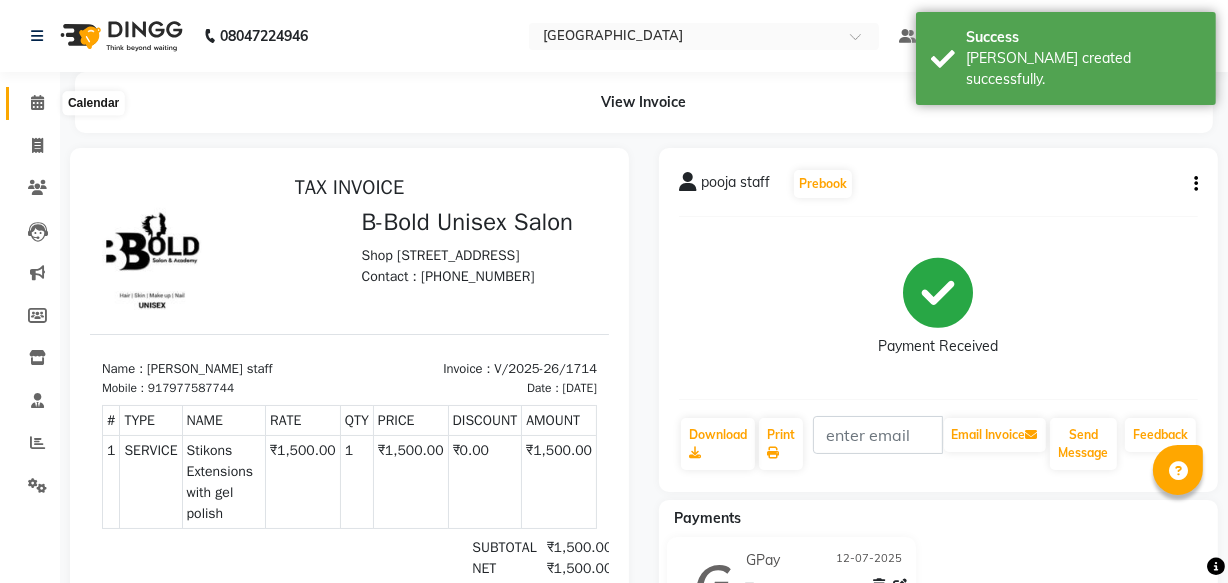 click 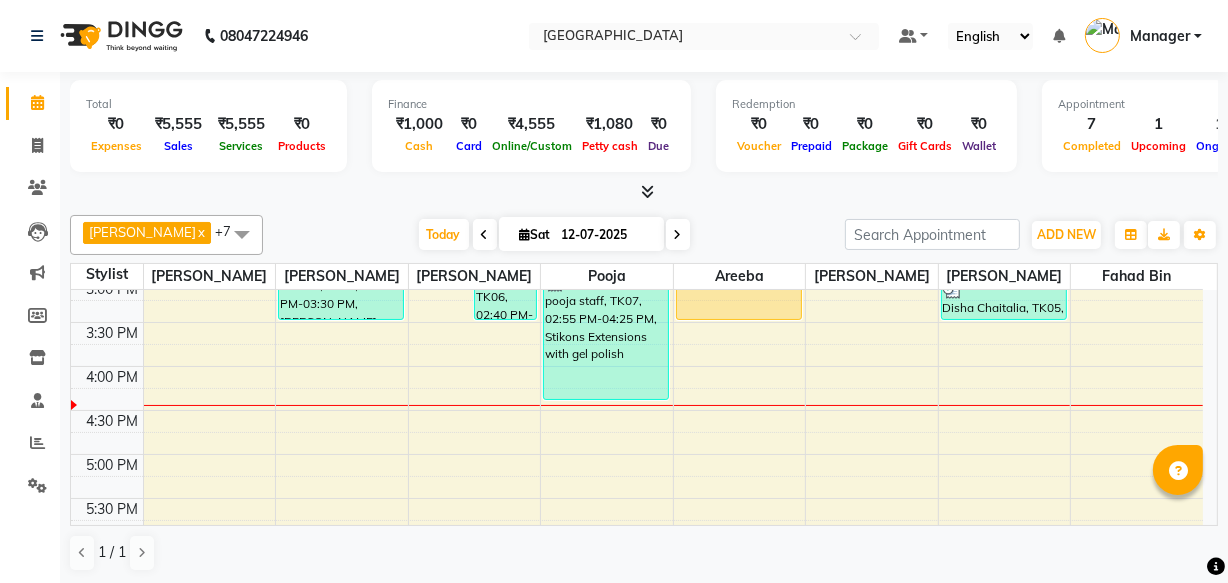 scroll, scrollTop: 453, scrollLeft: 0, axis: vertical 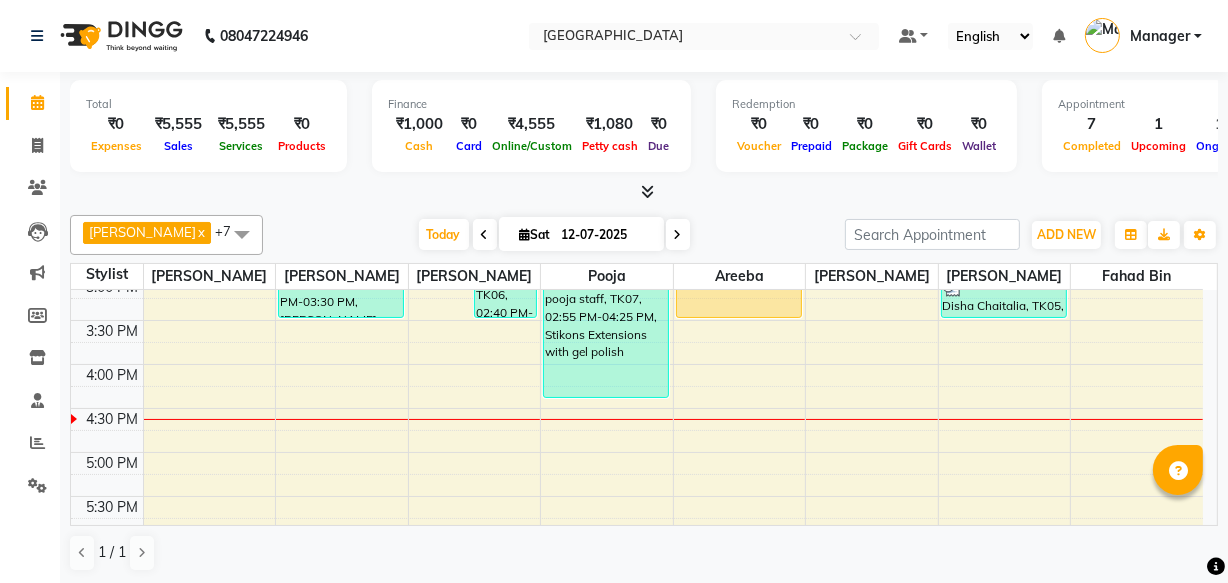 click on "10:00 AM 10:30 AM 11:00 AM 11:30 AM 12:00 PM 12:30 PM 1:00 PM 1:30 PM 2:00 PM 2:30 PM 3:00 PM 3:30 PM 4:00 PM 4:30 PM 5:00 PM 5:30 PM 6:00 PM 6:30 PM 7:00 PM 7:30 PM 8:00 PM 8:30 PM 9:00 PM 9:30 PM 10:00 PM 10:30 PM     BBOLD, TK04, 02:25 PM-02:45 PM, Blowdry     BBOLD, TK04, 02:45 PM-03:30 PM, [PERSON_NAME] cleanup,Normal [GEOGRAPHIC_DATA], TK05, 02:00 PM-03:00 PM, Hydra facial + Dtan     [PERSON_NAME], TK06, 02:40 PM-03:30 PM, FA +HL+UA (Flavour),Threading Eyebrow     pooja staff, TK07, 02:55 PM-04:25 PM, Stikons Extensions with gel polish    [PERSON_NAME], TK02, 02:00 PM-03:30 PM, Acrelyic Extension With Gel polish     BBOLD, TK03, 12:50 PM-01:20 PM, Haircut [DEMOGRAPHIC_DATA]     Disha Chaitalia, TK05, 03:00 PM-03:30 PM, [DEMOGRAPHIC_DATA] Hairwash" at bounding box center [637, 408] 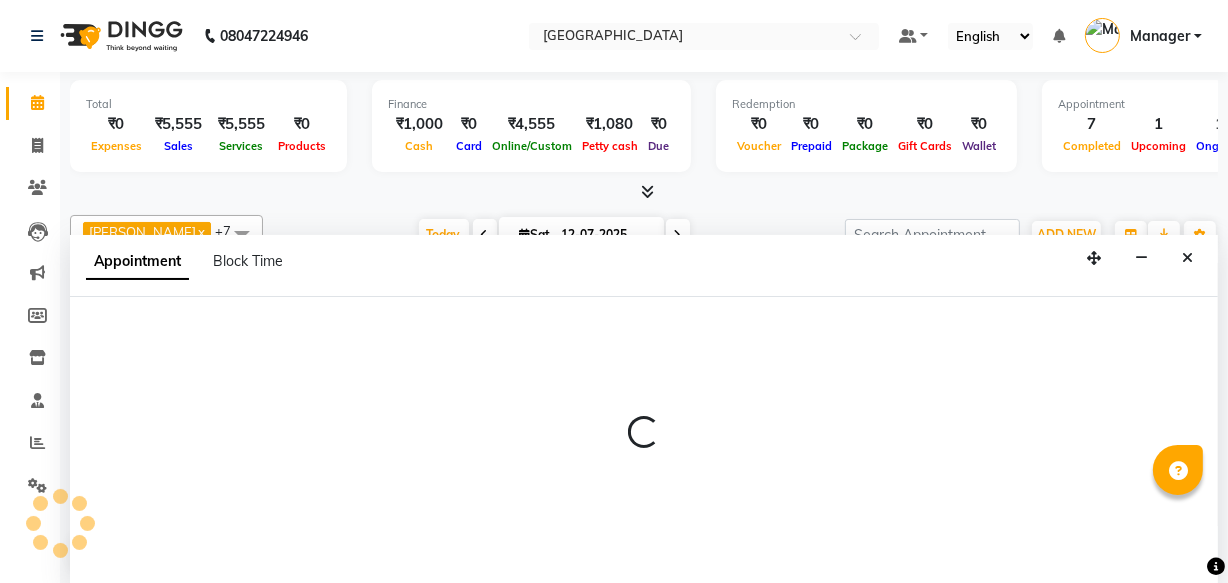 scroll, scrollTop: 0, scrollLeft: 0, axis: both 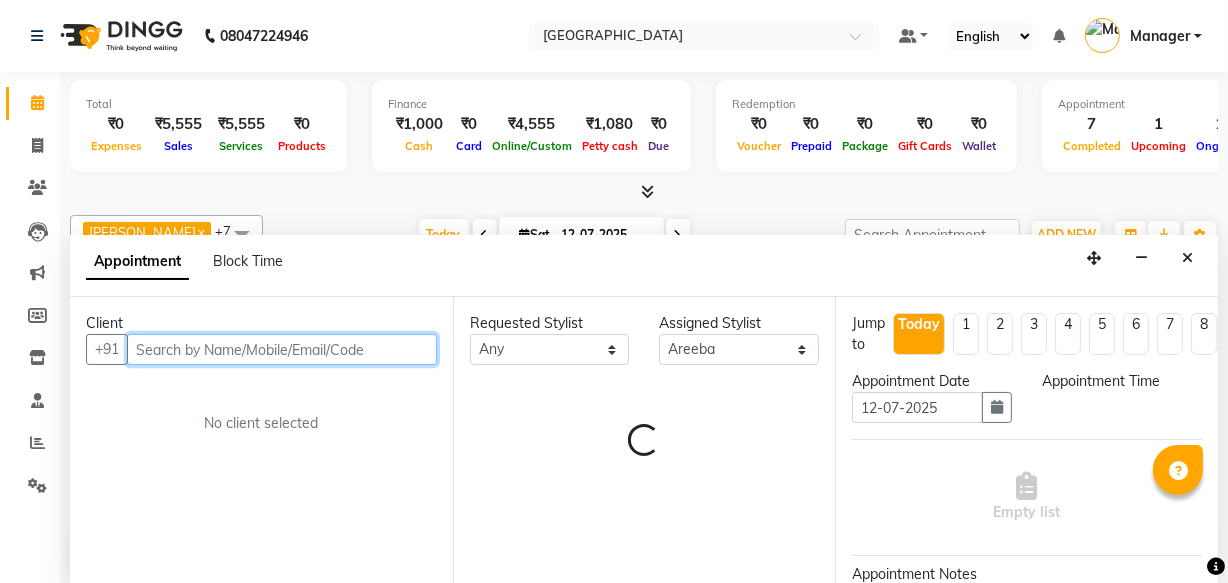 select on "990" 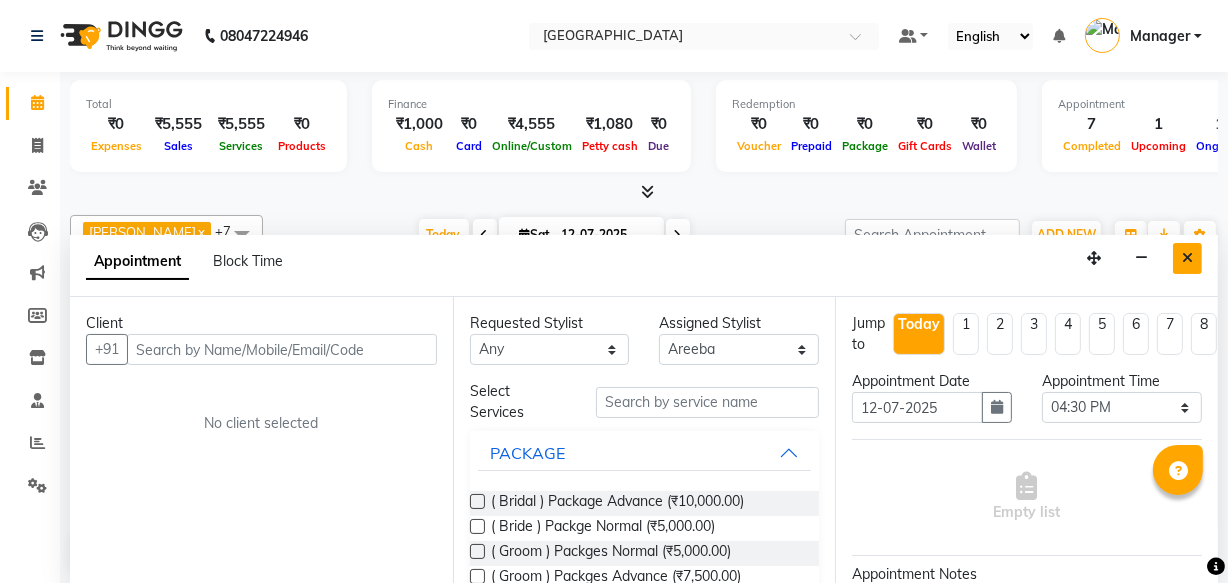 click at bounding box center [1187, 258] 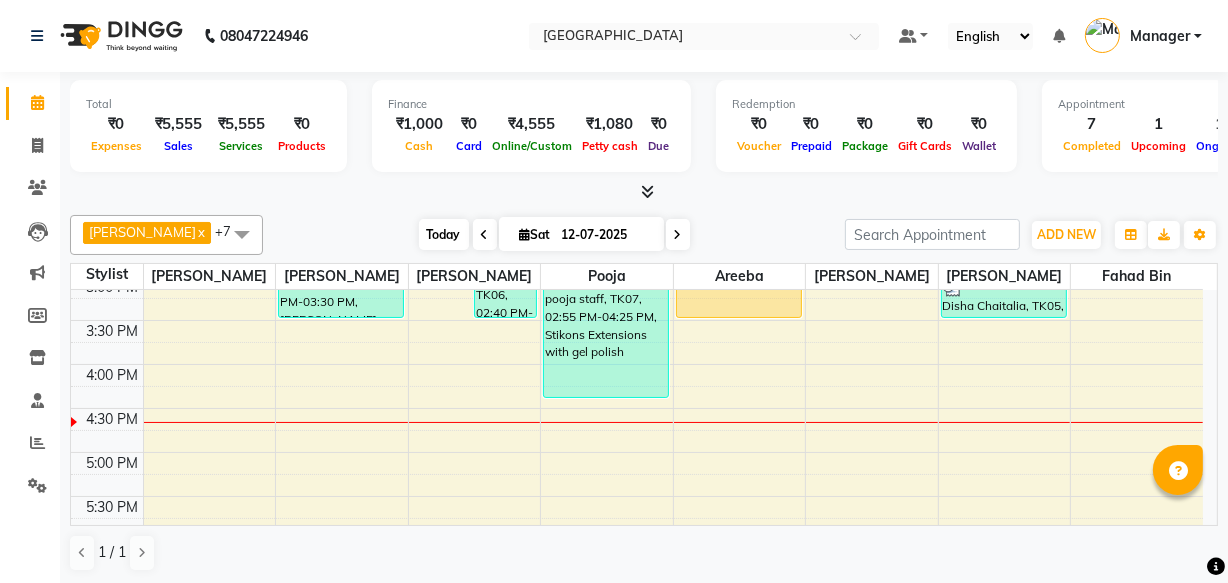 click on "Today" at bounding box center (444, 234) 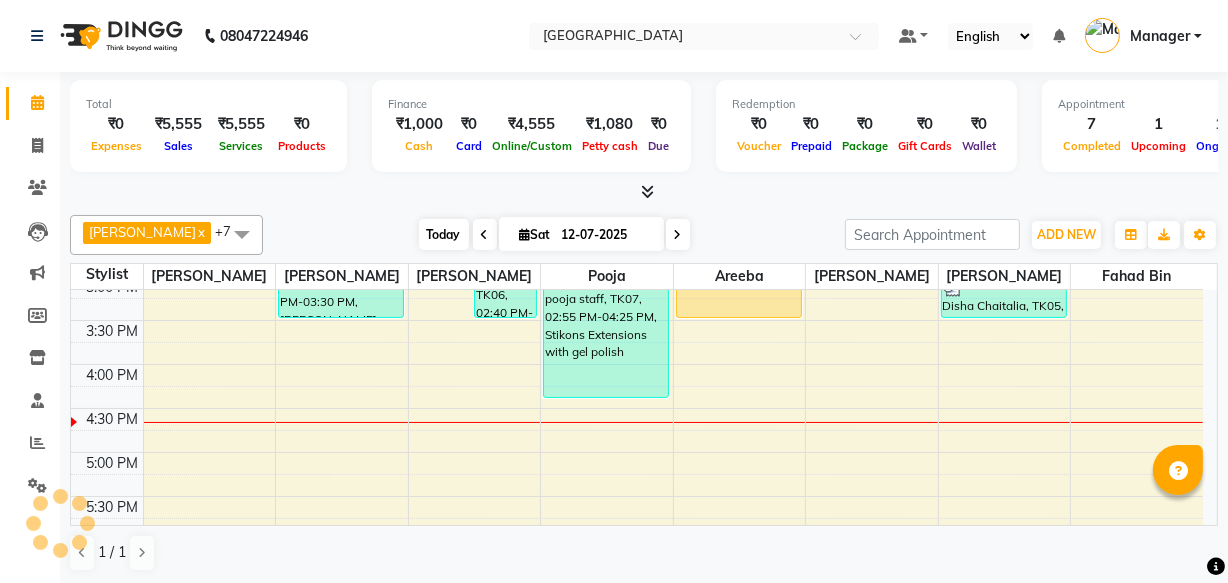 scroll, scrollTop: 527, scrollLeft: 0, axis: vertical 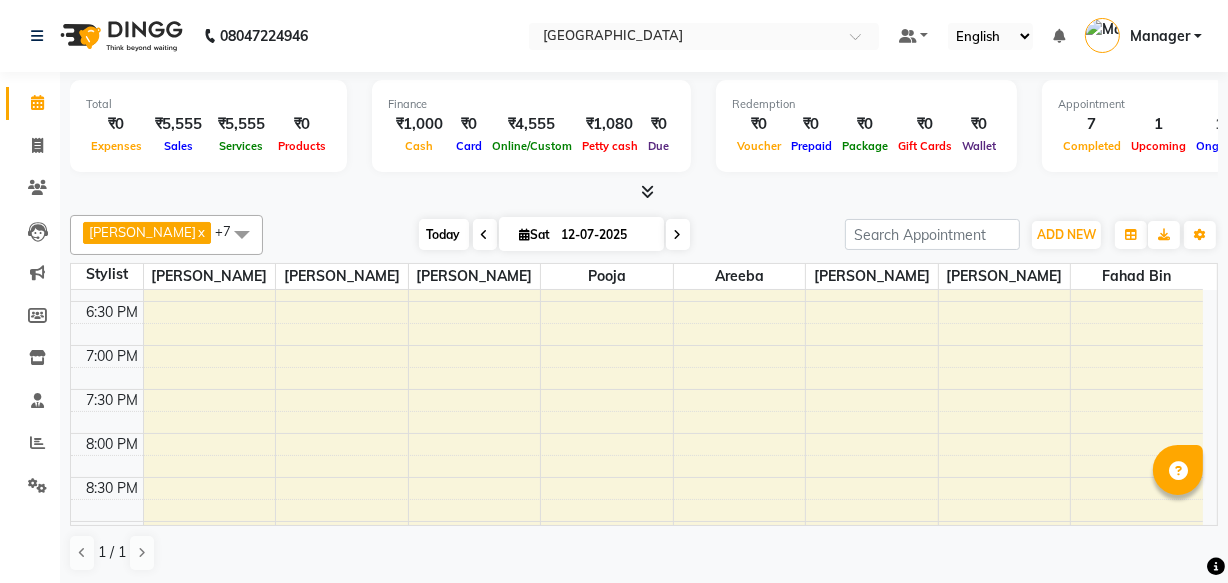 click on "Today" at bounding box center [444, 234] 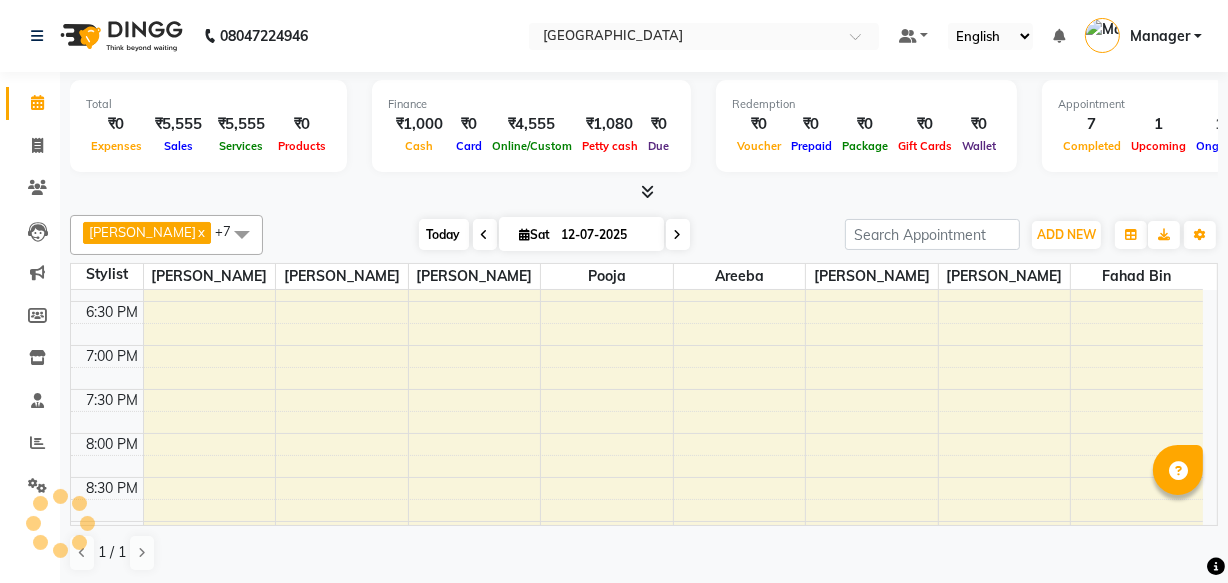 scroll, scrollTop: 527, scrollLeft: 0, axis: vertical 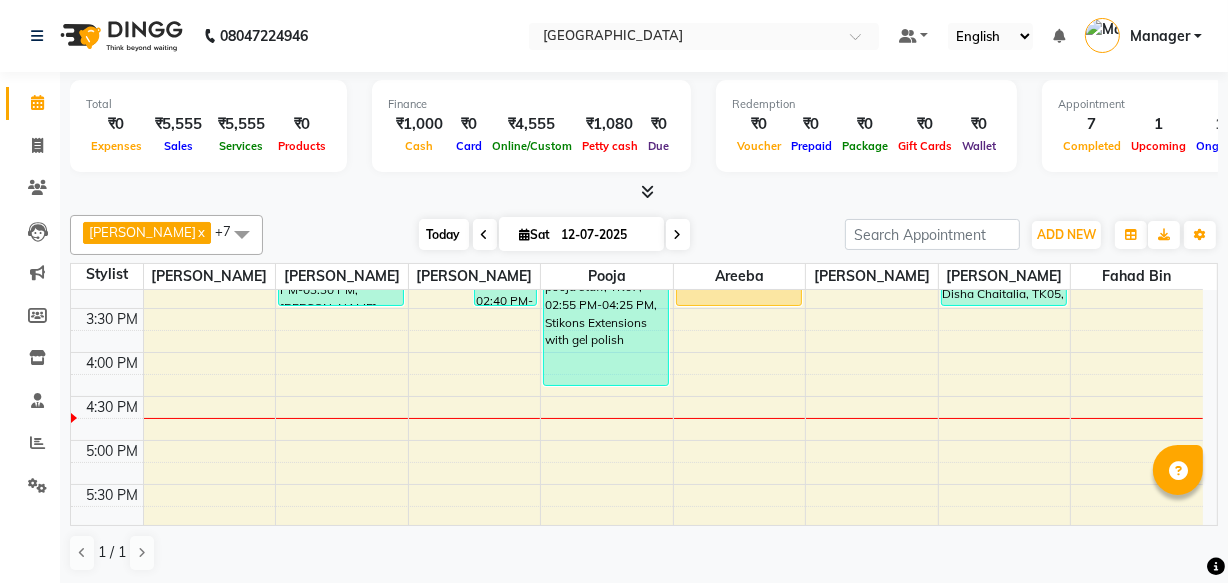click on "Today" at bounding box center [444, 234] 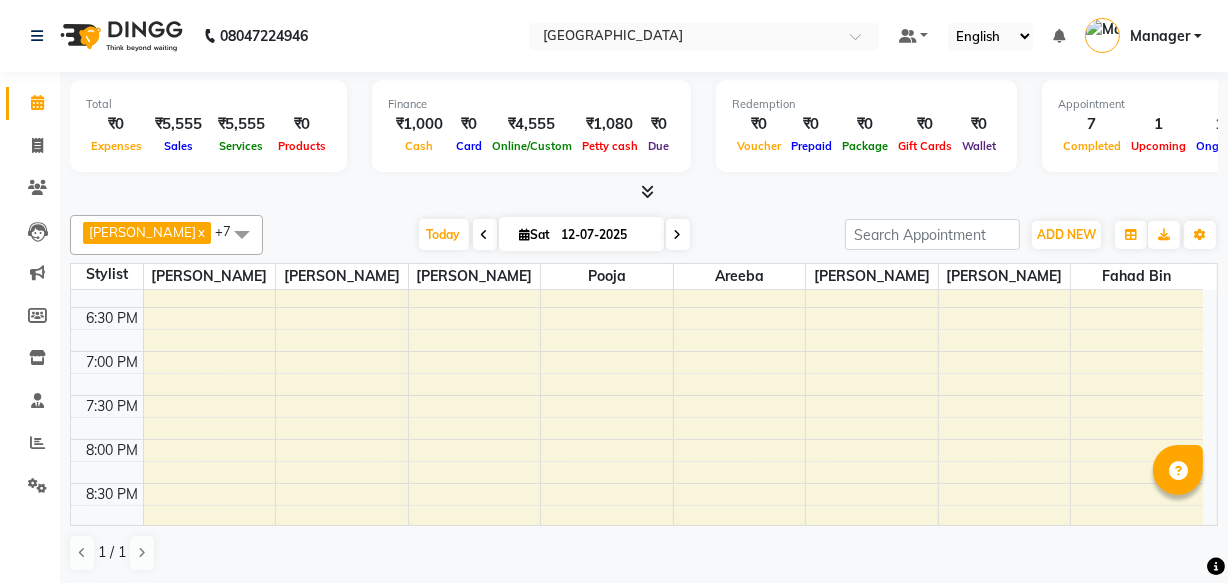 scroll, scrollTop: 190, scrollLeft: 0, axis: vertical 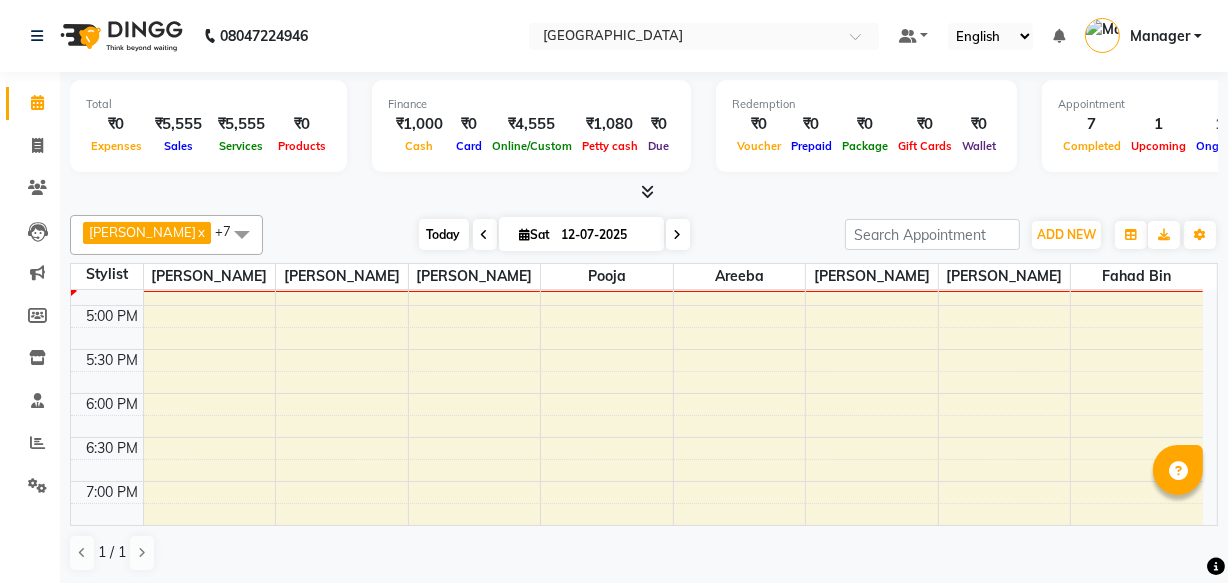 click on "Today" at bounding box center [444, 234] 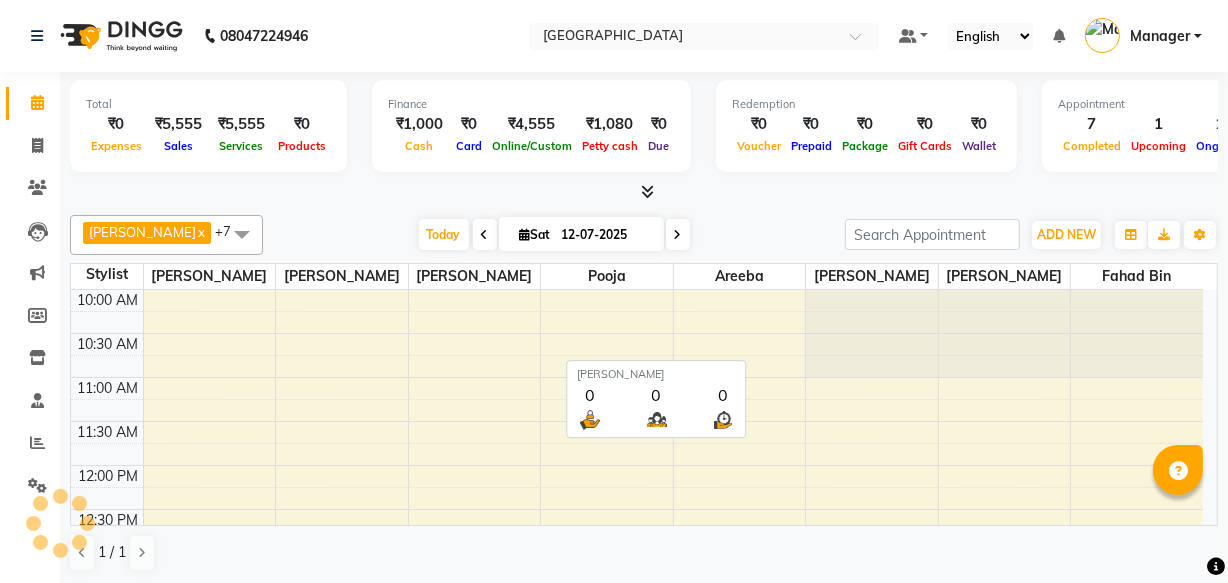 scroll, scrollTop: 527, scrollLeft: 0, axis: vertical 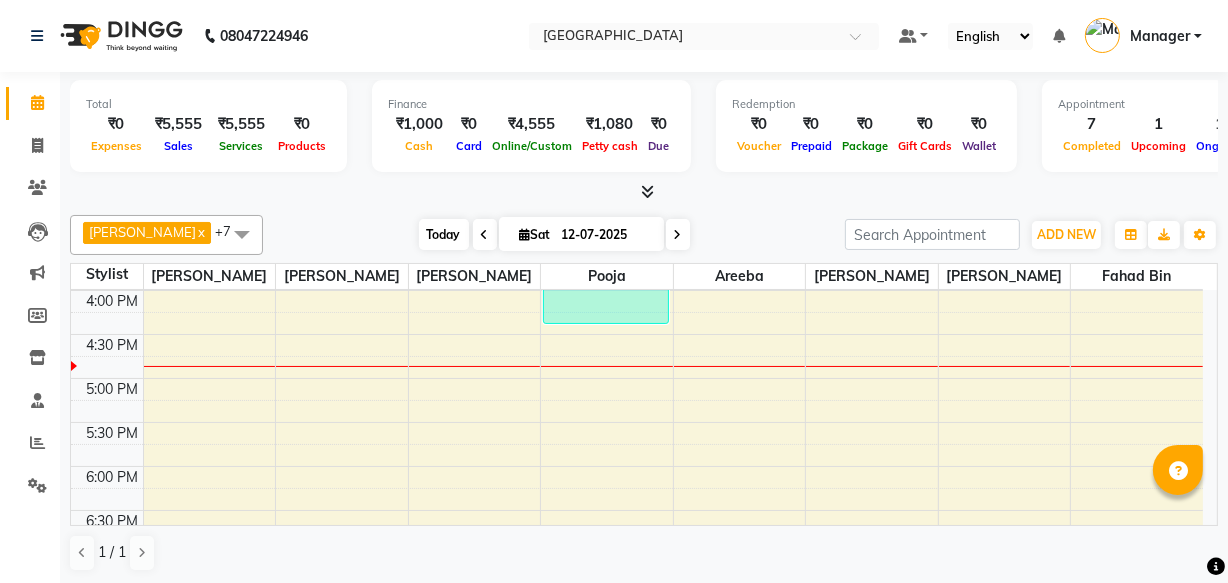 click on "Today" at bounding box center [444, 234] 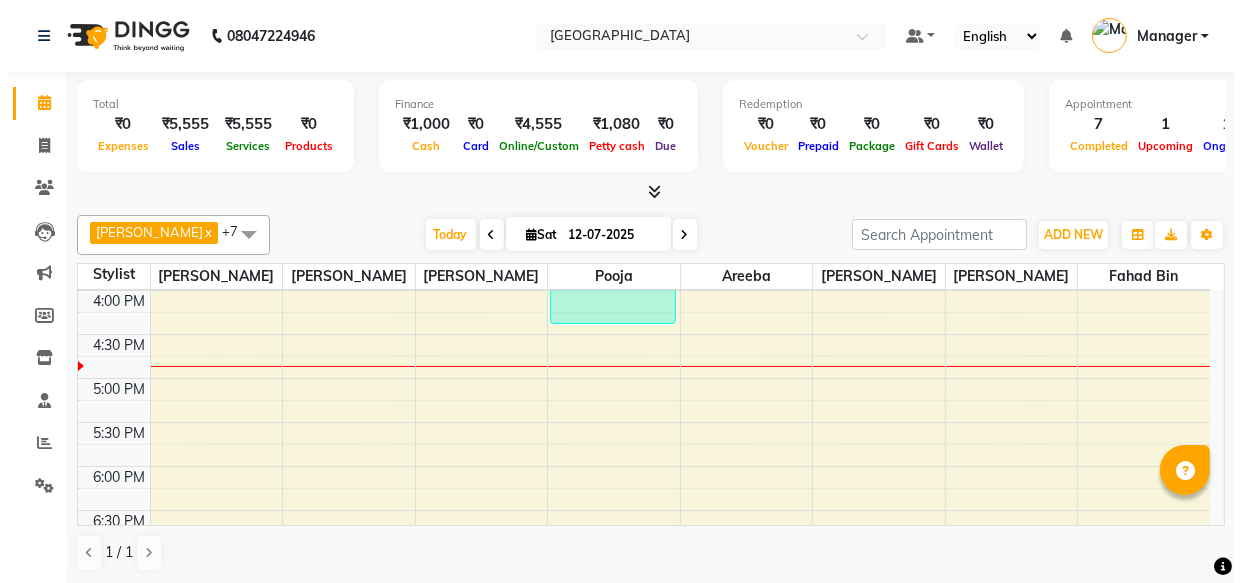 scroll, scrollTop: 0, scrollLeft: 0, axis: both 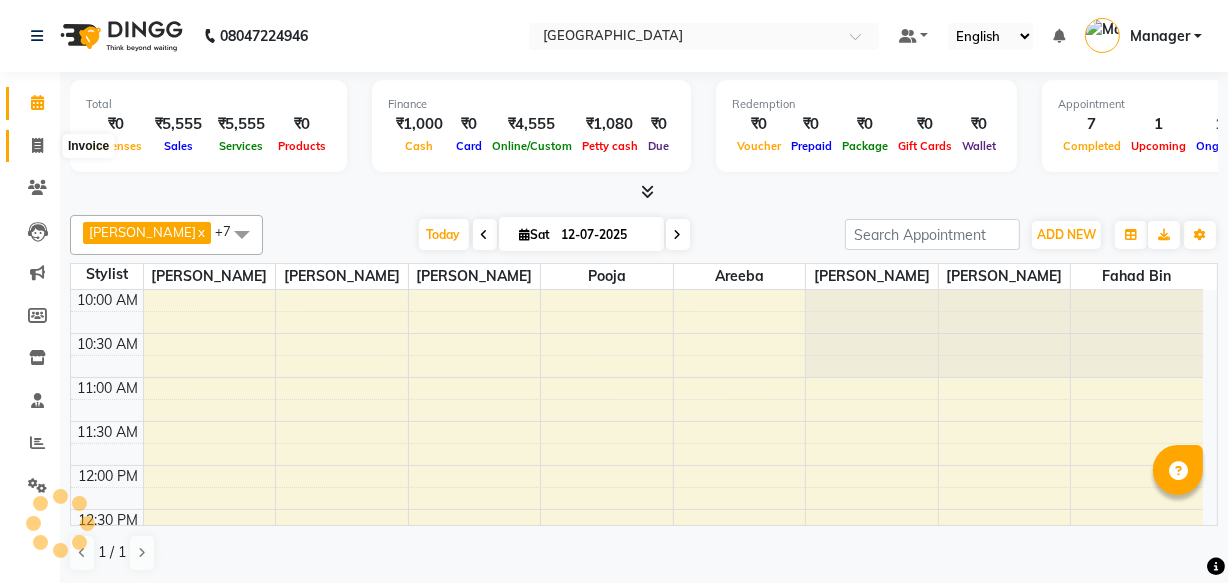 click 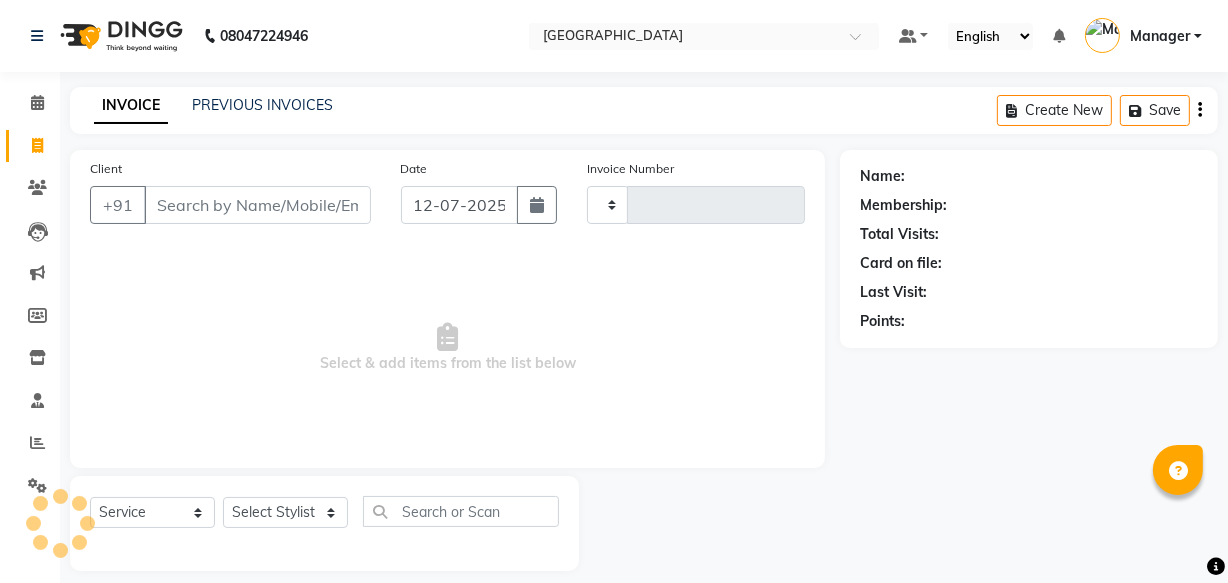 type on "1715" 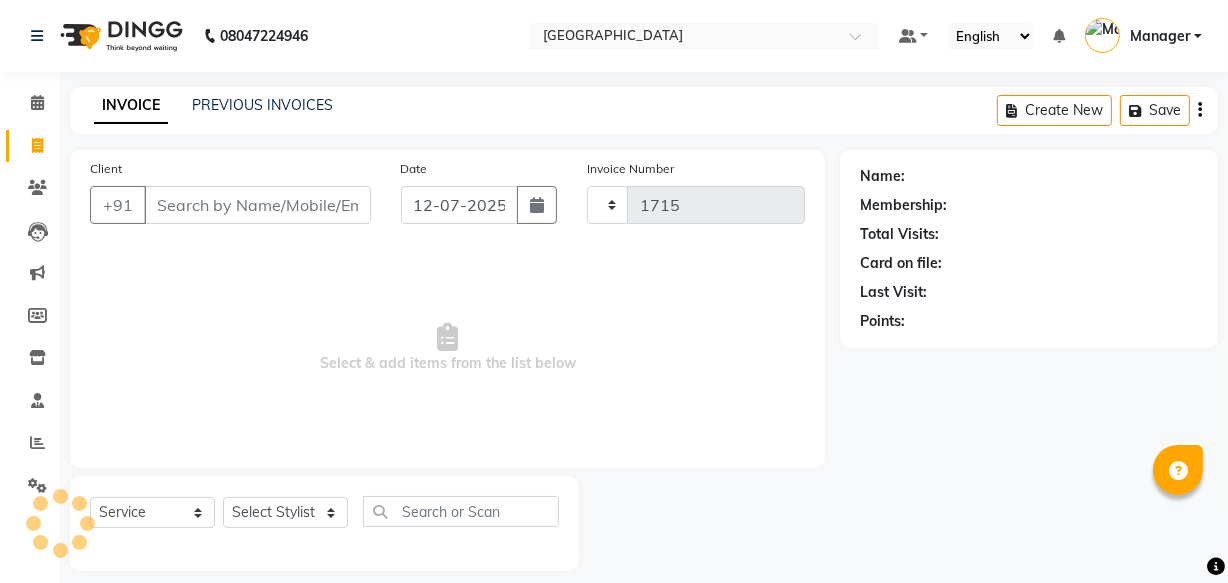 select on "7353" 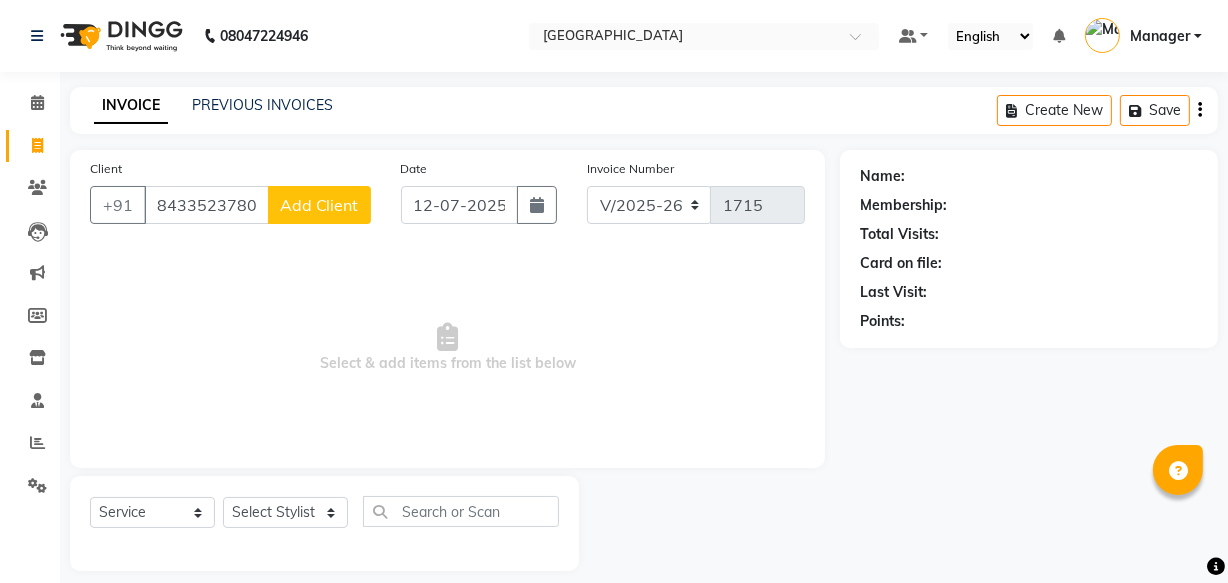 type on "8433523780" 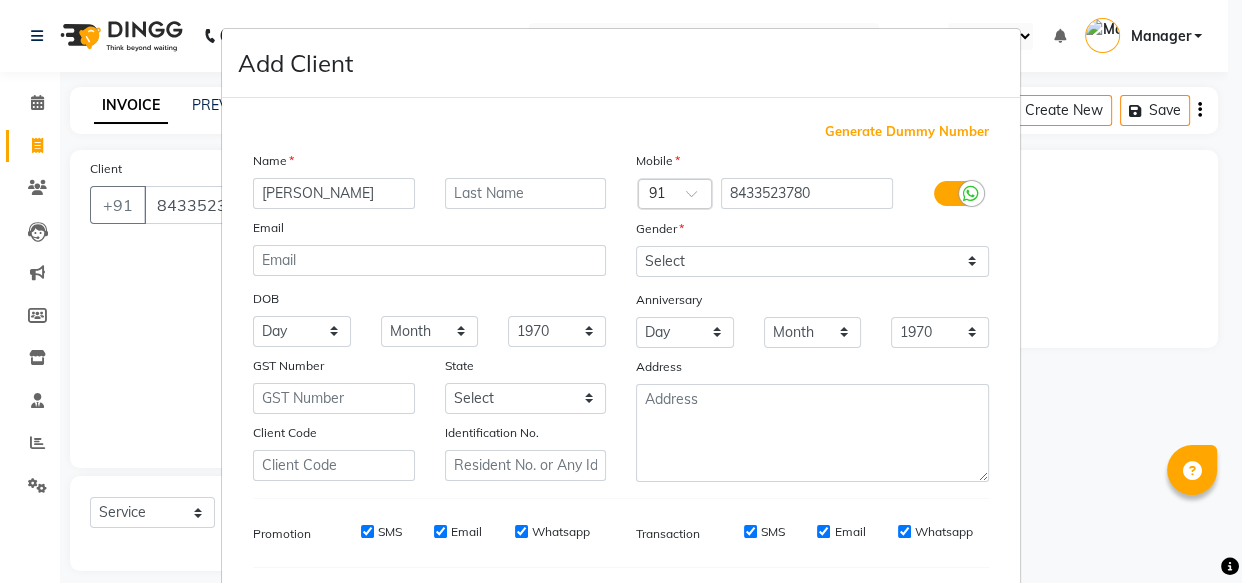type on "[PERSON_NAME]" 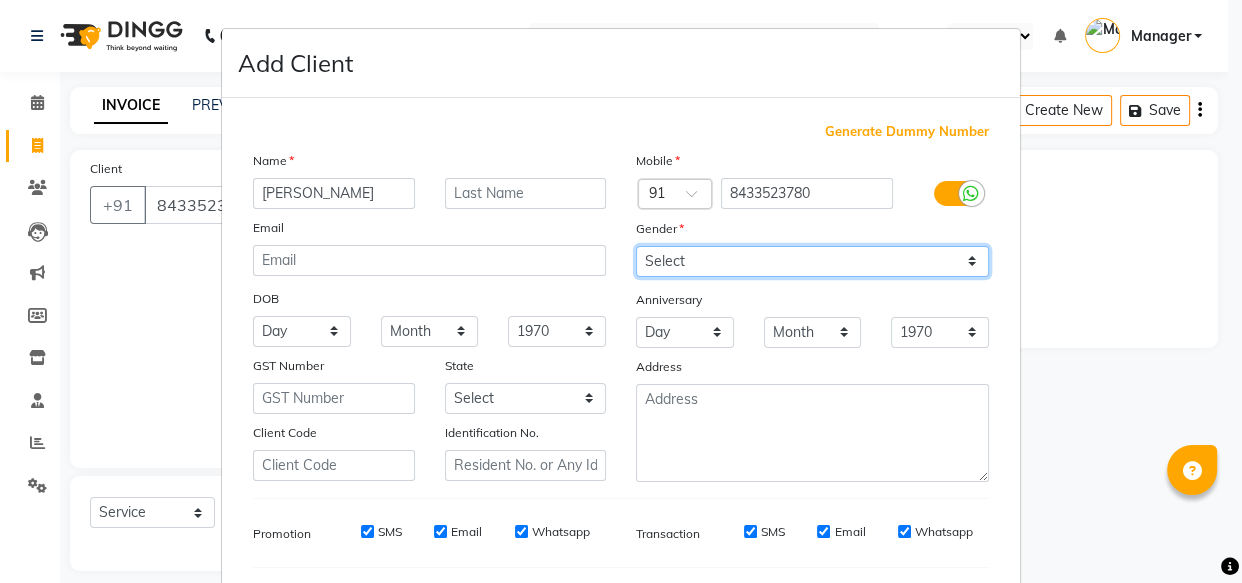 click on "Select [DEMOGRAPHIC_DATA] [DEMOGRAPHIC_DATA] Other Prefer Not To Say" at bounding box center [812, 261] 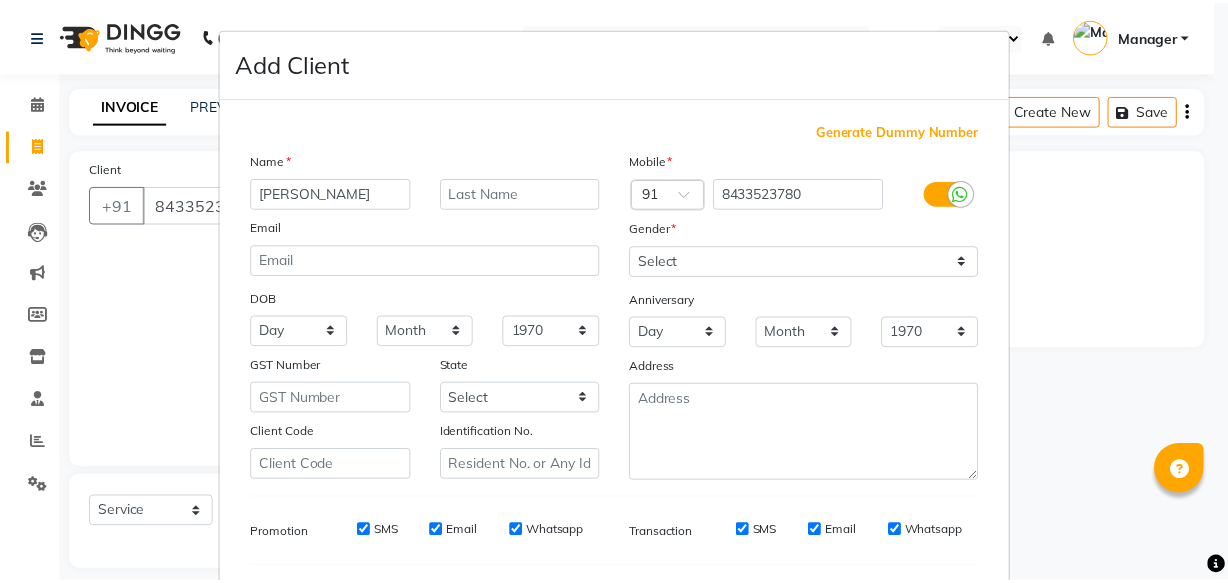 scroll, scrollTop: 197, scrollLeft: 0, axis: vertical 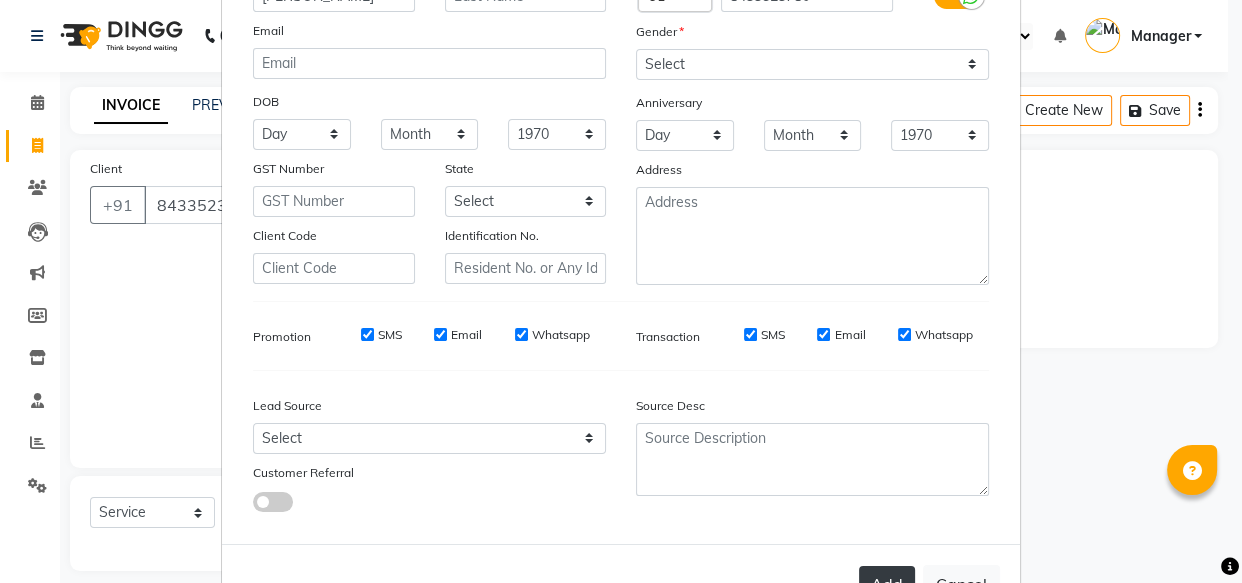 click on "Add" at bounding box center (887, 584) 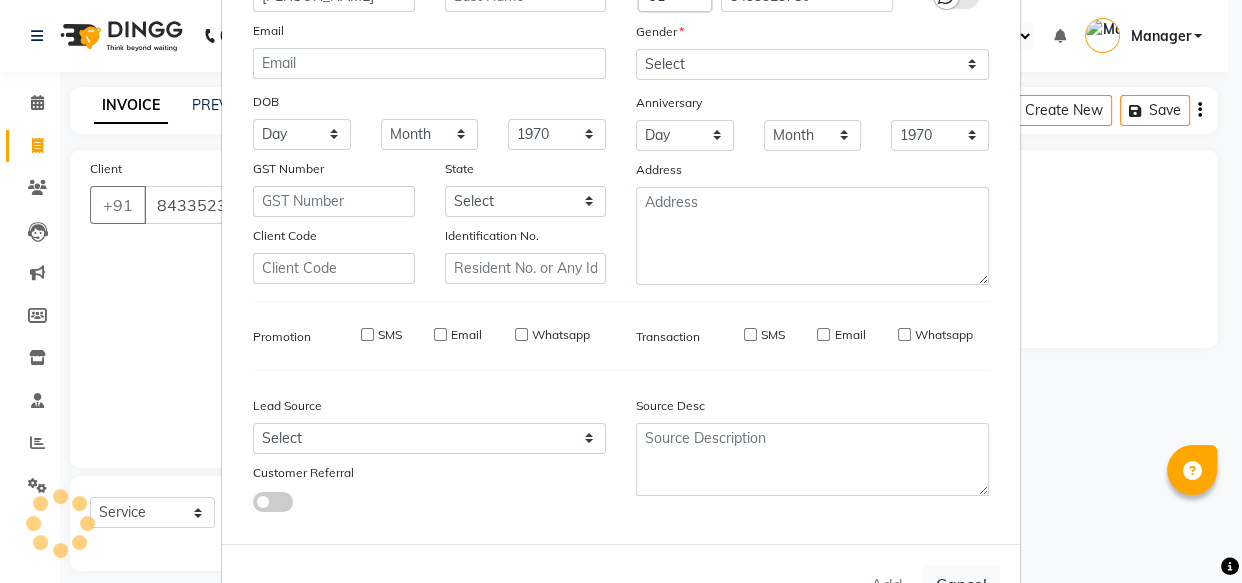 type 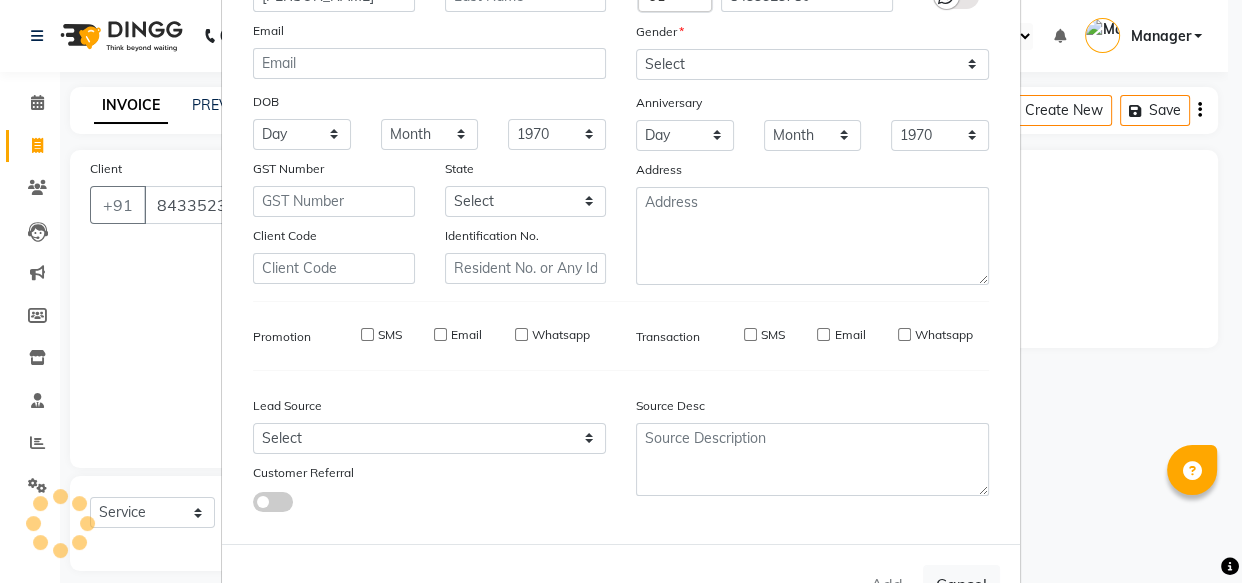 select 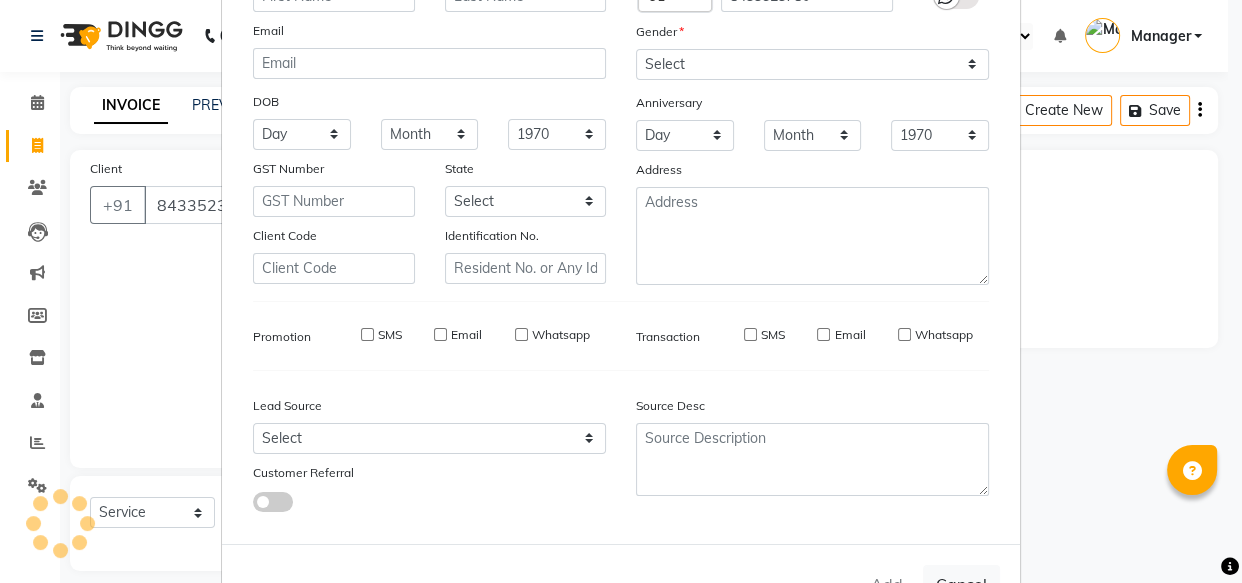 select 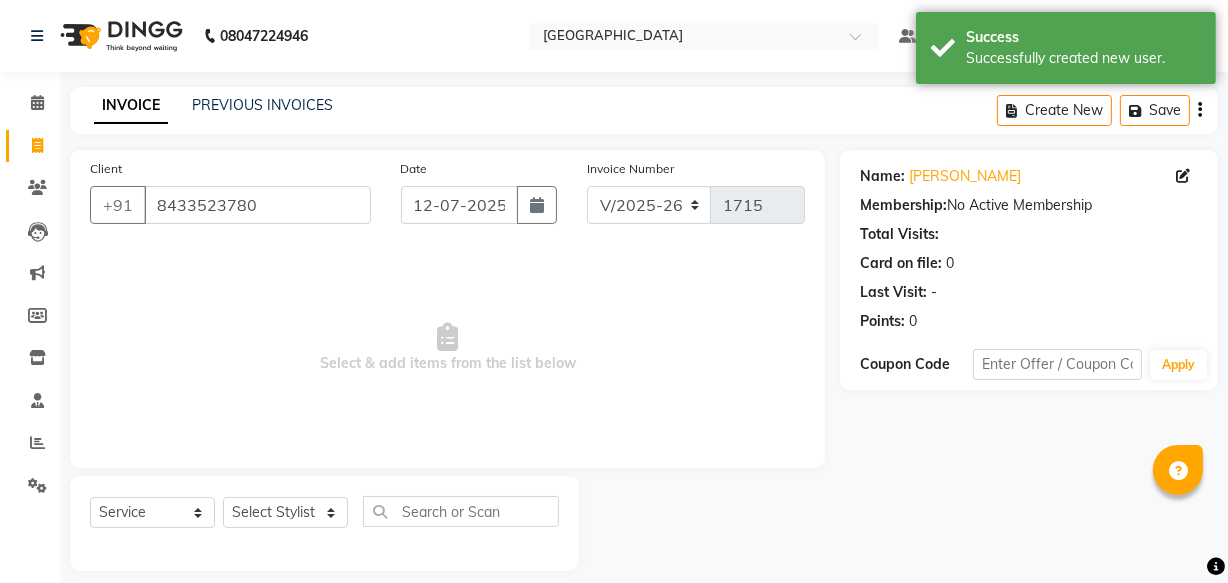 scroll, scrollTop: 19, scrollLeft: 0, axis: vertical 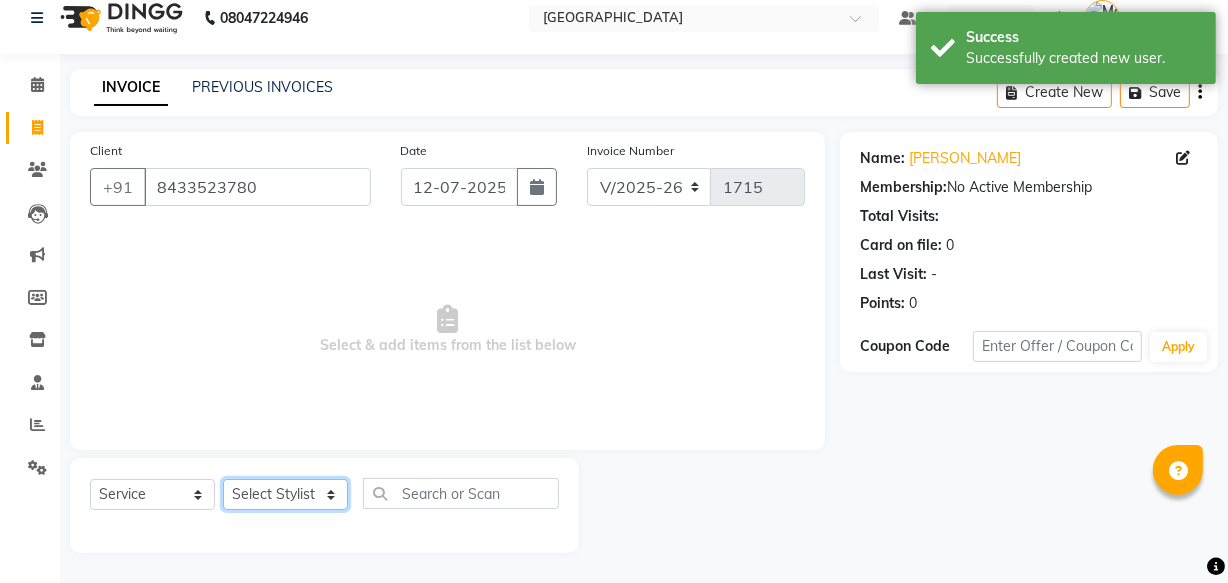 click on "Select Stylist [PERSON_NAME] Areeba [PERSON_NAME] Bin [PERSON_NAME] [PERSON_NAME] Manager [PERSON_NAME]  [PERSON_NAME]  [PERSON_NAME]" 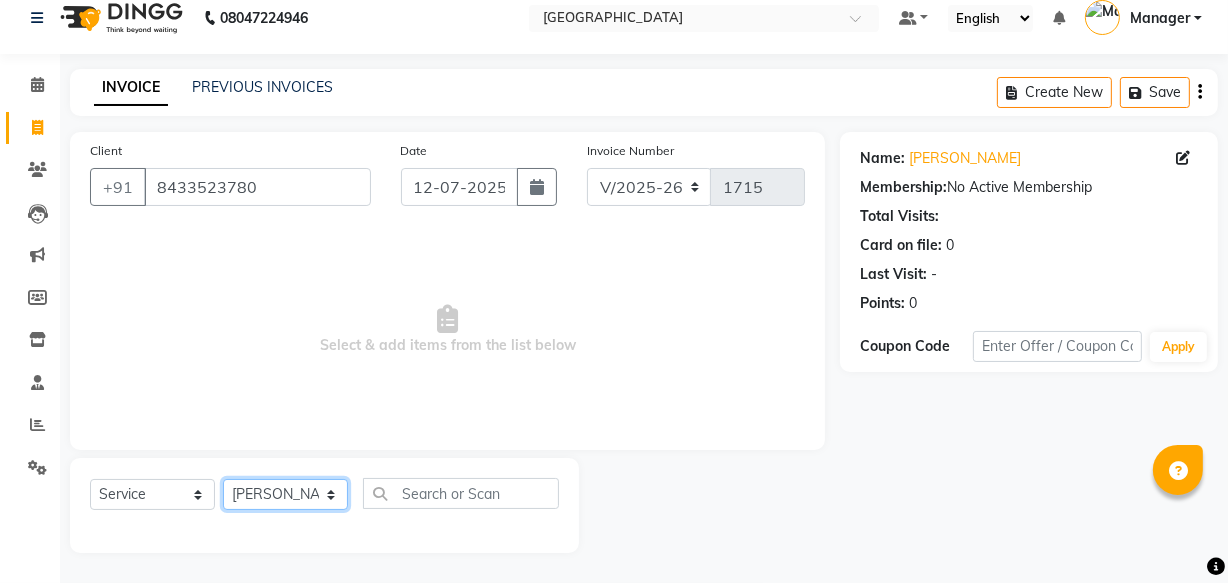 click on "Select Stylist [PERSON_NAME] Areeba [PERSON_NAME] Bin [PERSON_NAME] [PERSON_NAME] Manager [PERSON_NAME]  [PERSON_NAME]  [PERSON_NAME]" 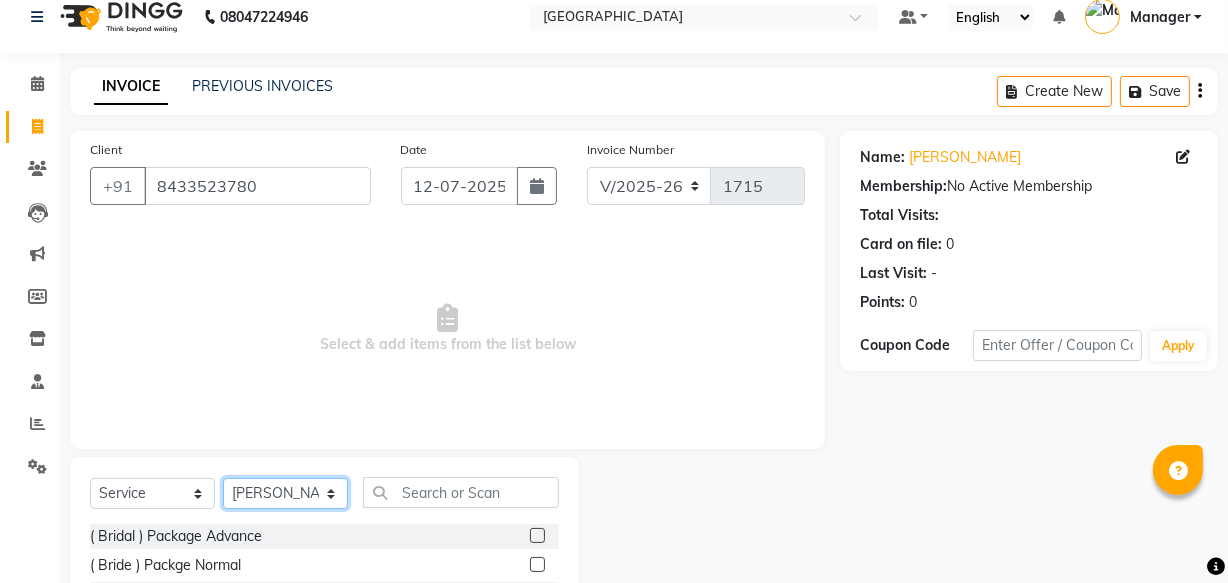 scroll, scrollTop: 219, scrollLeft: 0, axis: vertical 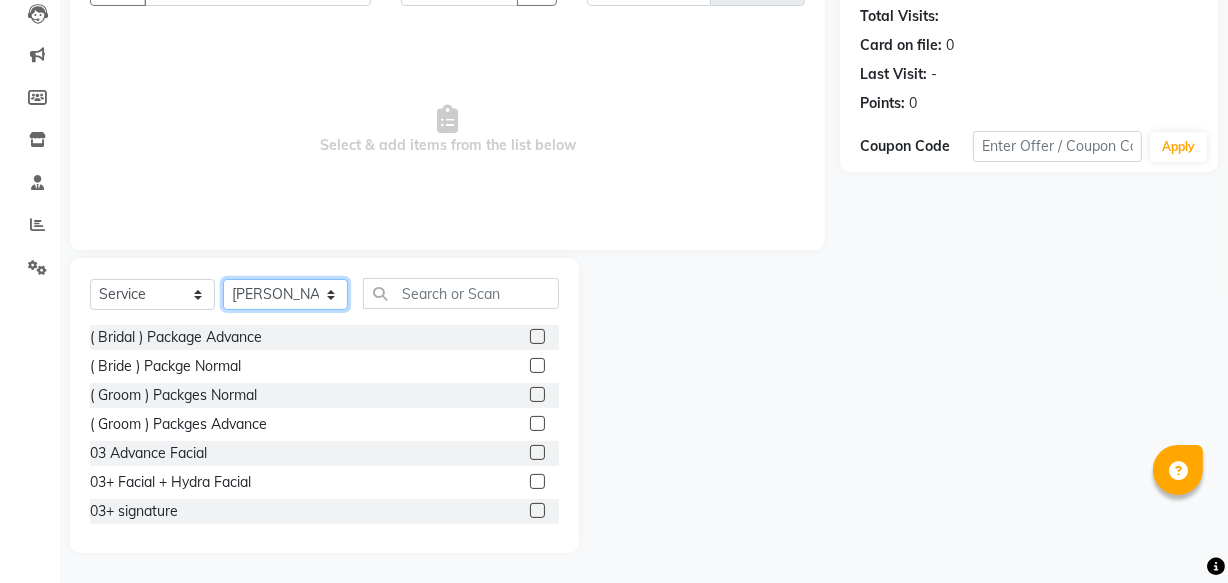 click on "Select Stylist [PERSON_NAME] Areeba [PERSON_NAME] Bin [PERSON_NAME] [PERSON_NAME] Manager [PERSON_NAME]  [PERSON_NAME]  [PERSON_NAME]" 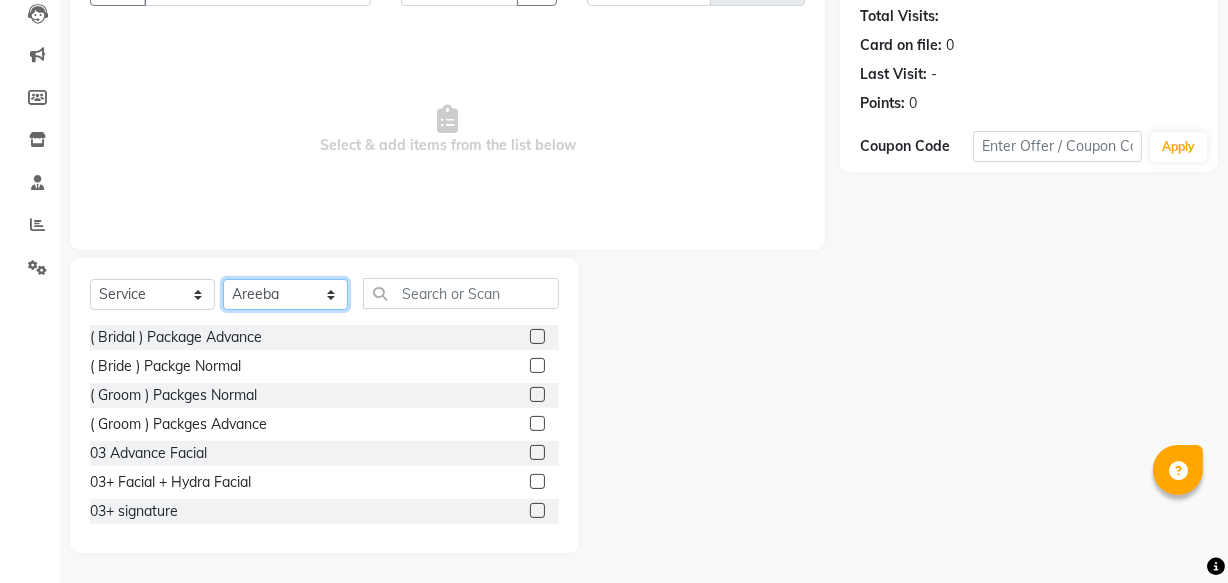 click on "Select Stylist [PERSON_NAME] Areeba [PERSON_NAME] Bin [PERSON_NAME] [PERSON_NAME] Manager [PERSON_NAME]  [PERSON_NAME]  [PERSON_NAME]" 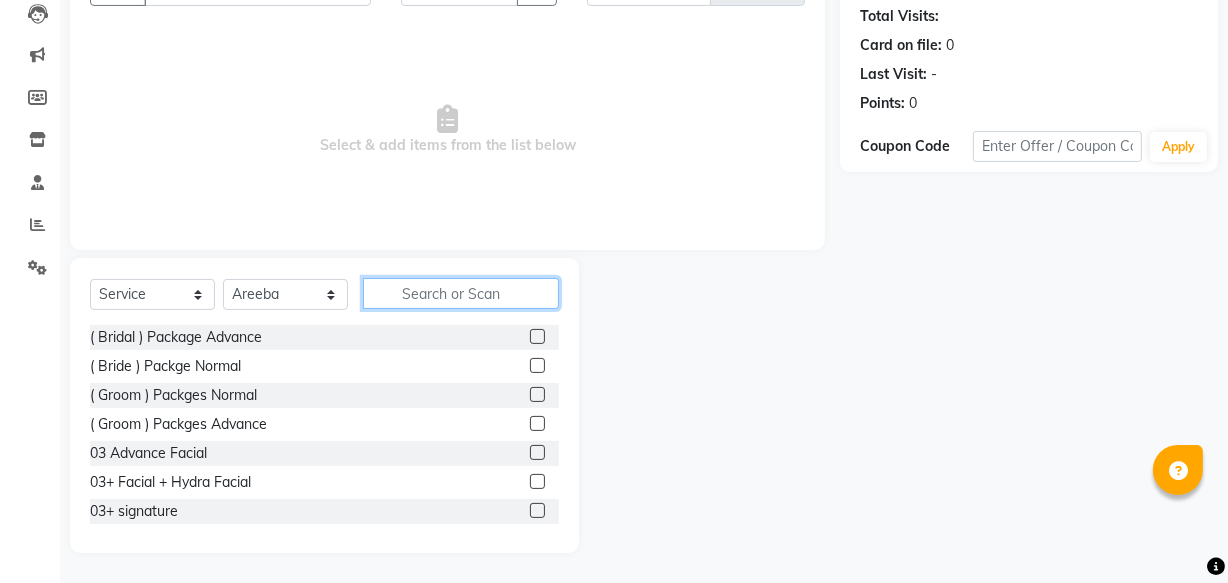 click 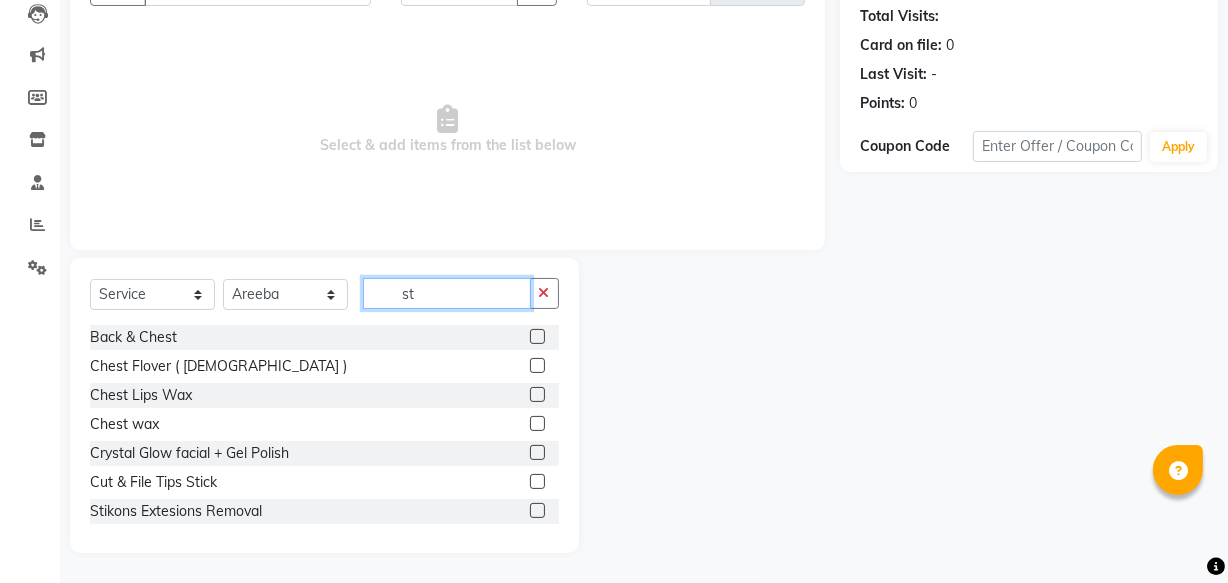 type on "s" 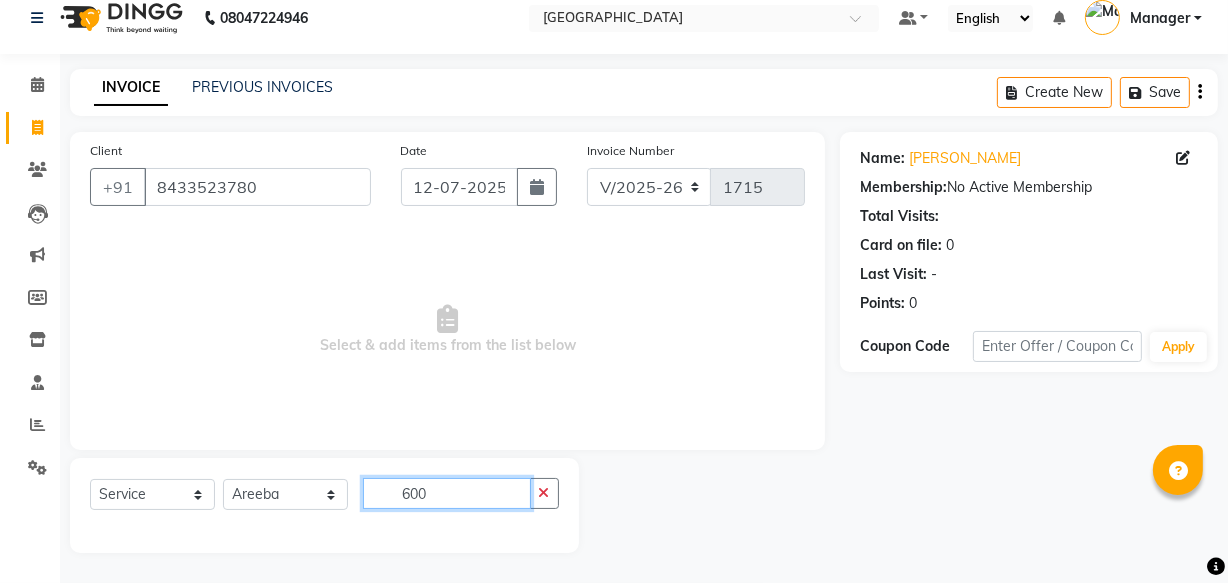 scroll, scrollTop: 19, scrollLeft: 0, axis: vertical 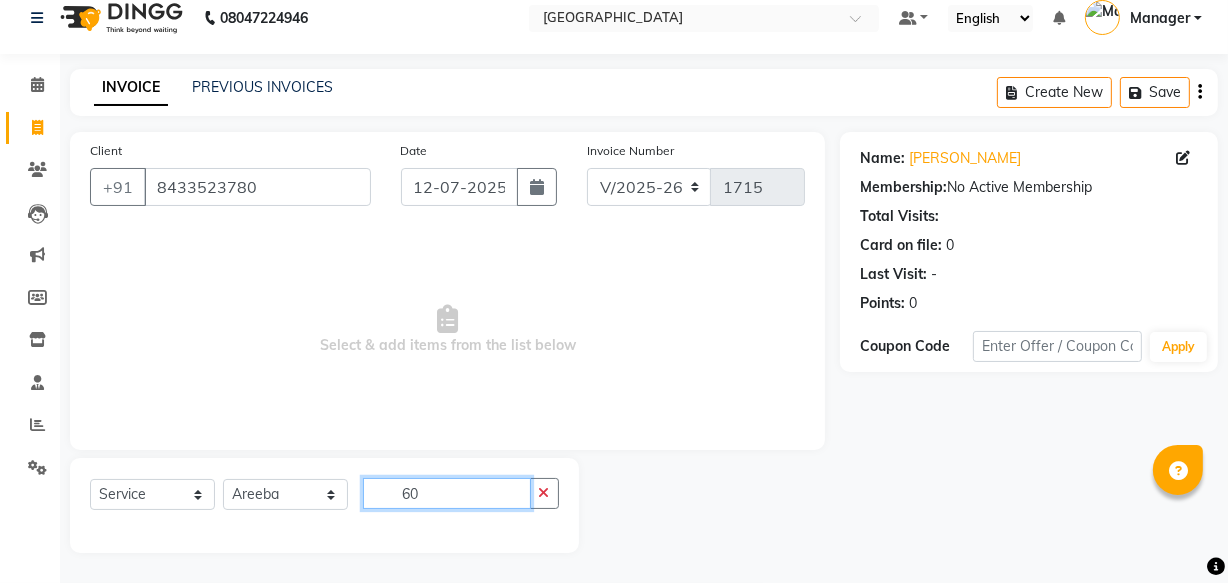 type on "6" 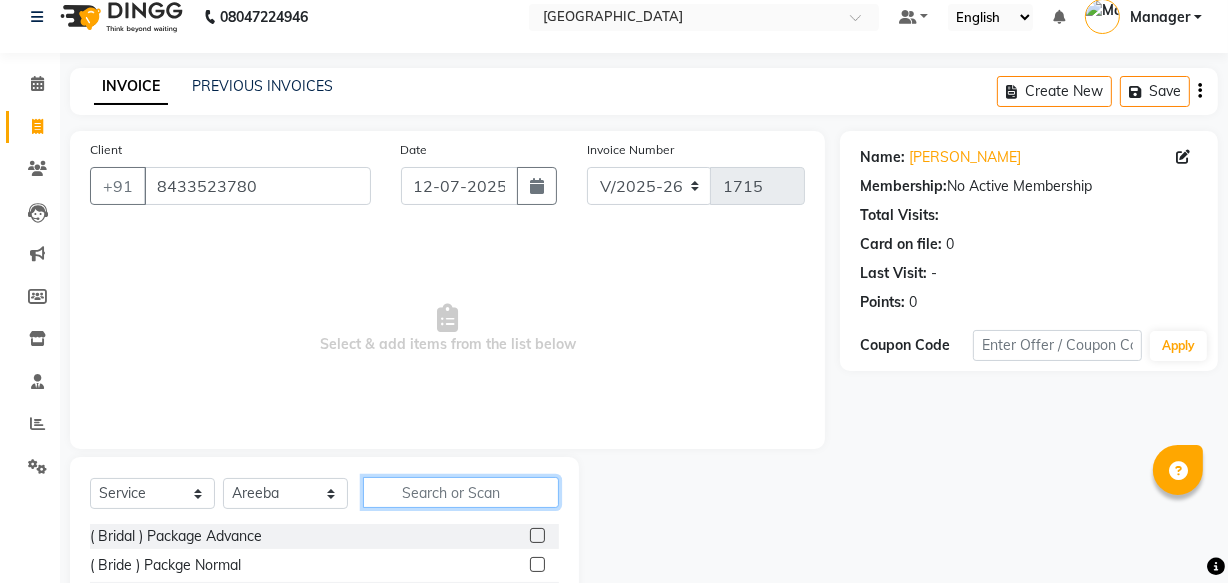 scroll, scrollTop: 219, scrollLeft: 0, axis: vertical 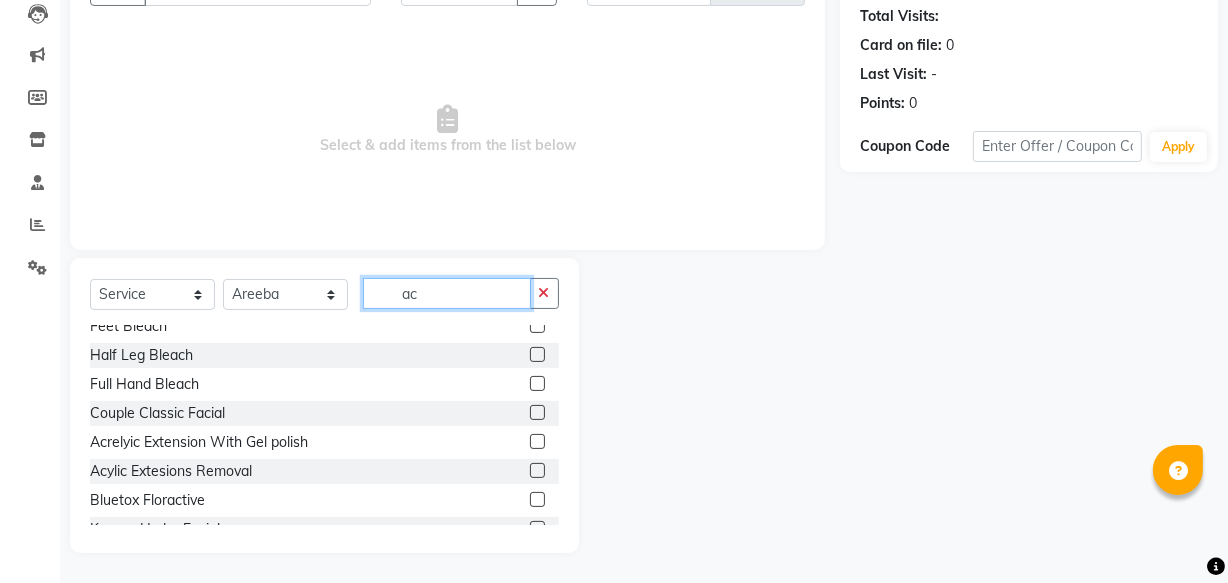 type on "ac" 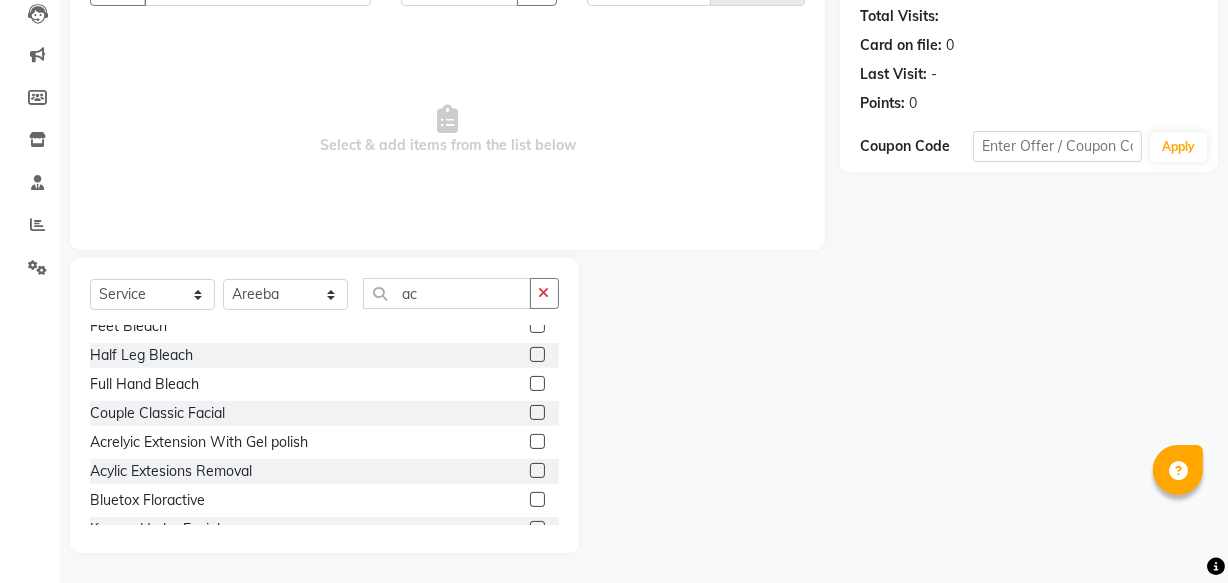 click 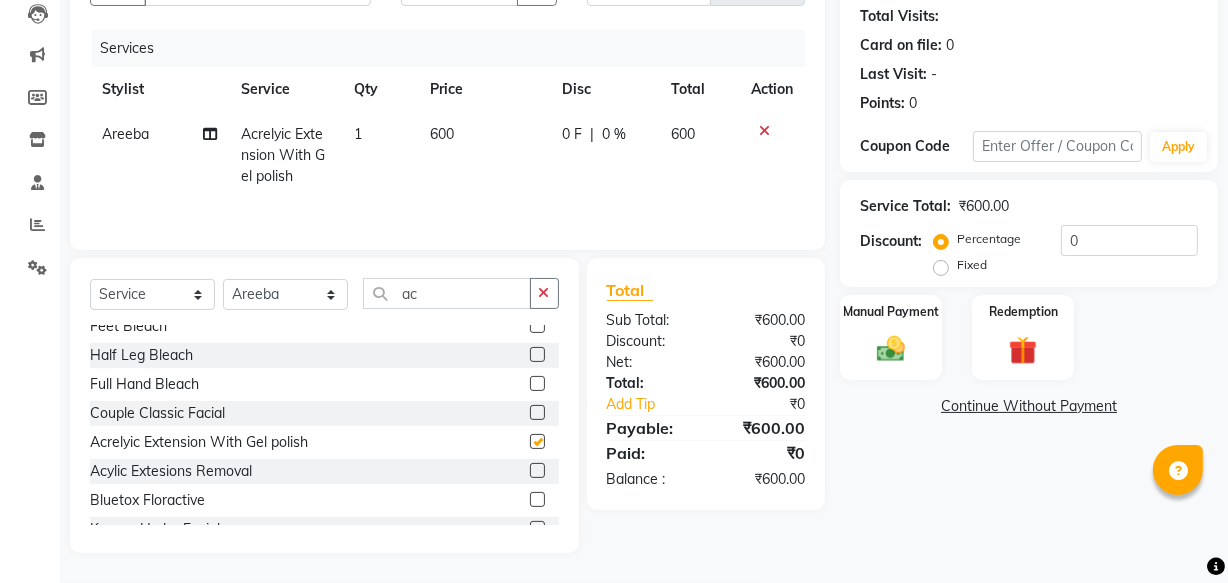 checkbox on "false" 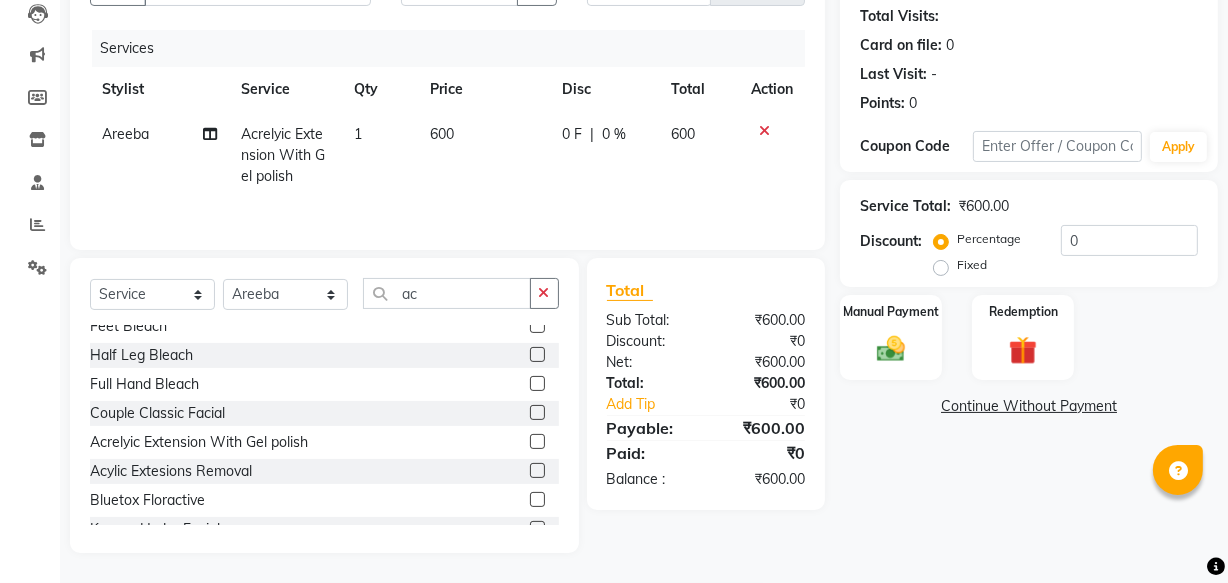 click on "600" 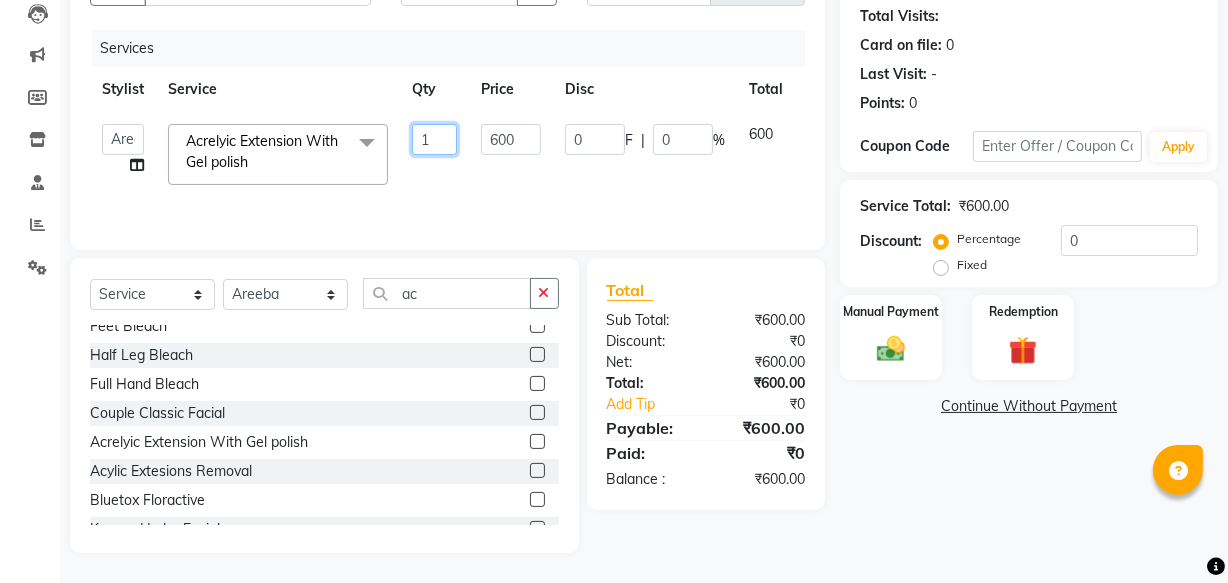 click on "1" 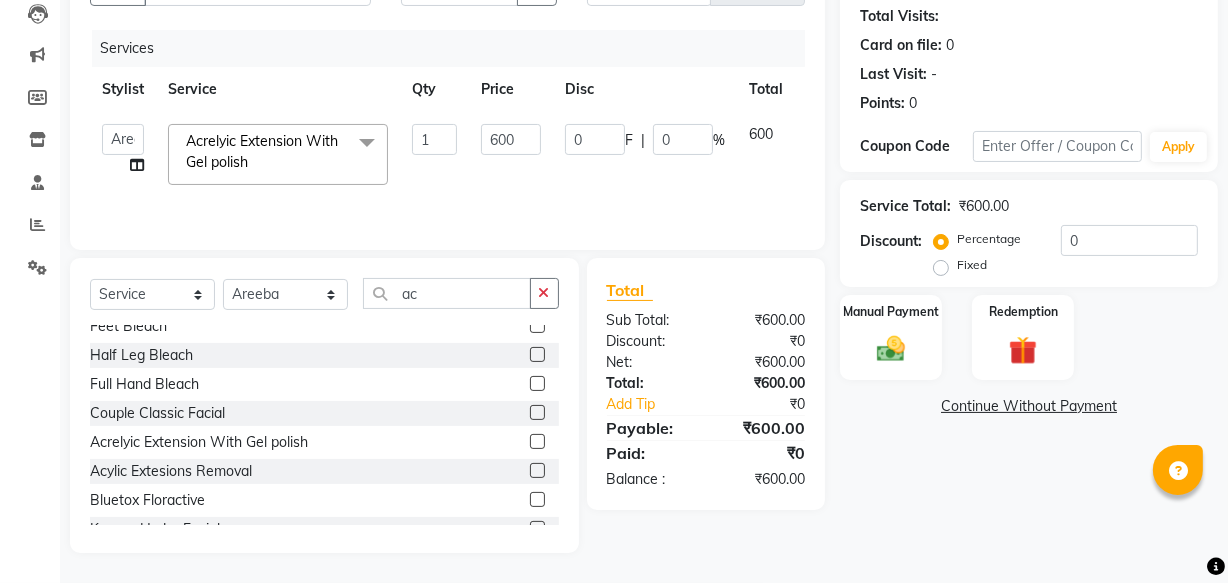 click on "[PERSON_NAME]   Areeba   Fahad Bin   [PERSON_NAME]   [PERSON_NAME]   Manager   [PERSON_NAME]    [PERSON_NAME]    [PERSON_NAME]  Acrelyic Extension With Gel polish  x ( Bridal ) Package Advance ( Bride ) Packge Normal ( Groom )  Packges Normal ( Groom ) Packges Advance 03 Advance Facial 03+ Facial  + Hydra Facial 03+ signature 03+ signature hydra Advance Dtan Argan  Underamrs Argan  Upperlips Aroma Essential Pedicure Back  Bleach Back & Chest Back Flover ( [DEMOGRAPHIC_DATA] ) Back massage Back Polish Back wax Basic Makeup Bikini  Wax Argan Bikini Wax Floverd Bikini Wax honey Body Bleach Body massage Body polishing +body bleach Body Polishning Chest Flover ( [DEMOGRAPHIC_DATA] ) Chest Lips Wax Chest wax Chin Argan  wax Chin threading Classic Coffee Manicure Classic Coffee Manicure + Pedicure Classic Coffee Pedicure Classic facial Classic Faical + Waxing + Classic Pedicure Crystal Glow facial + Gel Polish Dtan waxing full hand + full legs + Underamrs + Gel Polish Fa  Argan FA +HL+UA (Argan) FA +HL+UA (Flavour) FA+FL+UA ( Flavour ) Face Bleach" 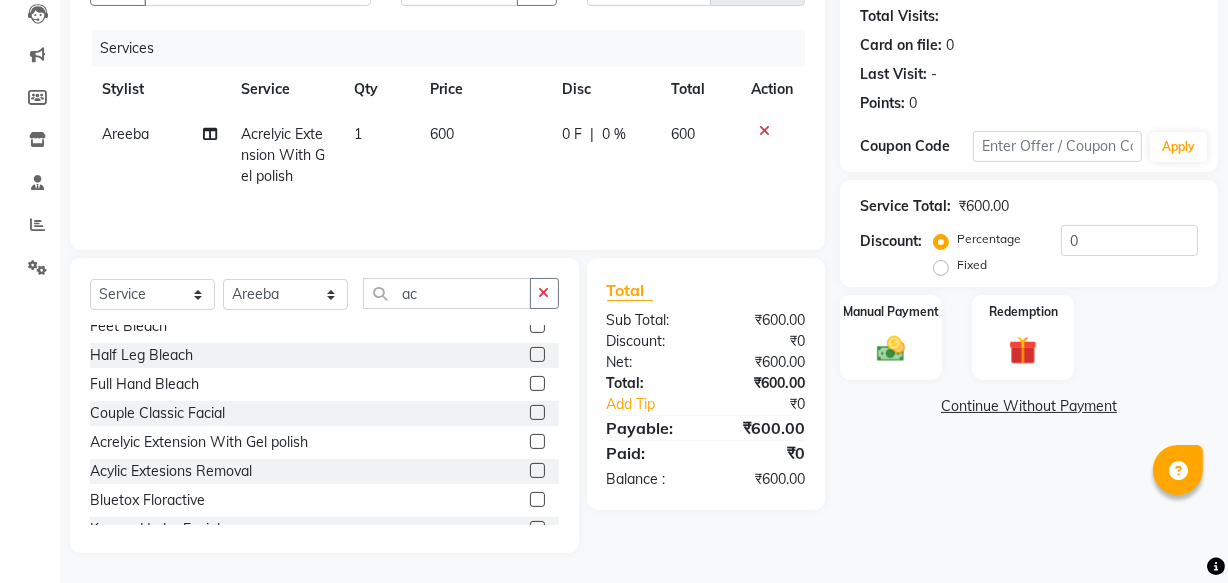 click on "600" 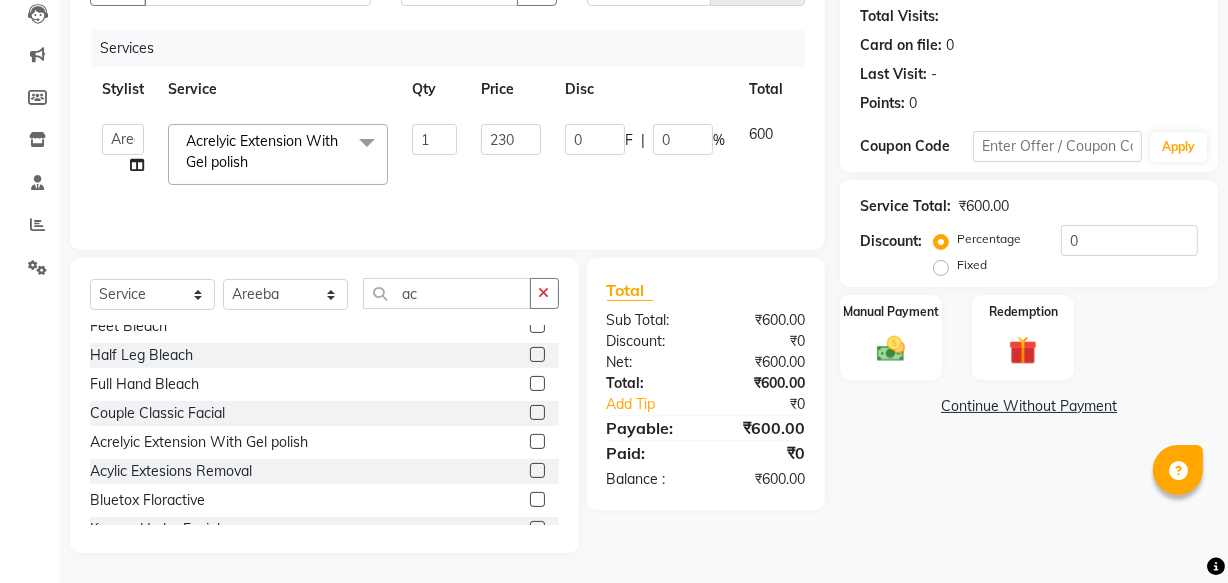 type on "2300" 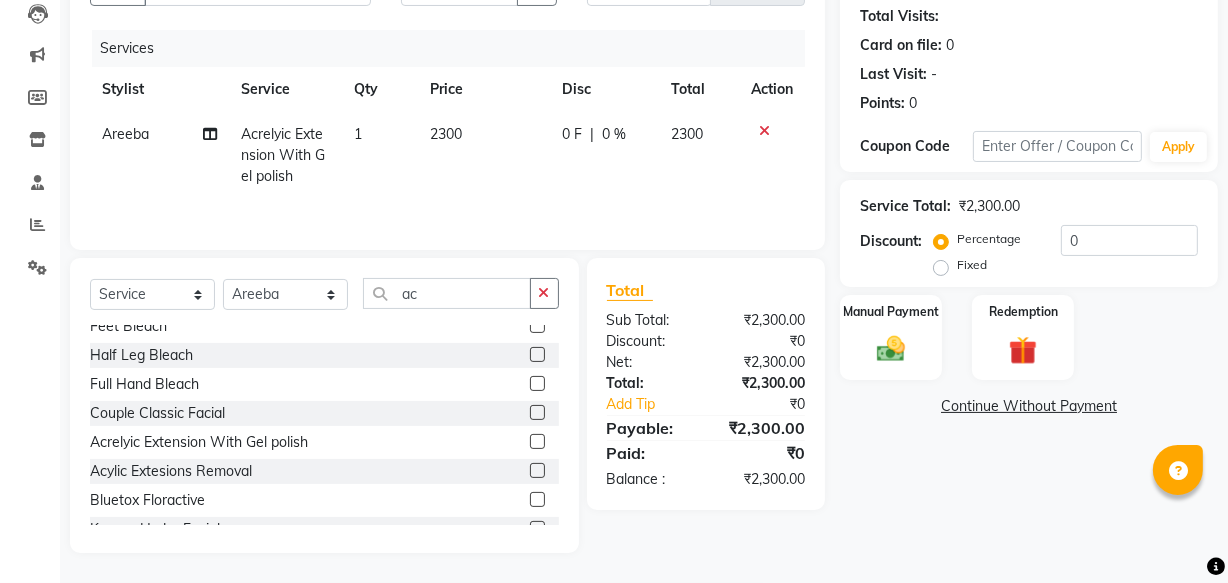 click on "2300" 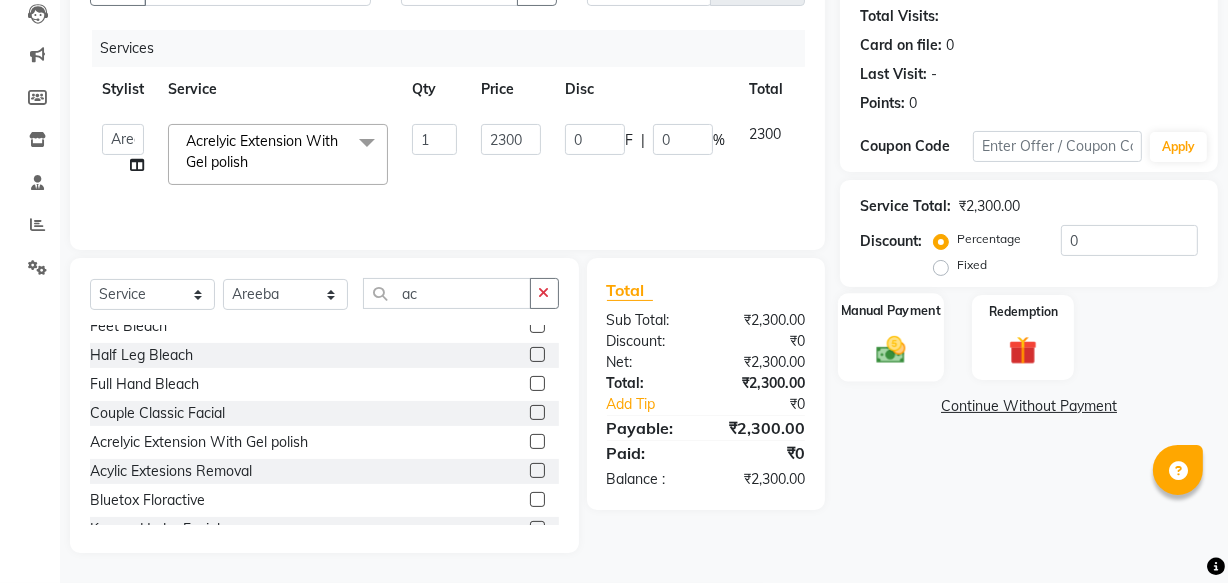 click 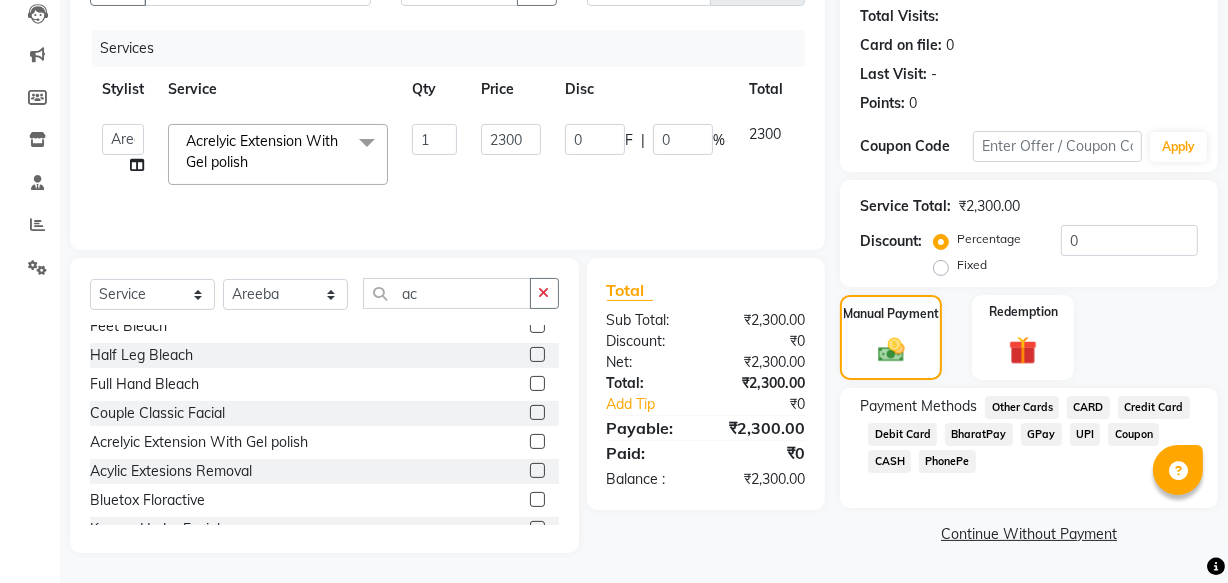 click on "GPay" 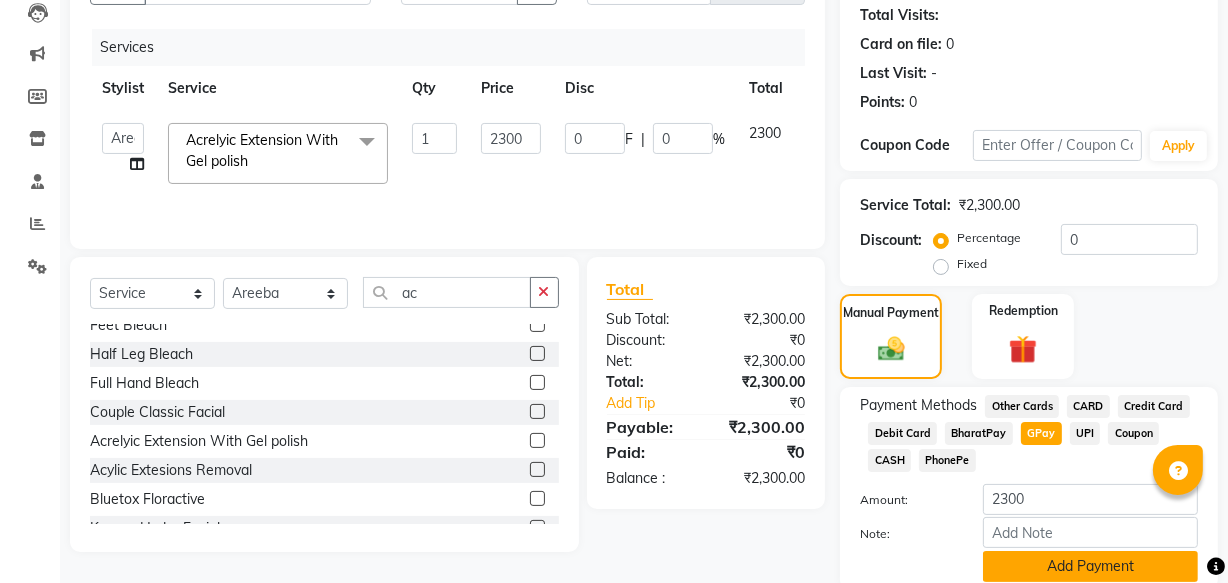 scroll, scrollTop: 297, scrollLeft: 0, axis: vertical 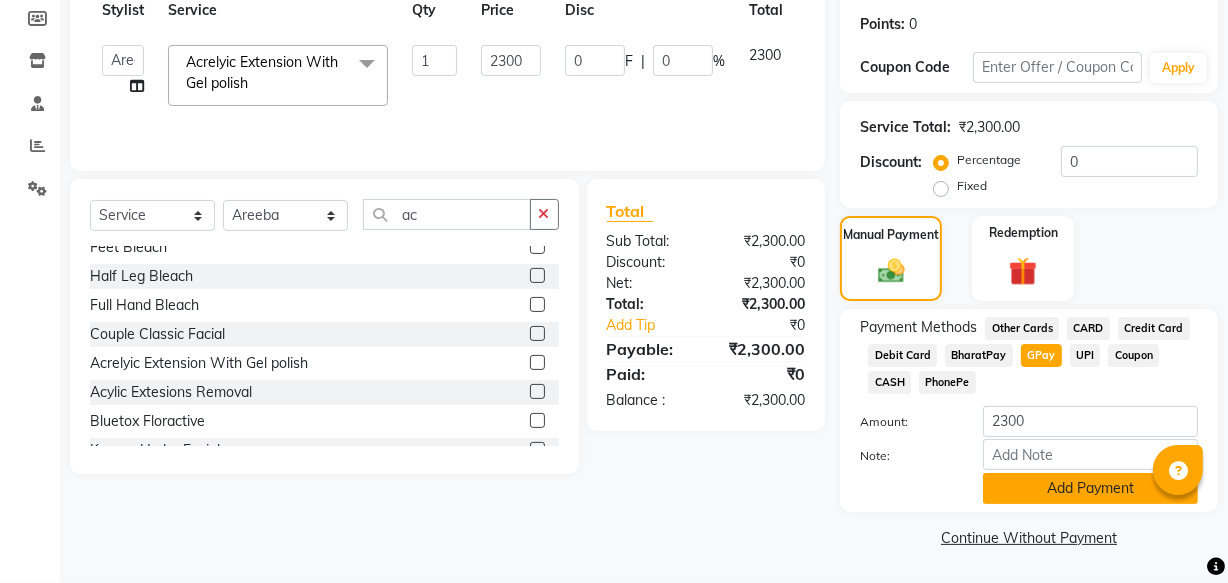 click on "Add Payment" 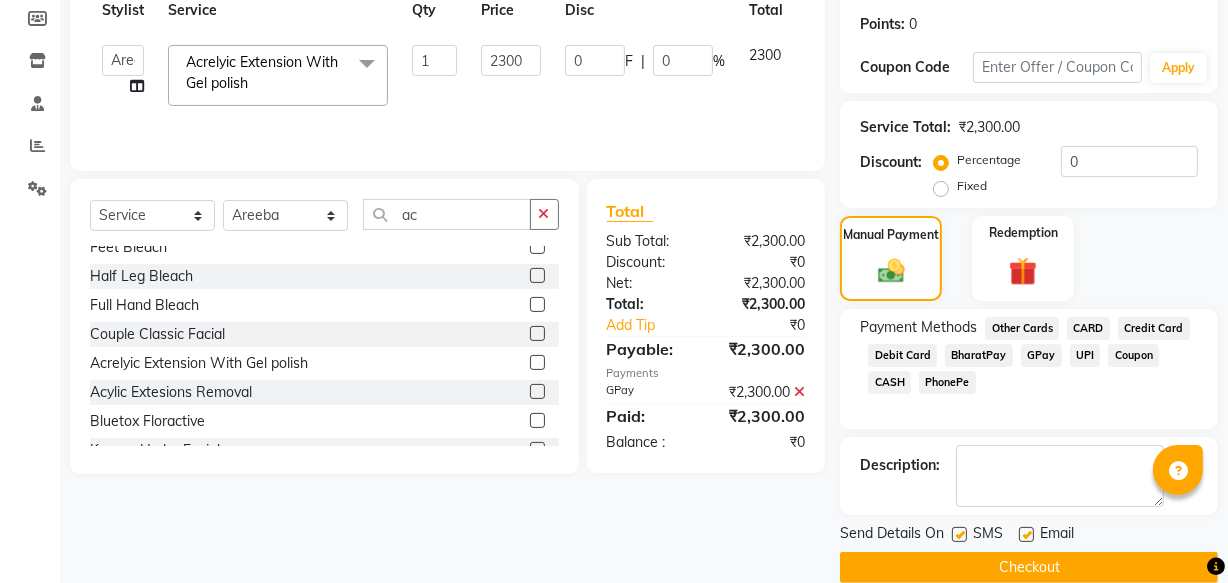 scroll, scrollTop: 326, scrollLeft: 0, axis: vertical 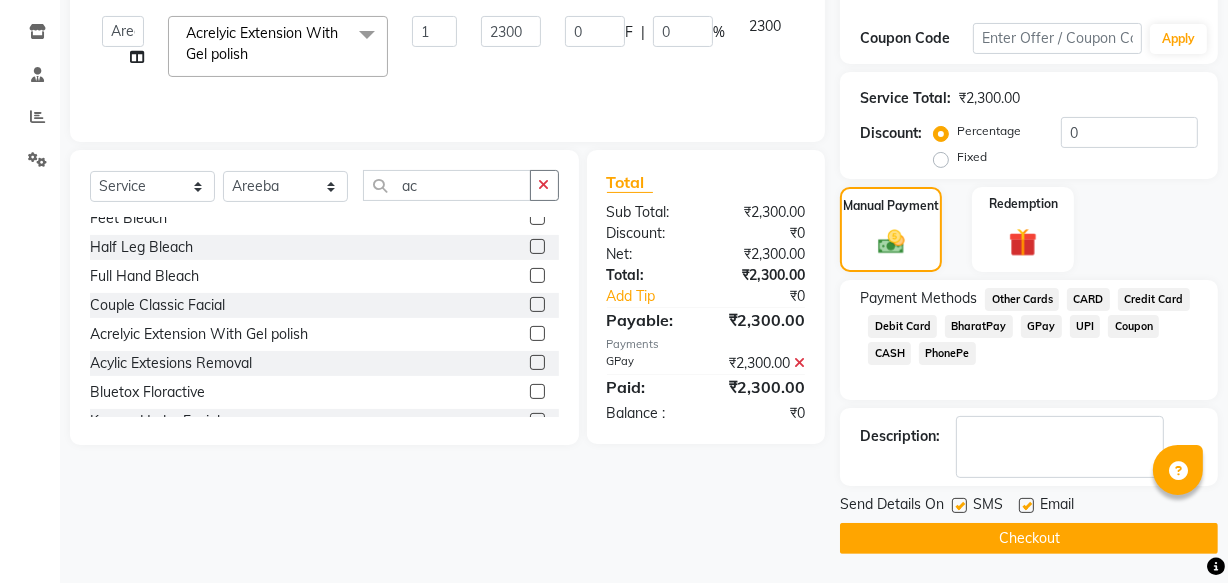 click on "Checkout" 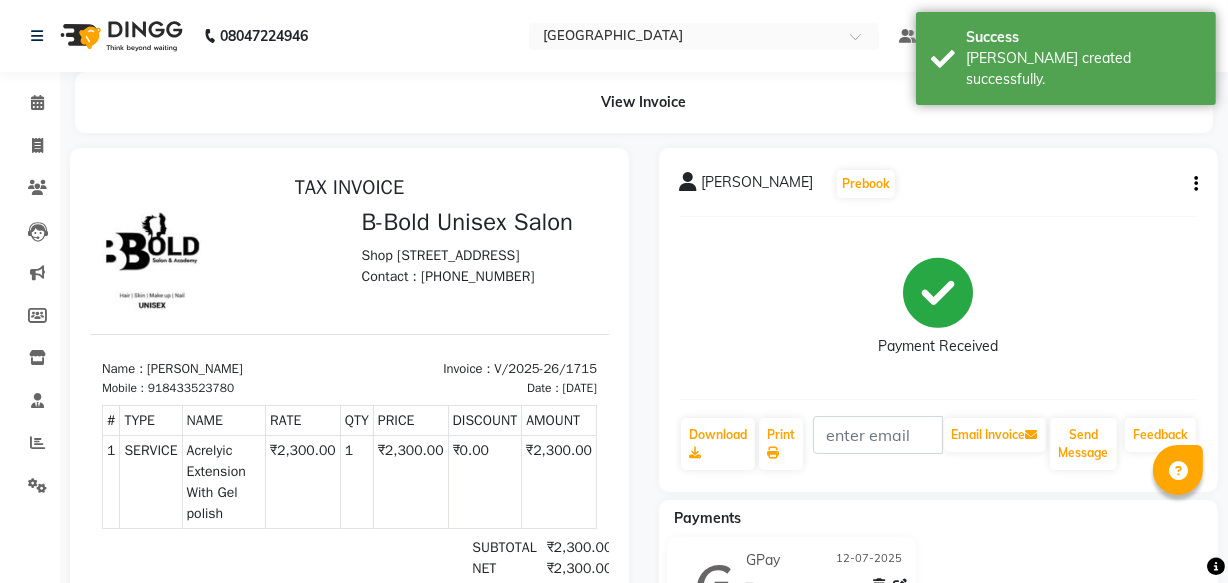 scroll, scrollTop: 0, scrollLeft: 0, axis: both 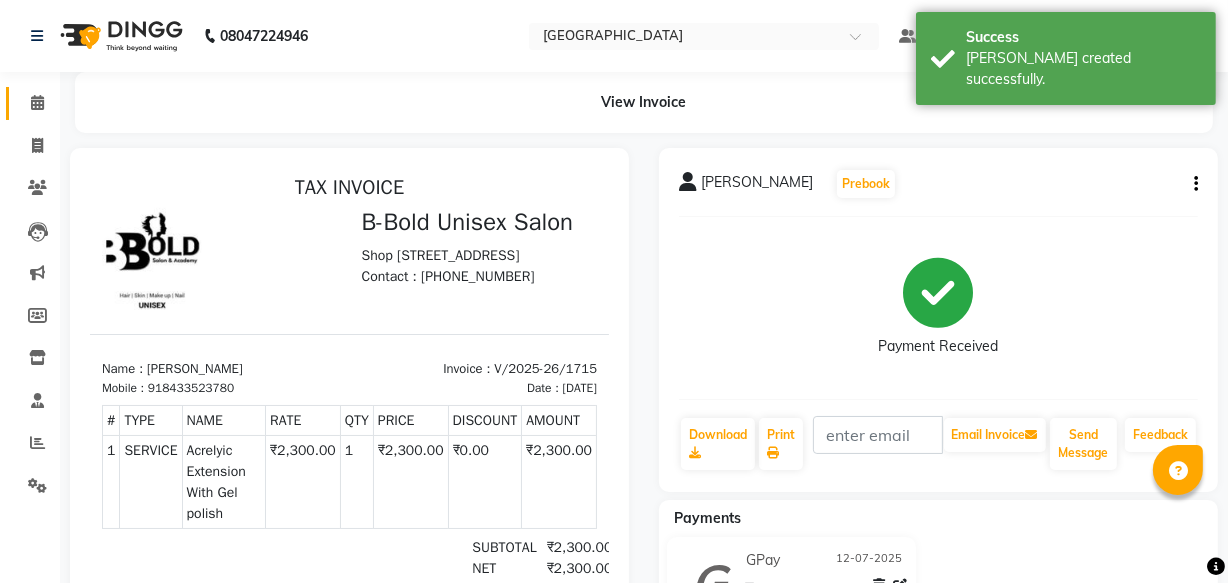 click on "Calendar" 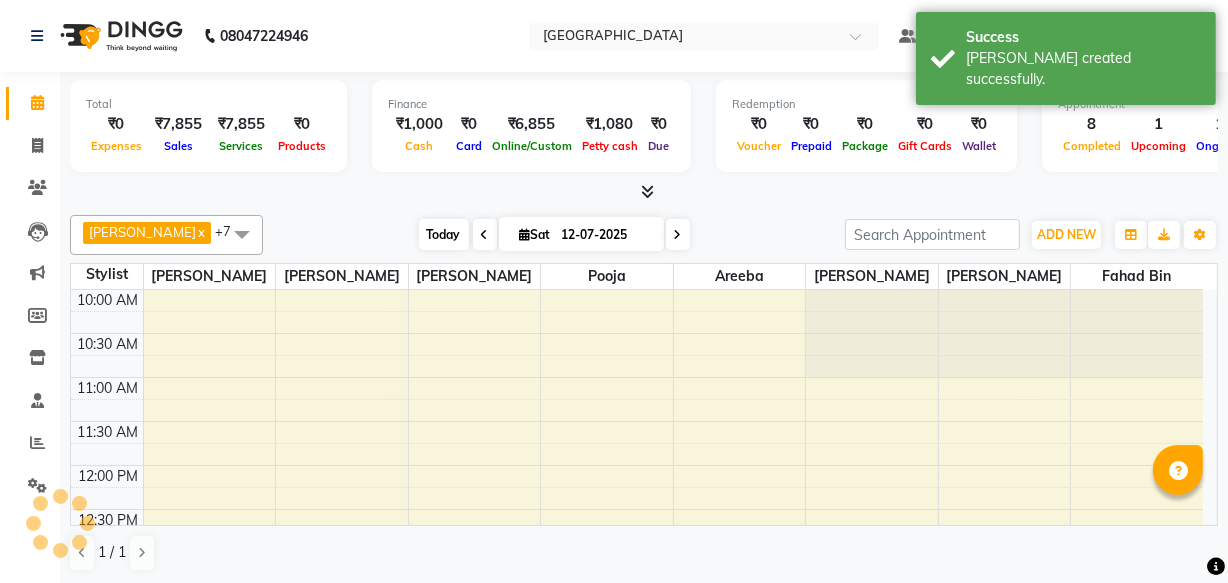 click on "Today" at bounding box center (444, 234) 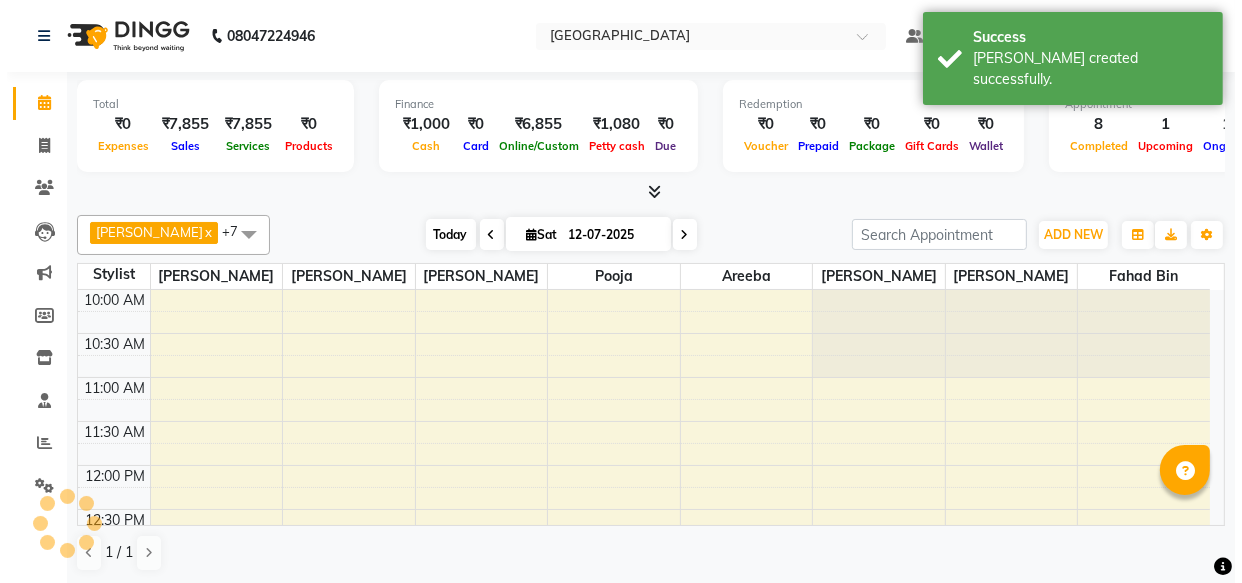 scroll, scrollTop: 527, scrollLeft: 0, axis: vertical 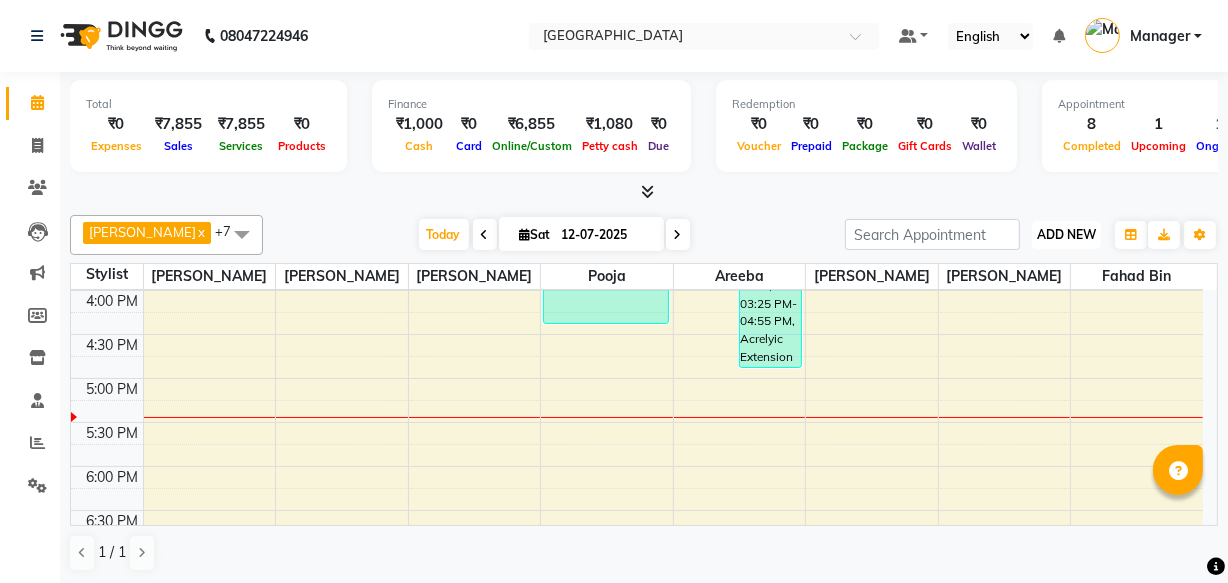 click on "ADD NEW" at bounding box center (1066, 234) 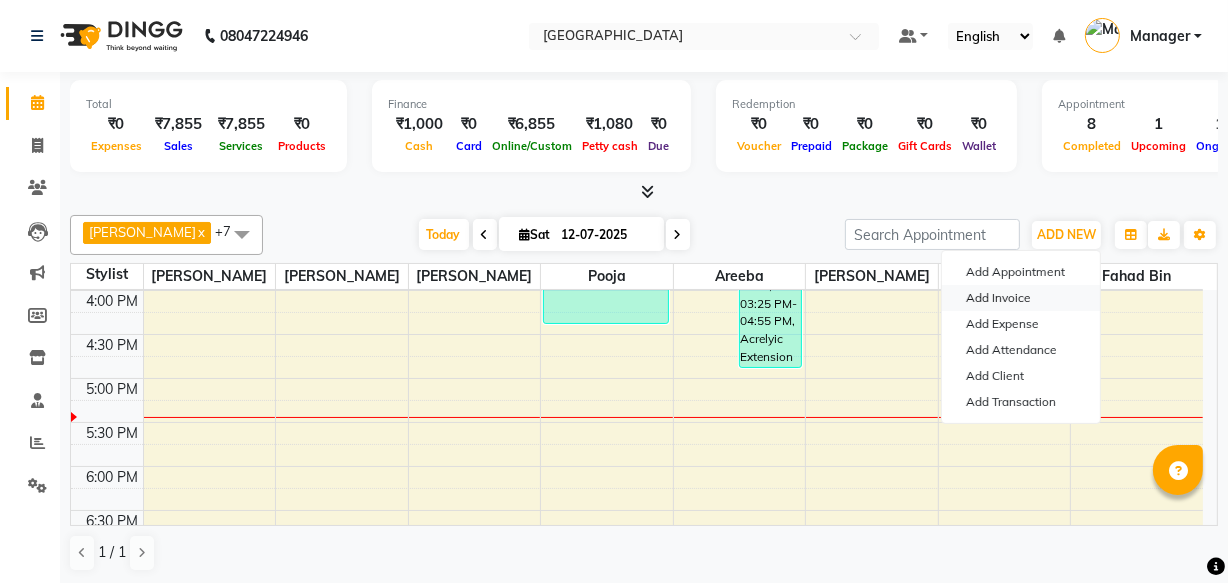 click on "Add Invoice" at bounding box center [1021, 298] 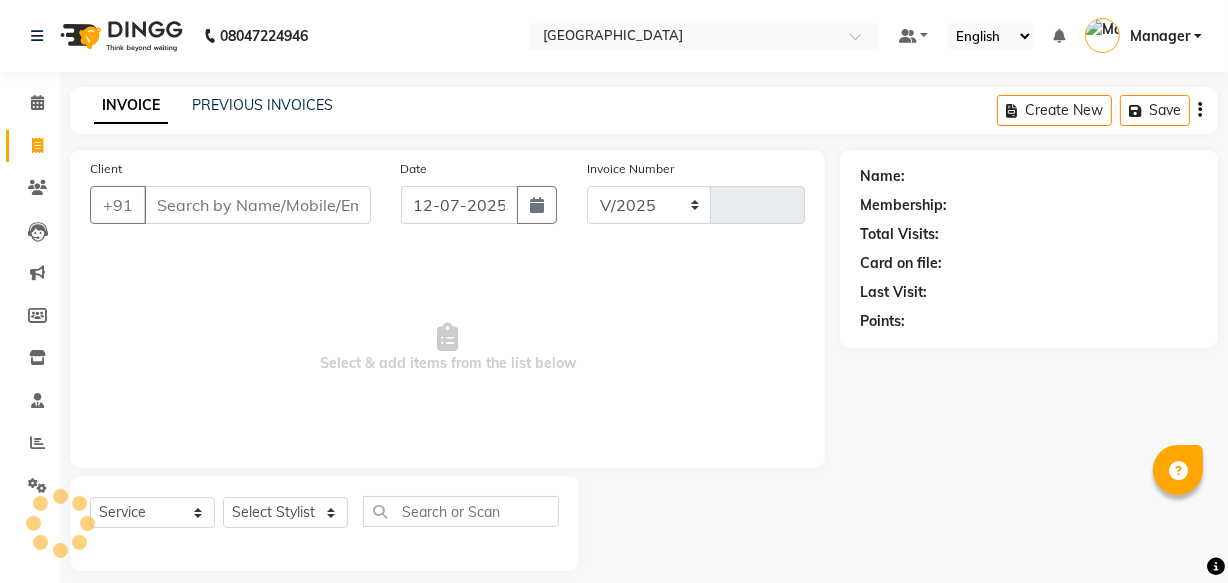 select on "7353" 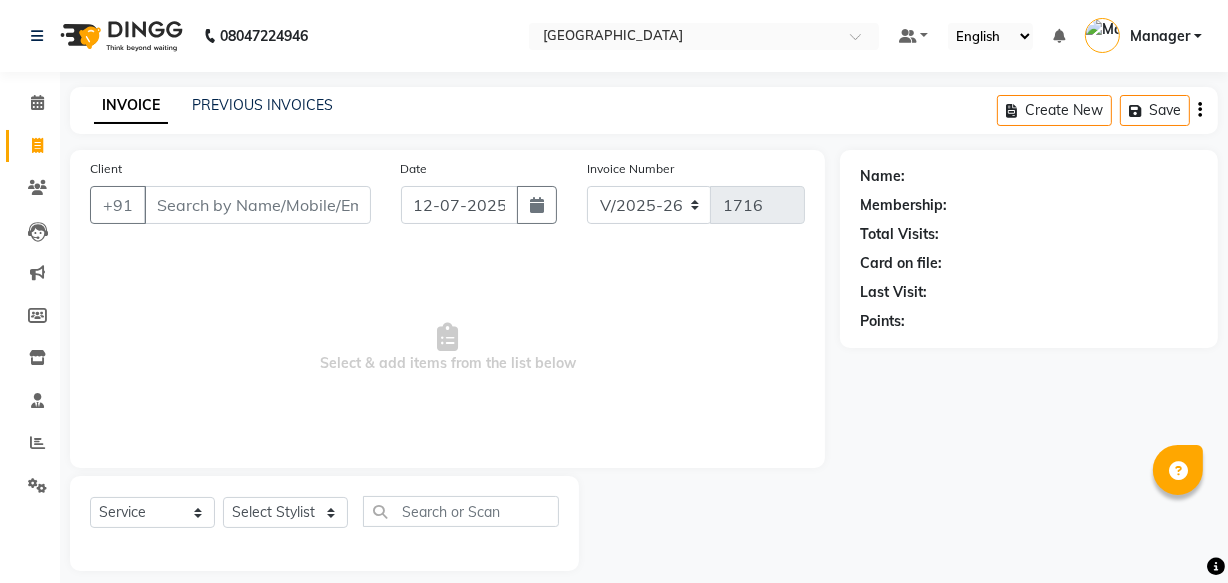 click on "Client" at bounding box center (257, 205) 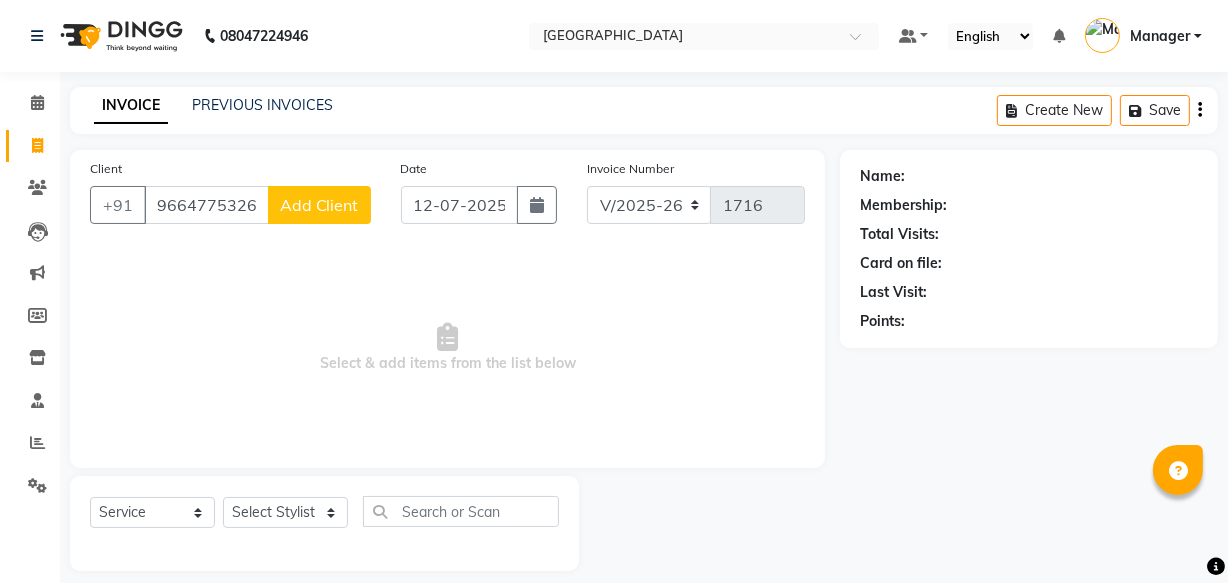 type on "9664775326" 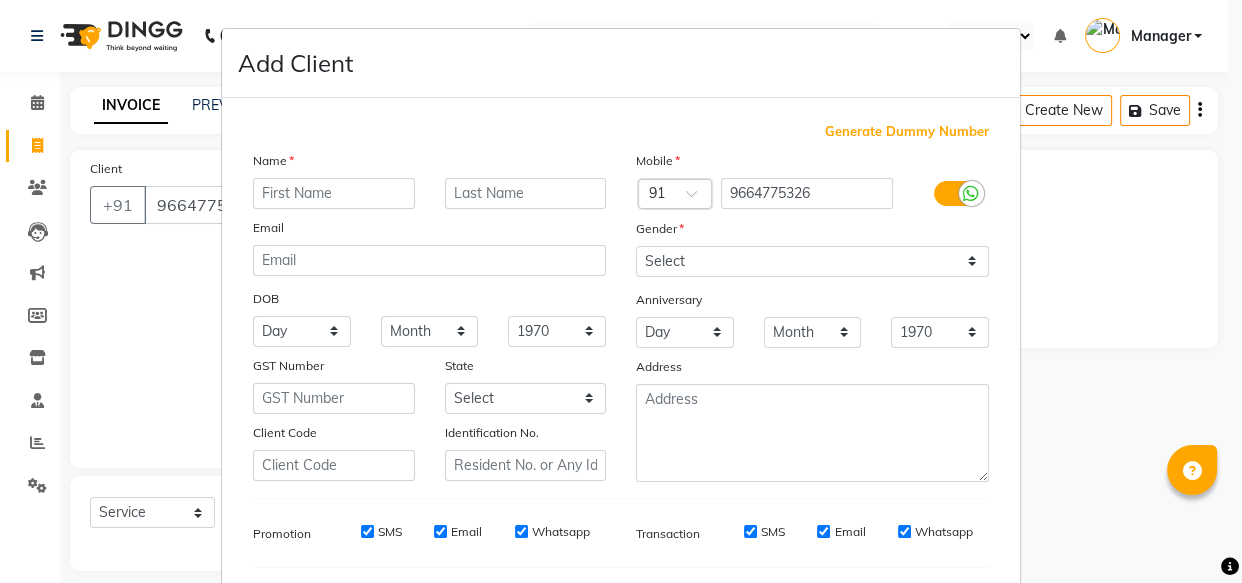 click at bounding box center (334, 193) 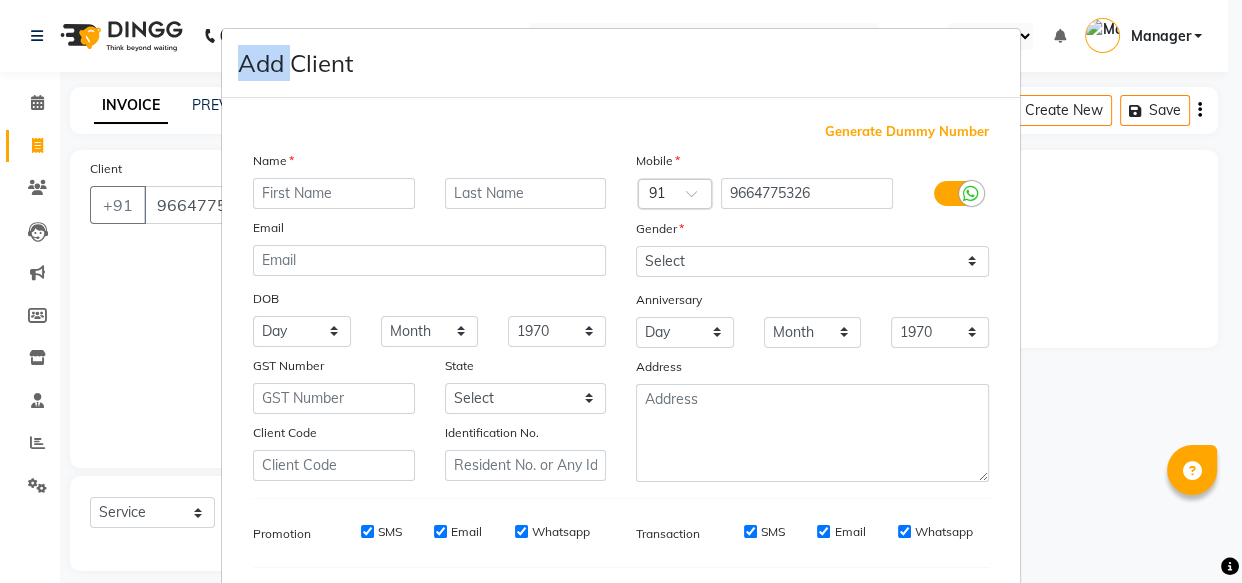 click on "Add Client Generate Dummy Number Name Email DOB Day 01 02 03 04 05 06 07 08 09 10 11 12 13 14 15 16 17 18 19 20 21 22 23 24 25 26 27 28 29 30 31 Month January February March April May June July August September October November [DATE] 1941 1942 1943 1944 1945 1946 1947 1948 1949 1950 1951 1952 1953 1954 1955 1956 1957 1958 1959 1960 1961 1962 1963 1964 1965 1966 1967 1968 1969 1970 1971 1972 1973 1974 1975 1976 1977 1978 1979 1980 1981 1982 1983 1984 1985 1986 1987 1988 1989 1990 1991 1992 1993 1994 1995 1996 1997 1998 1999 2000 2001 2002 2003 2004 2005 2006 2007 2008 2009 2010 2011 2012 2013 2014 2015 2016 2017 2018 2019 2020 2021 2022 2023 2024 GST Number State Select [GEOGRAPHIC_DATA] [GEOGRAPHIC_DATA] [GEOGRAPHIC_DATA] [GEOGRAPHIC_DATA] [GEOGRAPHIC_DATA] [GEOGRAPHIC_DATA] [GEOGRAPHIC_DATA] [GEOGRAPHIC_DATA] and [GEOGRAPHIC_DATA] [GEOGRAPHIC_DATA] [GEOGRAPHIC_DATA] [GEOGRAPHIC_DATA] [GEOGRAPHIC_DATA] [GEOGRAPHIC_DATA] [GEOGRAPHIC_DATA] [GEOGRAPHIC_DATA] [GEOGRAPHIC_DATA] [GEOGRAPHIC_DATA] [GEOGRAPHIC_DATA] [GEOGRAPHIC_DATA] [GEOGRAPHIC_DATA] [GEOGRAPHIC_DATA] [GEOGRAPHIC_DATA] [GEOGRAPHIC_DATA] [GEOGRAPHIC_DATA] [GEOGRAPHIC_DATA] [GEOGRAPHIC_DATA] [GEOGRAPHIC_DATA] [GEOGRAPHIC_DATA] [GEOGRAPHIC_DATA] [GEOGRAPHIC_DATA]" at bounding box center (621, 291) 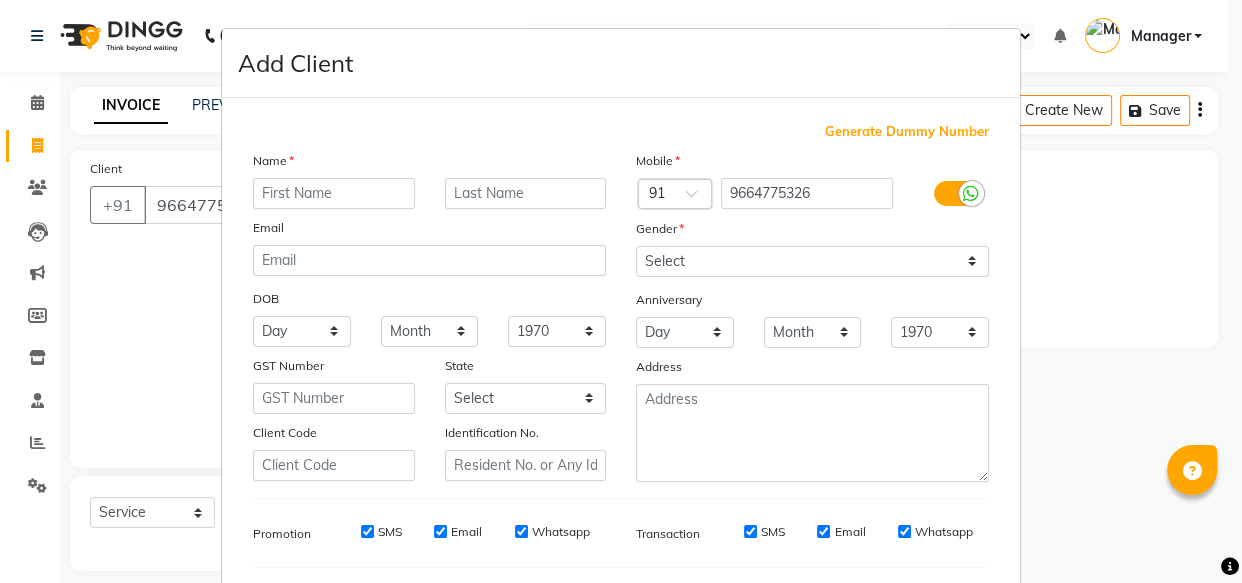 click on "Add Client Generate Dummy Number Name Email DOB Day 01 02 03 04 05 06 07 08 09 10 11 12 13 14 15 16 17 18 19 20 21 22 23 24 25 26 27 28 29 30 31 Month January February March April May June July August September October November [DATE] 1941 1942 1943 1944 1945 1946 1947 1948 1949 1950 1951 1952 1953 1954 1955 1956 1957 1958 1959 1960 1961 1962 1963 1964 1965 1966 1967 1968 1969 1970 1971 1972 1973 1974 1975 1976 1977 1978 1979 1980 1981 1982 1983 1984 1985 1986 1987 1988 1989 1990 1991 1992 1993 1994 1995 1996 1997 1998 1999 2000 2001 2002 2003 2004 2005 2006 2007 2008 2009 2010 2011 2012 2013 2014 2015 2016 2017 2018 2019 2020 2021 2022 2023 2024 GST Number State Select [GEOGRAPHIC_DATA] [GEOGRAPHIC_DATA] [GEOGRAPHIC_DATA] [GEOGRAPHIC_DATA] [GEOGRAPHIC_DATA] [GEOGRAPHIC_DATA] [GEOGRAPHIC_DATA] [GEOGRAPHIC_DATA] and [GEOGRAPHIC_DATA] [GEOGRAPHIC_DATA] [GEOGRAPHIC_DATA] [GEOGRAPHIC_DATA] [GEOGRAPHIC_DATA] [GEOGRAPHIC_DATA] [GEOGRAPHIC_DATA] [GEOGRAPHIC_DATA] [GEOGRAPHIC_DATA] [GEOGRAPHIC_DATA] [GEOGRAPHIC_DATA] [GEOGRAPHIC_DATA] [GEOGRAPHIC_DATA] [GEOGRAPHIC_DATA] [GEOGRAPHIC_DATA] [GEOGRAPHIC_DATA] [GEOGRAPHIC_DATA] [GEOGRAPHIC_DATA] [GEOGRAPHIC_DATA] [GEOGRAPHIC_DATA] [GEOGRAPHIC_DATA] [GEOGRAPHIC_DATA] [GEOGRAPHIC_DATA]" at bounding box center (621, 291) 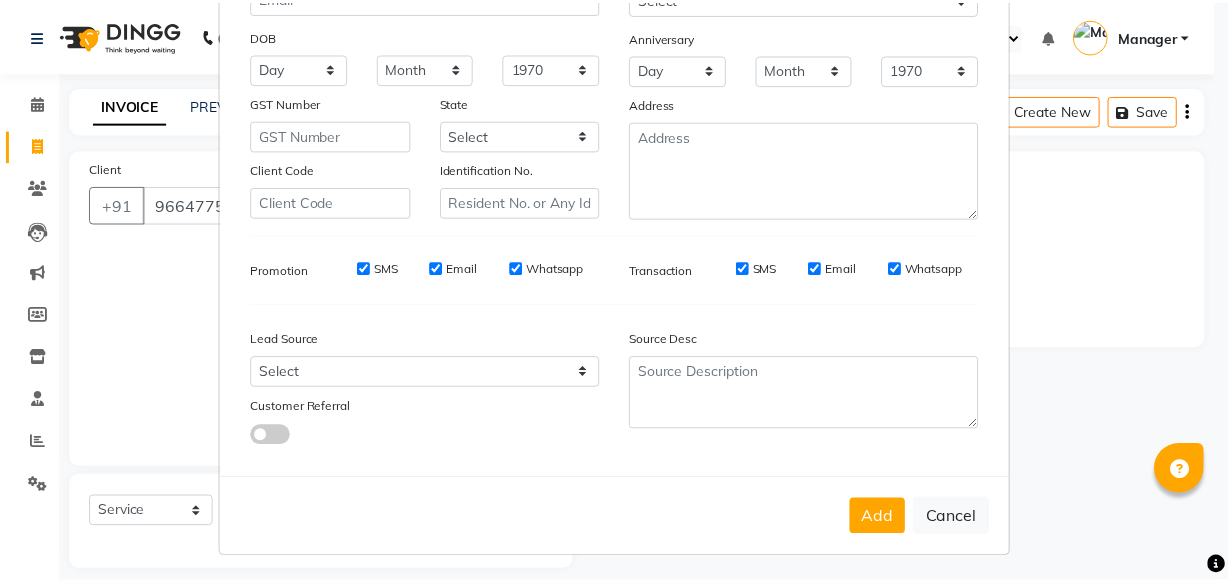 scroll, scrollTop: 268, scrollLeft: 0, axis: vertical 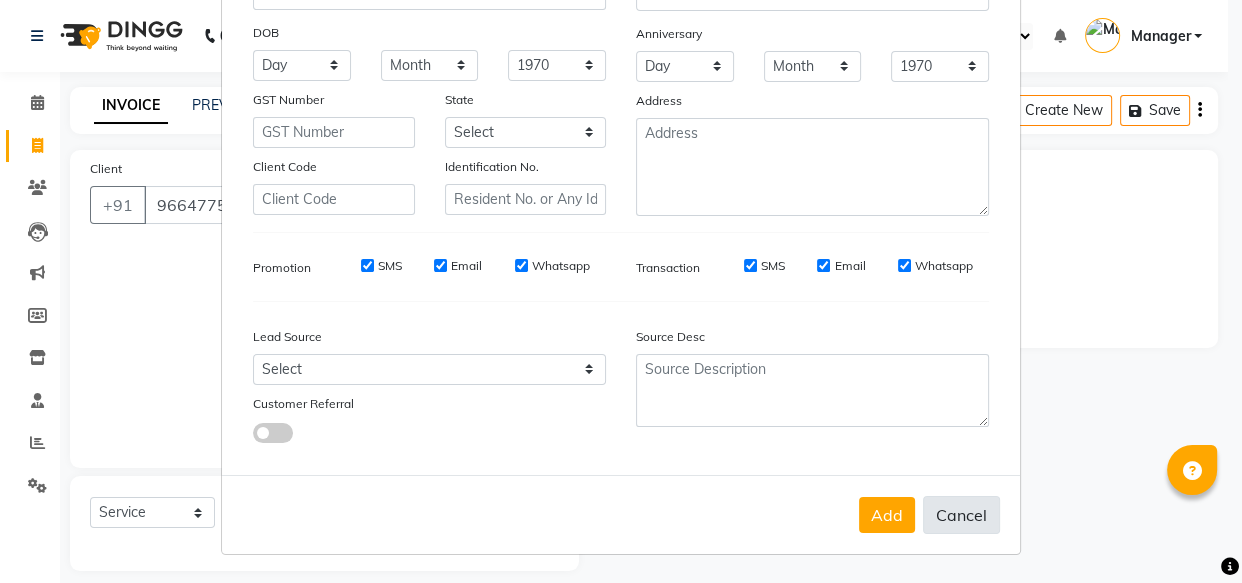 click on "Cancel" at bounding box center (961, 515) 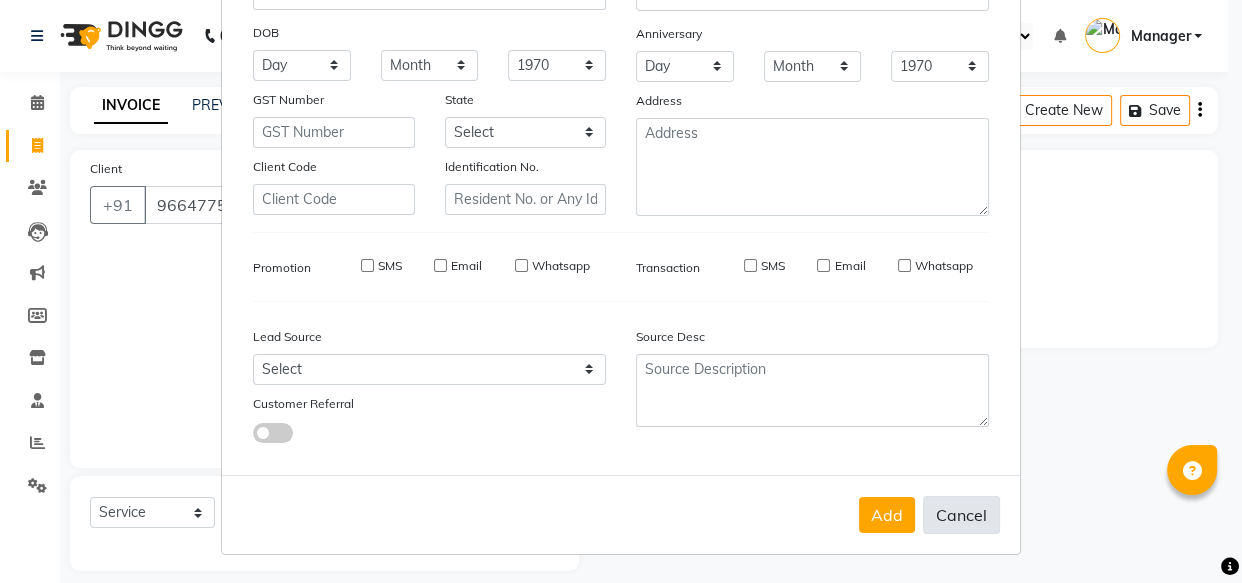 select 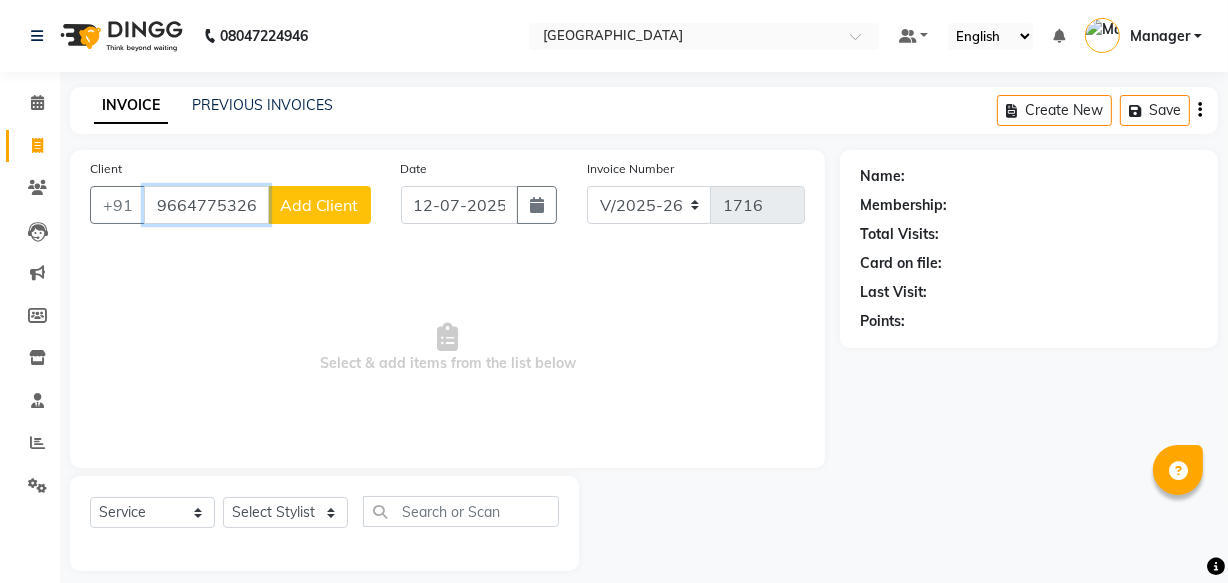 click on "9664775326" at bounding box center [206, 205] 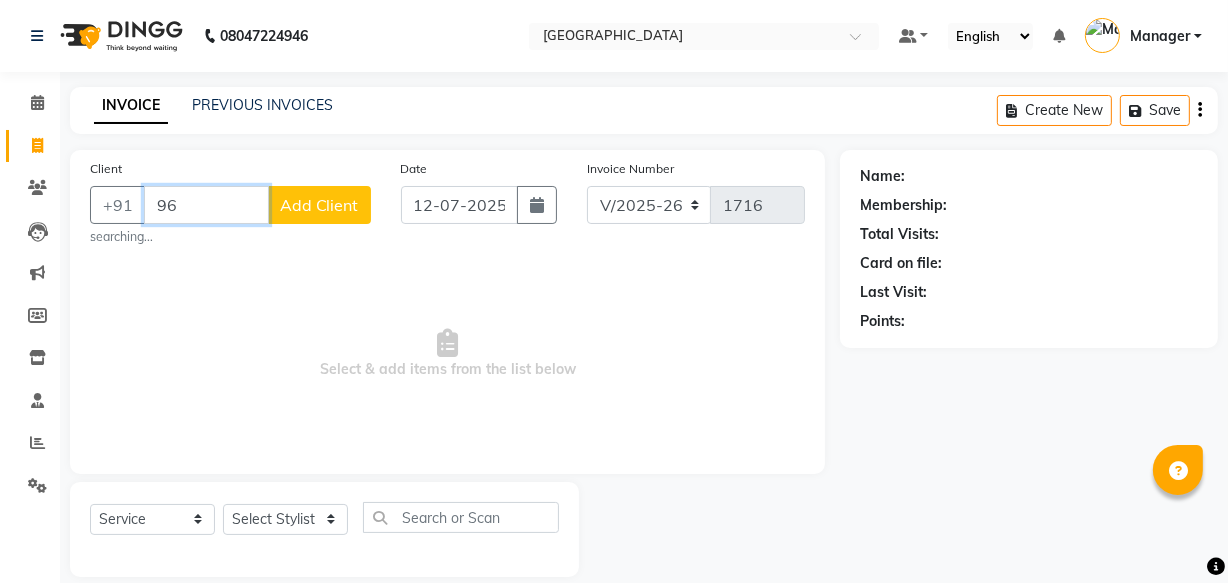 type on "9" 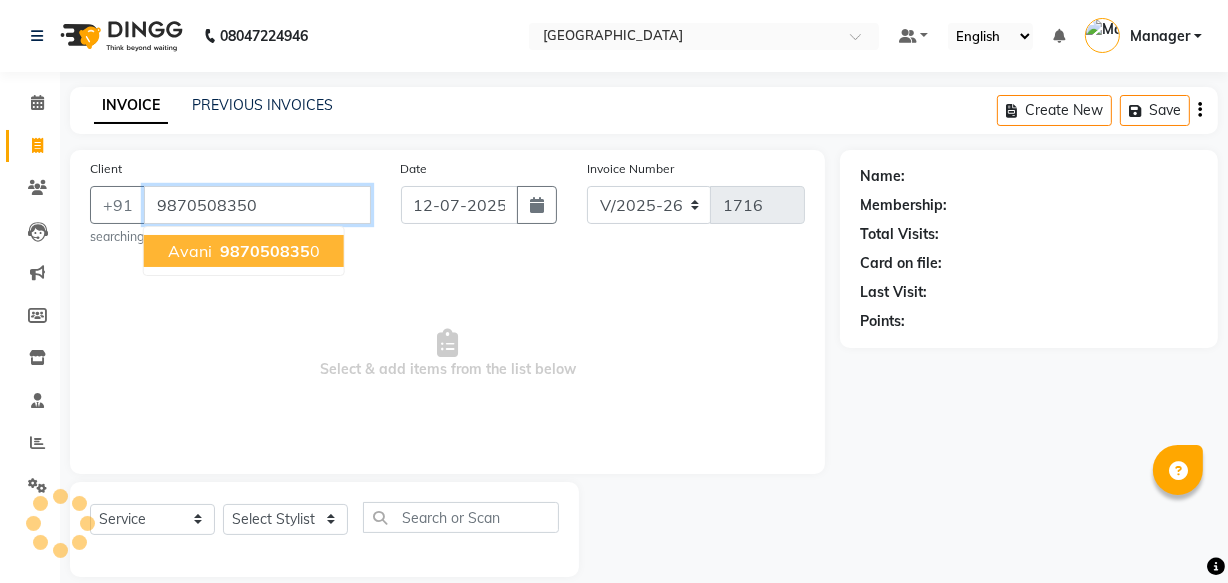 type on "9870508350" 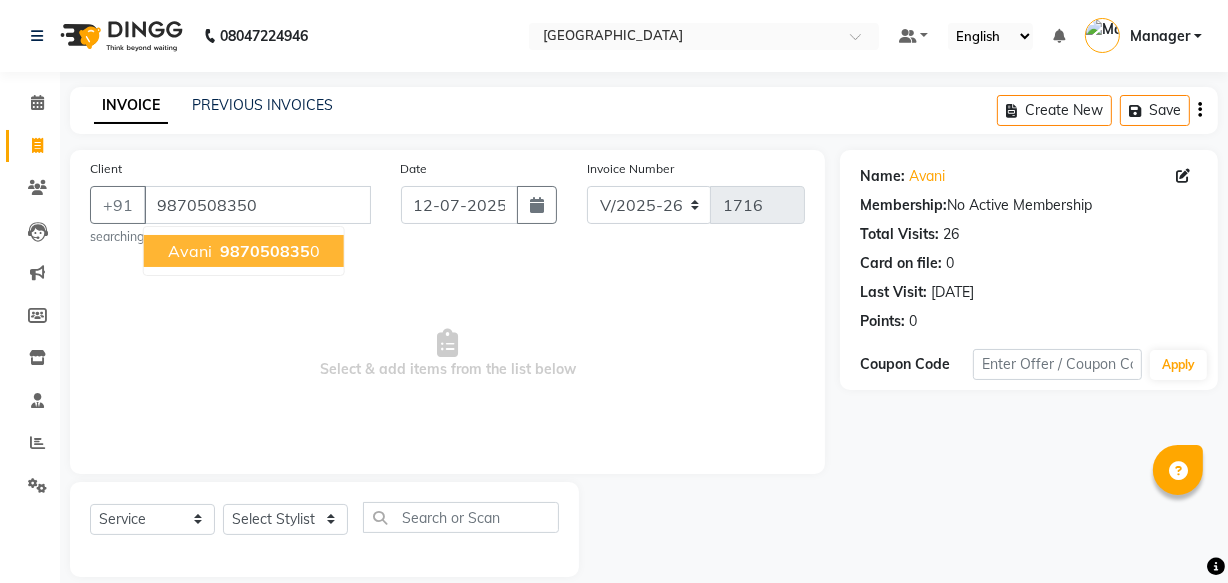 click on "987050835" at bounding box center (265, 251) 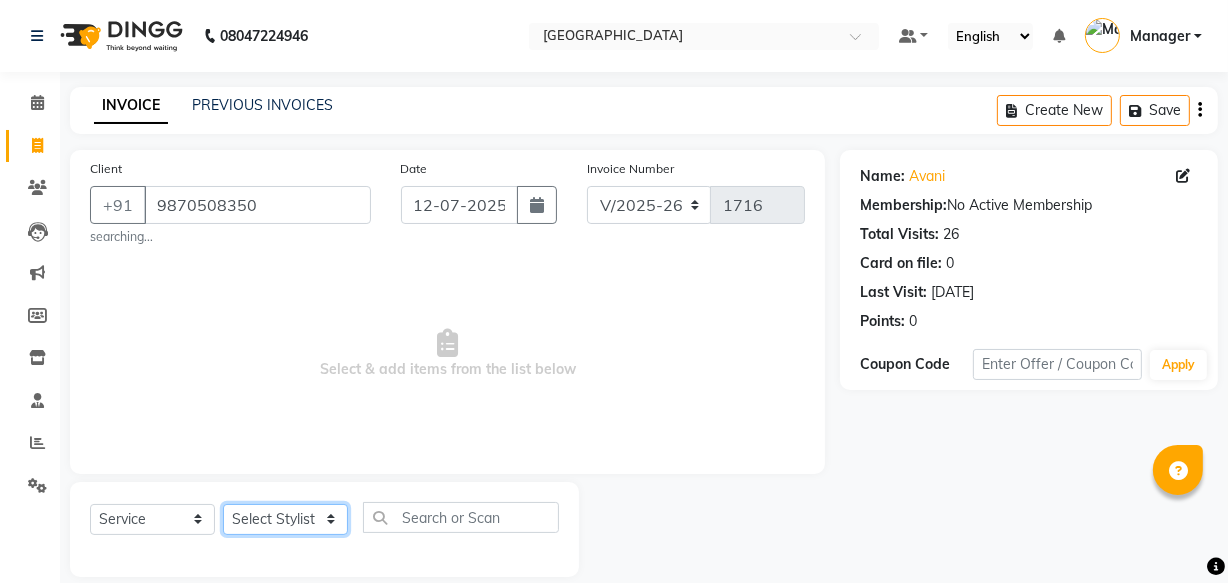 click on "Select Stylist [PERSON_NAME] Areeba [PERSON_NAME] Bin [PERSON_NAME] [PERSON_NAME] Manager [PERSON_NAME]  [PERSON_NAME]  [PERSON_NAME]" 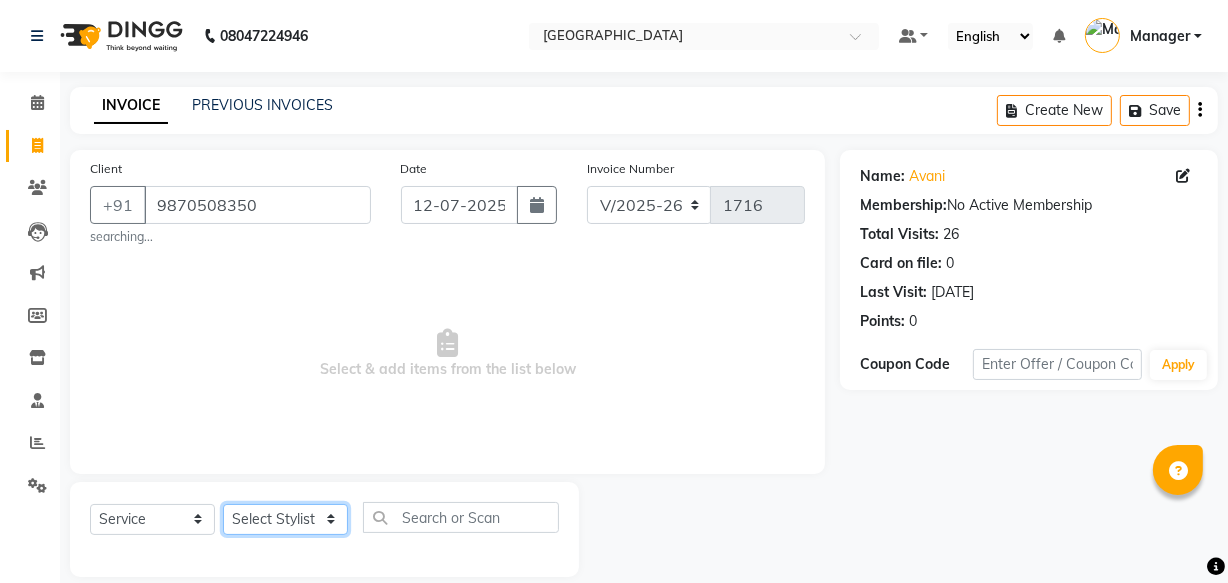 select on "63648" 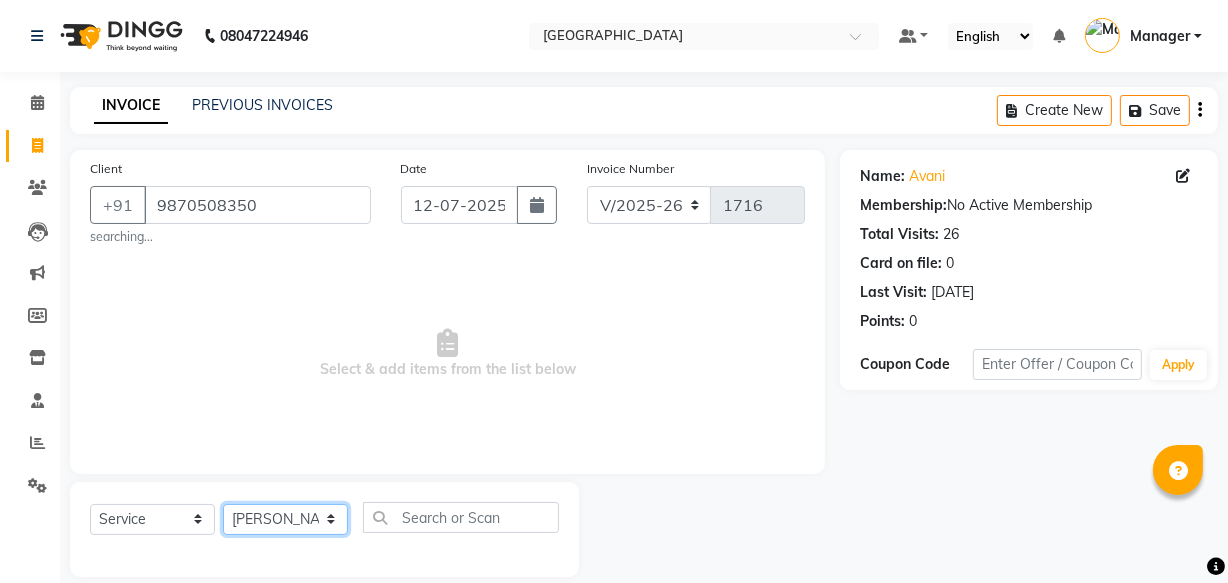 click on "Select Stylist [PERSON_NAME] Areeba [PERSON_NAME] Bin [PERSON_NAME] [PERSON_NAME] Manager [PERSON_NAME]  [PERSON_NAME]  [PERSON_NAME]" 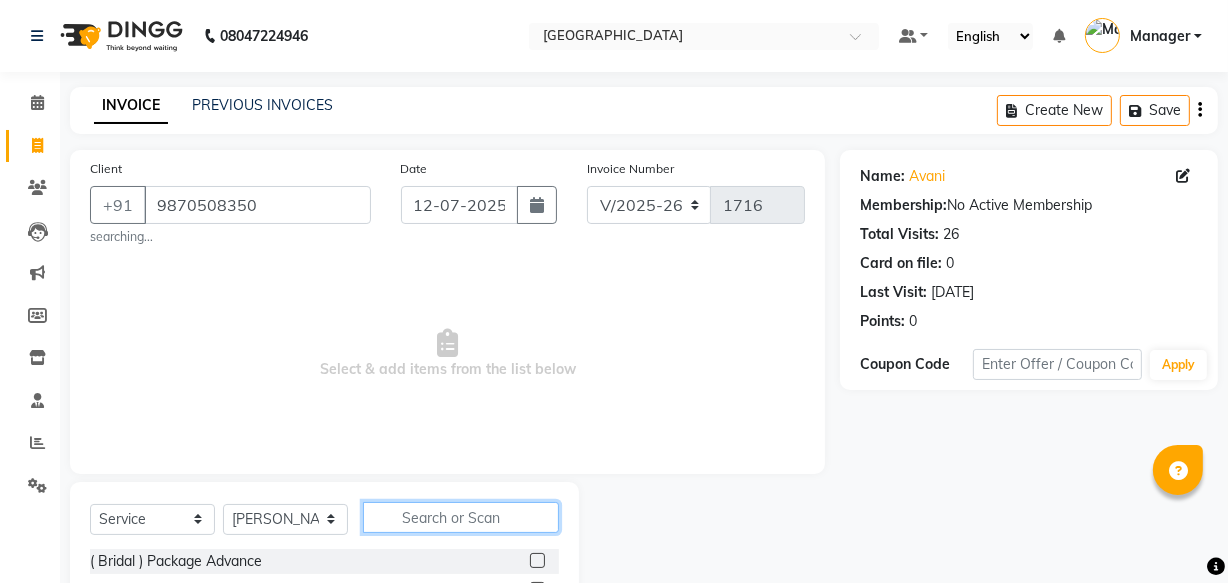 click 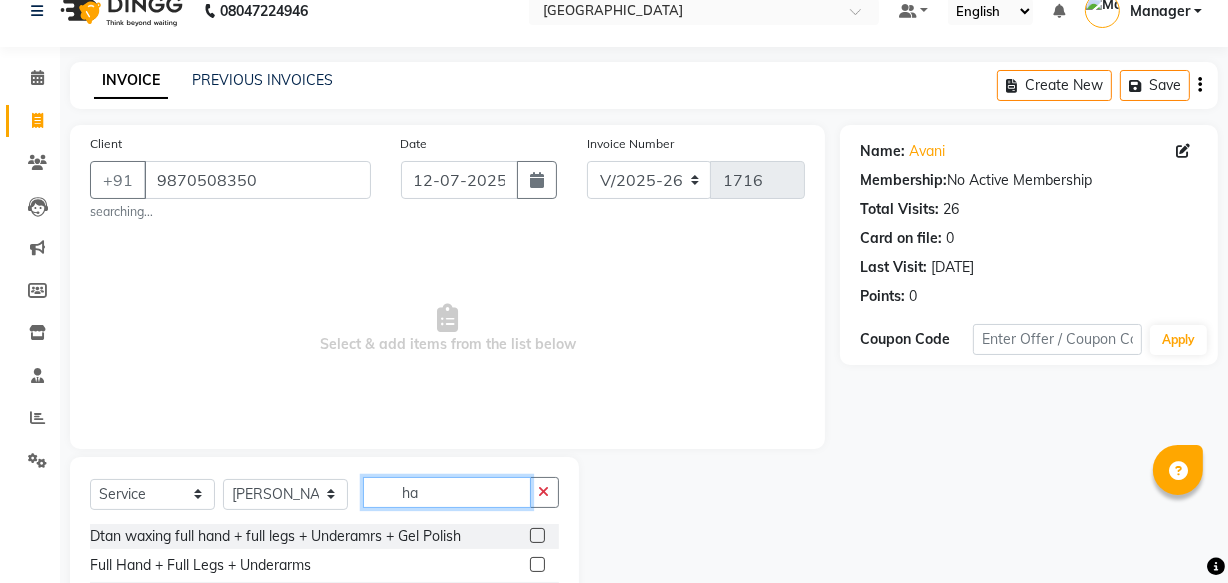 scroll, scrollTop: 225, scrollLeft: 0, axis: vertical 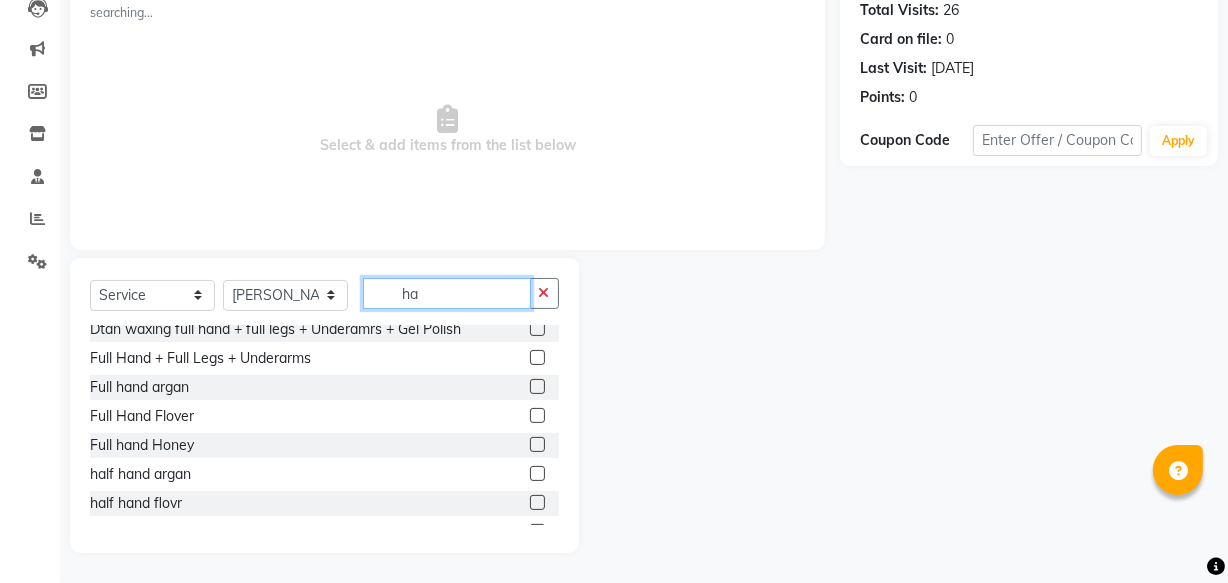type on "ha" 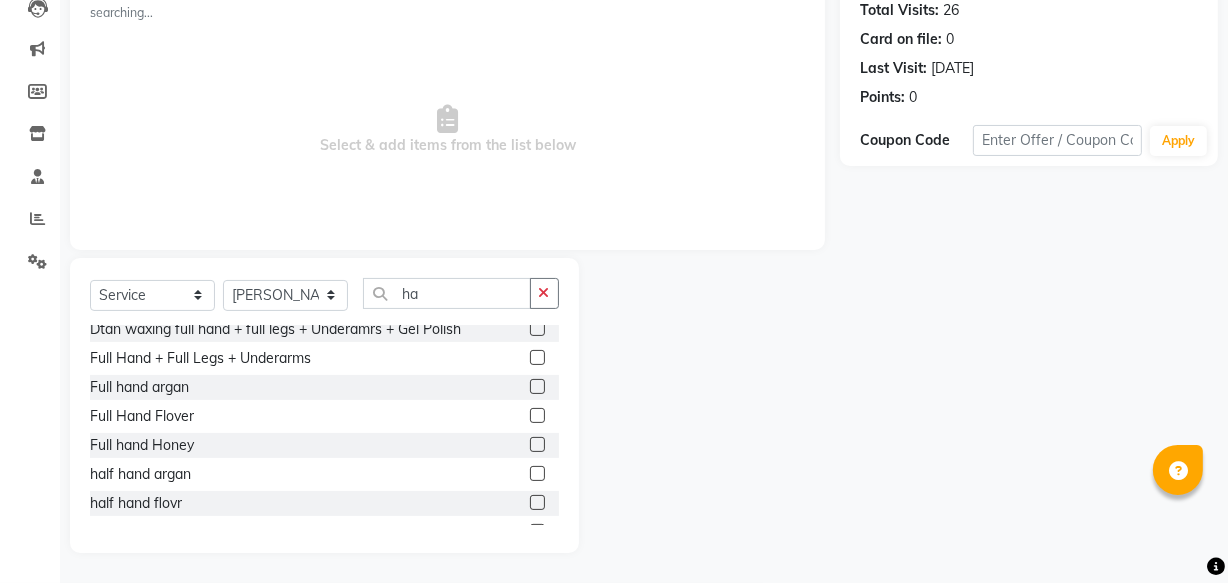 click on "Full hand argan" 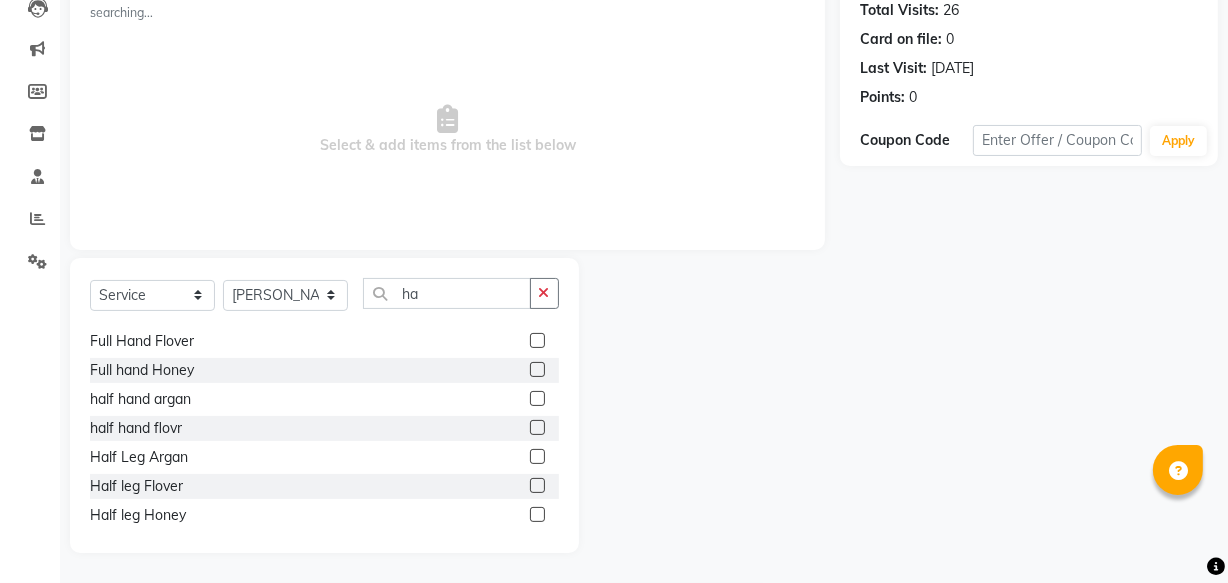 scroll, scrollTop: 84, scrollLeft: 0, axis: vertical 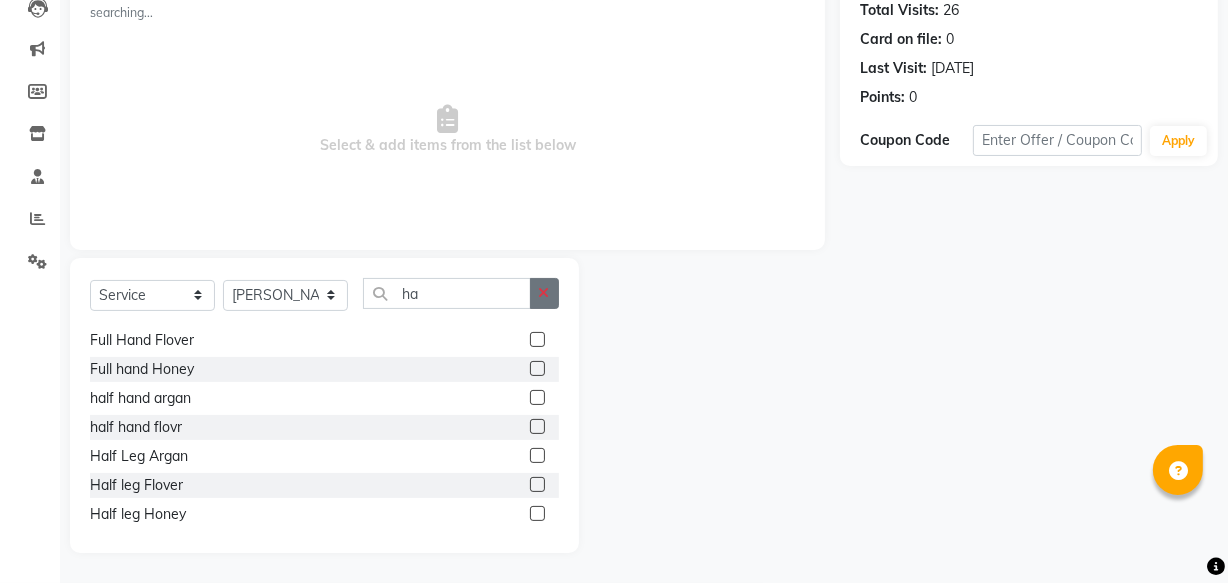 click 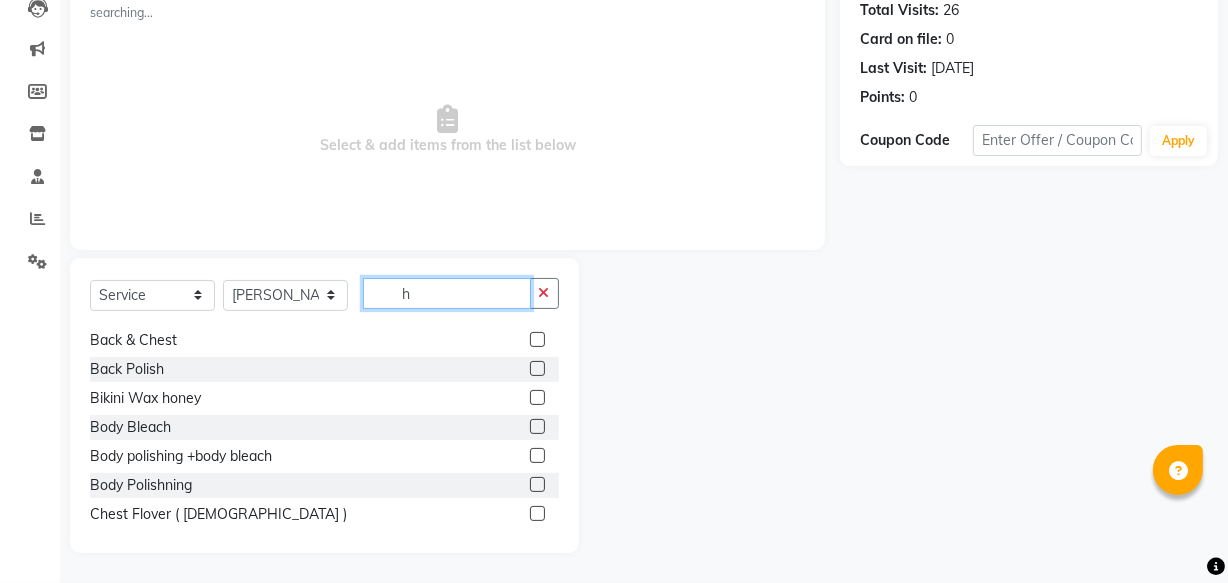 scroll, scrollTop: 0, scrollLeft: 0, axis: both 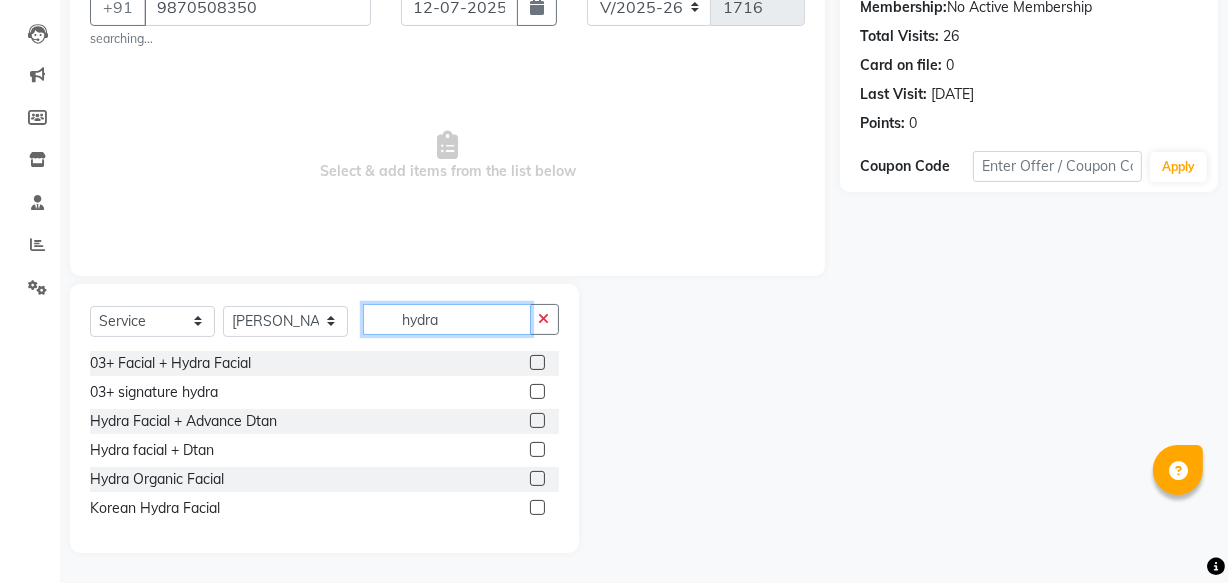 type on "hydra" 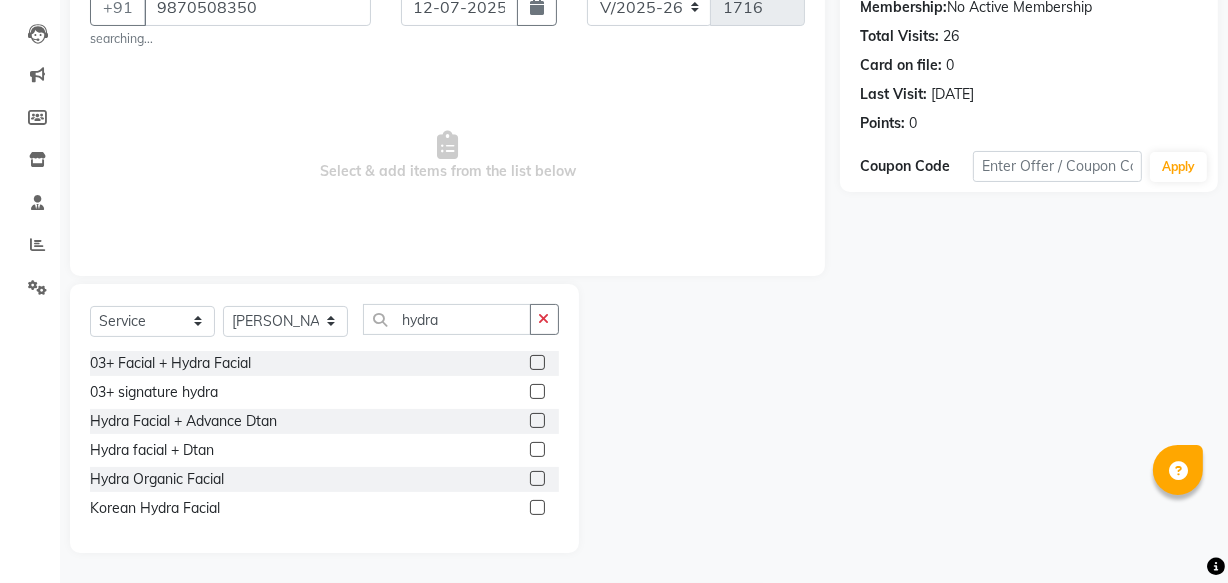 click 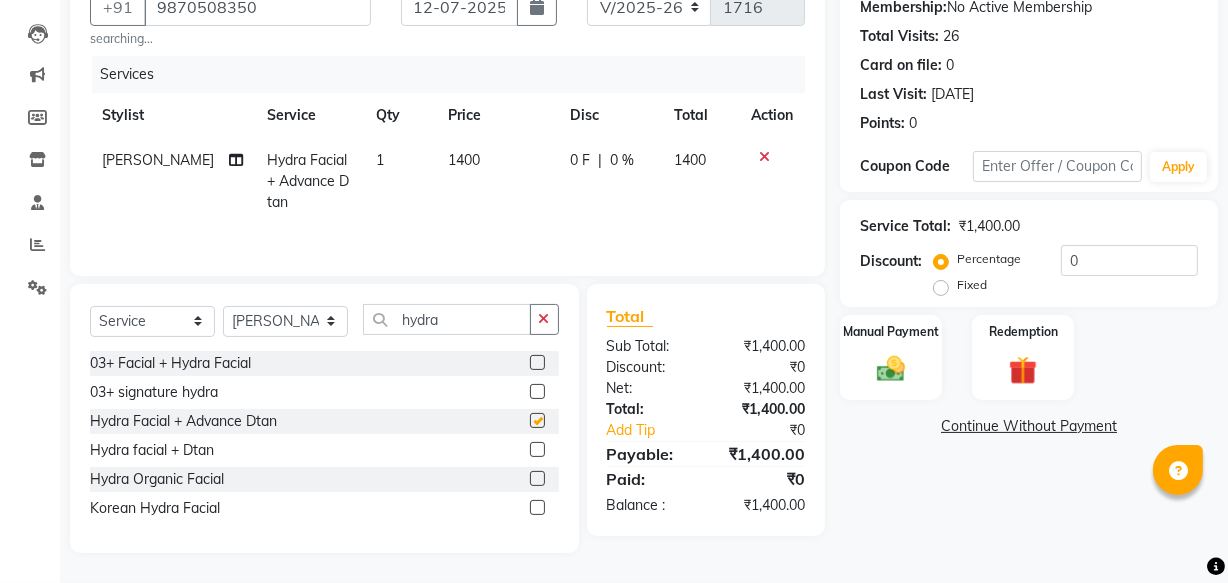 checkbox on "false" 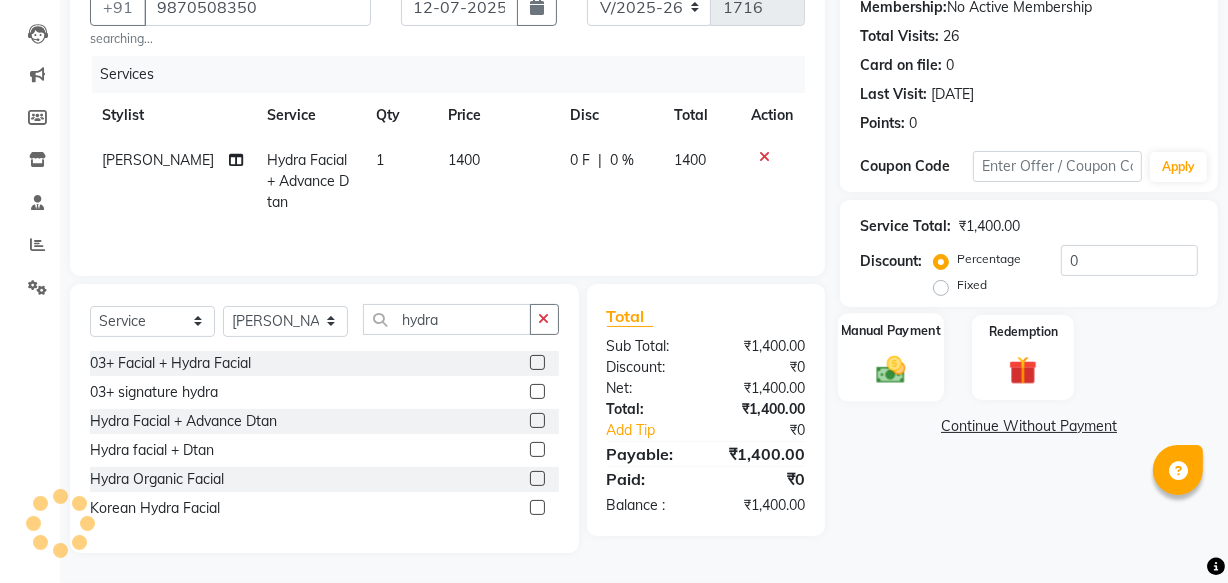 click 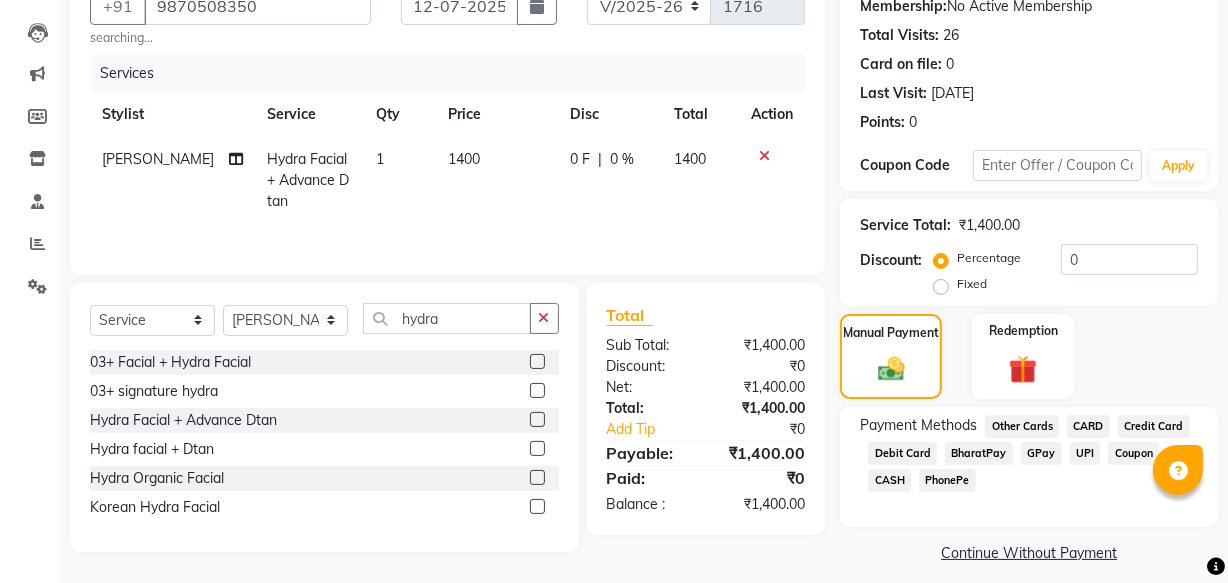 click on "GPay" 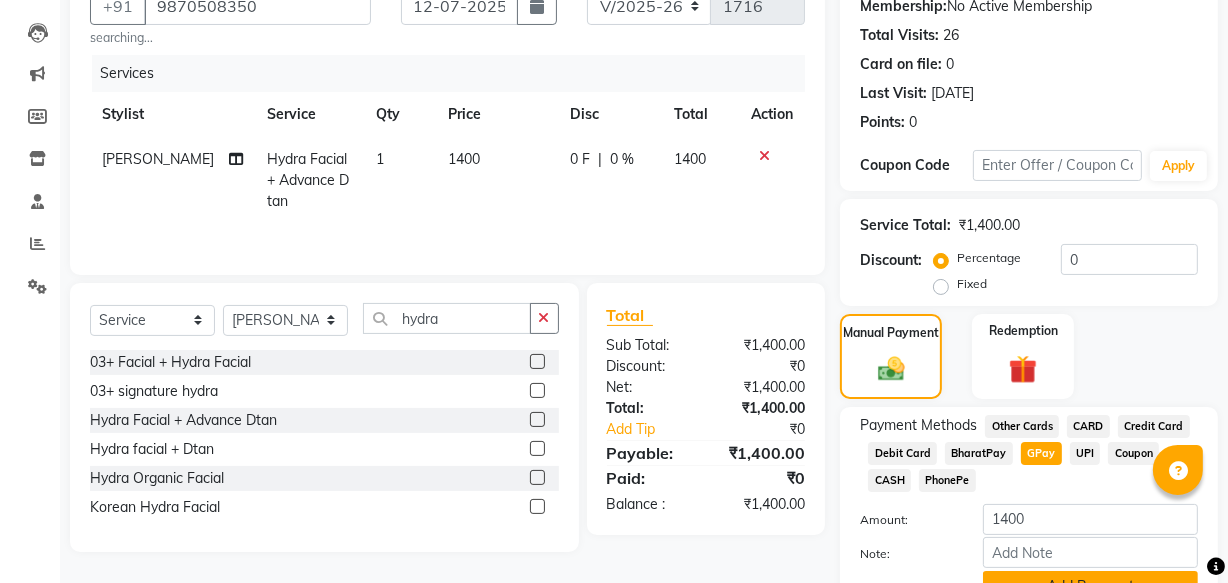 scroll, scrollTop: 297, scrollLeft: 0, axis: vertical 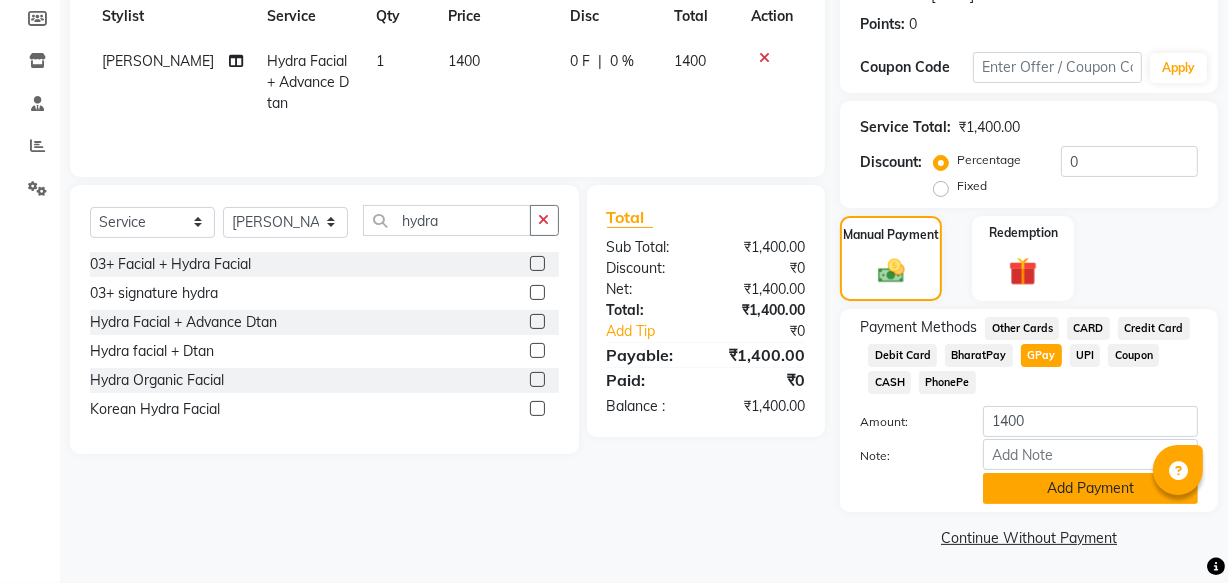 click on "Add Payment" 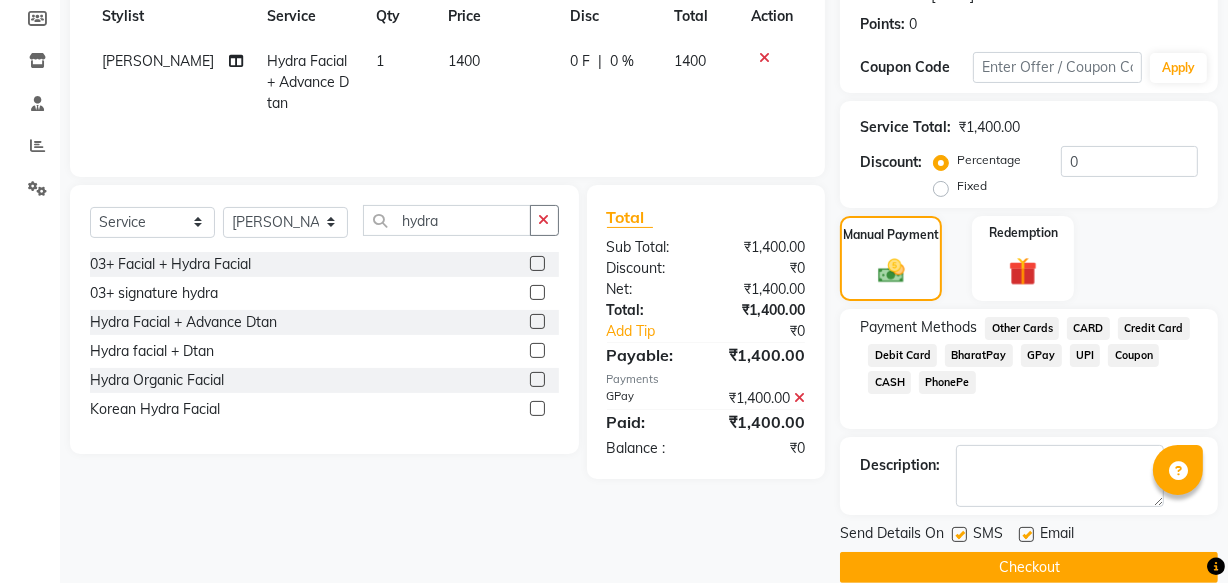 scroll, scrollTop: 326, scrollLeft: 0, axis: vertical 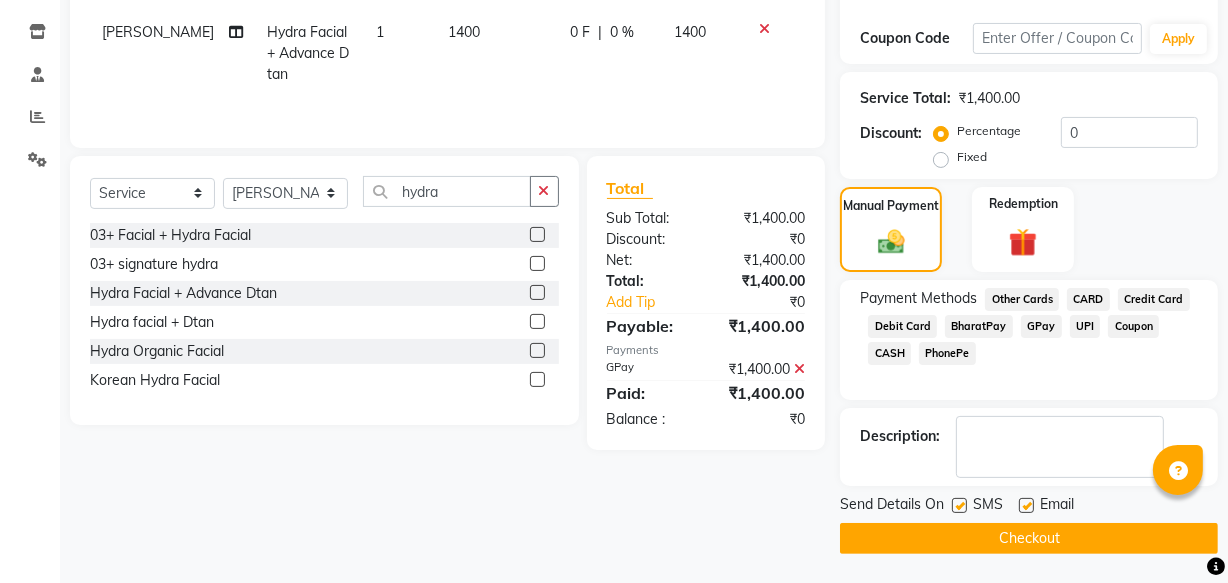 click on "Checkout" 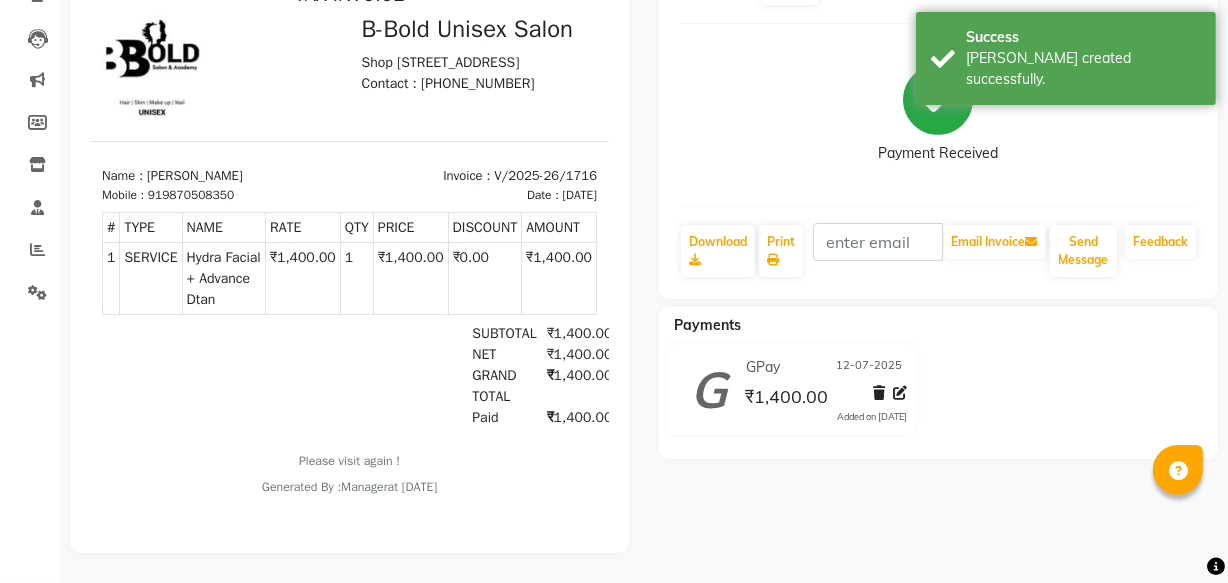 scroll, scrollTop: 0, scrollLeft: 0, axis: both 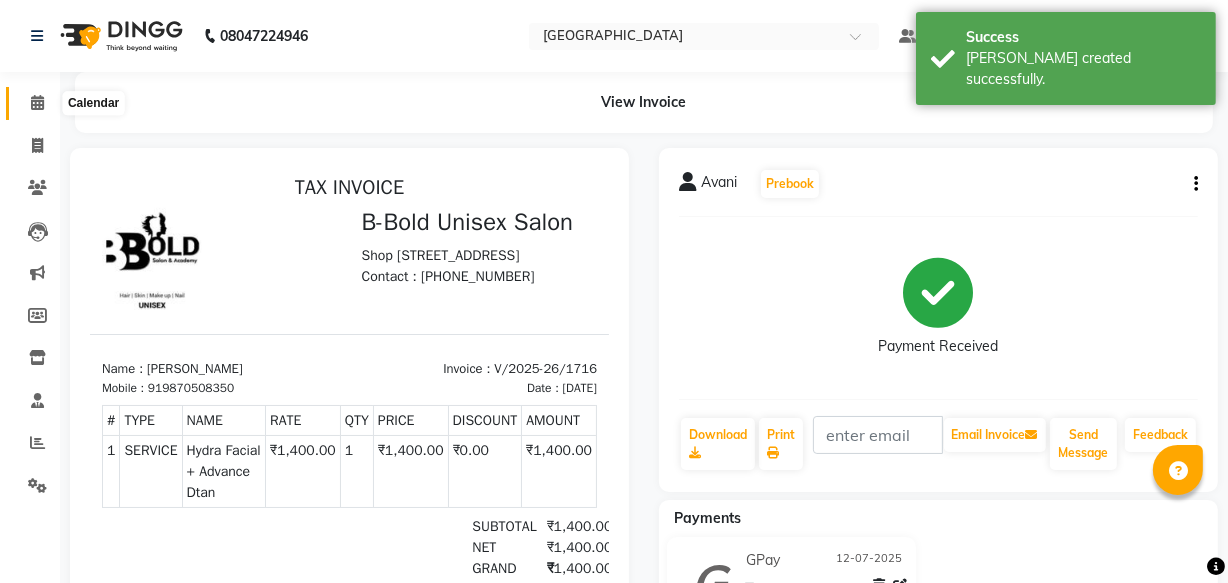 click 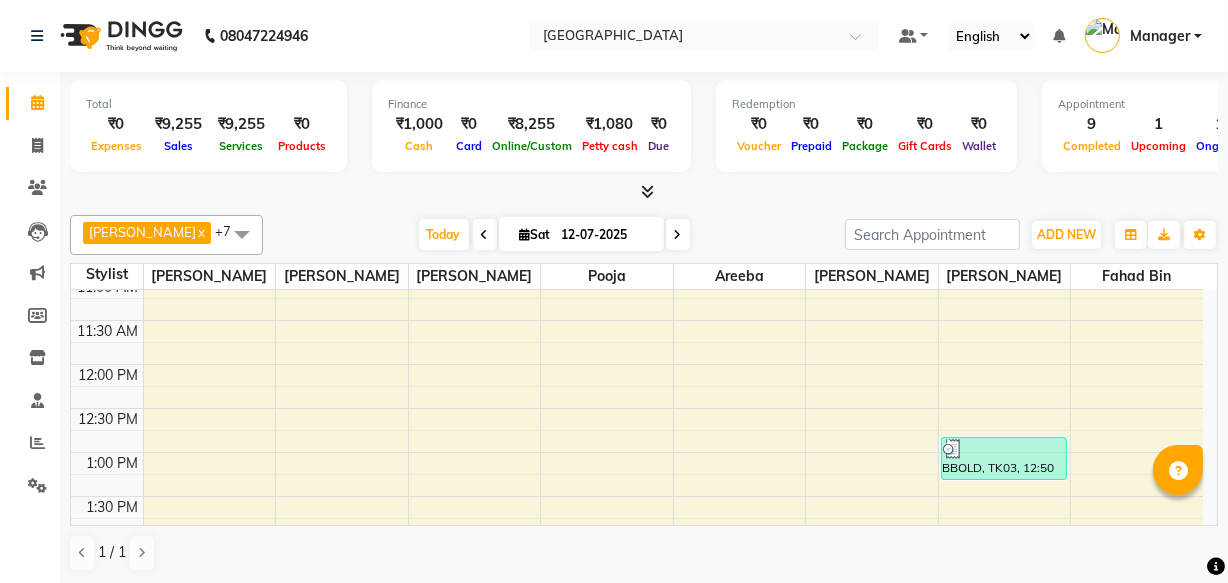 scroll, scrollTop: 100, scrollLeft: 0, axis: vertical 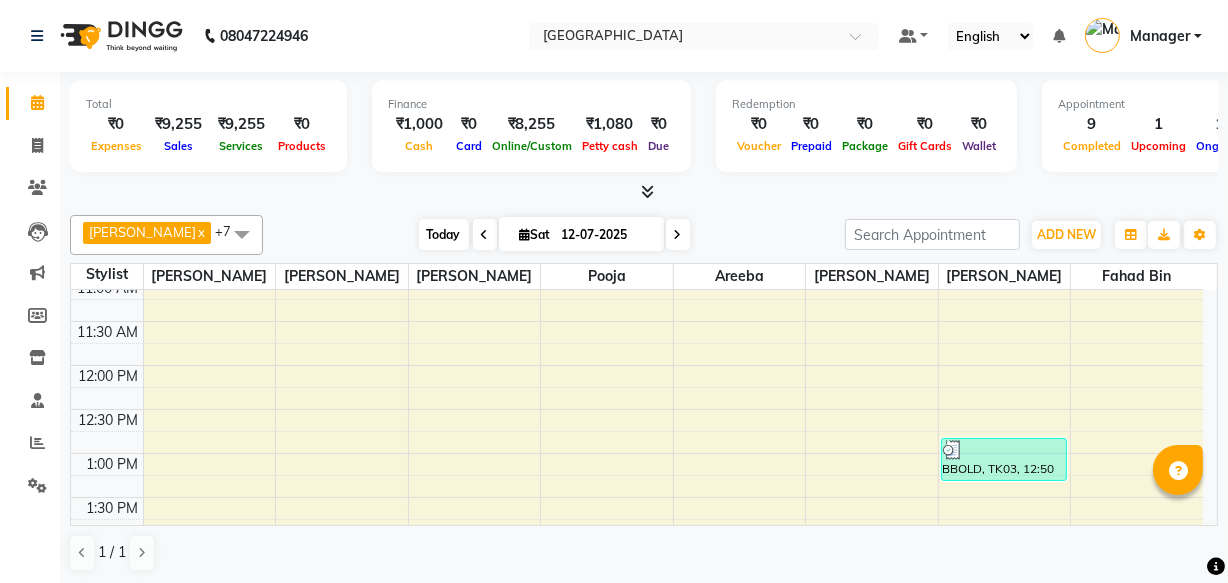 click on "Today" at bounding box center (444, 234) 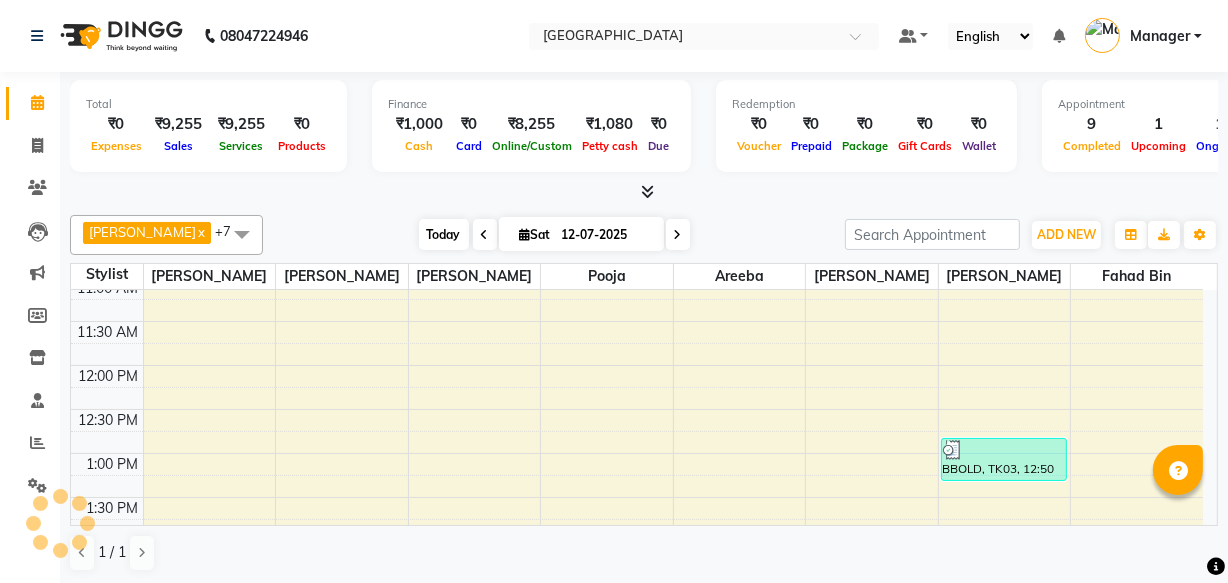 scroll, scrollTop: 615, scrollLeft: 0, axis: vertical 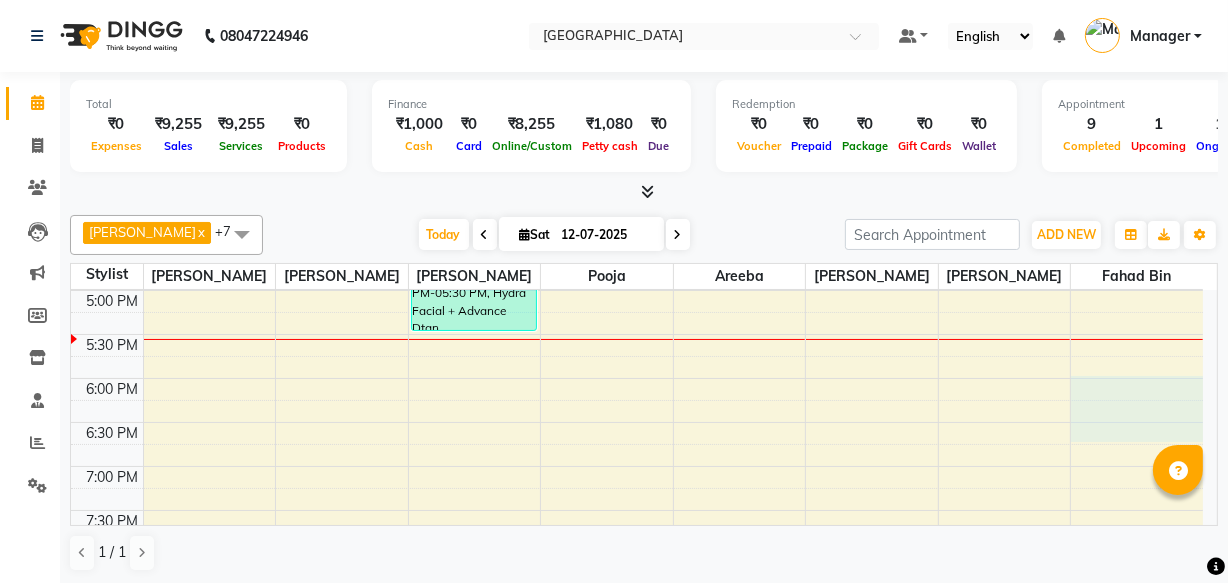 click on "10:00 AM 10:30 AM 11:00 AM 11:30 AM 12:00 PM 12:30 PM 1:00 PM 1:30 PM 2:00 PM 2:30 PM 3:00 PM 3:30 PM 4:00 PM 4:30 PM 5:00 PM 5:30 PM 6:00 PM 6:30 PM 7:00 PM 7:30 PM 8:00 PM 8:30 PM 9:00 PM 9:30 PM 10:00 PM 10:30 PM     BBOLD, TK04, 02:25 PM-02:45 PM, Blowdry     BBOLD, TK04, 02:45 PM-03:30 PM, [PERSON_NAME] cleanup,Normal Polish     Disha Chaitalia, TK05, 02:00 PM-03:00 PM, Hydra facial + Dtan     [PERSON_NAME], TK06, 02:40 PM-03:30 PM, FA +HL+UA (Flavour),Threading Eyebrow     Avani, TK09, 04:30 PM-05:30 PM, Hydra Facial  + Advance Dtan     pooja staff, TK07, 02:55 PM-04:25 PM, Stikons Extensions with gel polish    [PERSON_NAME], TK02, 02:00 PM-03:30 PM, Acrelyic Extension With Gel polish     [PERSON_NAME], TK08, 03:25 PM-04:55 PM, Acrelyic Extension With Gel polish     BBOLD, TK03, 12:50 PM-01:20 PM, Haircut [DEMOGRAPHIC_DATA]     Disha Chaitalia, TK05, 03:00 PM-03:30 PM, [DEMOGRAPHIC_DATA] Hairwash" at bounding box center [644, 407] 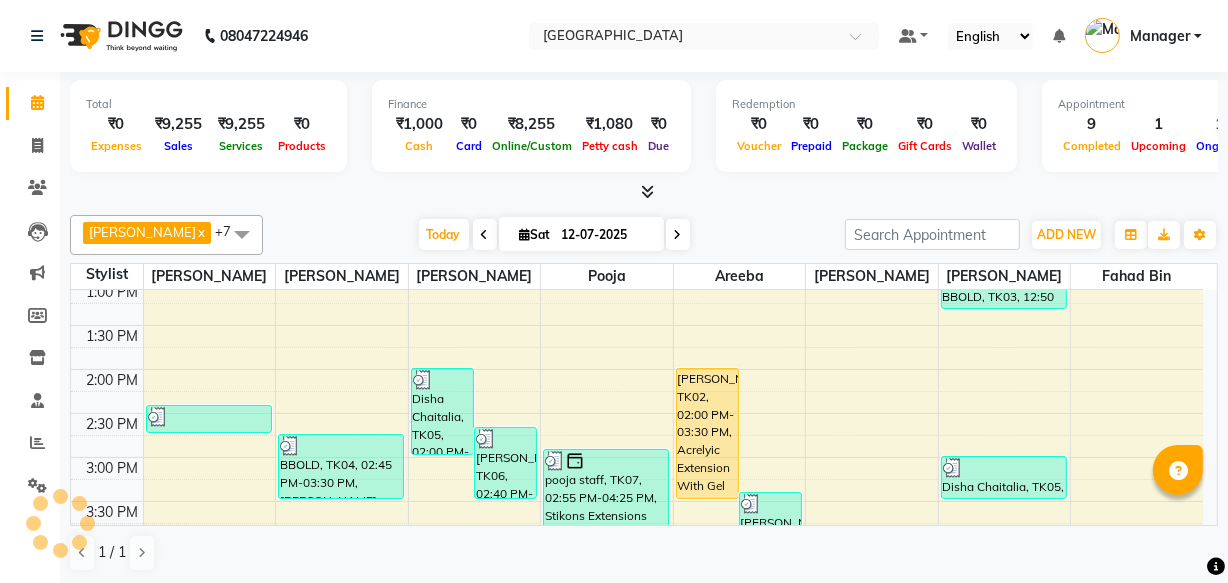 scroll, scrollTop: 268, scrollLeft: 0, axis: vertical 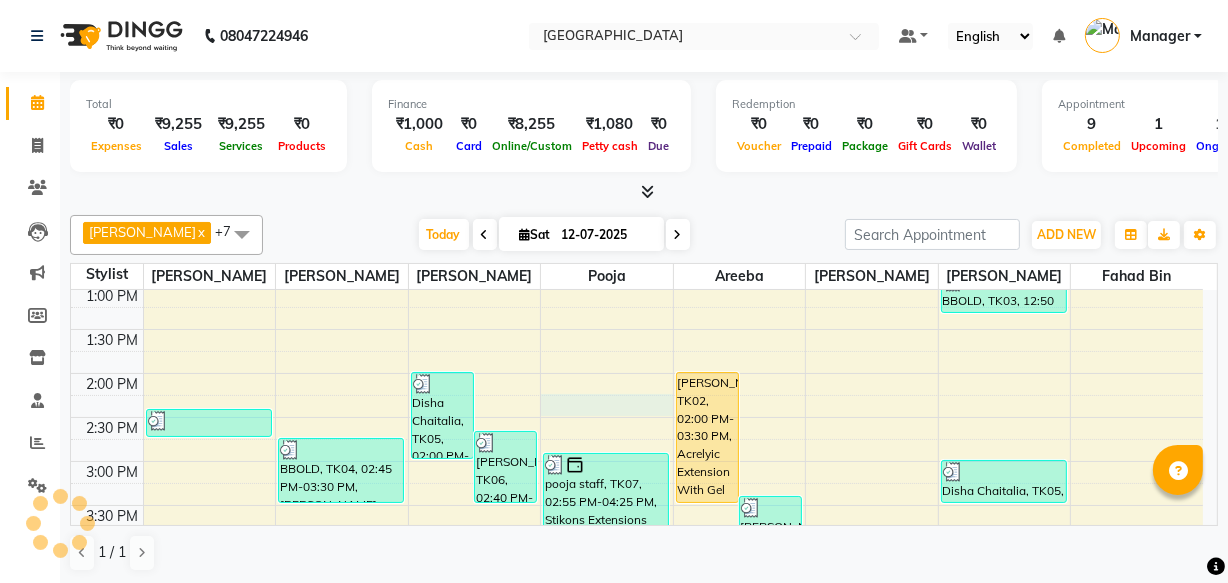 drag, startPoint x: 668, startPoint y: 407, endPoint x: 703, endPoint y: 409, distance: 35.057095 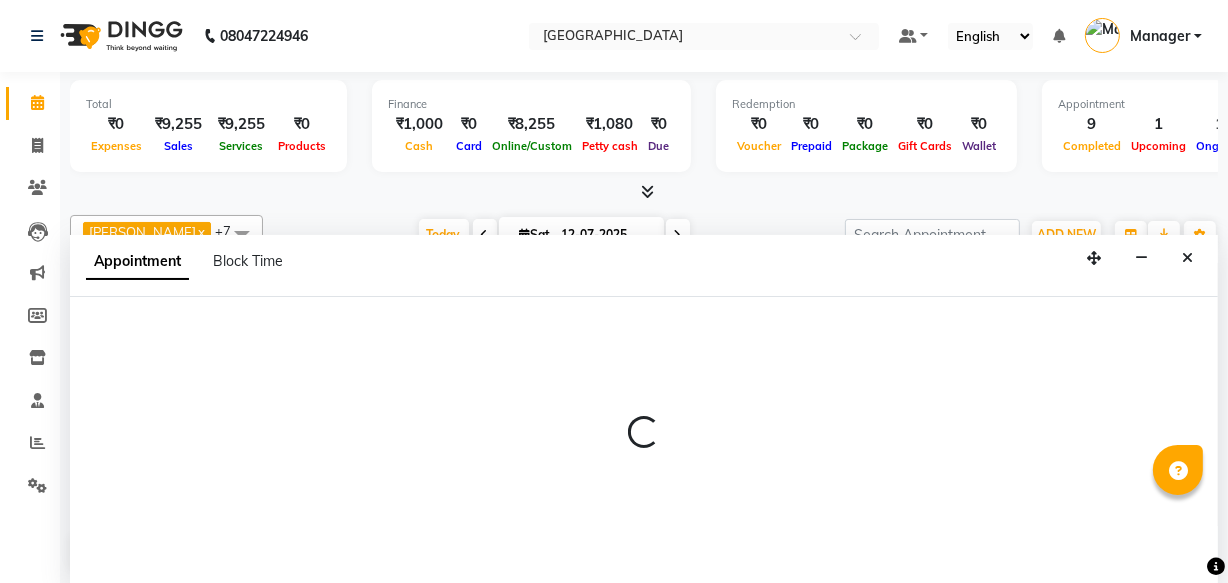 select on "63649" 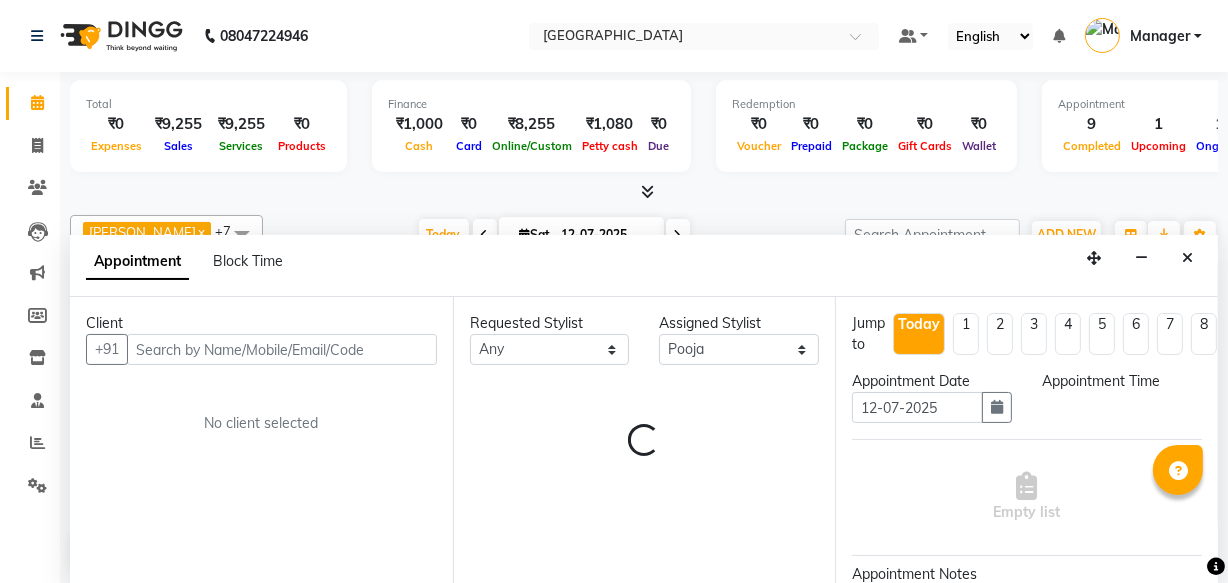 scroll, scrollTop: 0, scrollLeft: 0, axis: both 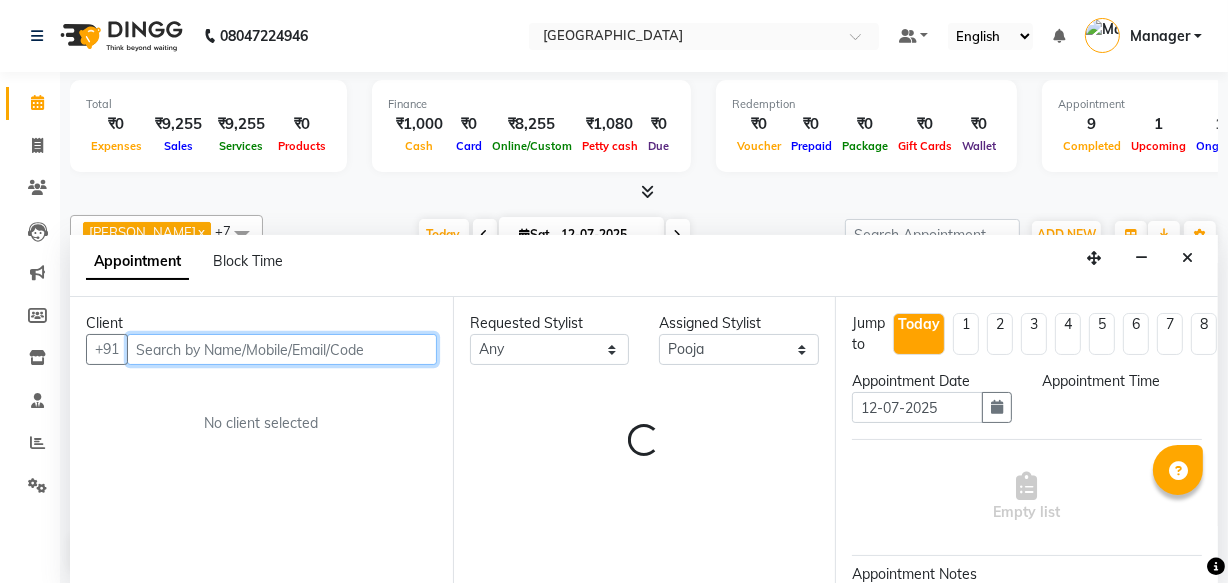 select on "855" 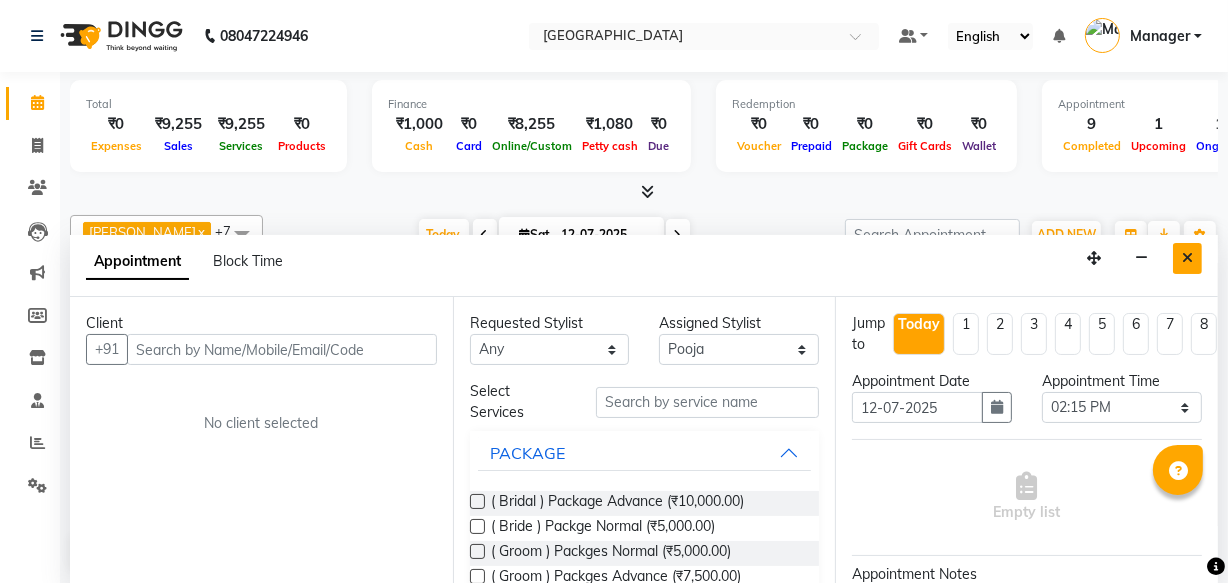 click at bounding box center [1187, 258] 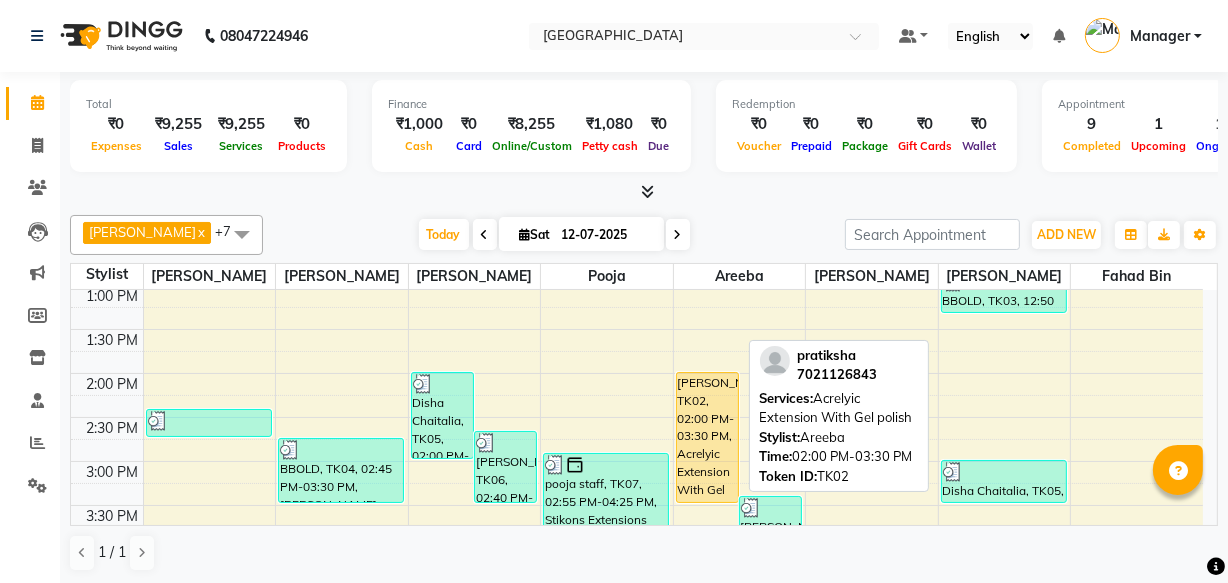 click on "[PERSON_NAME], TK02, 02:00 PM-03:30 PM, Acrelyic Extension With Gel polish" at bounding box center (707, 437) 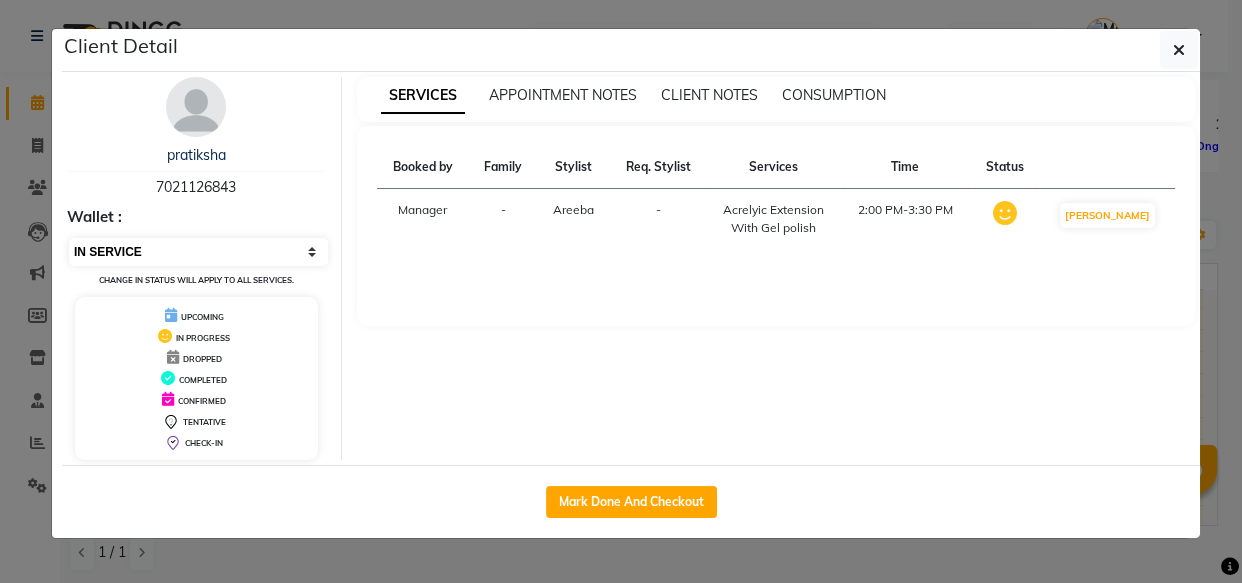 click on "Select IN SERVICE CONFIRMED TENTATIVE CHECK IN MARK DONE DROPPED UPCOMING" at bounding box center [198, 252] 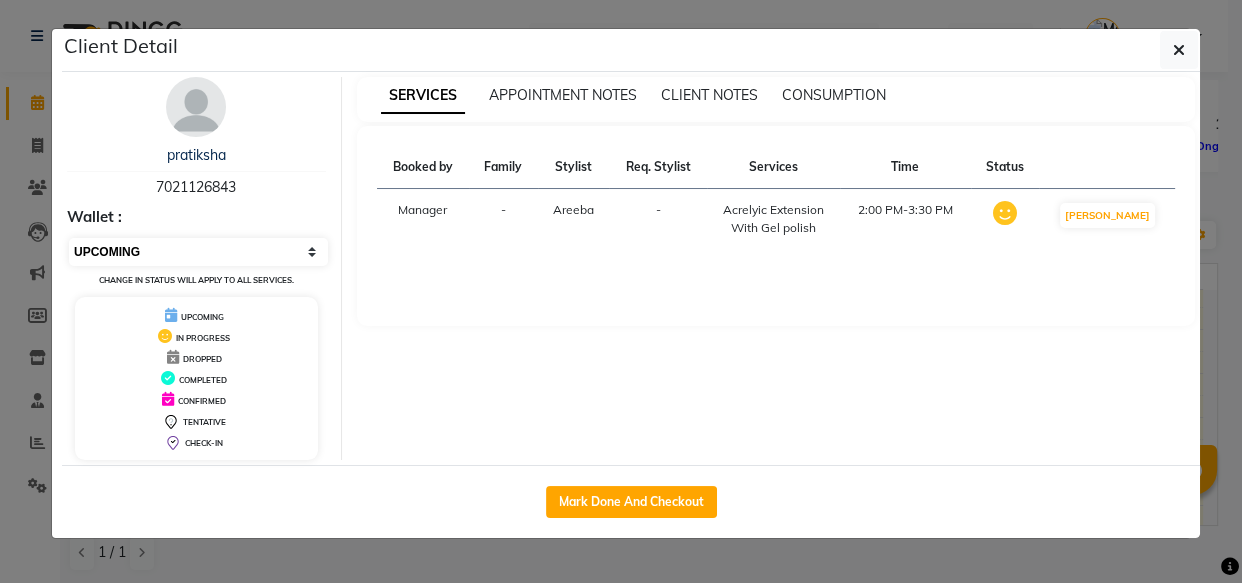 click on "Select IN SERVICE CONFIRMED TENTATIVE CHECK IN MARK DONE DROPPED UPCOMING" at bounding box center [198, 252] 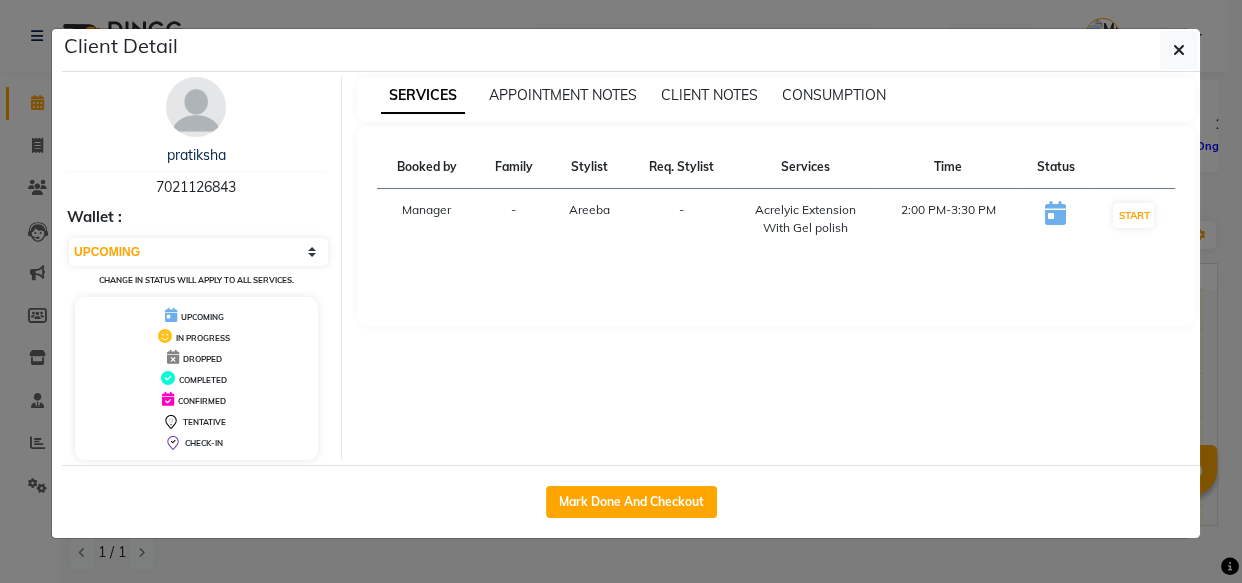click on "SERVICES APPOINTMENT NOTES CLIENT NOTES CONSUMPTION Booked by Family Stylist Req. Stylist Services Time Status  Manager  - [GEOGRAPHIC_DATA] -  Acrelyic Extension With Gel polish   2:00 PM-3:30 PM   START" at bounding box center (776, 268) 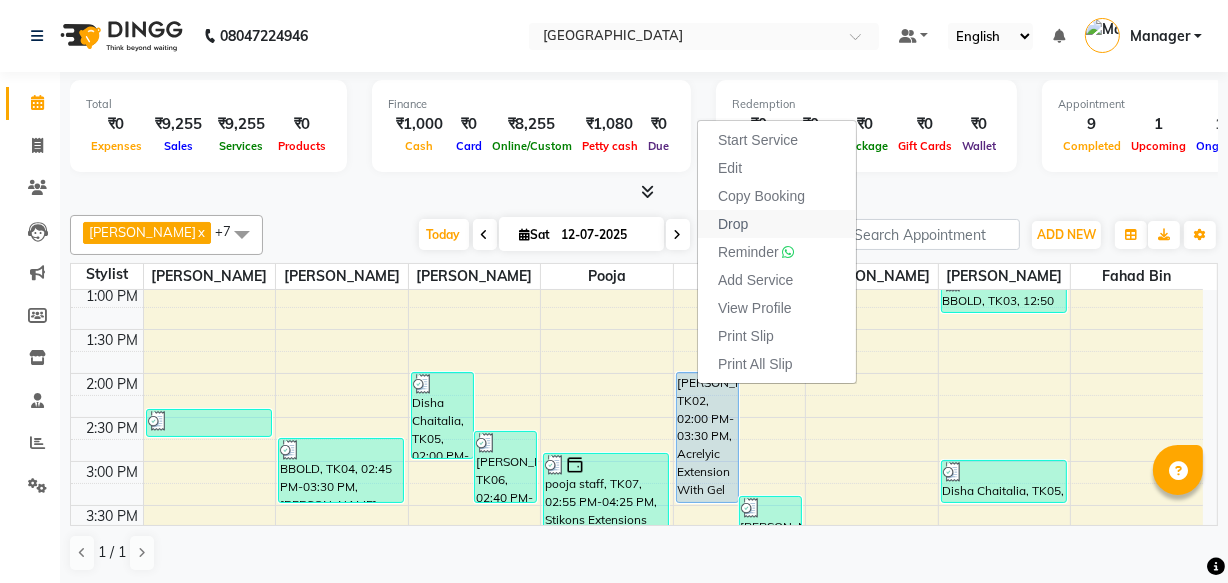 click on "Drop" at bounding box center [777, 224] 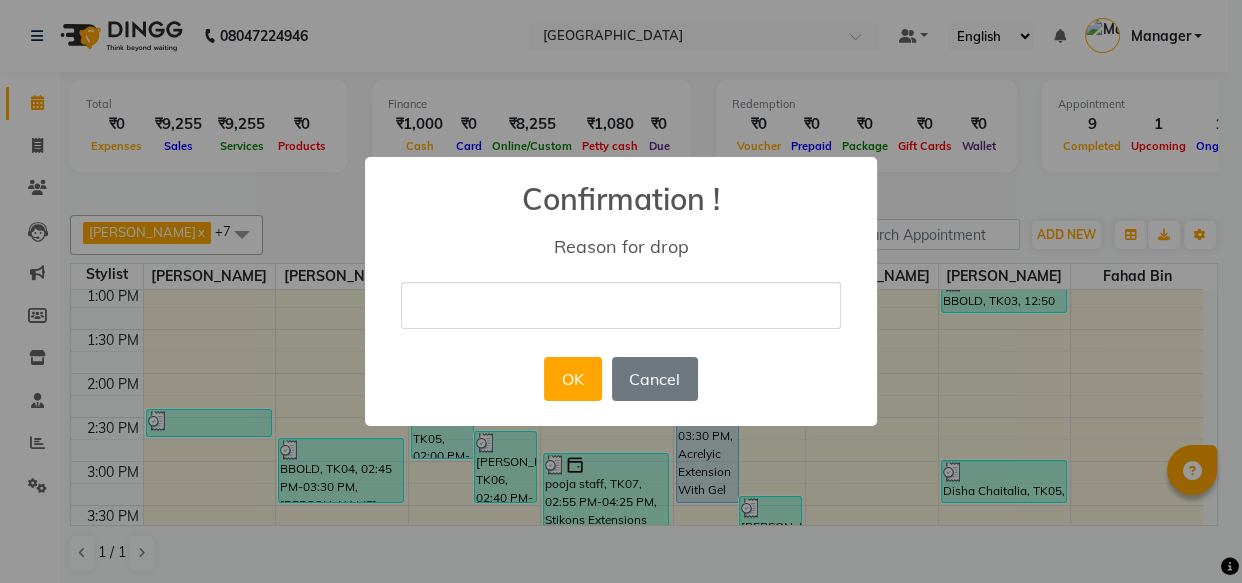 click at bounding box center [621, 305] 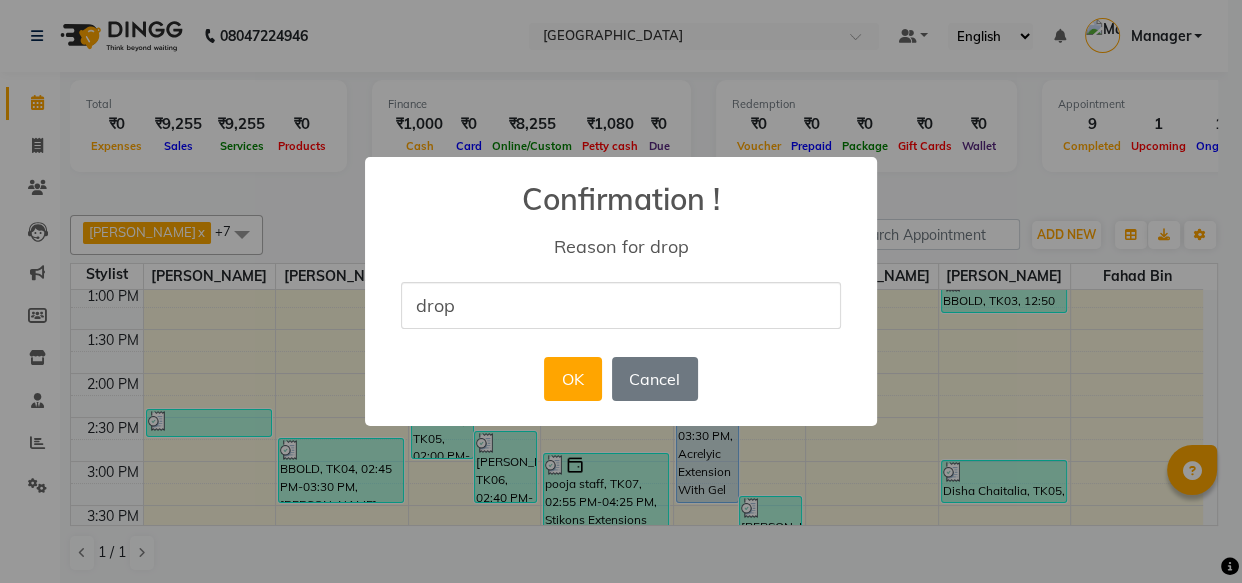 click on "OK No Cancel" at bounding box center [620, 379] 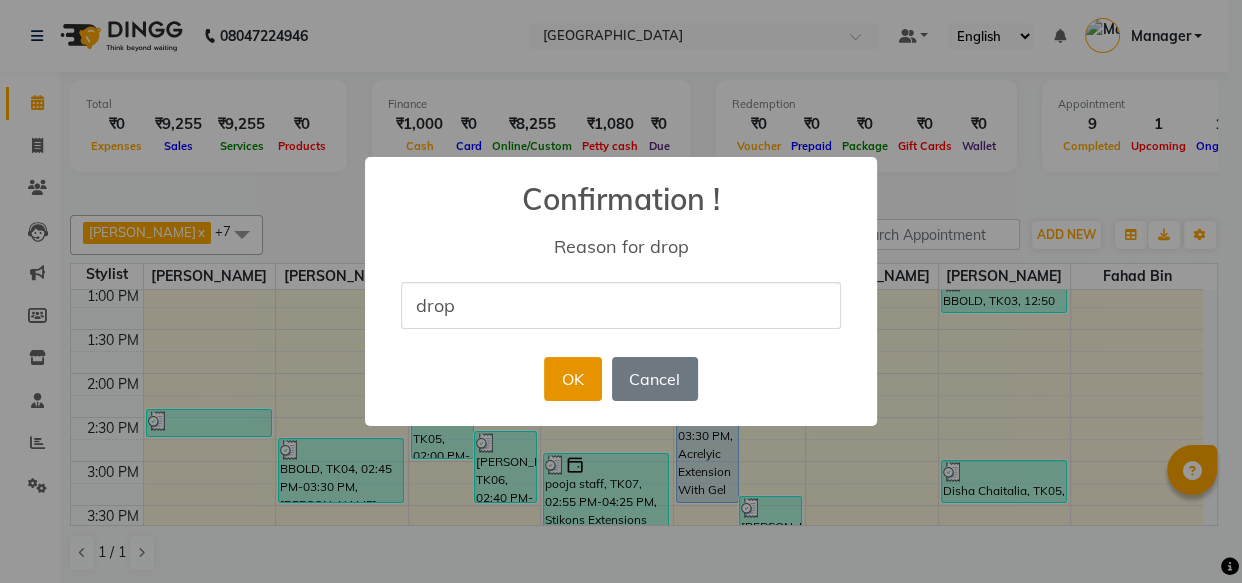 click on "OK" at bounding box center (572, 379) 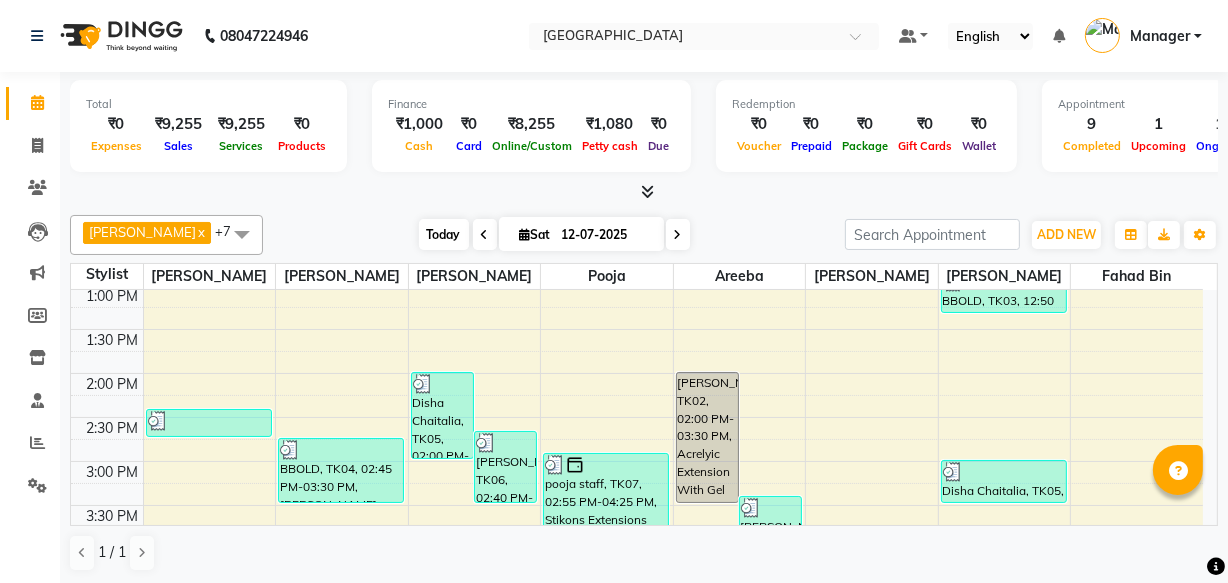 click on "Today" at bounding box center (444, 234) 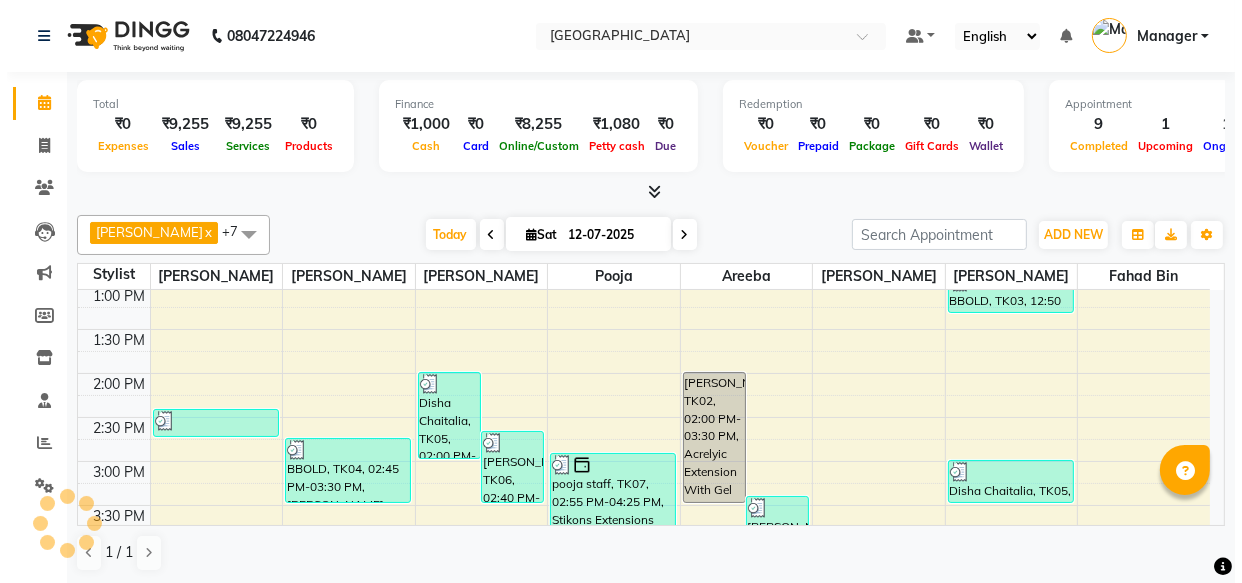 scroll, scrollTop: 615, scrollLeft: 0, axis: vertical 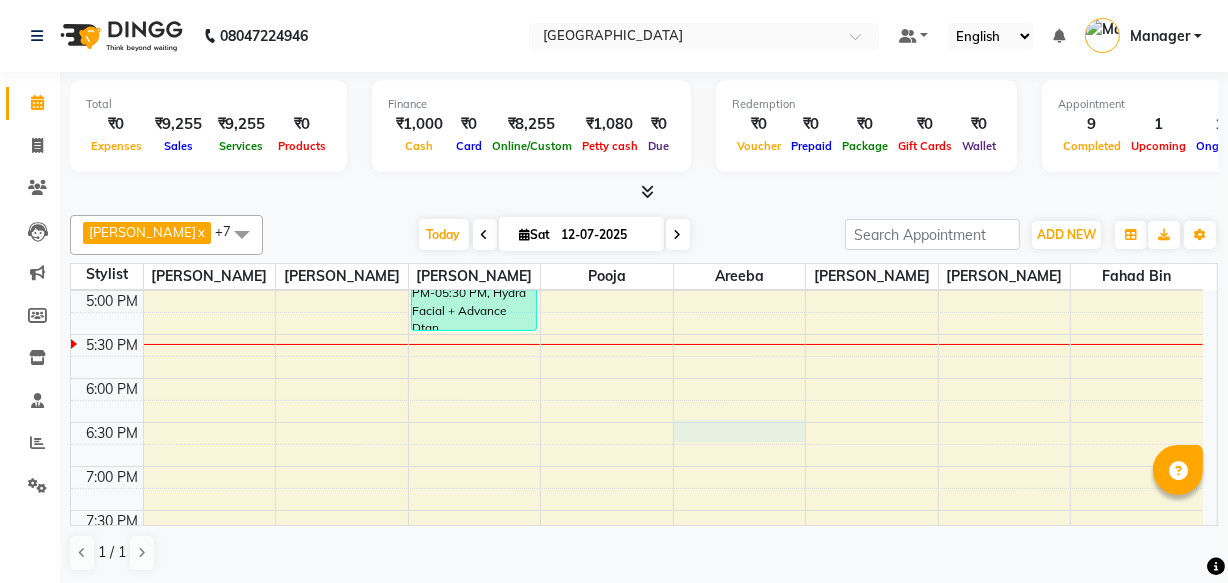 click on "10:00 AM 10:30 AM 11:00 AM 11:30 AM 12:00 PM 12:30 PM 1:00 PM 1:30 PM 2:00 PM 2:30 PM 3:00 PM 3:30 PM 4:00 PM 4:30 PM 5:00 PM 5:30 PM 6:00 PM 6:30 PM 7:00 PM 7:30 PM 8:00 PM 8:30 PM 9:00 PM 9:30 PM 10:00 PM 10:30 PM     BBOLD, TK04, 02:25 PM-02:45 PM, Blowdry     BBOLD, TK04, 02:45 PM-03:30 PM, [PERSON_NAME] cleanup,Normal Polish     Disha Chaitalia, TK05, 02:00 PM-03:00 PM, Hydra facial + Dtan     [PERSON_NAME], TK06, 02:40 PM-03:30 PM, FA +HL+UA (Flavour),Threading Eyebrow     Avani, TK09, 04:30 PM-05:30 PM, Hydra Facial  + Advance Dtan     pooja staff, TK07, 02:55 PM-04:25 PM, Stikons Extensions with gel polish    [PERSON_NAME], TK02, 02:00 PM-03:30 PM, Acrelyic Extension With Gel polish     [PERSON_NAME], TK08, 03:25 PM-04:55 PM, Acrelyic Extension With Gel polish     BBOLD, TK03, 12:50 PM-01:20 PM, Haircut [DEMOGRAPHIC_DATA]     Disha Chaitalia, TK05, 03:00 PM-03:30 PM, [DEMOGRAPHIC_DATA] Hairwash" at bounding box center [637, 246] 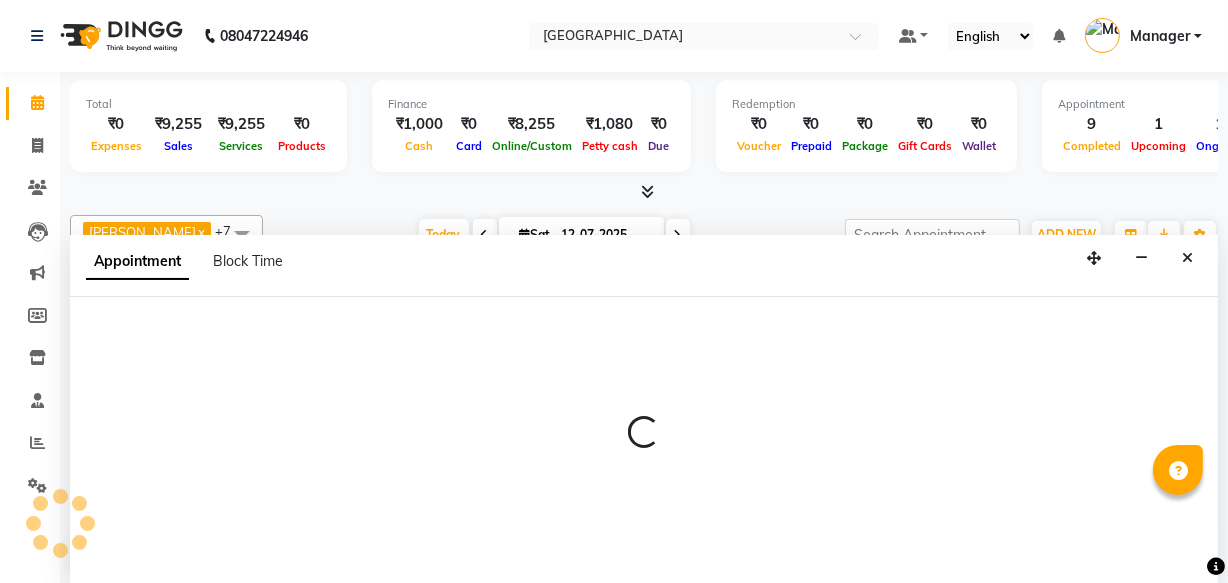 select on "63650" 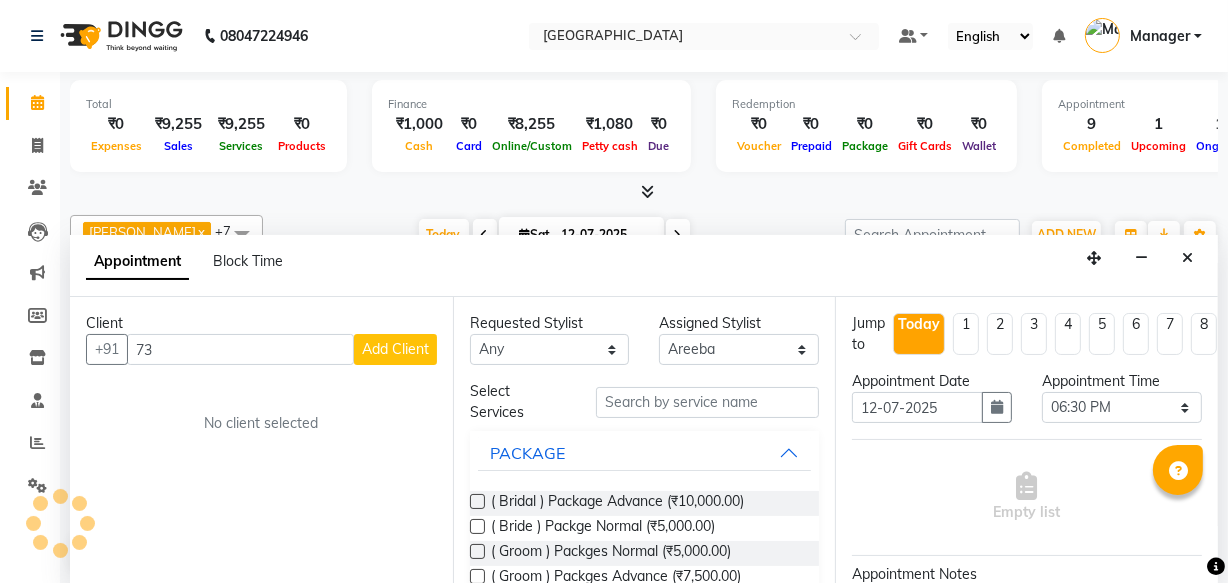 type on "7" 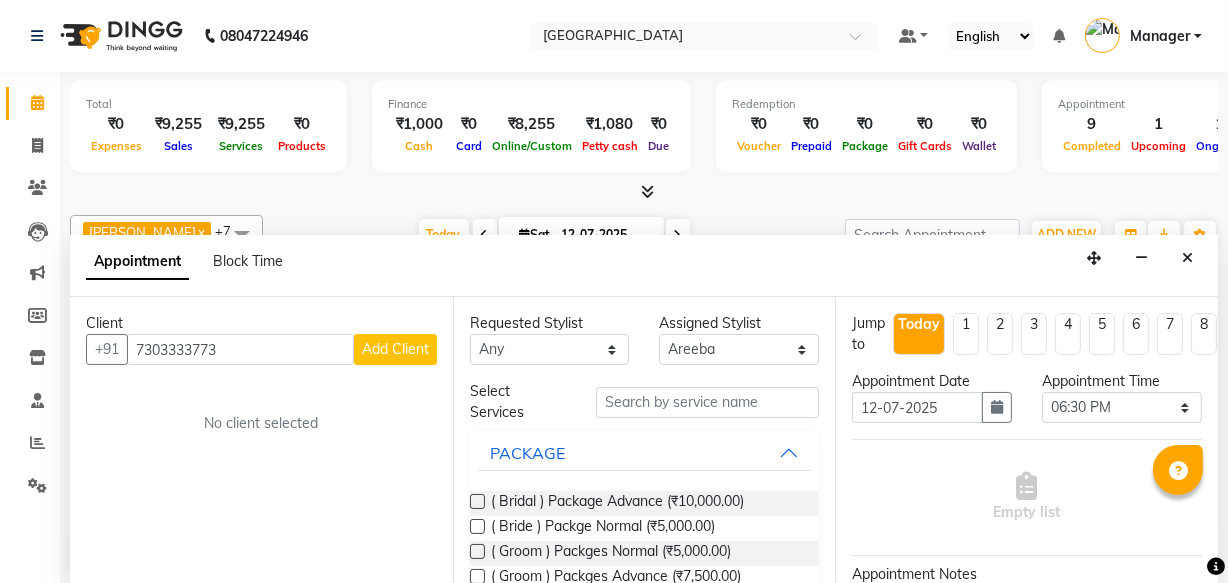 type on "7303333773" 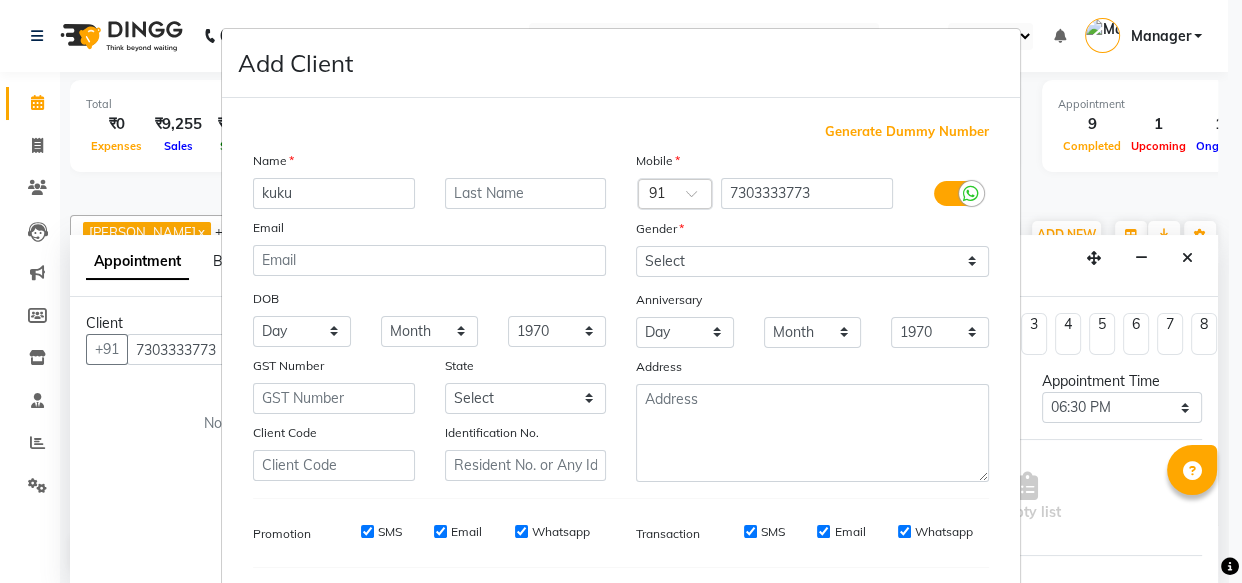 type on "kuku" 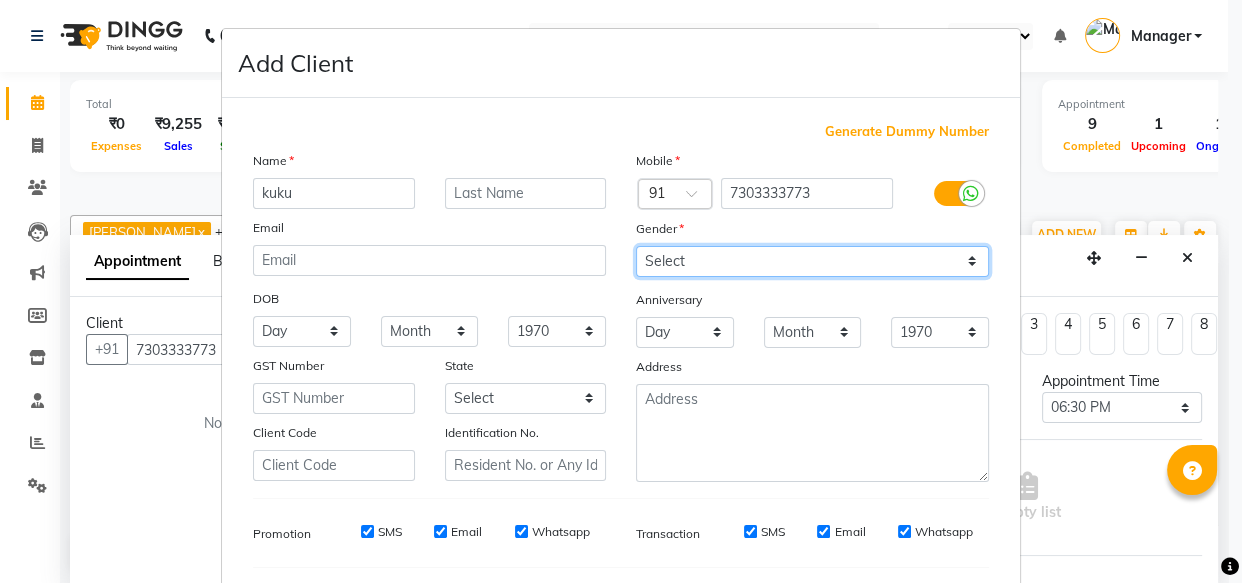 click on "Select [DEMOGRAPHIC_DATA] [DEMOGRAPHIC_DATA] Other Prefer Not To Say" at bounding box center (812, 261) 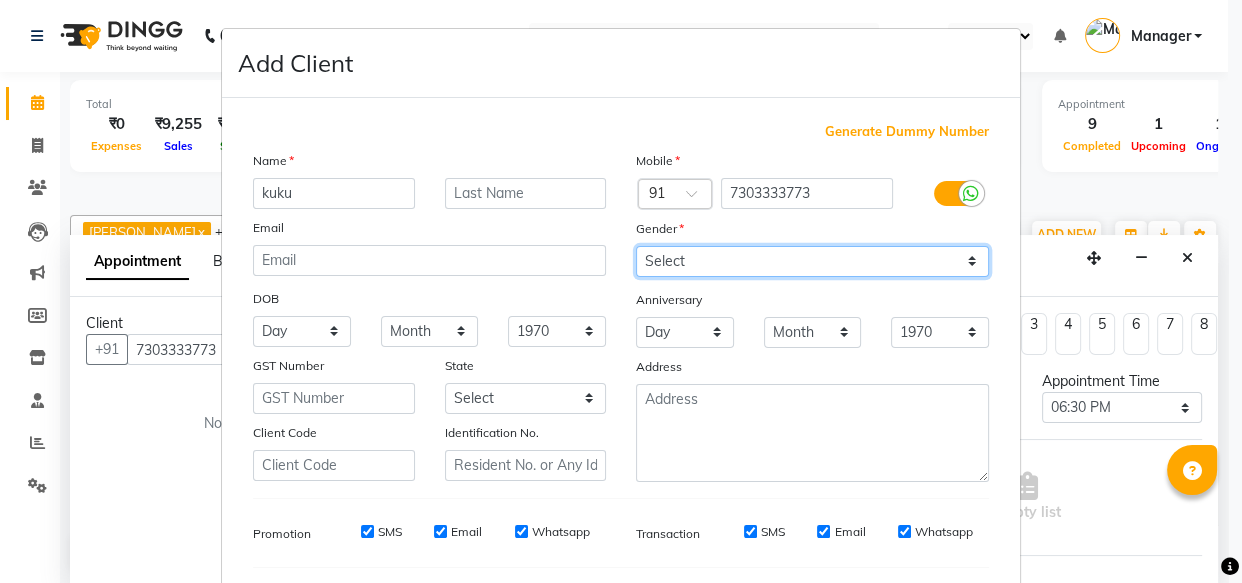 click on "Select [DEMOGRAPHIC_DATA] [DEMOGRAPHIC_DATA] Other Prefer Not To Say" at bounding box center [812, 261] 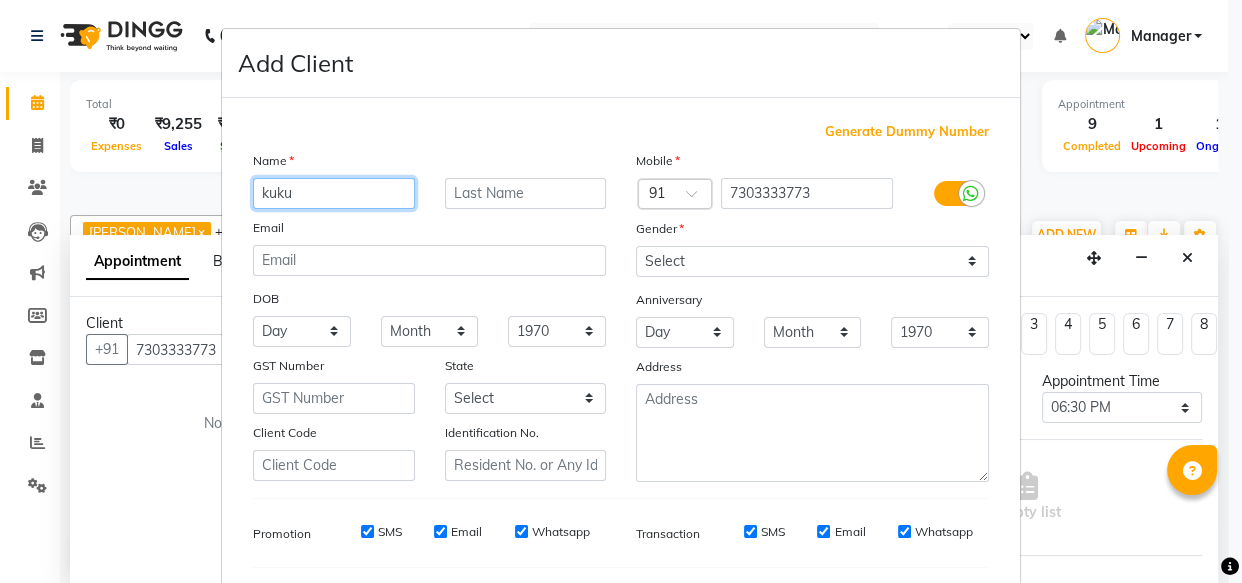 click on "kuku" at bounding box center (334, 193) 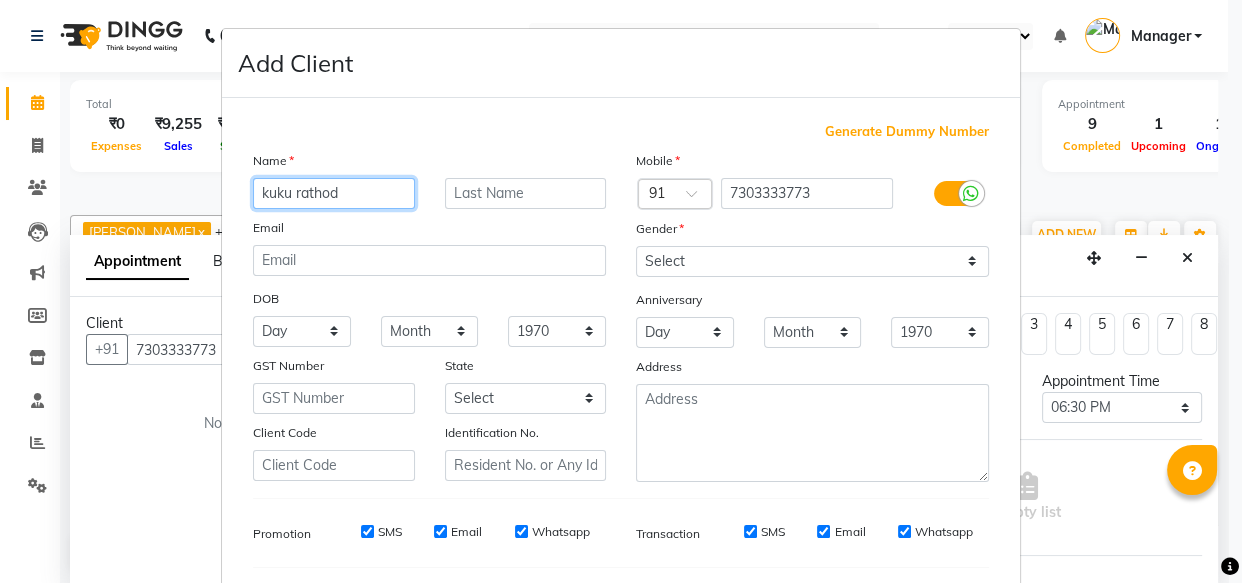 type on "kuku rathod" 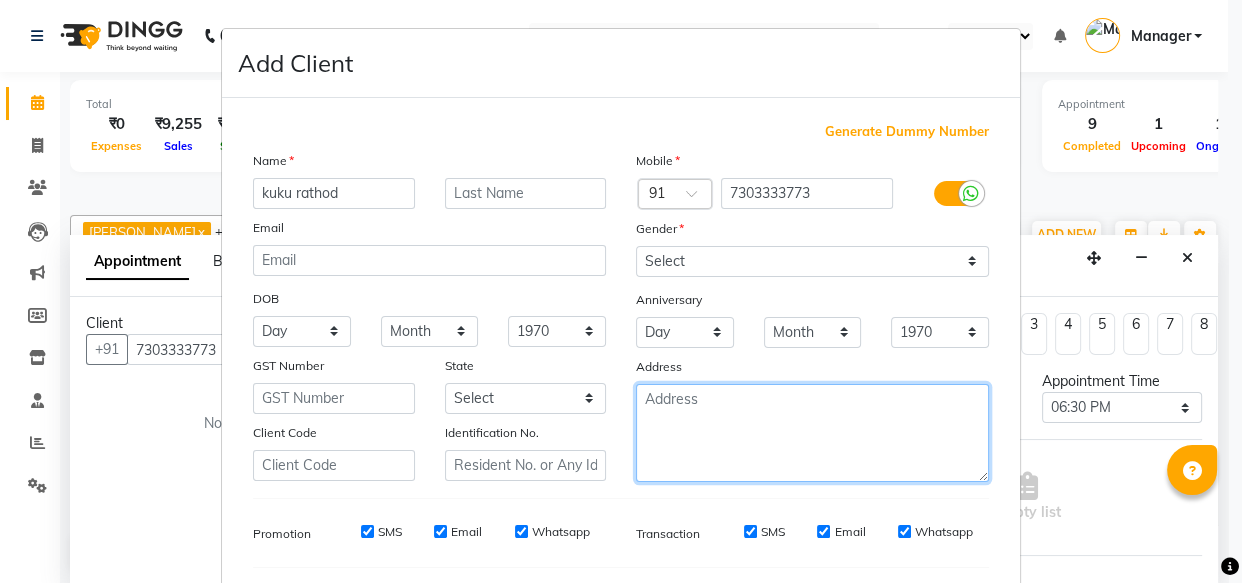 click at bounding box center (812, 433) 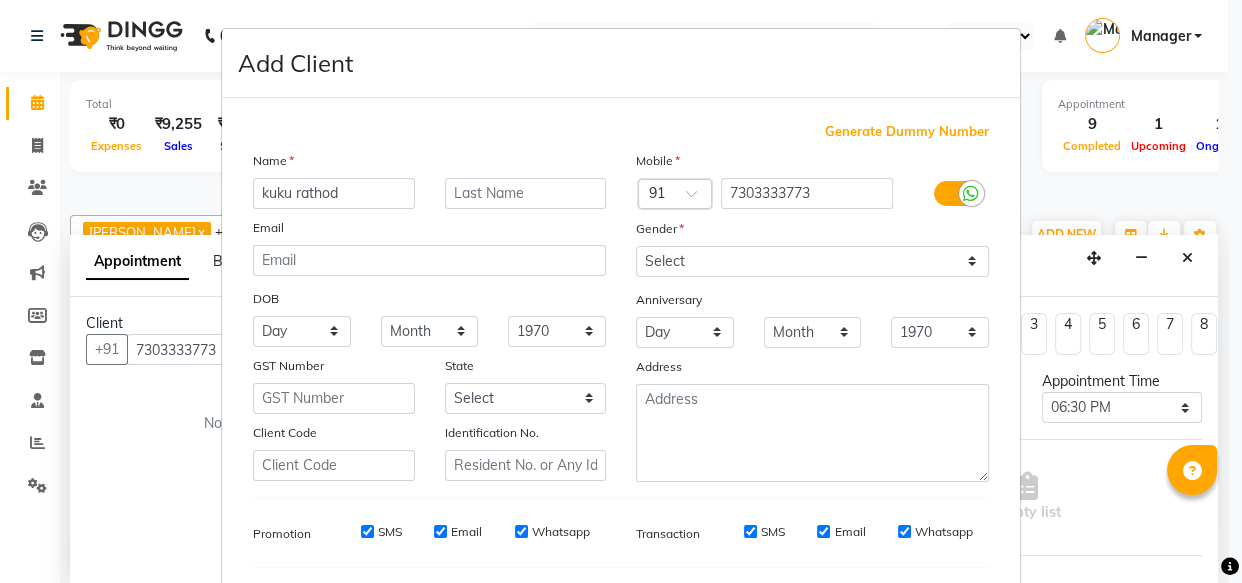click on "Add Client Generate Dummy Number Name kuku rathod Email DOB Day 01 02 03 04 05 06 07 08 09 10 11 12 13 14 15 16 17 18 19 20 21 22 23 24 25 26 27 28 29 30 31 Month January February March April May June July August September October November [DATE] 1941 1942 1943 1944 1945 1946 1947 1948 1949 1950 1951 1952 1953 1954 1955 1956 1957 1958 1959 1960 1961 1962 1963 1964 1965 1966 1967 1968 1969 1970 1971 1972 1973 1974 1975 1976 1977 1978 1979 1980 1981 1982 1983 1984 1985 1986 1987 1988 1989 1990 1991 1992 1993 1994 1995 1996 1997 1998 1999 2000 2001 2002 2003 2004 2005 2006 2007 2008 2009 2010 2011 2012 2013 2014 2015 2016 2017 2018 2019 2020 2021 2022 2023 2024 GST Number State Select [GEOGRAPHIC_DATA] [GEOGRAPHIC_DATA] [GEOGRAPHIC_DATA] [GEOGRAPHIC_DATA] [GEOGRAPHIC_DATA] [GEOGRAPHIC_DATA] [GEOGRAPHIC_DATA] [GEOGRAPHIC_DATA] and [GEOGRAPHIC_DATA] [GEOGRAPHIC_DATA] [GEOGRAPHIC_DATA] [GEOGRAPHIC_DATA] [GEOGRAPHIC_DATA] [GEOGRAPHIC_DATA] [GEOGRAPHIC_DATA] [GEOGRAPHIC_DATA] [GEOGRAPHIC_DATA] [GEOGRAPHIC_DATA] [GEOGRAPHIC_DATA] [GEOGRAPHIC_DATA] [GEOGRAPHIC_DATA] [GEOGRAPHIC_DATA] [GEOGRAPHIC_DATA] [GEOGRAPHIC_DATA] [GEOGRAPHIC_DATA] [GEOGRAPHIC_DATA] [GEOGRAPHIC_DATA] [GEOGRAPHIC_DATA] [GEOGRAPHIC_DATA] ×" at bounding box center (621, 291) 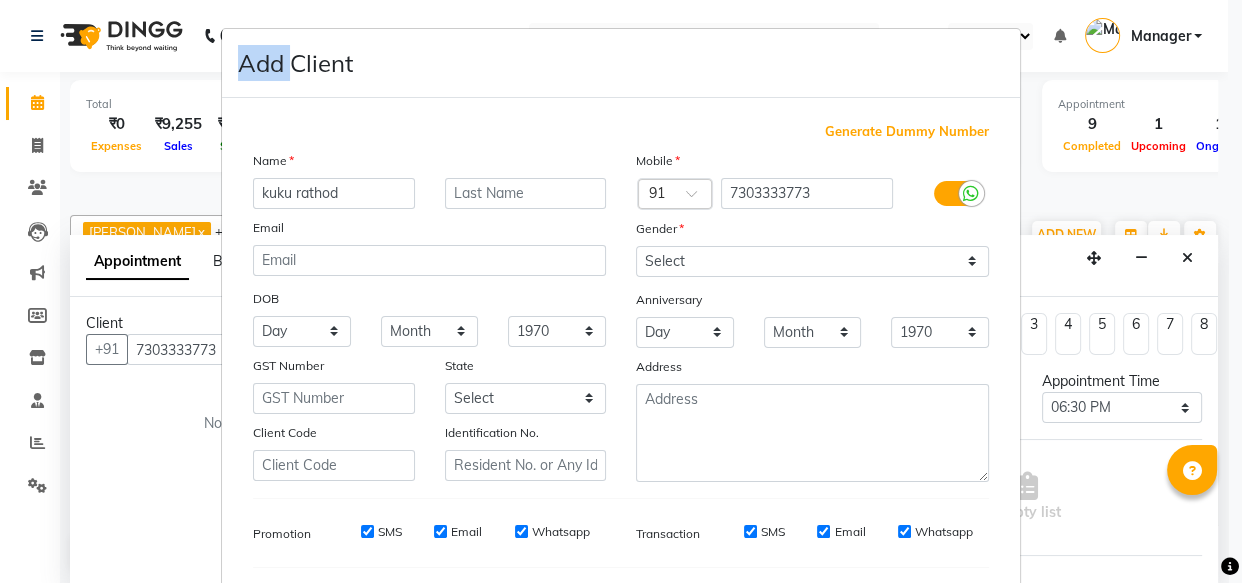 click on "Add Client Generate Dummy Number Name kuku rathod Email DOB Day 01 02 03 04 05 06 07 08 09 10 11 12 13 14 15 16 17 18 19 20 21 22 23 24 25 26 27 28 29 30 31 Month January February March April May June July August September October November [DATE] 1941 1942 1943 1944 1945 1946 1947 1948 1949 1950 1951 1952 1953 1954 1955 1956 1957 1958 1959 1960 1961 1962 1963 1964 1965 1966 1967 1968 1969 1970 1971 1972 1973 1974 1975 1976 1977 1978 1979 1980 1981 1982 1983 1984 1985 1986 1987 1988 1989 1990 1991 1992 1993 1994 1995 1996 1997 1998 1999 2000 2001 2002 2003 2004 2005 2006 2007 2008 2009 2010 2011 2012 2013 2014 2015 2016 2017 2018 2019 2020 2021 2022 2023 2024 GST Number State Select [GEOGRAPHIC_DATA] [GEOGRAPHIC_DATA] [GEOGRAPHIC_DATA] [GEOGRAPHIC_DATA] [GEOGRAPHIC_DATA] [GEOGRAPHIC_DATA] [GEOGRAPHIC_DATA] [GEOGRAPHIC_DATA] and [GEOGRAPHIC_DATA] [GEOGRAPHIC_DATA] [GEOGRAPHIC_DATA] [GEOGRAPHIC_DATA] [GEOGRAPHIC_DATA] [GEOGRAPHIC_DATA] [GEOGRAPHIC_DATA] [GEOGRAPHIC_DATA] [GEOGRAPHIC_DATA] [GEOGRAPHIC_DATA] [GEOGRAPHIC_DATA] [GEOGRAPHIC_DATA] [GEOGRAPHIC_DATA] [GEOGRAPHIC_DATA] [GEOGRAPHIC_DATA] [GEOGRAPHIC_DATA] [GEOGRAPHIC_DATA] [GEOGRAPHIC_DATA] [GEOGRAPHIC_DATA] [GEOGRAPHIC_DATA] [GEOGRAPHIC_DATA] ×" at bounding box center [621, 291] 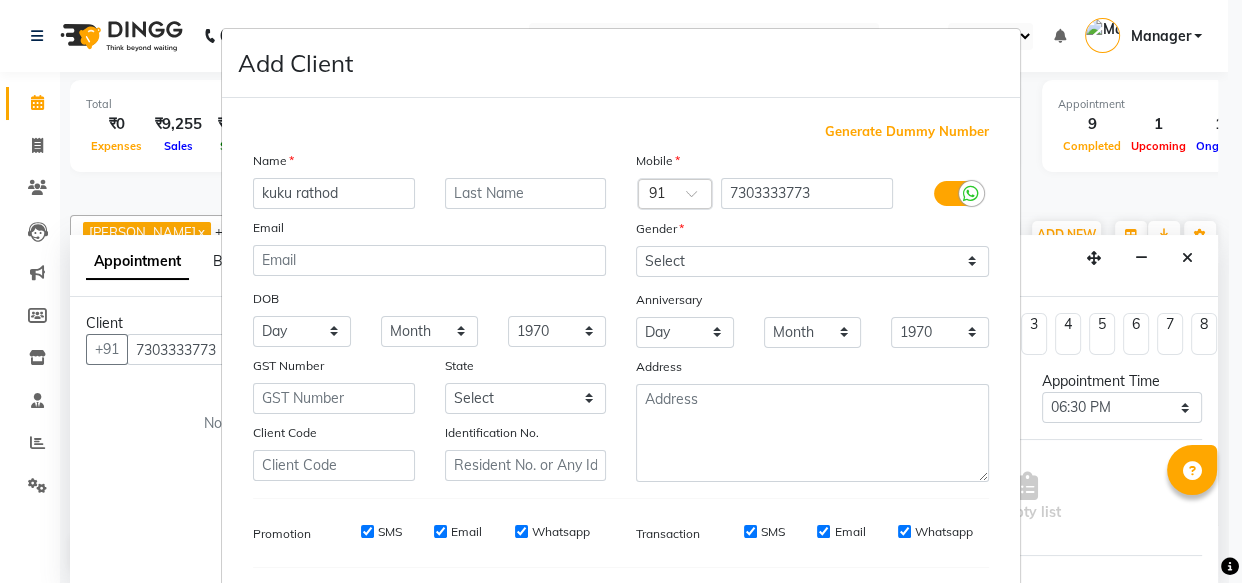 click on "Add Client Generate Dummy Number Name kuku rathod Email DOB Day 01 02 03 04 05 06 07 08 09 10 11 12 13 14 15 16 17 18 19 20 21 22 23 24 25 26 27 28 29 30 31 Month January February March April May June July August September October November [DATE] 1941 1942 1943 1944 1945 1946 1947 1948 1949 1950 1951 1952 1953 1954 1955 1956 1957 1958 1959 1960 1961 1962 1963 1964 1965 1966 1967 1968 1969 1970 1971 1972 1973 1974 1975 1976 1977 1978 1979 1980 1981 1982 1983 1984 1985 1986 1987 1988 1989 1990 1991 1992 1993 1994 1995 1996 1997 1998 1999 2000 2001 2002 2003 2004 2005 2006 2007 2008 2009 2010 2011 2012 2013 2014 2015 2016 2017 2018 2019 2020 2021 2022 2023 2024 GST Number State Select [GEOGRAPHIC_DATA] [GEOGRAPHIC_DATA] [GEOGRAPHIC_DATA] [GEOGRAPHIC_DATA] [GEOGRAPHIC_DATA] [GEOGRAPHIC_DATA] [GEOGRAPHIC_DATA] [GEOGRAPHIC_DATA] and [GEOGRAPHIC_DATA] [GEOGRAPHIC_DATA] [GEOGRAPHIC_DATA] [GEOGRAPHIC_DATA] [GEOGRAPHIC_DATA] [GEOGRAPHIC_DATA] [GEOGRAPHIC_DATA] [GEOGRAPHIC_DATA] [GEOGRAPHIC_DATA] [GEOGRAPHIC_DATA] [GEOGRAPHIC_DATA] [GEOGRAPHIC_DATA] [GEOGRAPHIC_DATA] [GEOGRAPHIC_DATA] [GEOGRAPHIC_DATA] [GEOGRAPHIC_DATA] [GEOGRAPHIC_DATA] [GEOGRAPHIC_DATA] [GEOGRAPHIC_DATA] [GEOGRAPHIC_DATA] [GEOGRAPHIC_DATA] ×" at bounding box center [621, 291] 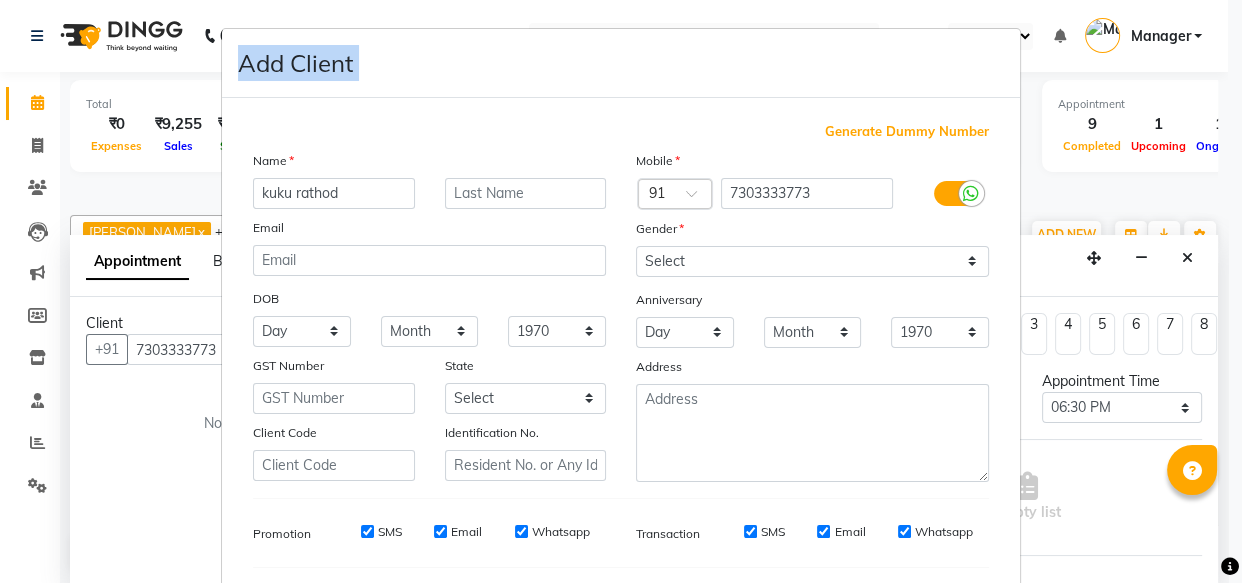 click on "Add Client Generate Dummy Number Name kuku rathod Email DOB Day 01 02 03 04 05 06 07 08 09 10 11 12 13 14 15 16 17 18 19 20 21 22 23 24 25 26 27 28 29 30 31 Month January February March April May June July August September October November [DATE] 1941 1942 1943 1944 1945 1946 1947 1948 1949 1950 1951 1952 1953 1954 1955 1956 1957 1958 1959 1960 1961 1962 1963 1964 1965 1966 1967 1968 1969 1970 1971 1972 1973 1974 1975 1976 1977 1978 1979 1980 1981 1982 1983 1984 1985 1986 1987 1988 1989 1990 1991 1992 1993 1994 1995 1996 1997 1998 1999 2000 2001 2002 2003 2004 2005 2006 2007 2008 2009 2010 2011 2012 2013 2014 2015 2016 2017 2018 2019 2020 2021 2022 2023 2024 GST Number State Select [GEOGRAPHIC_DATA] [GEOGRAPHIC_DATA] [GEOGRAPHIC_DATA] [GEOGRAPHIC_DATA] [GEOGRAPHIC_DATA] [GEOGRAPHIC_DATA] [GEOGRAPHIC_DATA] [GEOGRAPHIC_DATA] and [GEOGRAPHIC_DATA] [GEOGRAPHIC_DATA] [GEOGRAPHIC_DATA] [GEOGRAPHIC_DATA] [GEOGRAPHIC_DATA] [GEOGRAPHIC_DATA] [GEOGRAPHIC_DATA] [GEOGRAPHIC_DATA] [GEOGRAPHIC_DATA] [GEOGRAPHIC_DATA] [GEOGRAPHIC_DATA] [GEOGRAPHIC_DATA] [GEOGRAPHIC_DATA] [GEOGRAPHIC_DATA] [GEOGRAPHIC_DATA] [GEOGRAPHIC_DATA] [GEOGRAPHIC_DATA] [GEOGRAPHIC_DATA] [GEOGRAPHIC_DATA] [GEOGRAPHIC_DATA] [GEOGRAPHIC_DATA] ×" at bounding box center [621, 291] 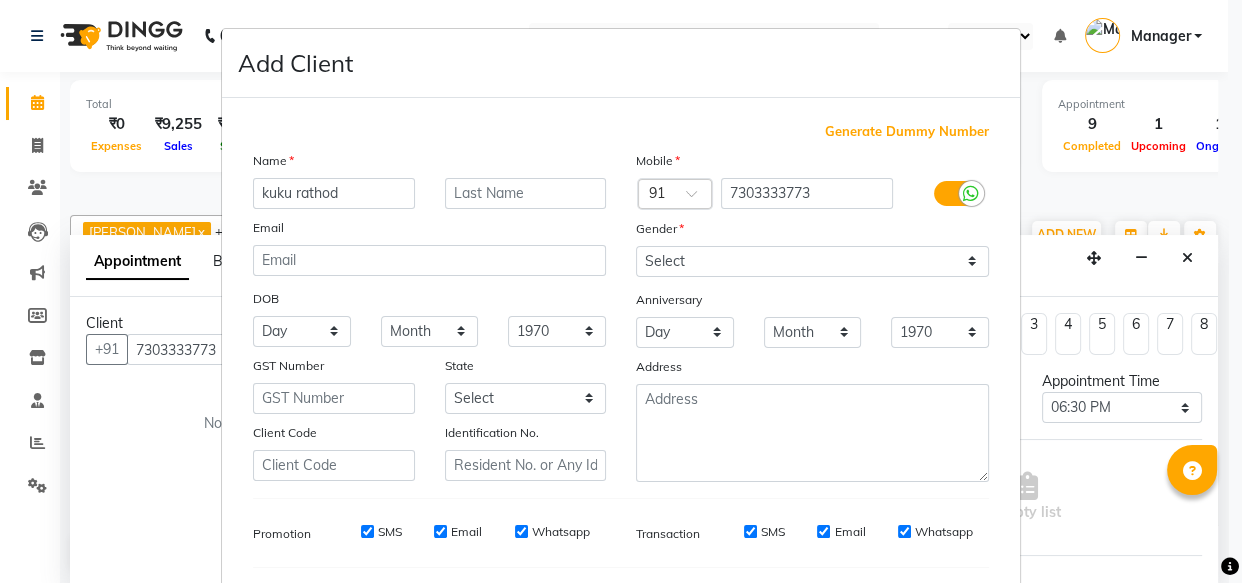 click on "Address" at bounding box center [812, 370] 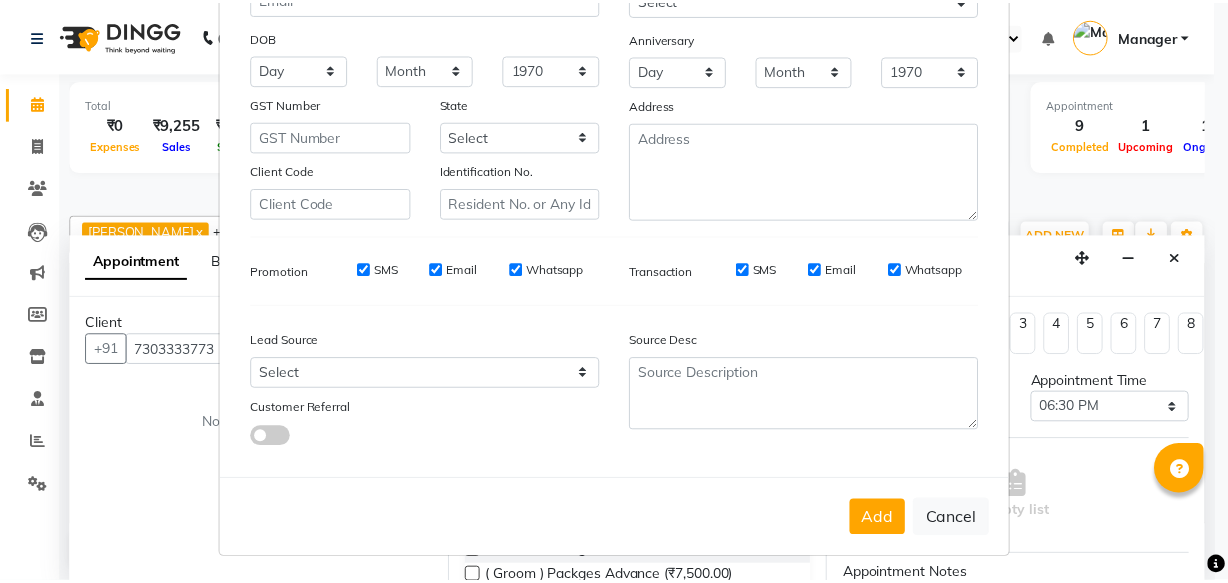 scroll, scrollTop: 270, scrollLeft: 0, axis: vertical 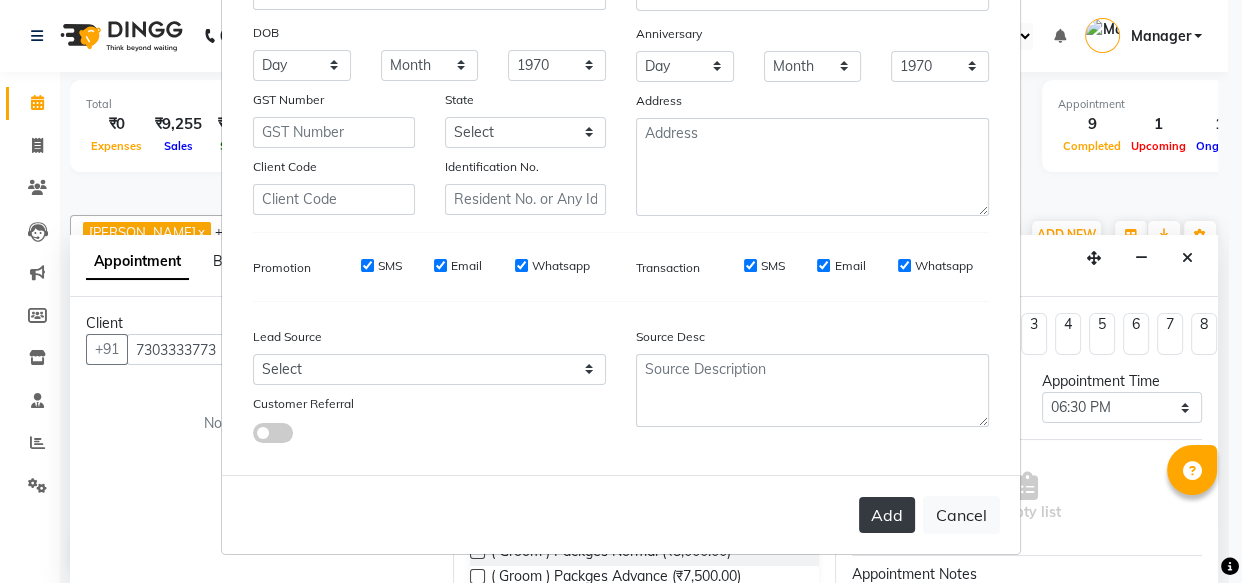 click on "Add" at bounding box center (887, 515) 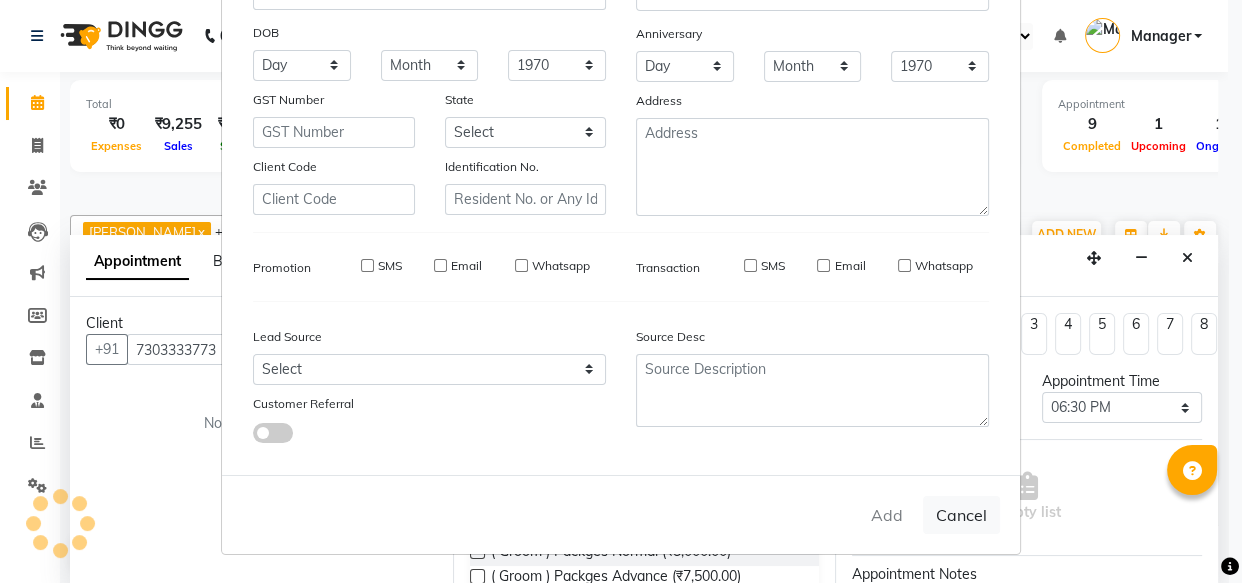type 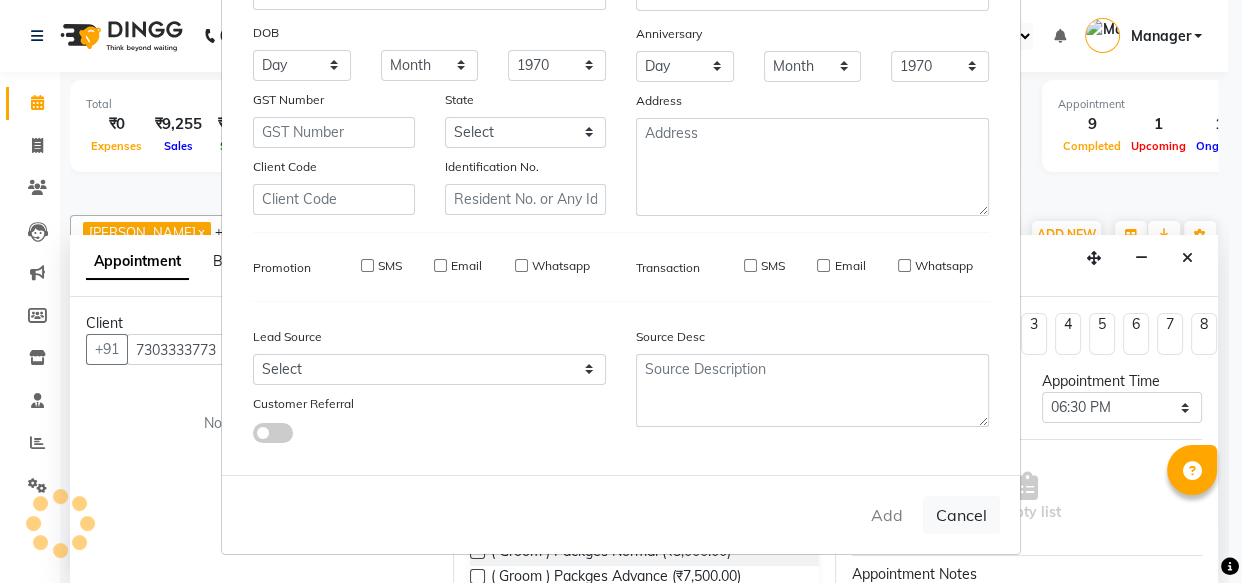 select 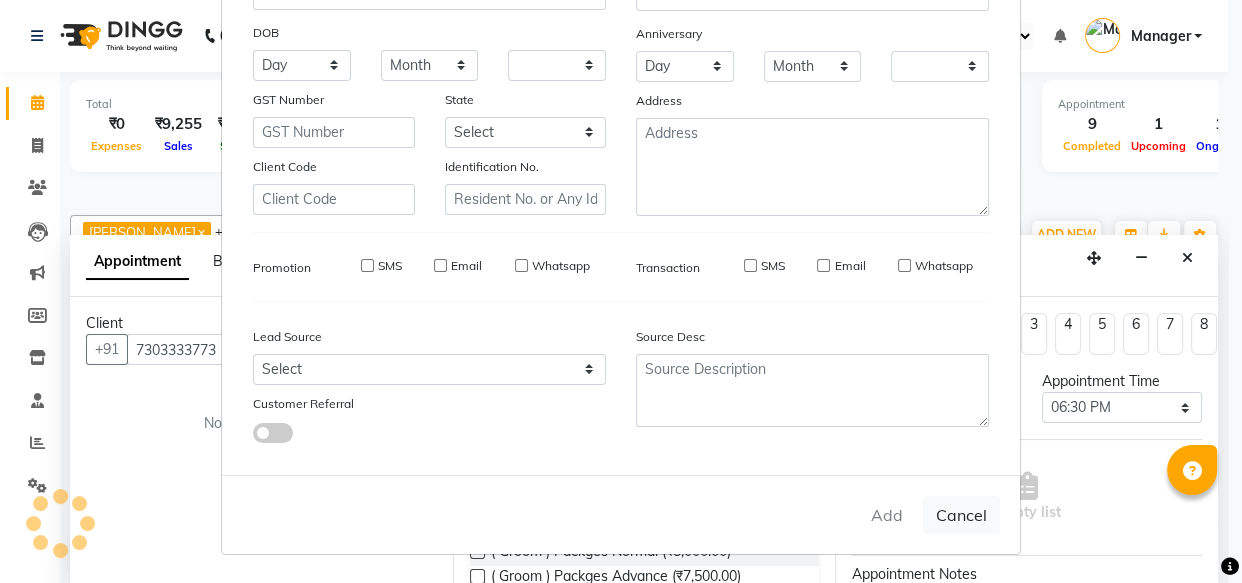 checkbox on "false" 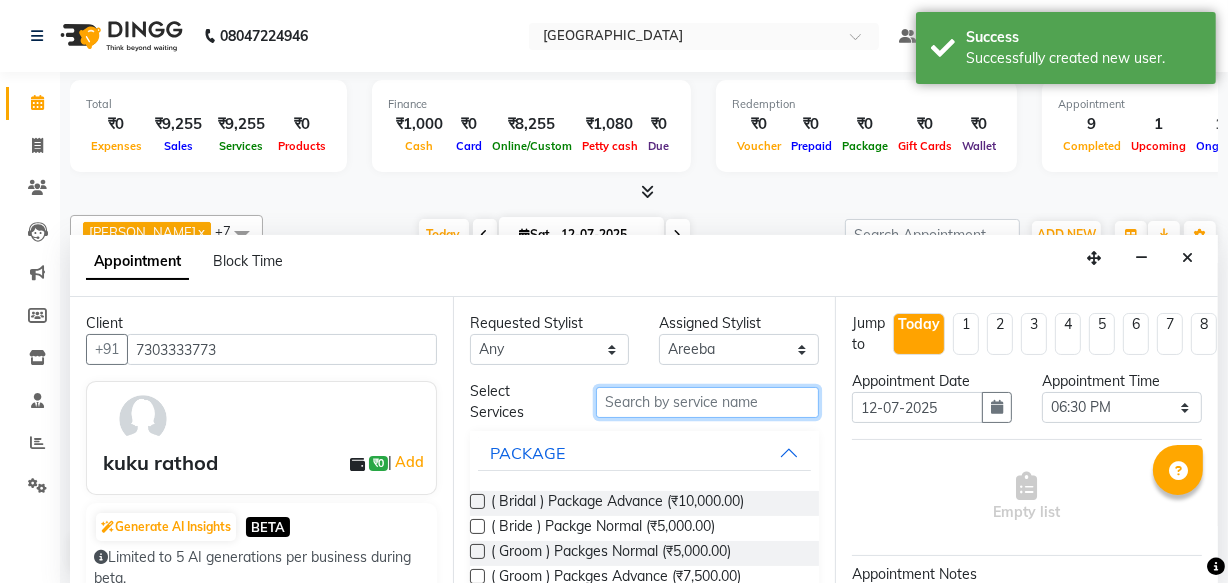 click at bounding box center [707, 402] 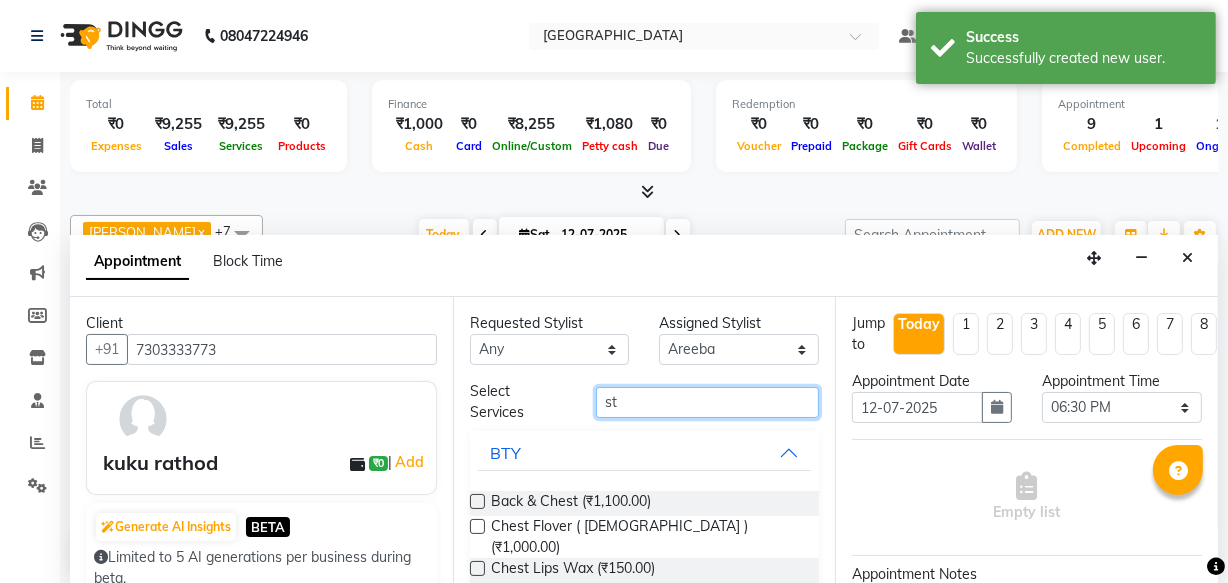 type on "s" 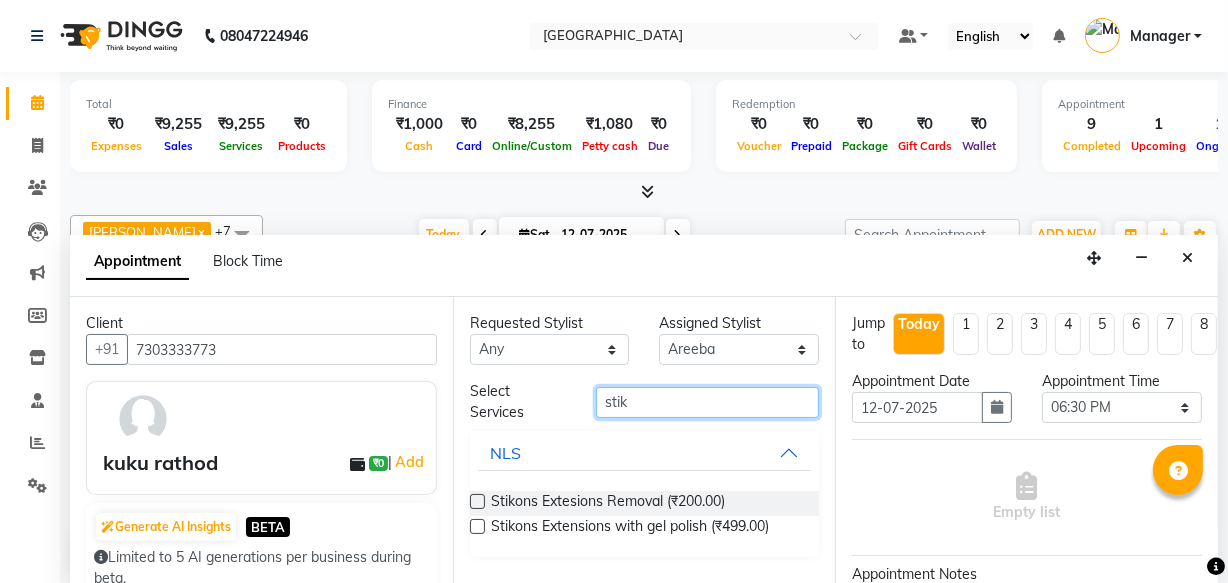 type on "stik" 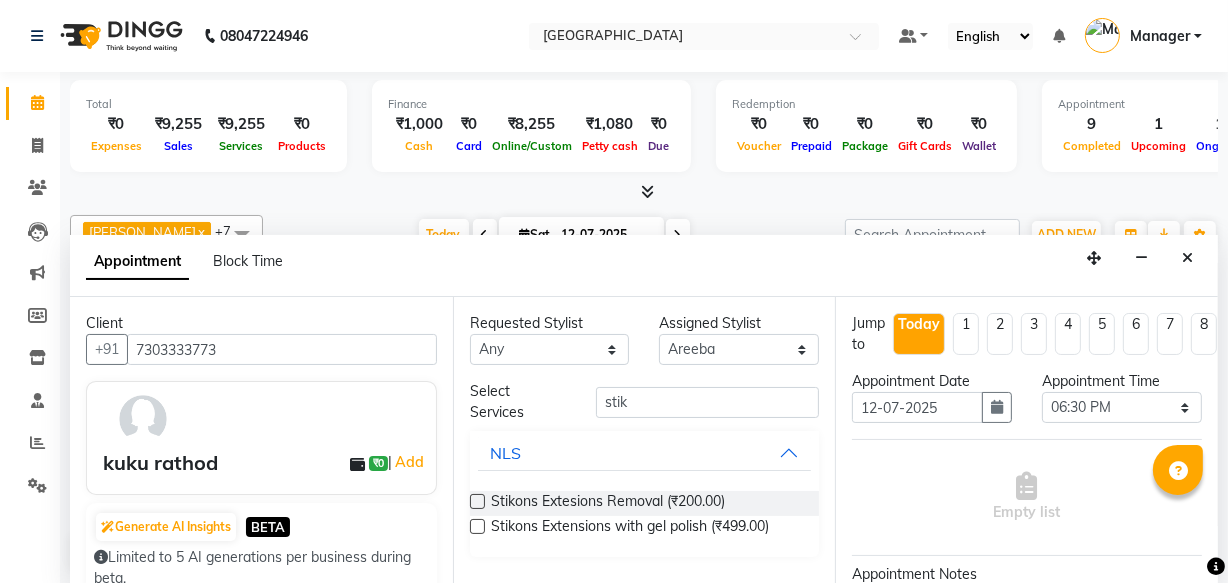 click at bounding box center [477, 526] 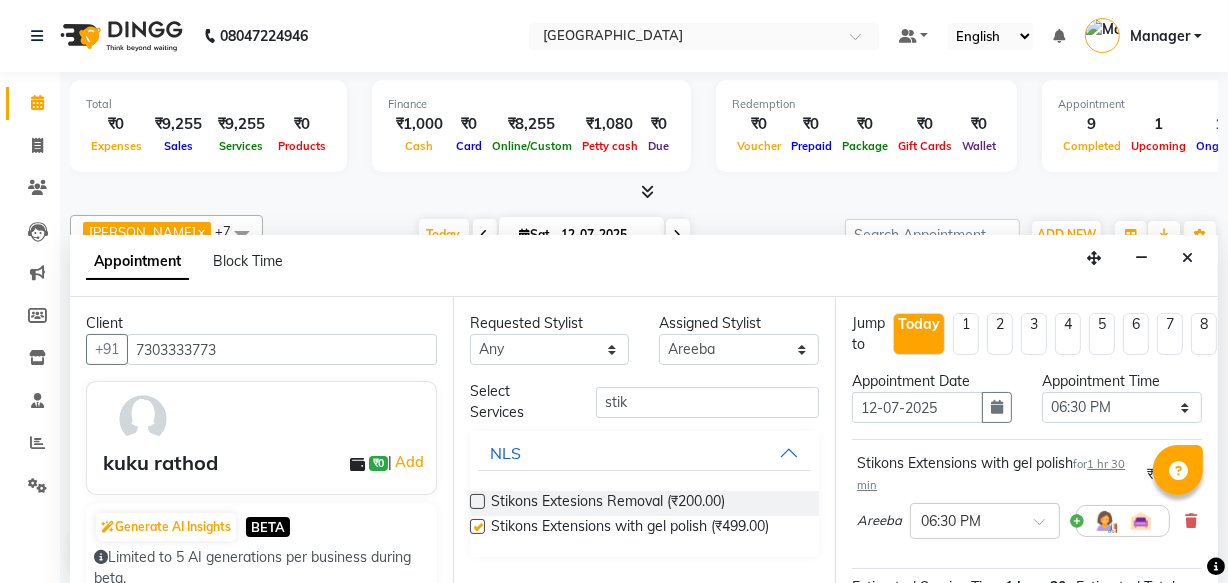 checkbox on "false" 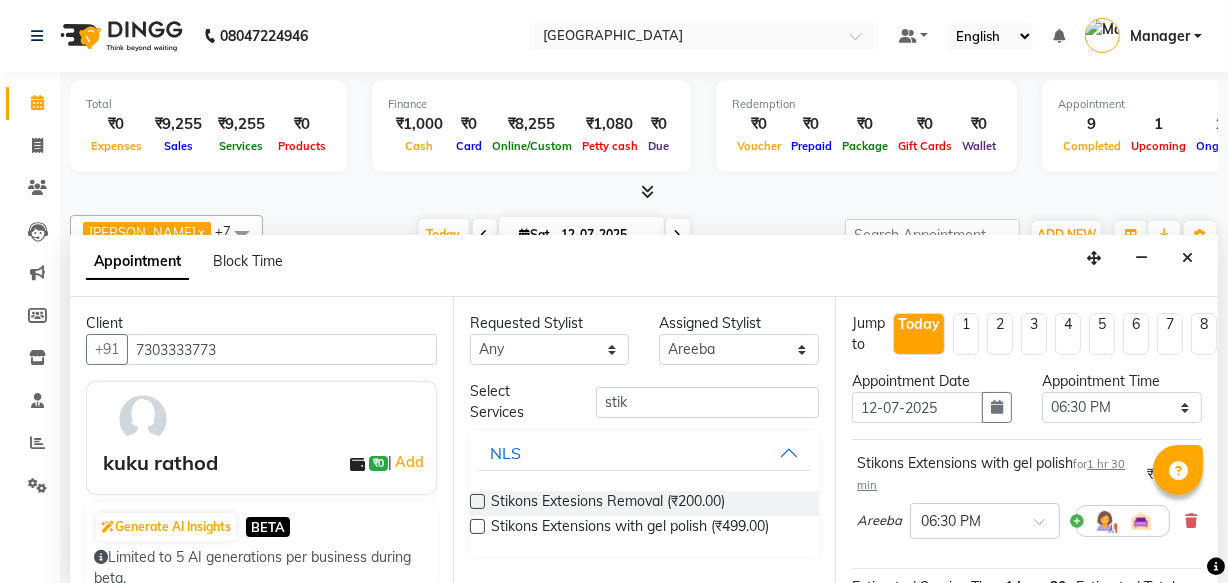 click on "Jump to [DATE] 1 2 3 4 5 6 7 8 Weeks Appointment Date [DATE] Appointment Time Select 11:00 AM 11:15 AM 11:30 AM 11:45 AM 12:00 PM 12:15 PM 12:30 PM 12:45 PM 01:00 PM 01:15 PM 01:30 PM 01:45 PM 02:00 PM 02:15 PM 02:30 PM 02:45 PM 03:00 PM 03:15 PM 03:30 PM 03:45 PM 04:00 PM 04:15 PM 04:30 PM 04:45 PM 05:00 PM 05:15 PM 05:30 PM 05:45 PM 06:00 PM 06:15 PM 06:30 PM 06:45 PM 07:00 PM 07:15 PM 07:30 PM 07:45 PM 08:00 PM 08:15 PM 08:30 PM 08:45 PM 09:00 PM 09:15 PM 09:30 PM 09:45 PM 10:00 PM Stikons Extensions with gel polish   for  1 hr 30 min ₹499.00 Areeba × 06:30 PM Estimated Service Time:  1 hour 30 minutes Estimated Total:  ₹499.00 Appointment Notes Status Select TENTATIVE CONFIRM CHECK-IN UPCOMING Merge Services of Same Stylist Send Appointment Details On SMS Email  Book" at bounding box center [1026, 441] 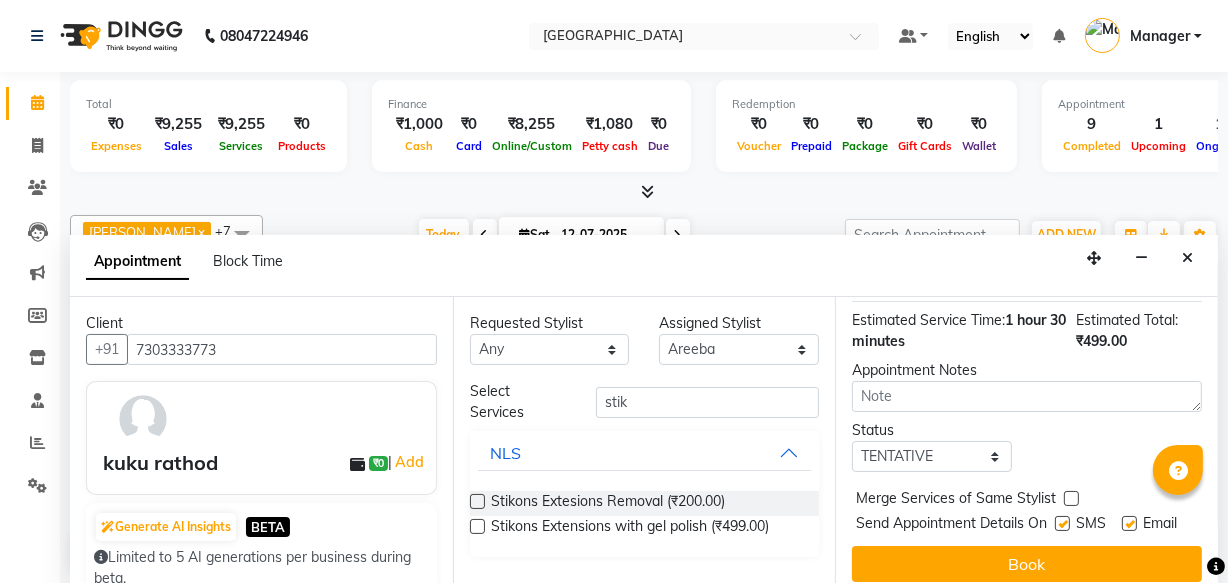 scroll, scrollTop: 267, scrollLeft: 0, axis: vertical 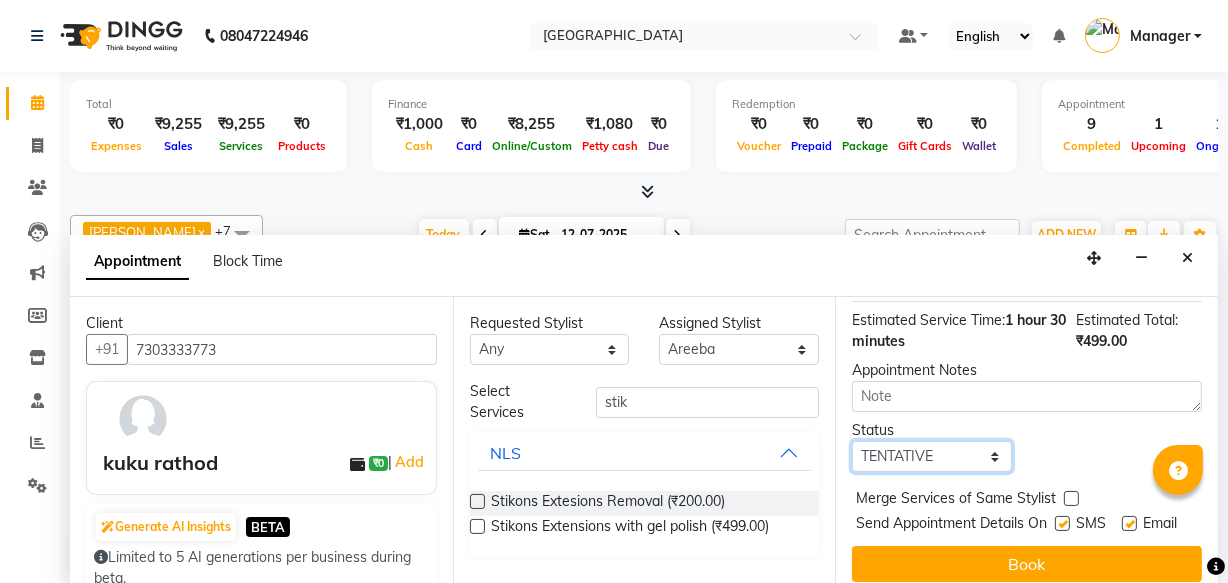click on "Select TENTATIVE CONFIRM CHECK-IN UPCOMING" at bounding box center (932, 456) 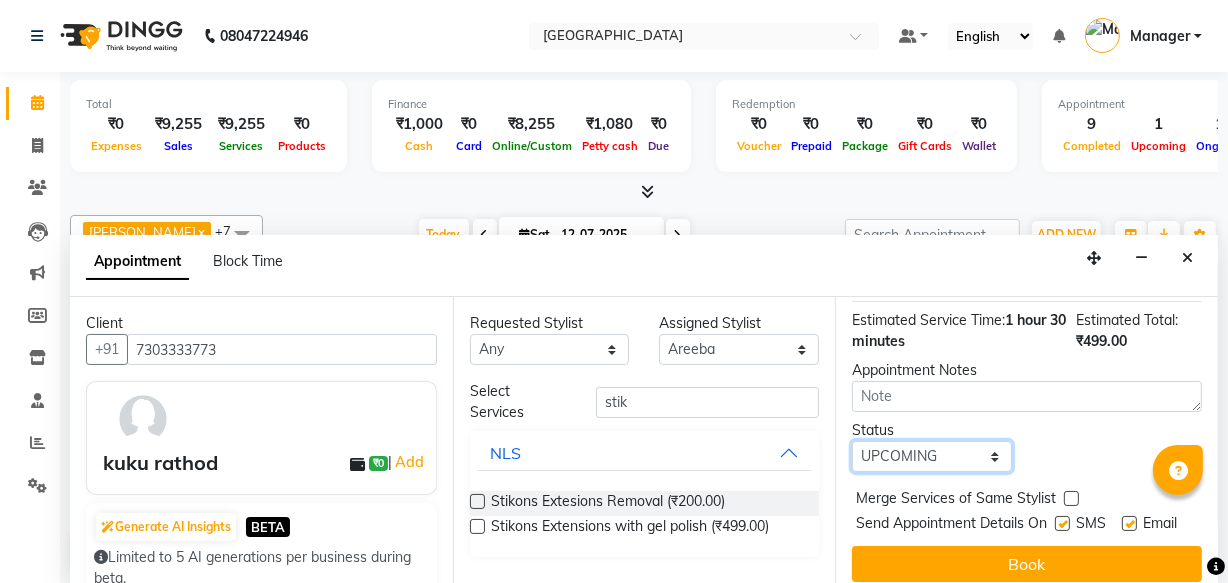 click on "Select TENTATIVE CONFIRM CHECK-IN UPCOMING" at bounding box center (932, 456) 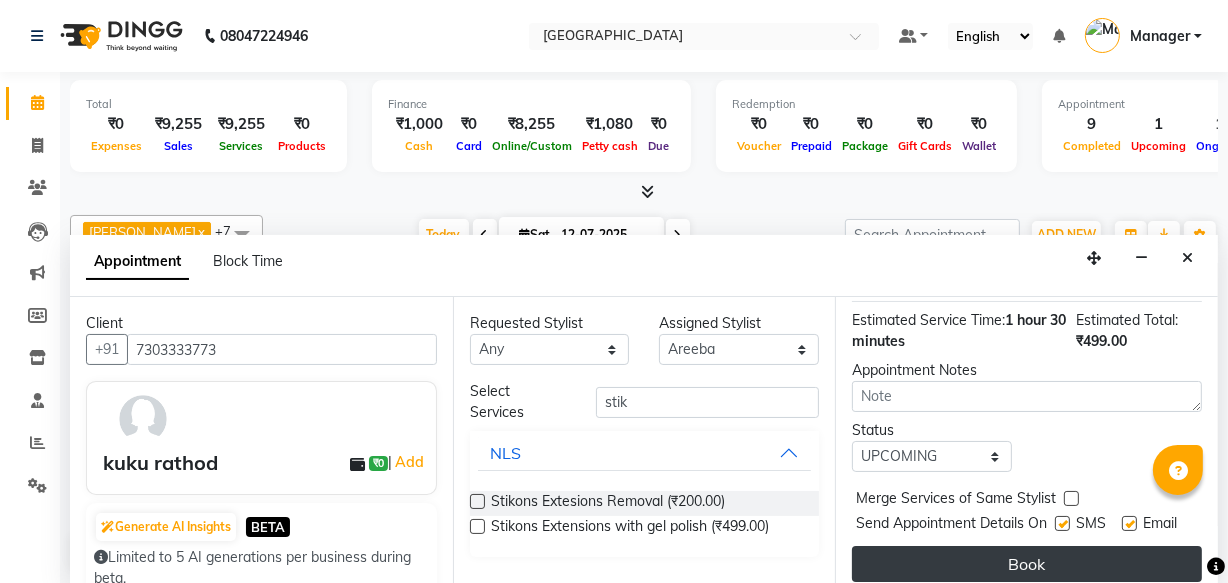 click on "Book" at bounding box center [1027, 564] 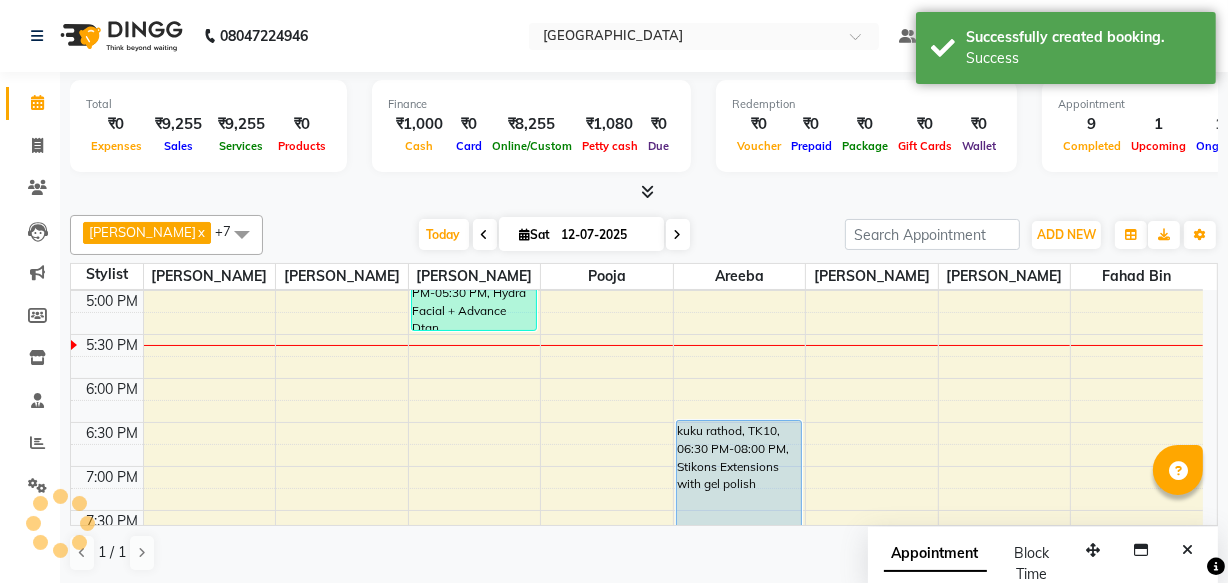 scroll, scrollTop: 0, scrollLeft: 0, axis: both 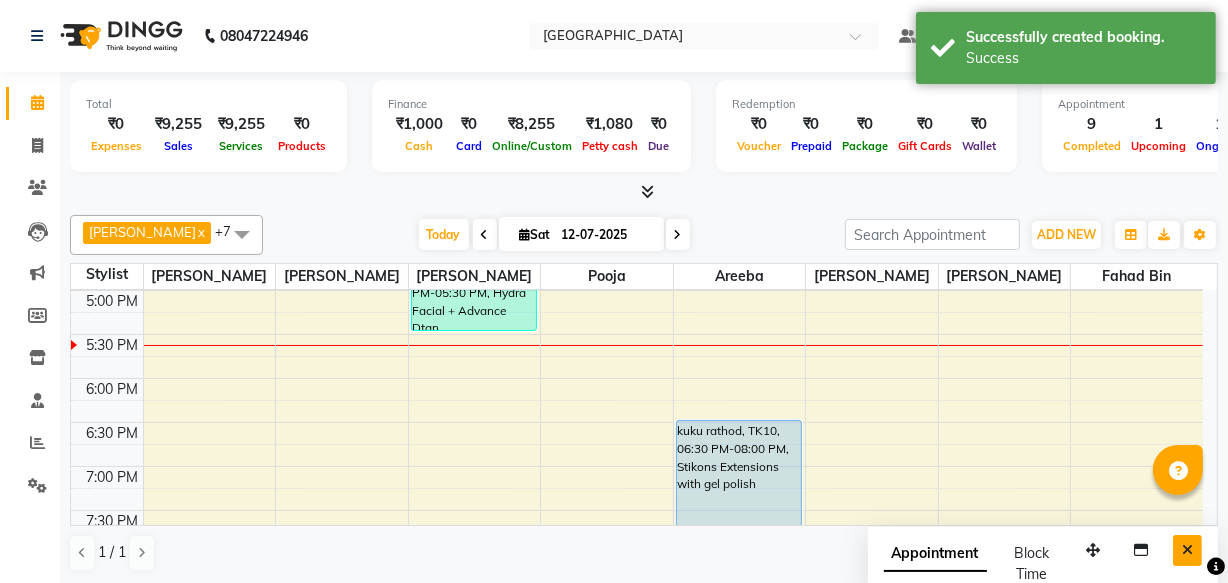 click at bounding box center [1187, 550] 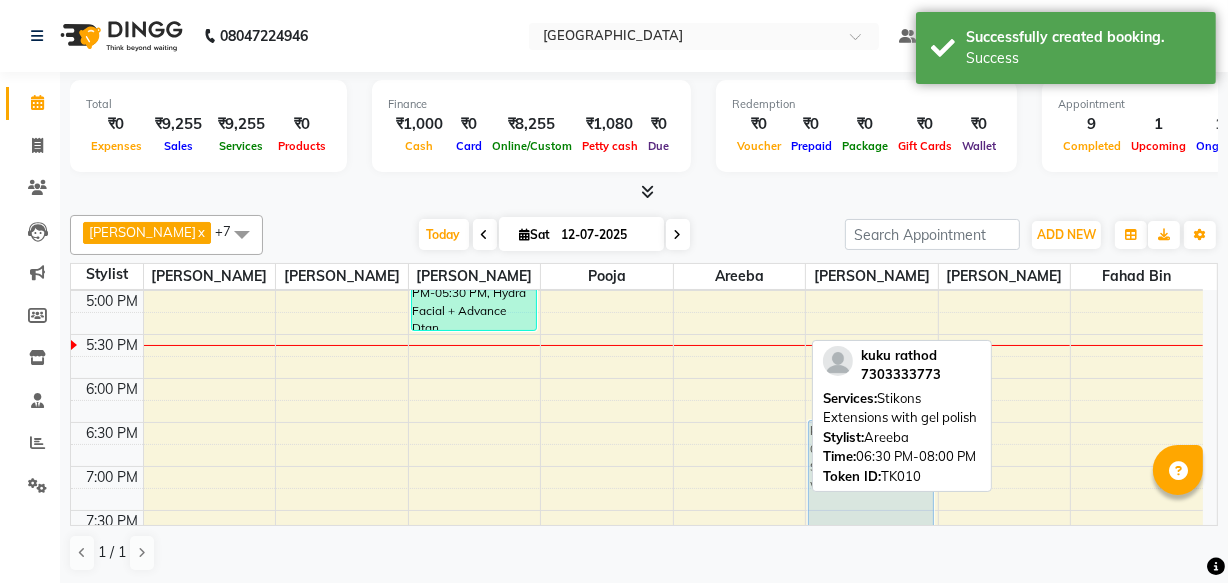 drag, startPoint x: 728, startPoint y: 458, endPoint x: 836, endPoint y: 455, distance: 108.04166 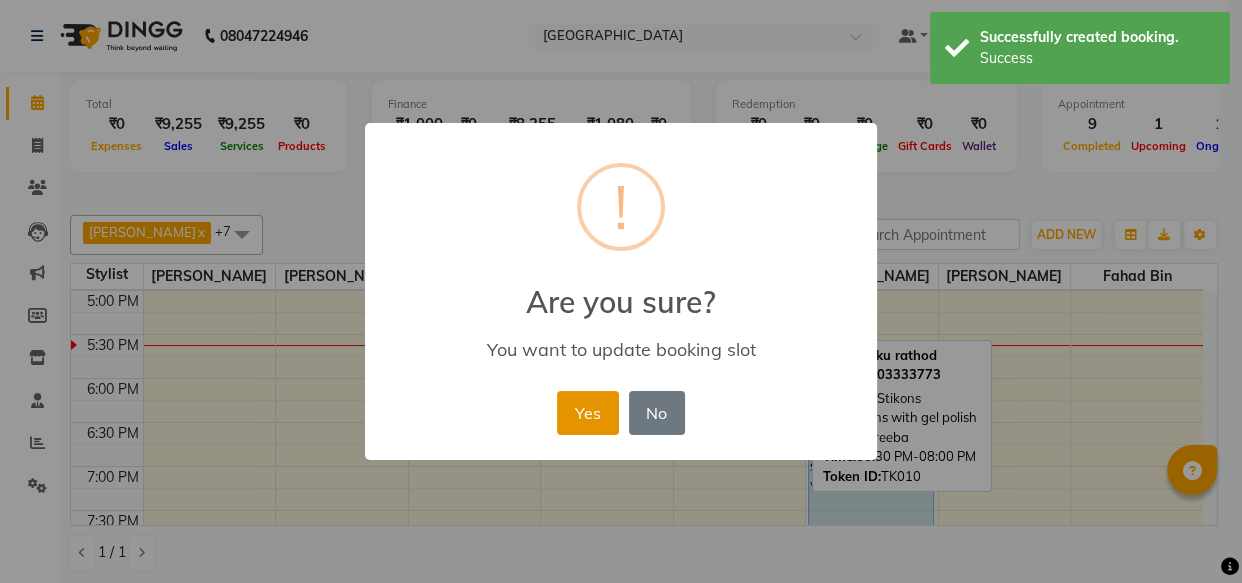 click on "Yes" at bounding box center (587, 413) 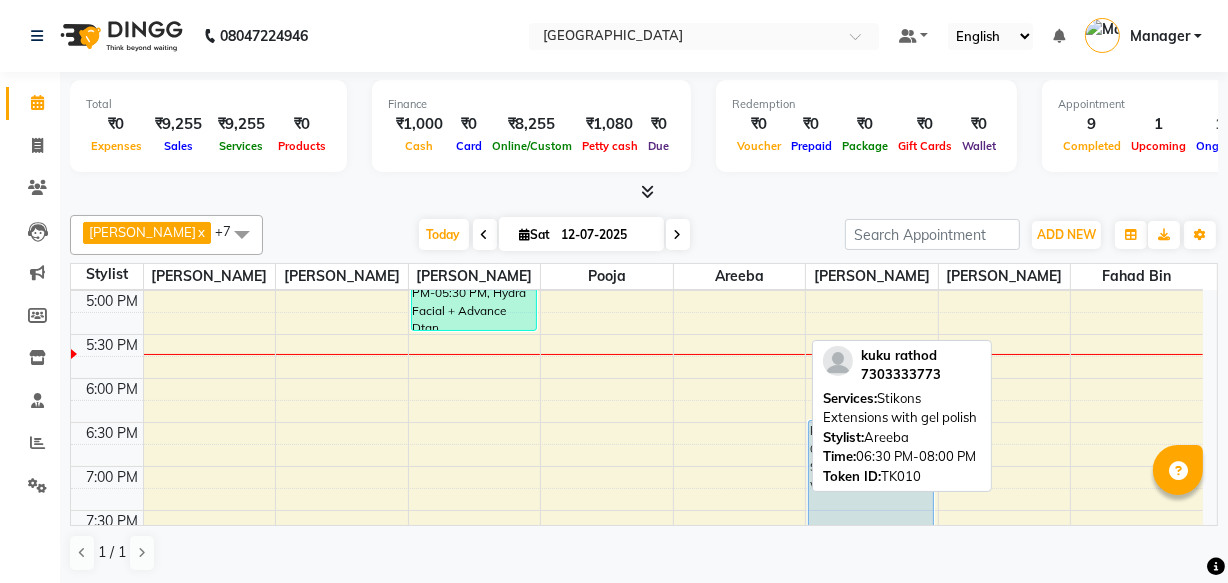 click on "10:00 AM 10:30 AM 11:00 AM 11:30 AM 12:00 PM 12:30 PM 1:00 PM 1:30 PM 2:00 PM 2:30 PM 3:00 PM 3:30 PM 4:00 PM 4:30 PM 5:00 PM 5:30 PM 6:00 PM 6:30 PM 7:00 PM 7:30 PM 8:00 PM 8:30 PM 9:00 PM 9:30 PM 10:00 PM 10:30 PM     BBOLD, TK04, 02:25 PM-02:45 PM, Blowdry     BBOLD, TK04, 02:45 PM-03:30 PM, [PERSON_NAME] cleanup,Normal Polish     Disha Chaitalia, TK05, 02:00 PM-03:00 PM, Hydra facial + Dtan     [PERSON_NAME], TK06, 02:40 PM-03:30 PM, FA +HL+UA (Flavour),Threading Eyebrow     Avani, TK09, 04:30 PM-05:30 PM, Hydra Facial  + Advance Dtan     pooja staff, TK07, 02:55 PM-04:25 PM, Stikons Extensions with gel polish    [PERSON_NAME], TK02, 02:00 PM-03:30 PM, Acrelyic Extension With Gel polish     [PERSON_NAME], TK08, 03:25 PM-04:55 PM, Acrelyic Extension With Gel polish    kuku rathod, TK10, 06:30 PM-08:00 PM, Stikons Extensions with gel polish     BBOLD, TK03, 12:50 PM-01:20 PM, Haircut [DEMOGRAPHIC_DATA][GEOGRAPHIC_DATA], TK05, 03:00 PM-03:30 PM, [DEMOGRAPHIC_DATA] Hairwash" at bounding box center [637, 246] 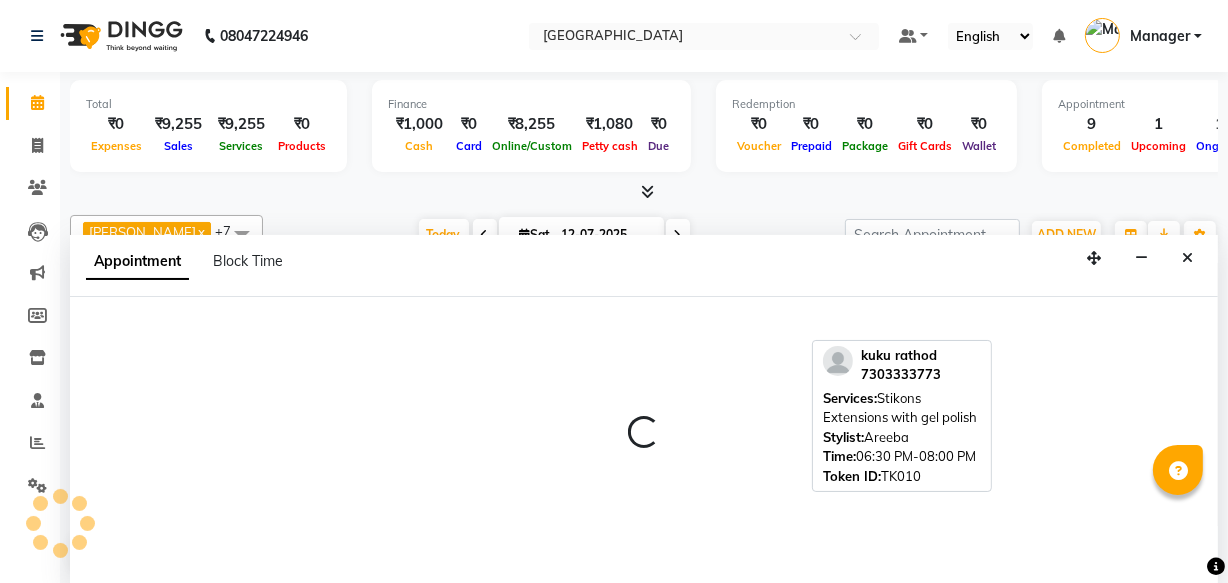 select on "63649" 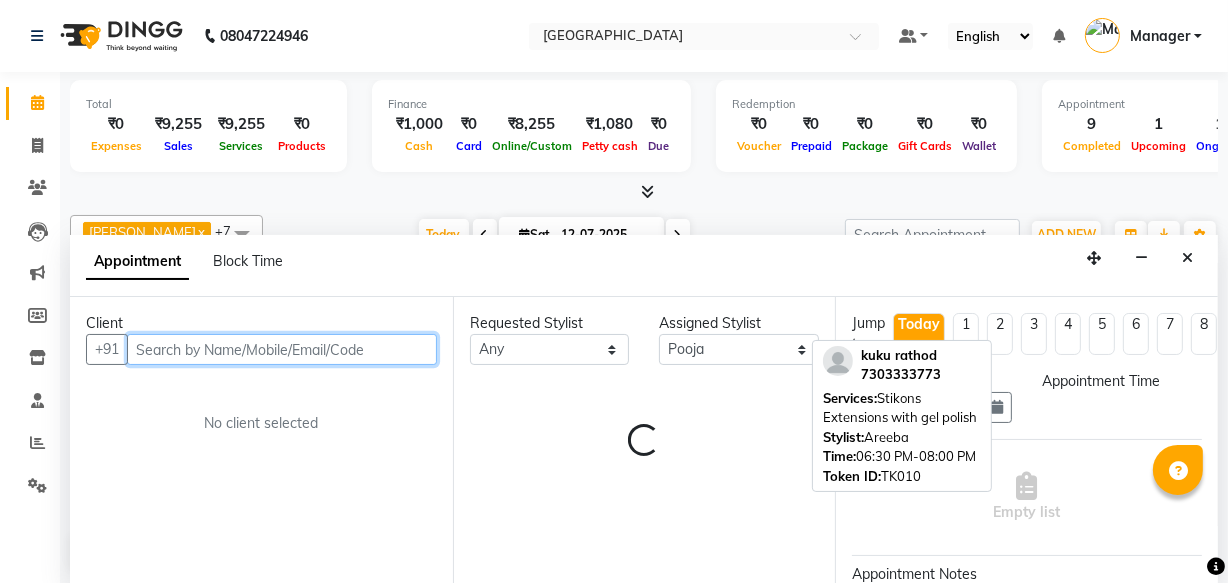 select on "1110" 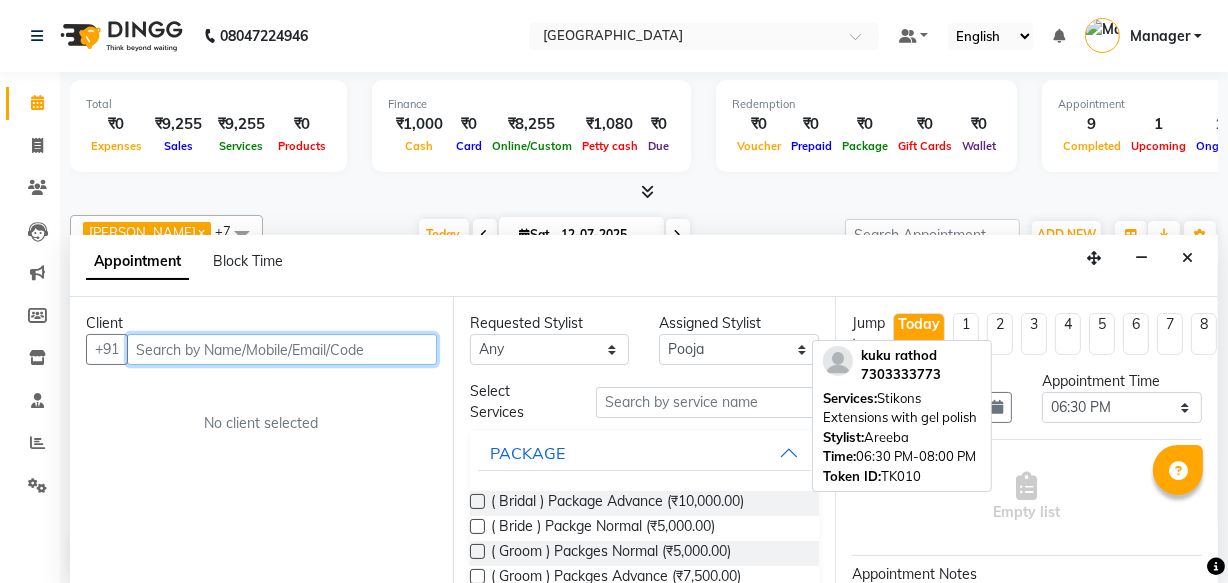 scroll, scrollTop: 0, scrollLeft: 0, axis: both 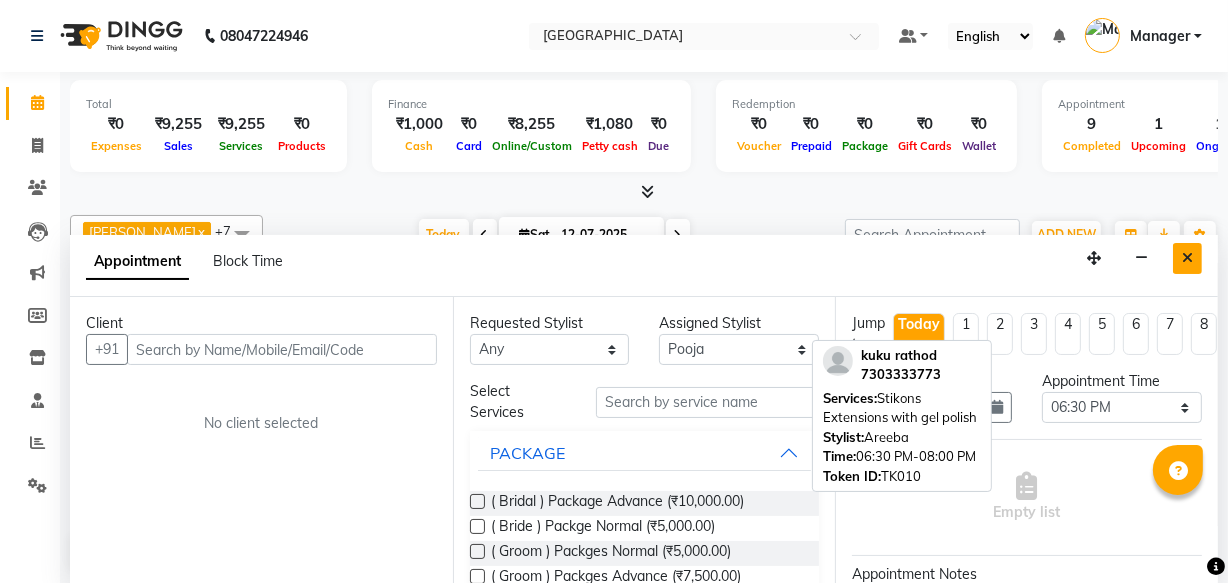click at bounding box center [1187, 258] 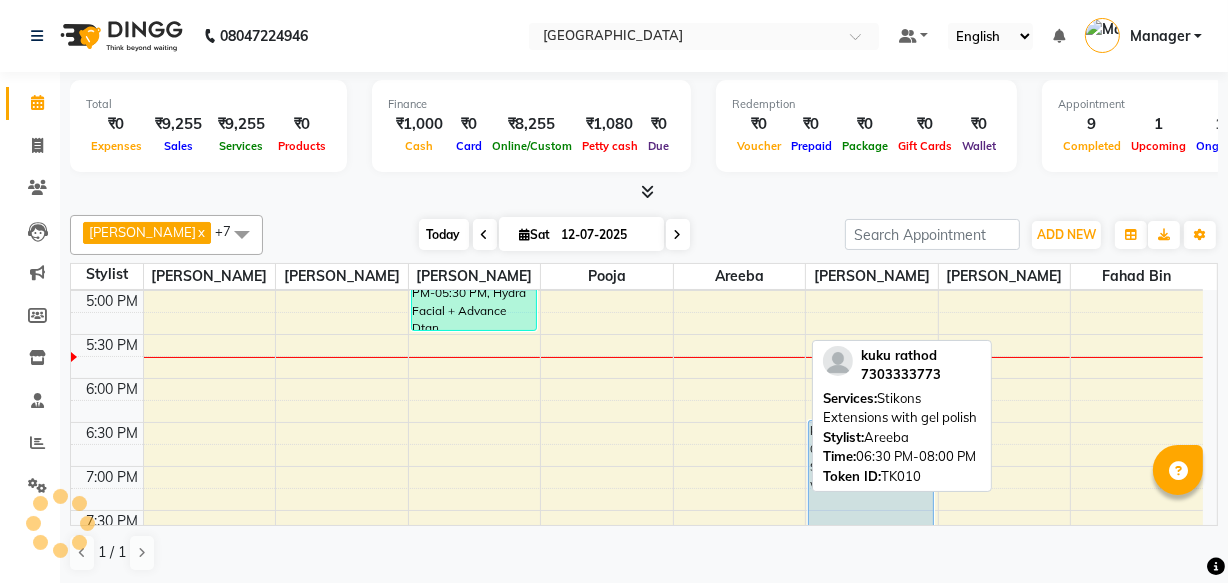 click on "Today" at bounding box center [444, 234] 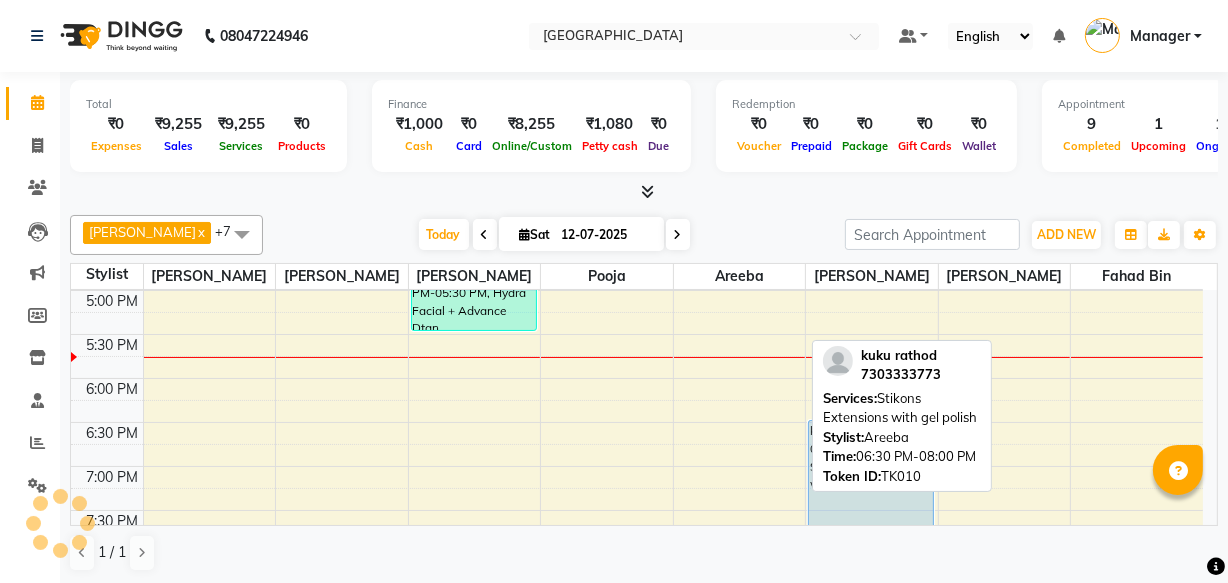 scroll, scrollTop: 615, scrollLeft: 0, axis: vertical 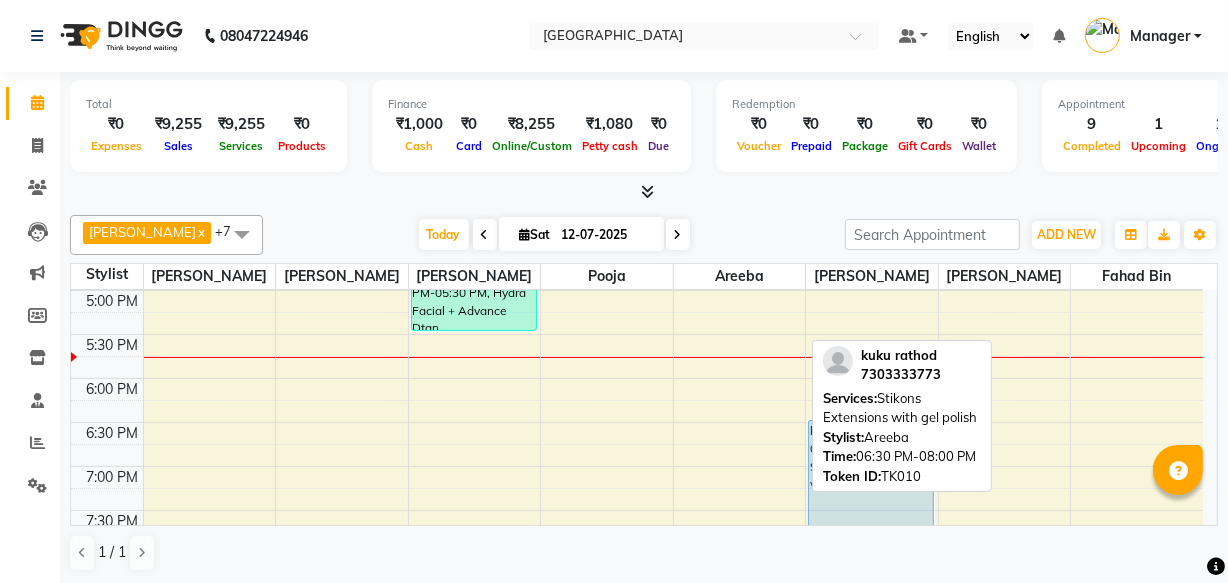 click at bounding box center (678, 234) 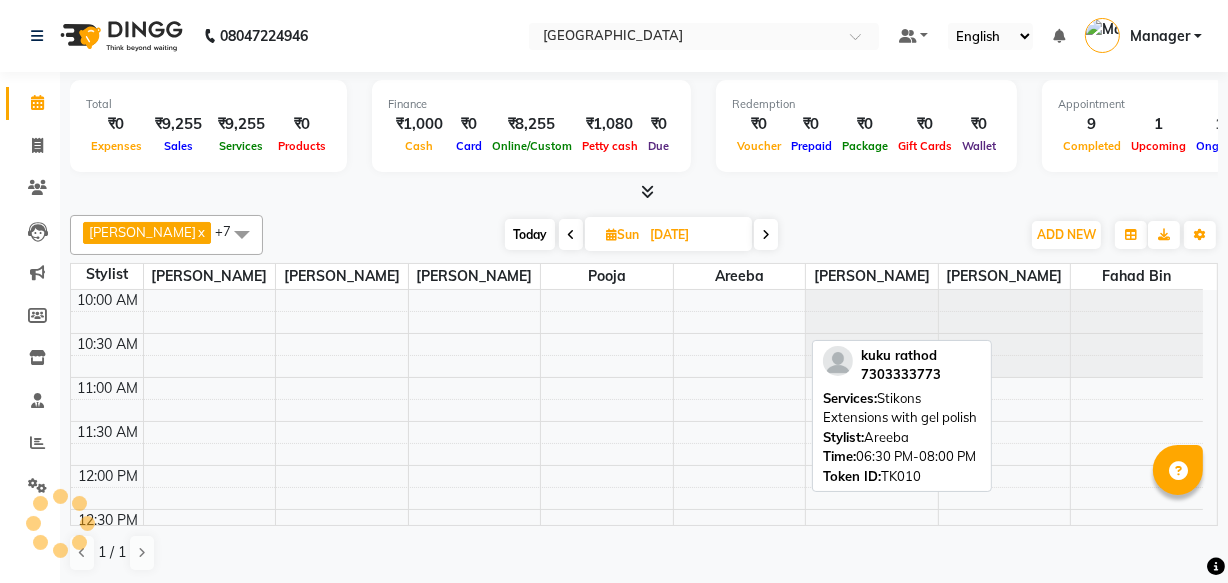 scroll, scrollTop: 615, scrollLeft: 0, axis: vertical 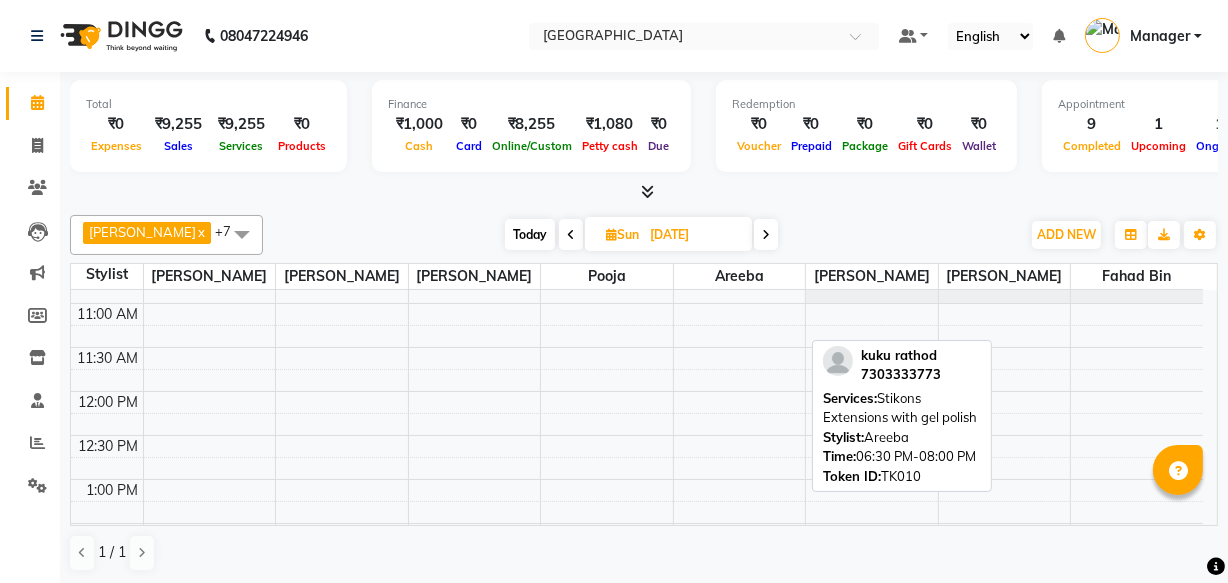 click on "10:00 AM 10:30 AM 11:00 AM 11:30 AM 12:00 PM 12:30 PM 1:00 PM 1:30 PM 2:00 PM 2:30 PM 3:00 PM 3:30 PM 4:00 PM 4:30 PM 5:00 PM 5:30 PM 6:00 PM 6:30 PM 7:00 PM 7:30 PM 8:00 PM 8:30 PM 9:00 PM 9:30 PM 10:00 PM 10:30 PM" at bounding box center (637, 787) 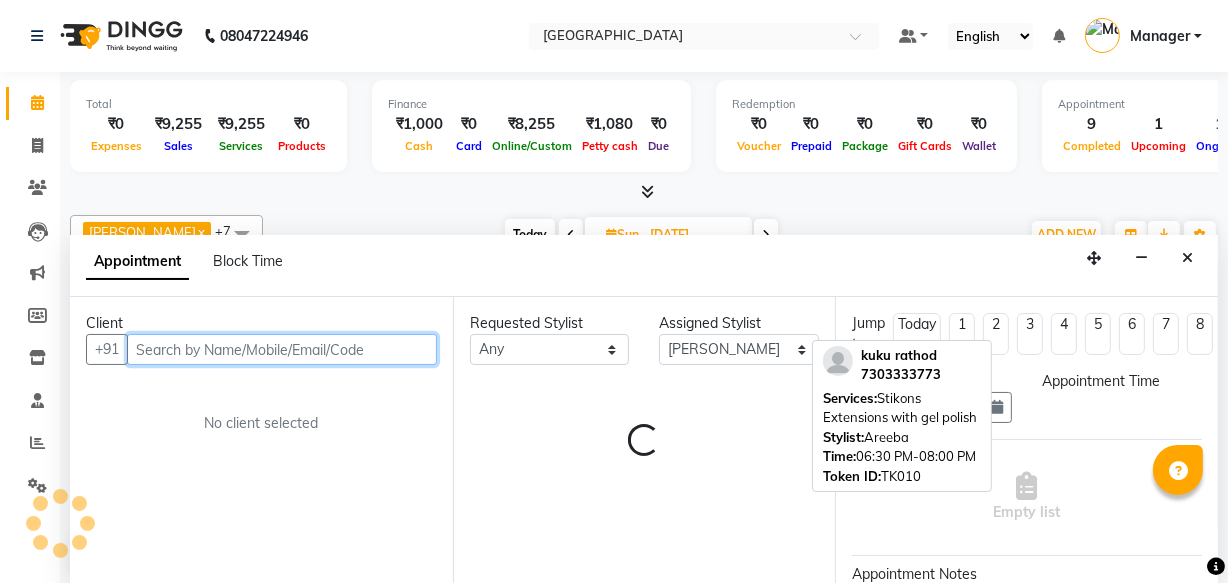 select on "690" 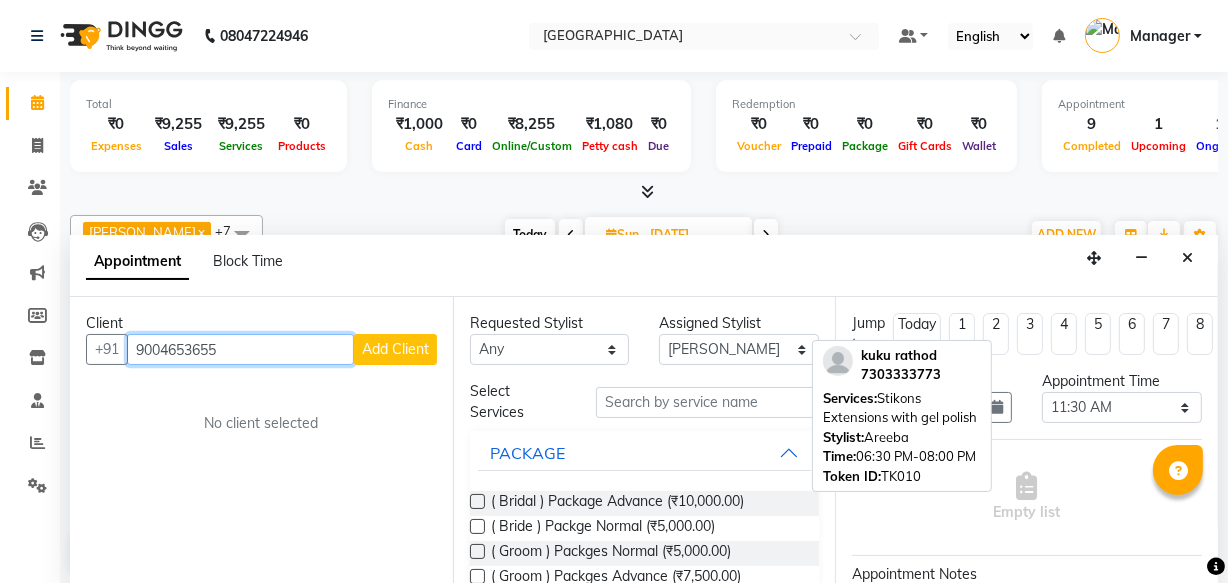type on "9004653655" 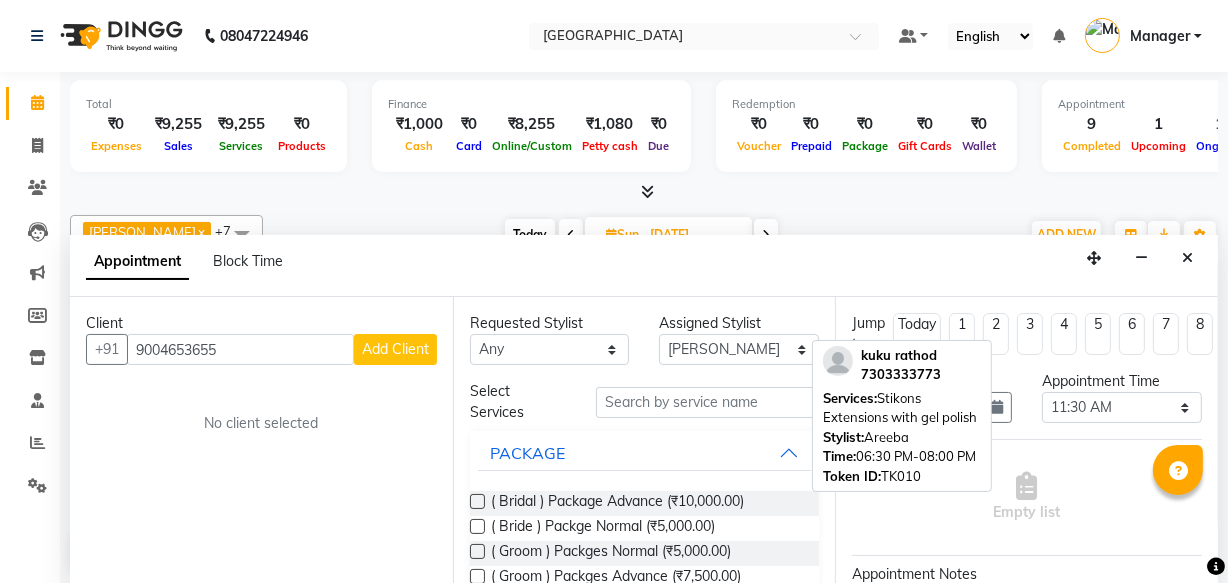 click on "Add Client" at bounding box center [395, 349] 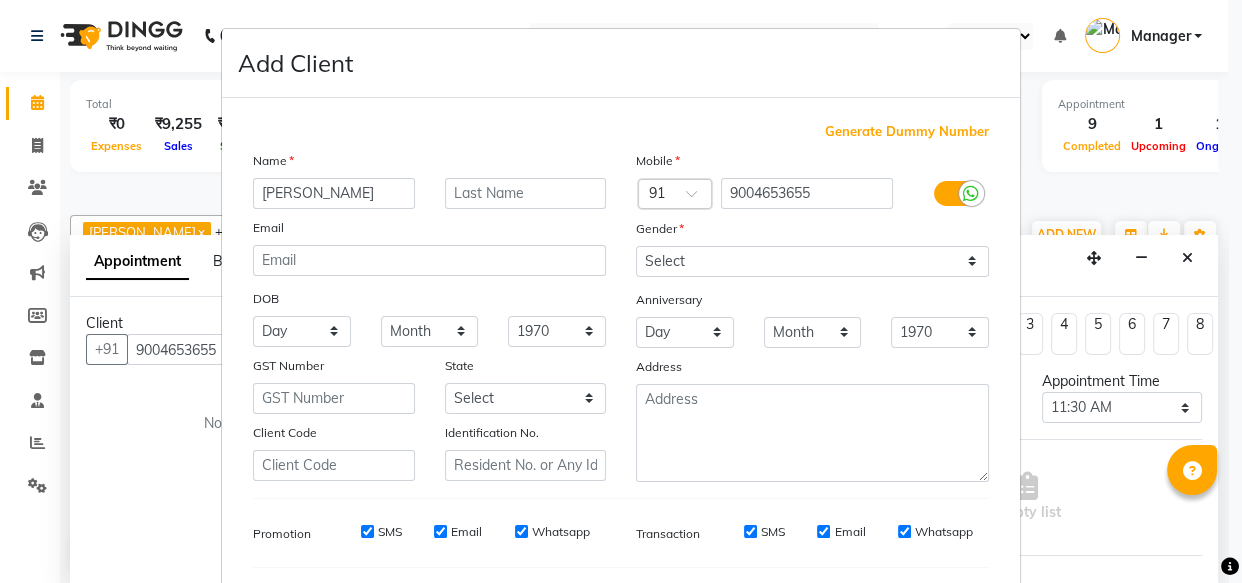 type on "[PERSON_NAME]" 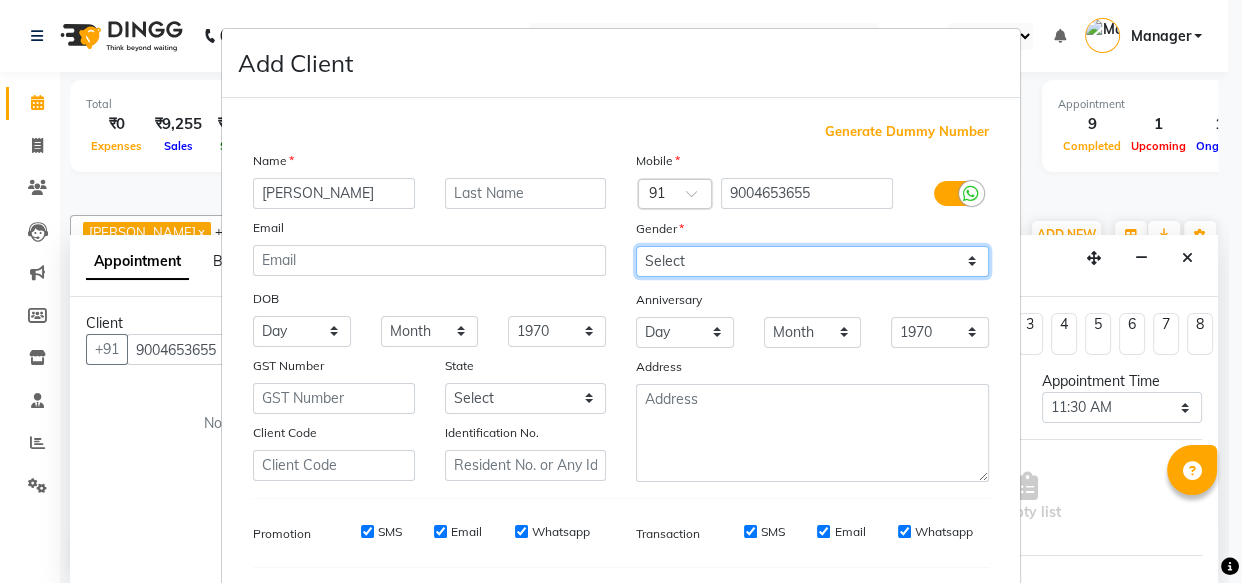 click on "Select [DEMOGRAPHIC_DATA] [DEMOGRAPHIC_DATA] Other Prefer Not To Say" at bounding box center [812, 261] 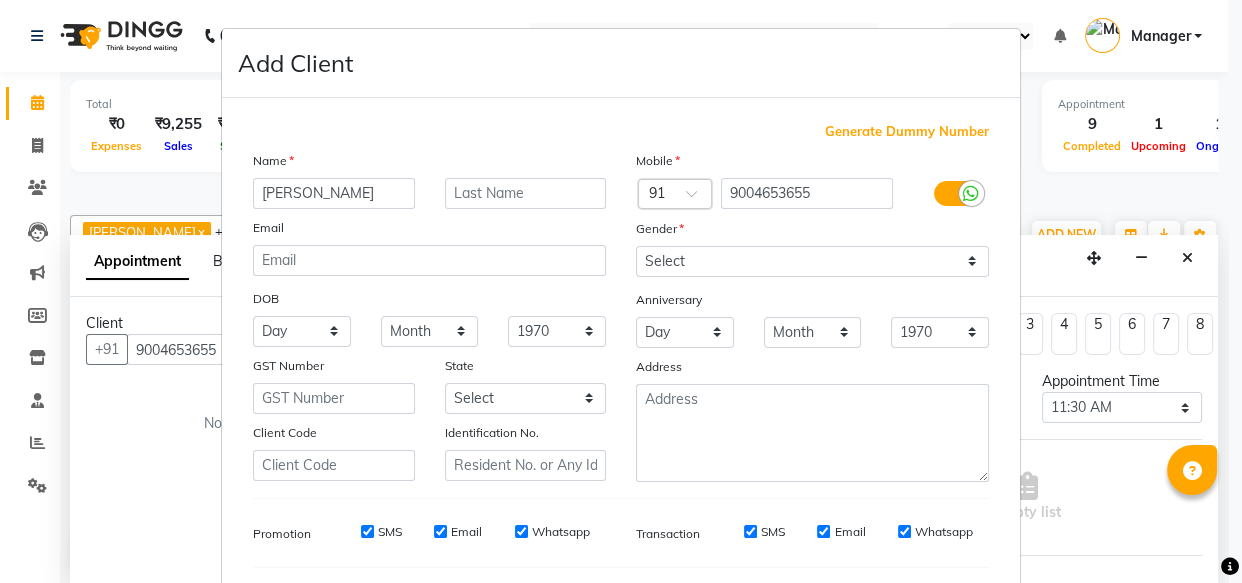 scroll, scrollTop: 169, scrollLeft: 0, axis: vertical 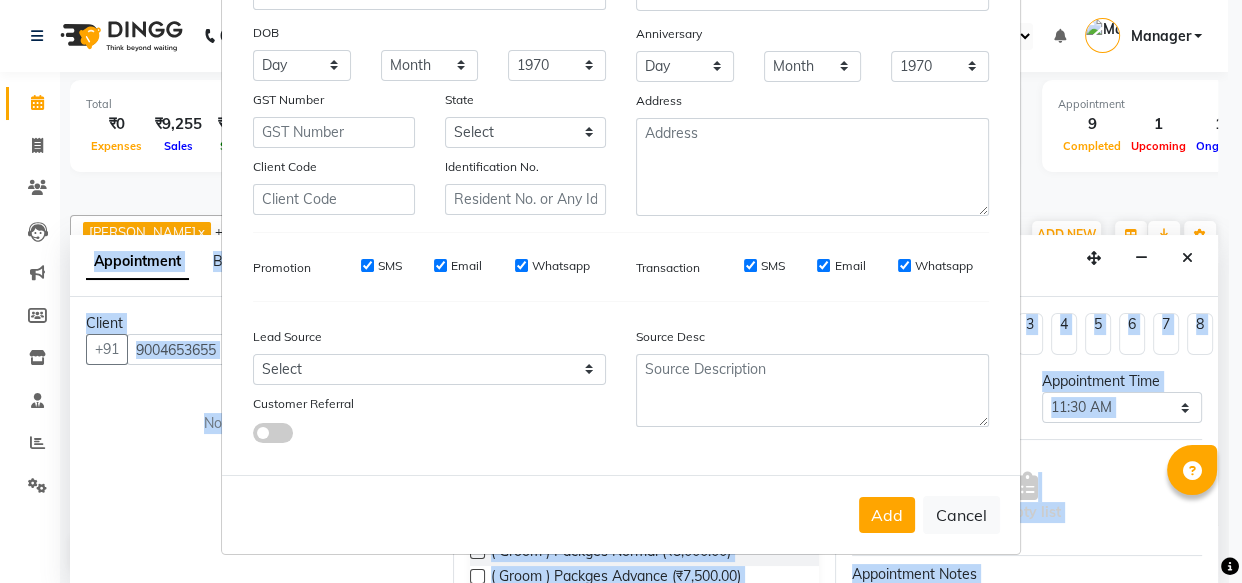 drag, startPoint x: 1068, startPoint y: 488, endPoint x: 1064, endPoint y: 618, distance: 130.06152 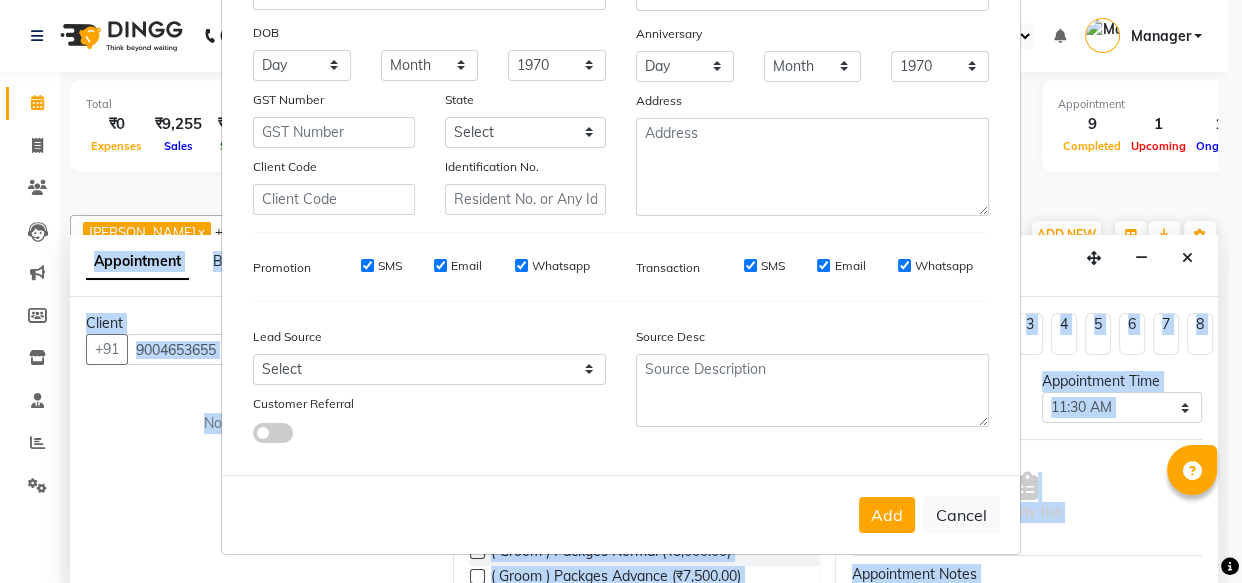 click on "08047224946 Select Location × [GEOGRAPHIC_DATA], Mg Road Default Panel My Panel English ENGLISH Español العربية मराठी हिंदी ગુજરાતી தமிழ் 中文 Notifications nothing to show Manager Manage Profile Change Password Sign out  Version:3.15.4  ☀ Bbold Mg Road, Mg Road  Calendar  Invoice  Clients  Leads   Marketing  Members  Inventory  Staff  Reports  Settings Upcoming Tentative Confirm Bookings Generate Report Segments Page Builder Total  ₹0  Expenses ₹9,255  Sales ₹9,255  Services ₹0  Products Finance  ₹1,000  Cash ₹0  Card ₹8,255  Online/Custom ₹1,080 [PERSON_NAME] cash ₹0 Due  Redemption  ₹0 Voucher ₹0 Prepaid ₹0 Package ₹0  Gift Cards ₹0  Wallet  Appointment  9 Completed 1 Upcoming 1 Ongoing 0 No show  Other sales  ₹0  Packages ₹0  Memberships ₹0  Vouchers ₹0  Prepaids ₹0  Gift Cards [PERSON_NAME]  x Areeba  x Fahad Bin  x [PERSON_NAME]   x [PERSON_NAME]  x [PERSON_NAME]   x Pooja   x Samiya   x +7 Select All [PERSON_NAME]" at bounding box center [621, 291] 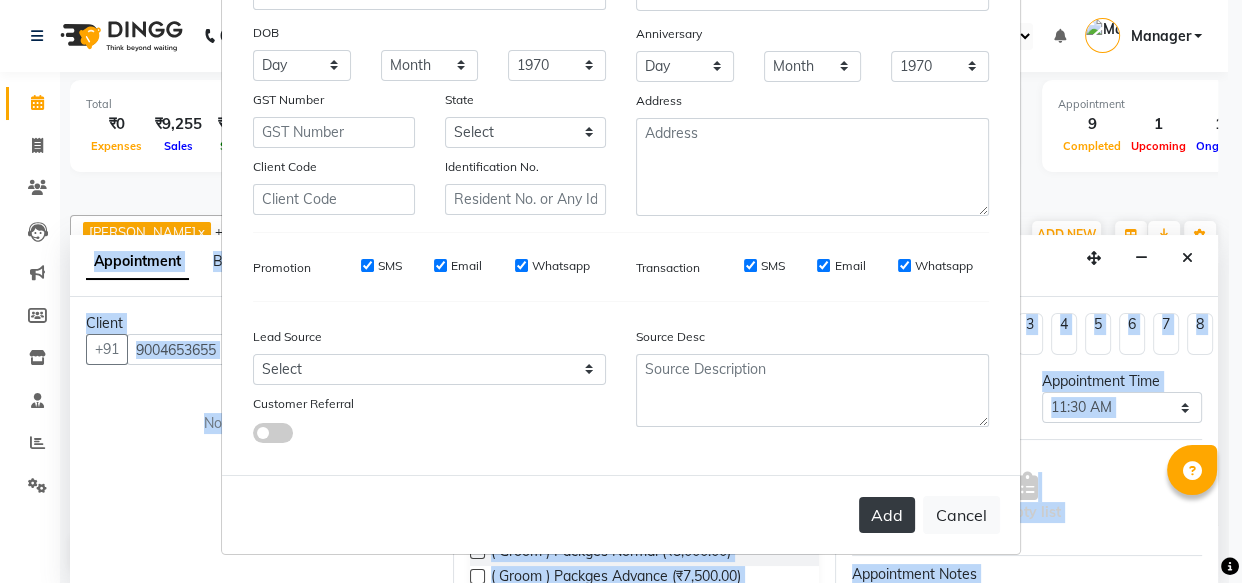 click on "Add" at bounding box center [887, 515] 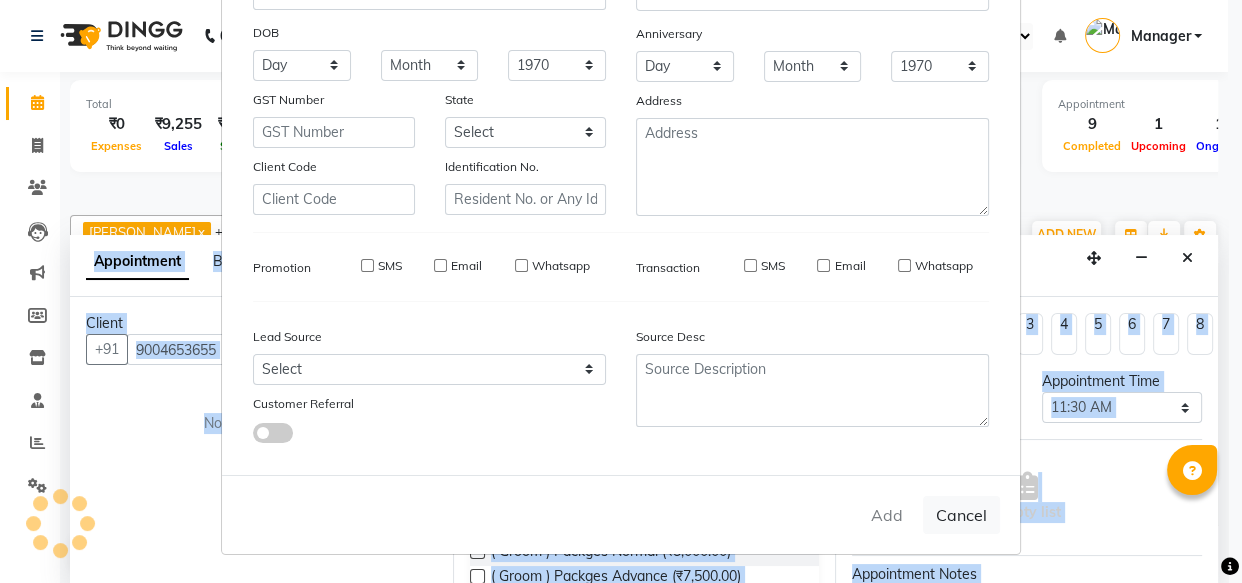 type 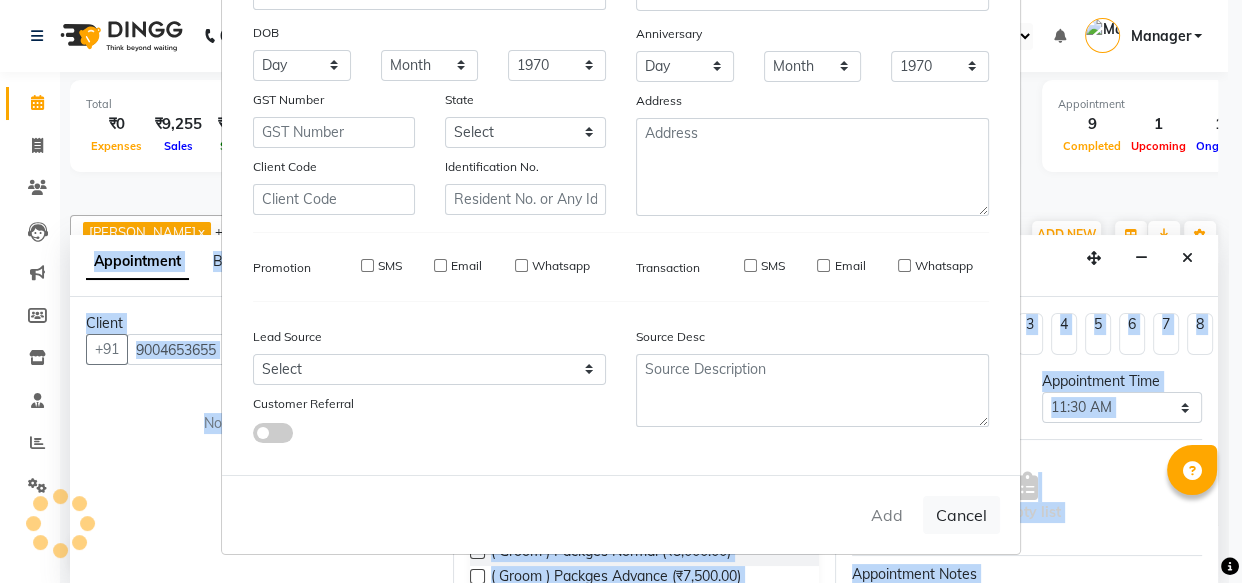 select 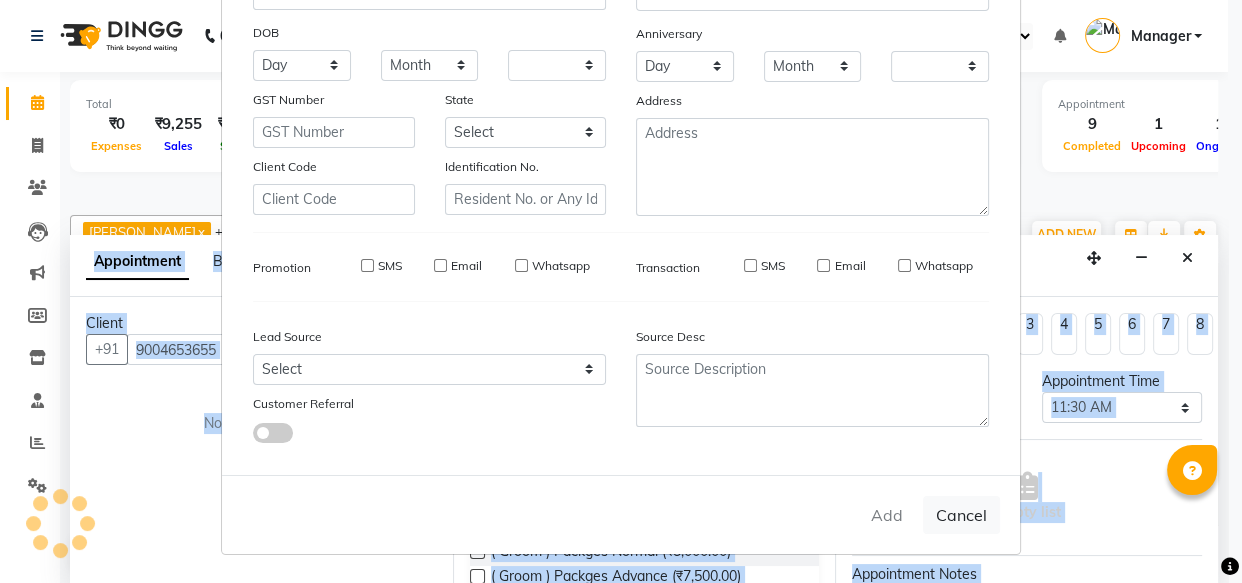 checkbox on "false" 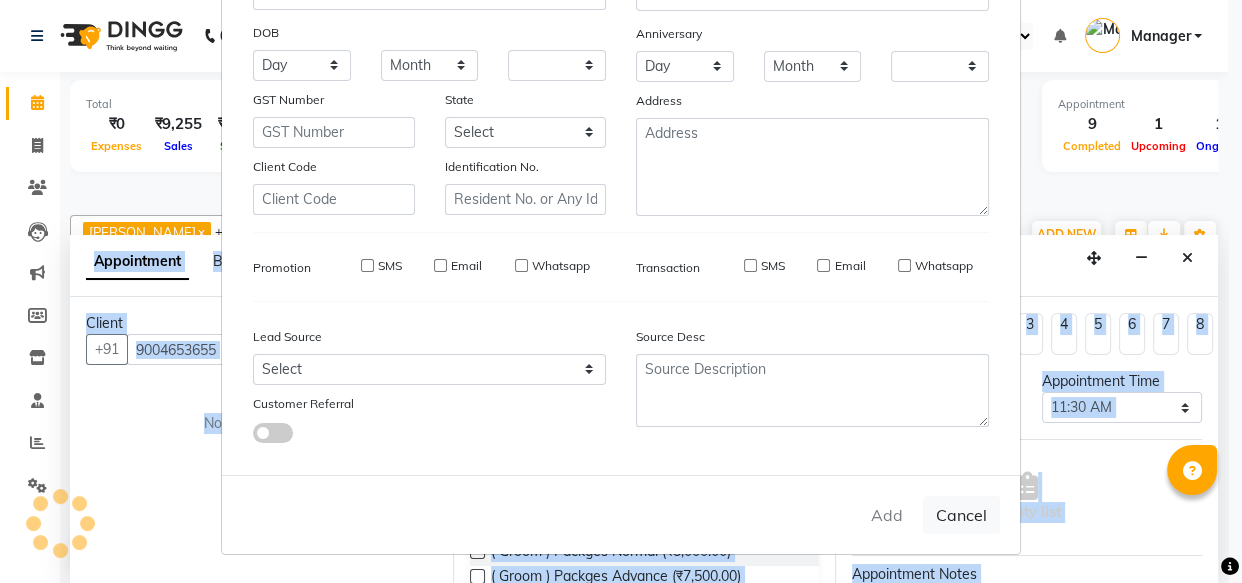 checkbox on "false" 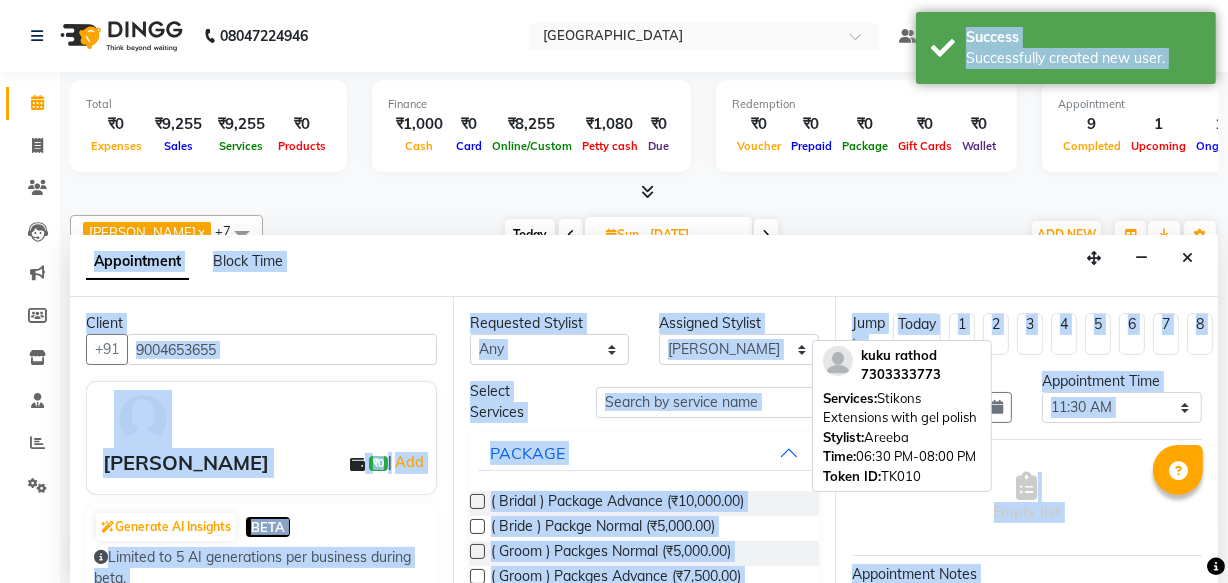 click on "Select Services" at bounding box center (518, 402) 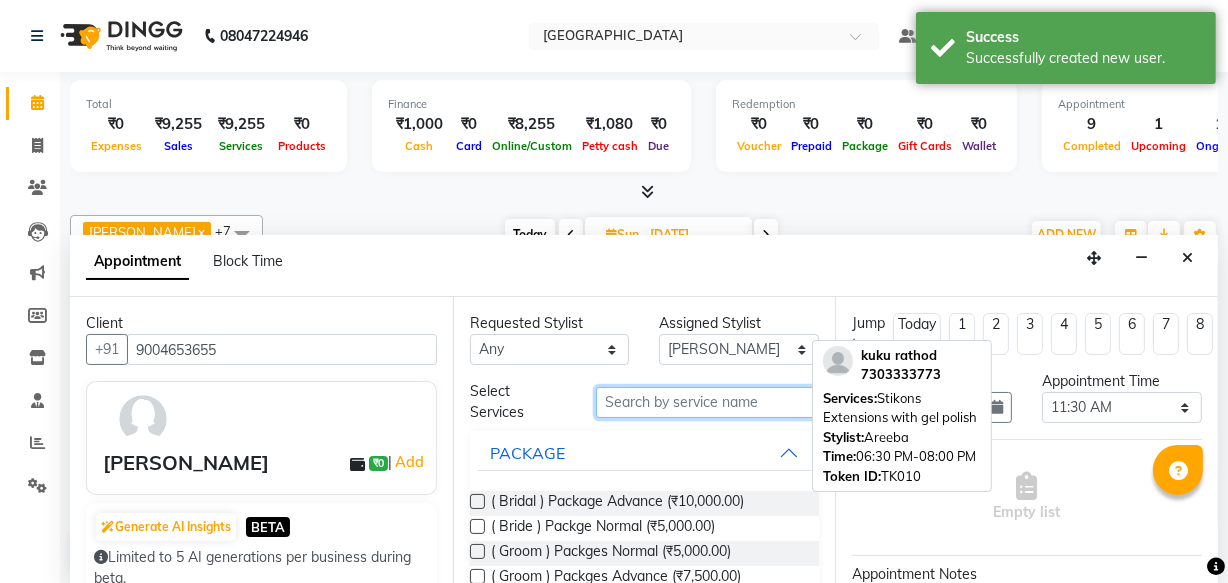 click at bounding box center (707, 402) 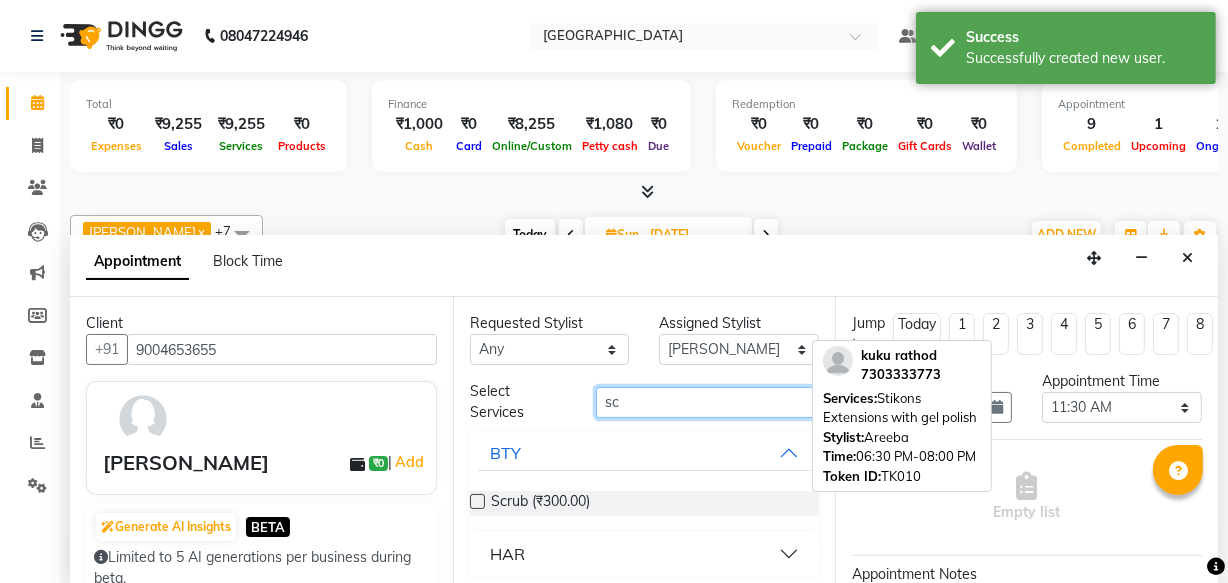 scroll, scrollTop: 6, scrollLeft: 0, axis: vertical 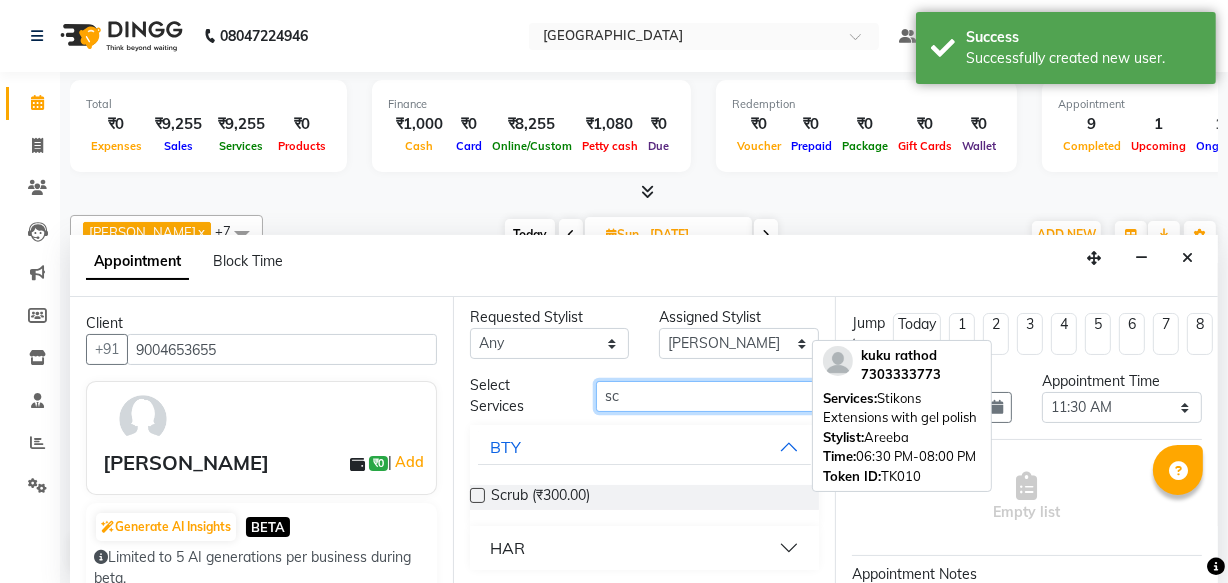 type on "sc" 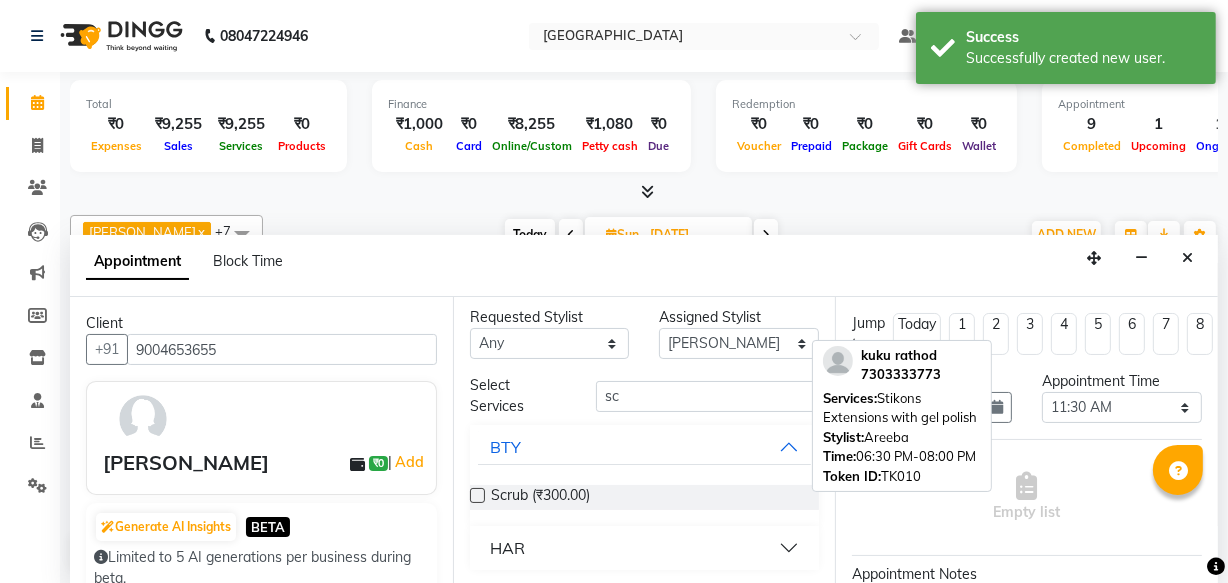 click on "HAR" at bounding box center [645, 548] 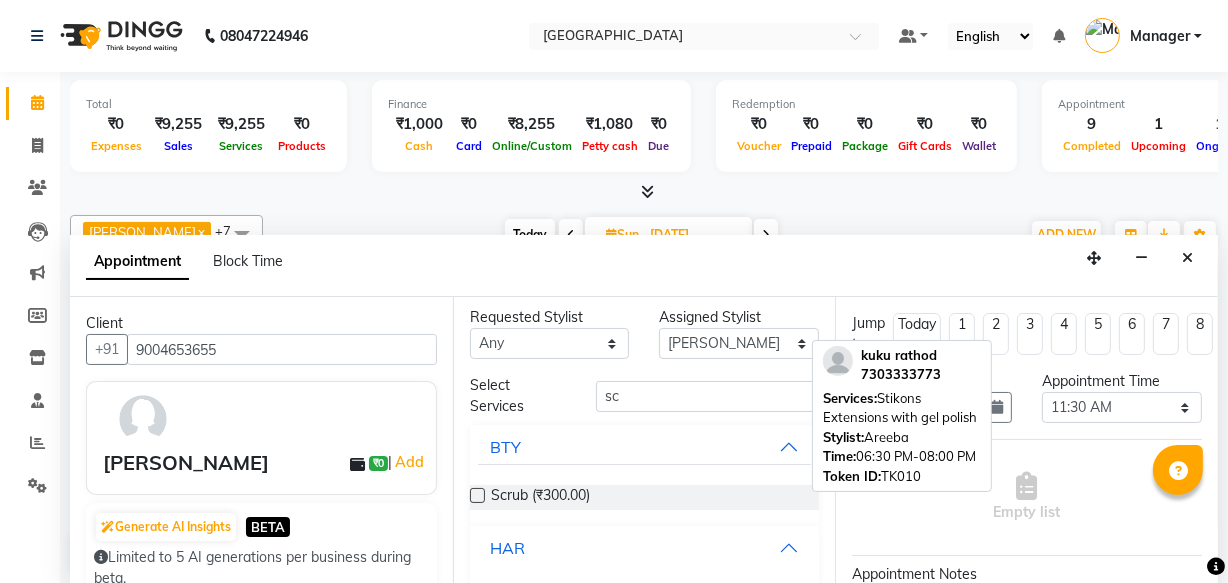 scroll, scrollTop: 89, scrollLeft: 0, axis: vertical 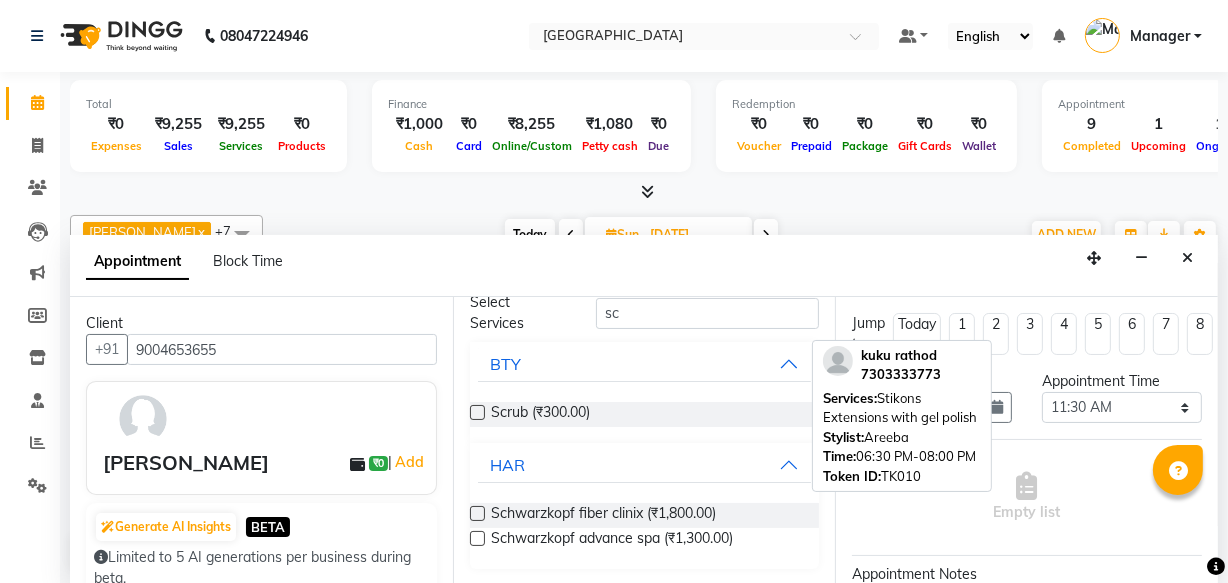 click at bounding box center (477, 538) 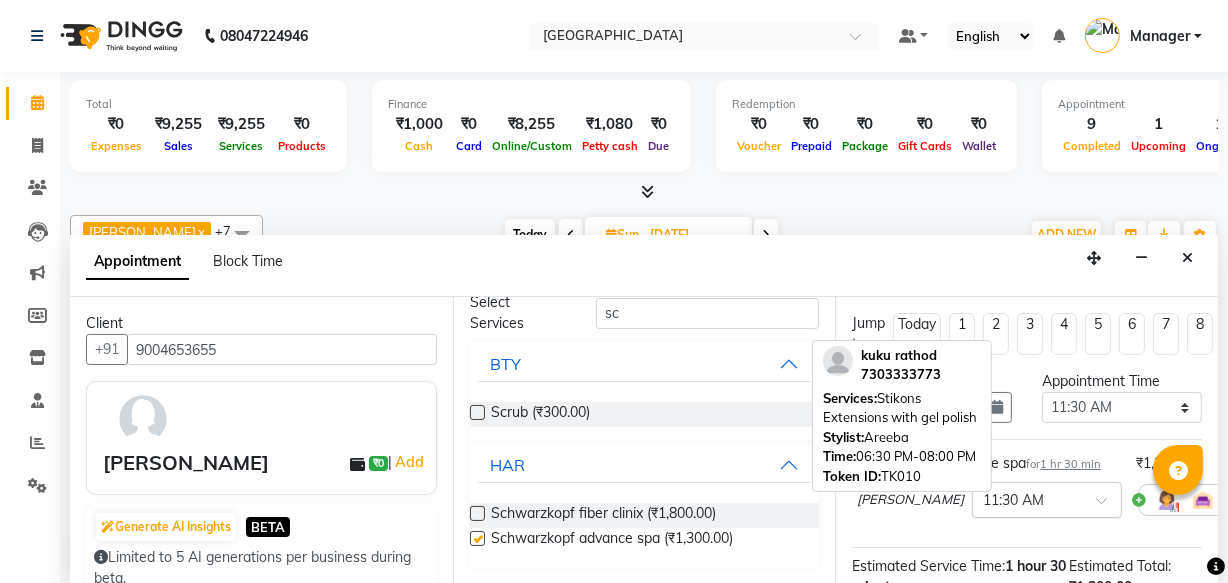 checkbox on "false" 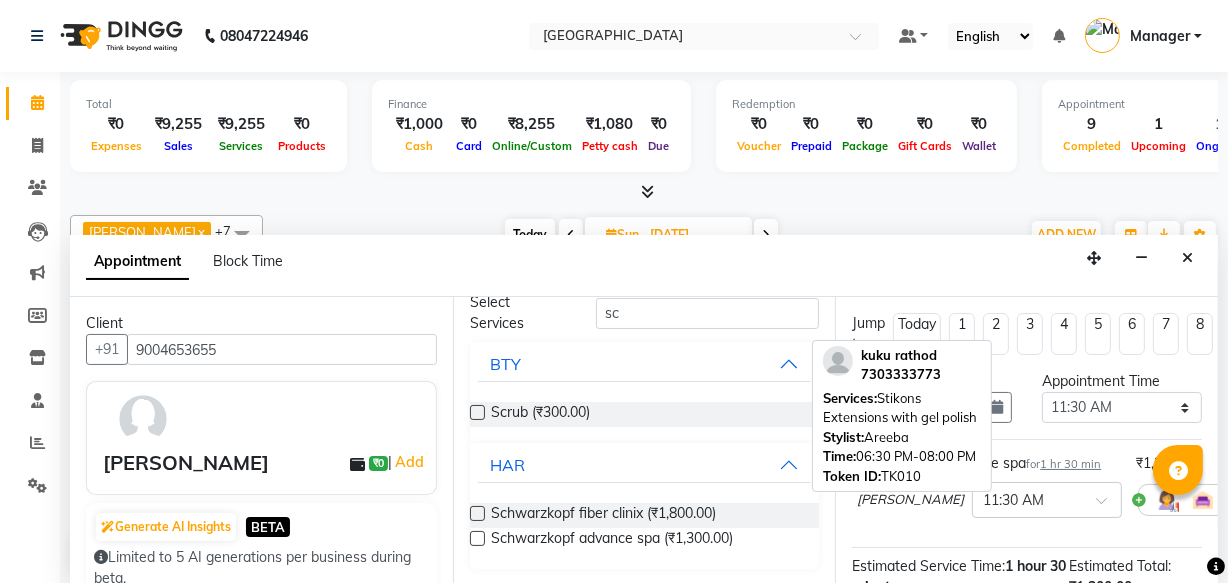 scroll, scrollTop: 289, scrollLeft: 0, axis: vertical 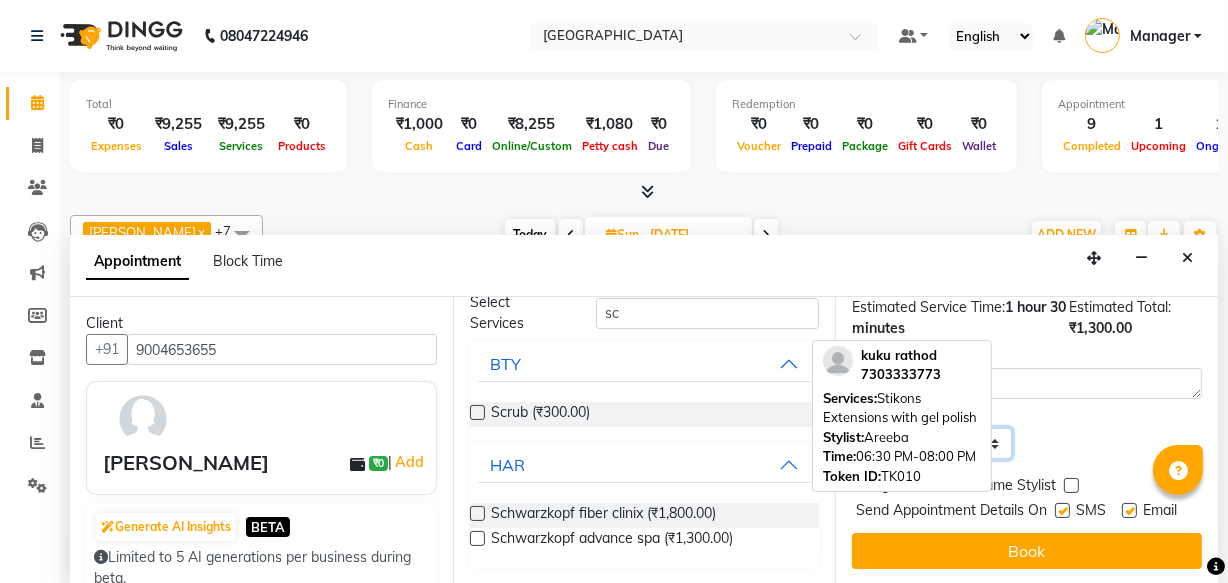click on "Select TENTATIVE CONFIRM UPCOMING" at bounding box center (932, 443) 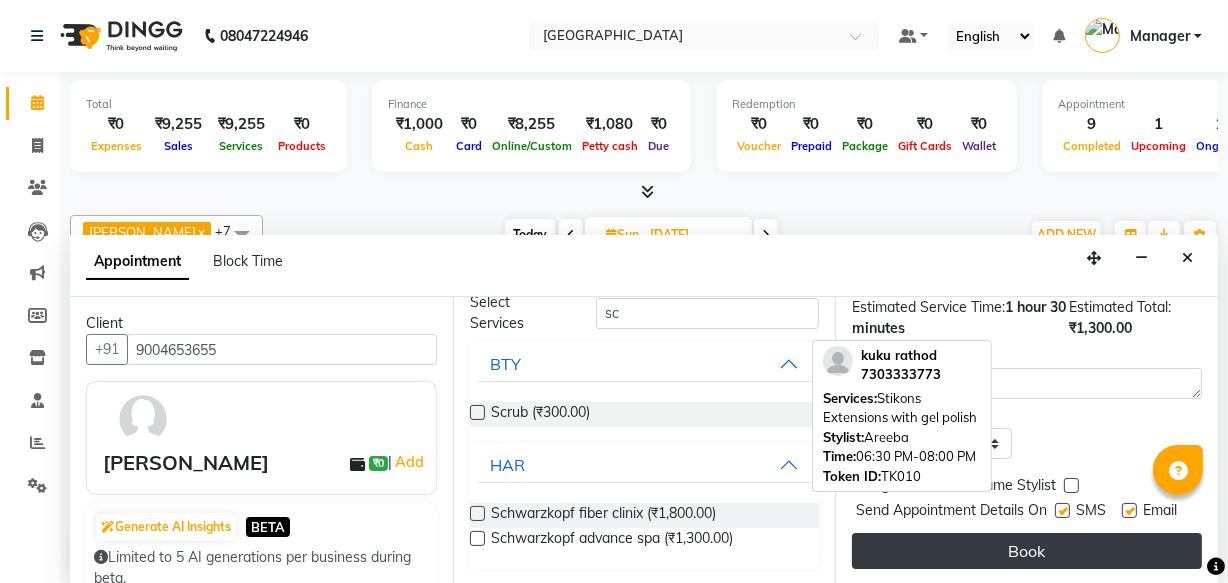 click on "Book" at bounding box center (1027, 551) 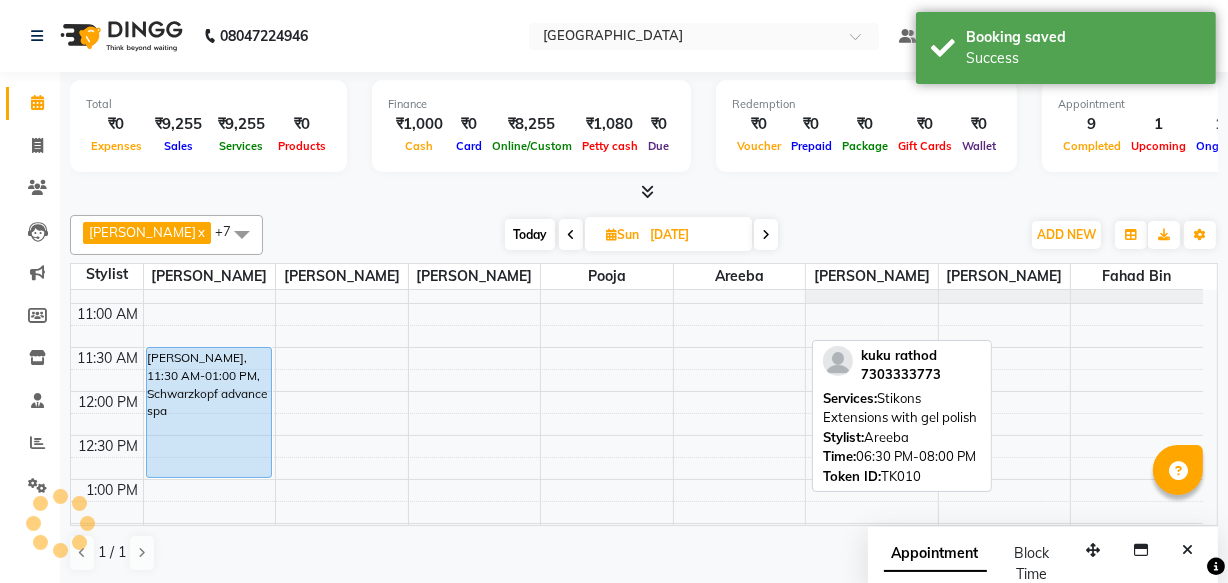 scroll, scrollTop: 0, scrollLeft: 0, axis: both 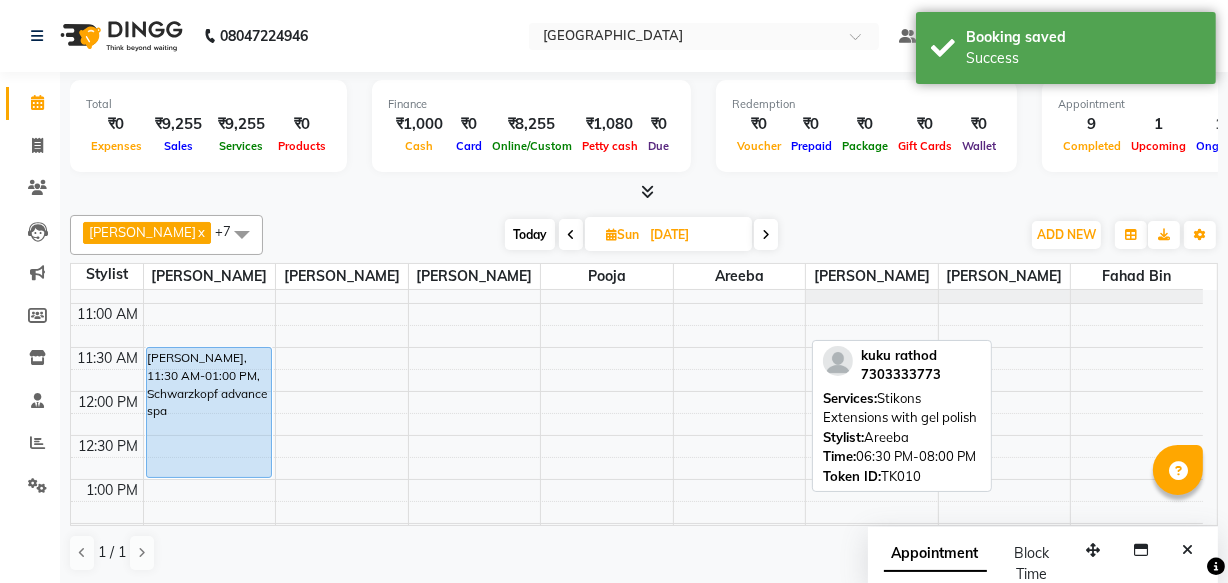 click on "Today" at bounding box center (530, 234) 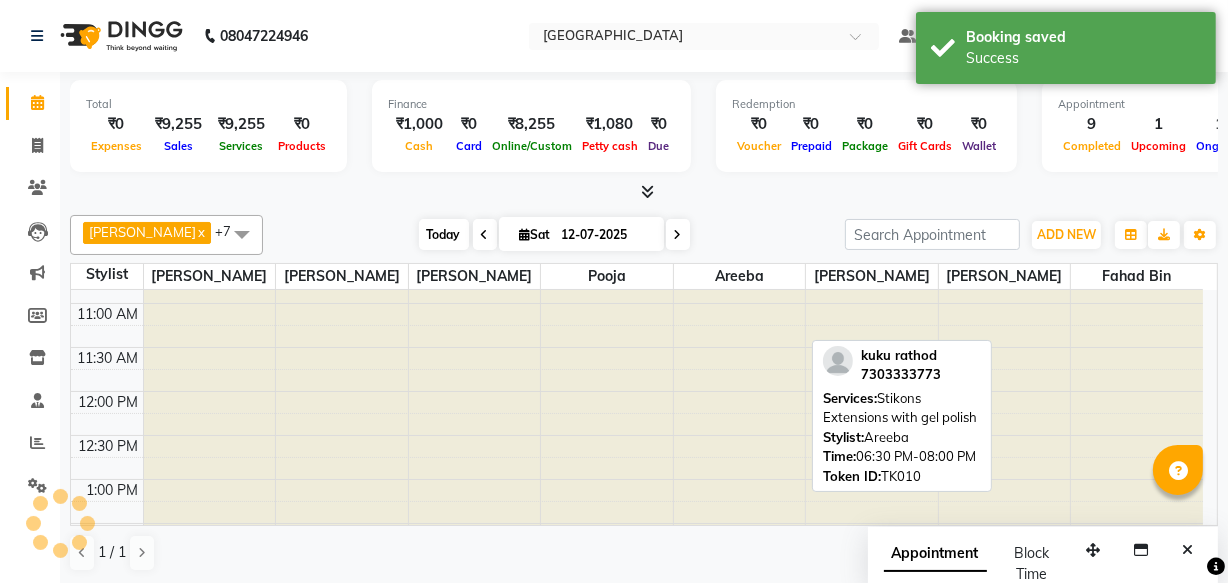 scroll, scrollTop: 615, scrollLeft: 0, axis: vertical 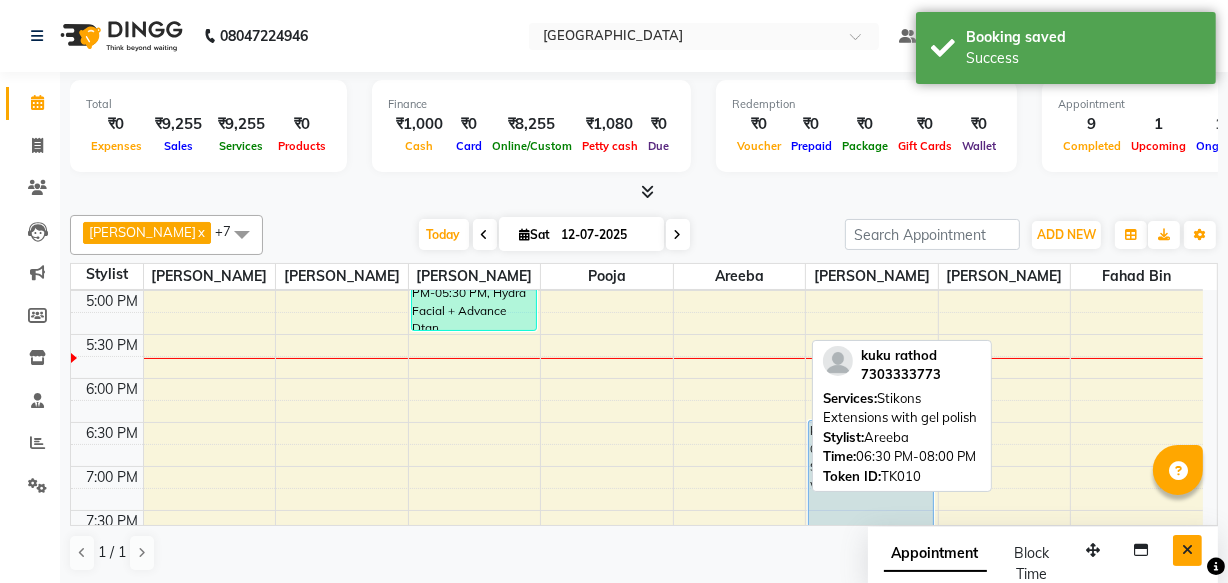 click at bounding box center (1187, 550) 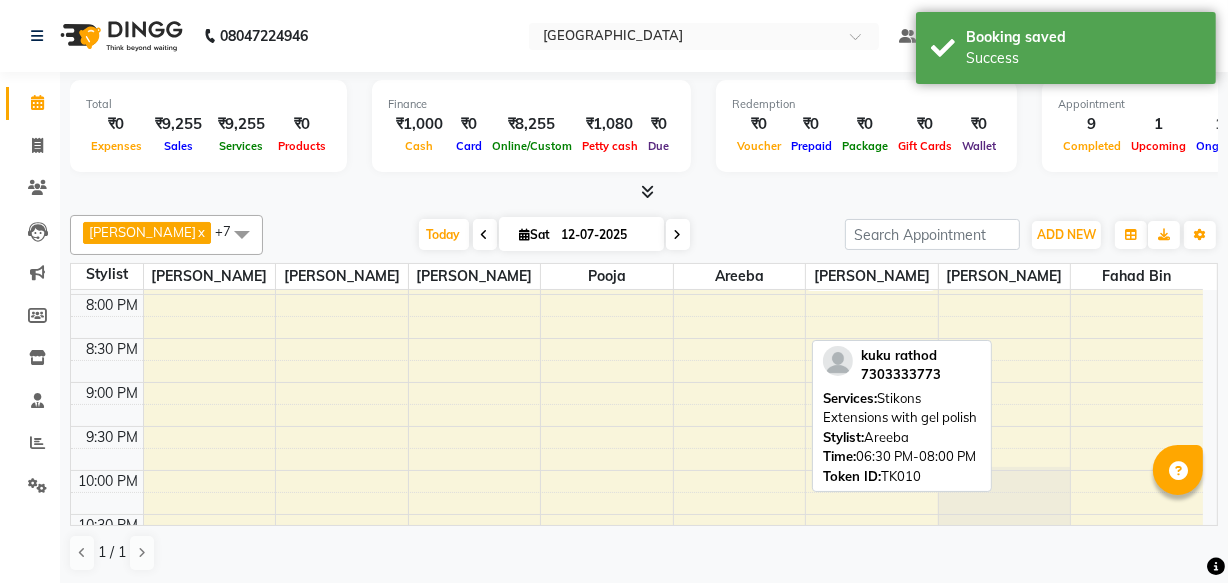 scroll, scrollTop: 809, scrollLeft: 0, axis: vertical 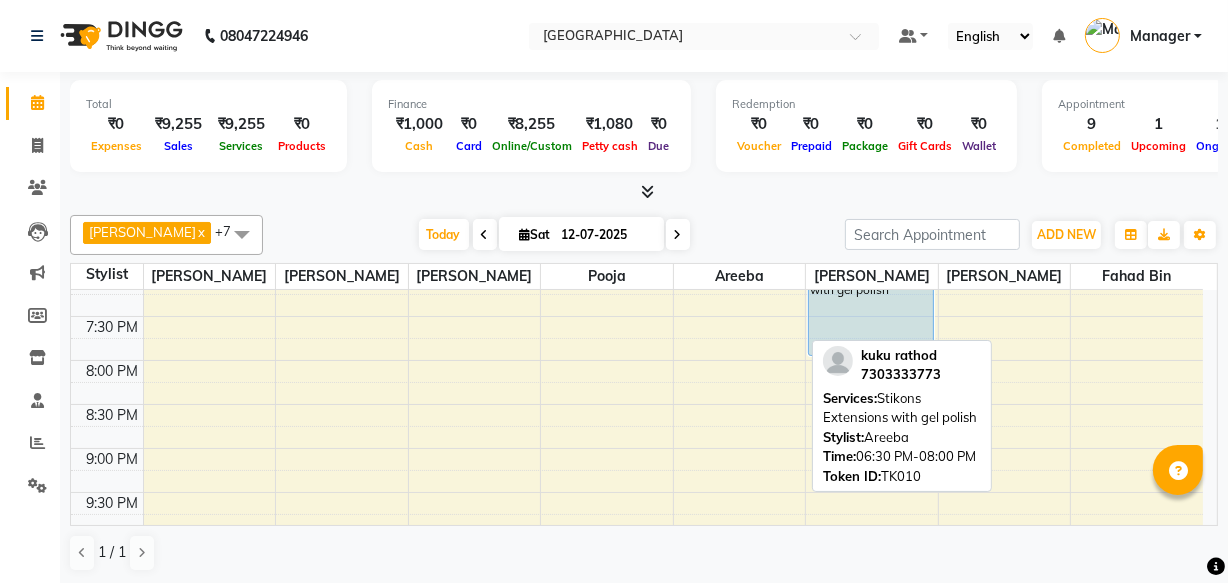 click at bounding box center [644, 192] 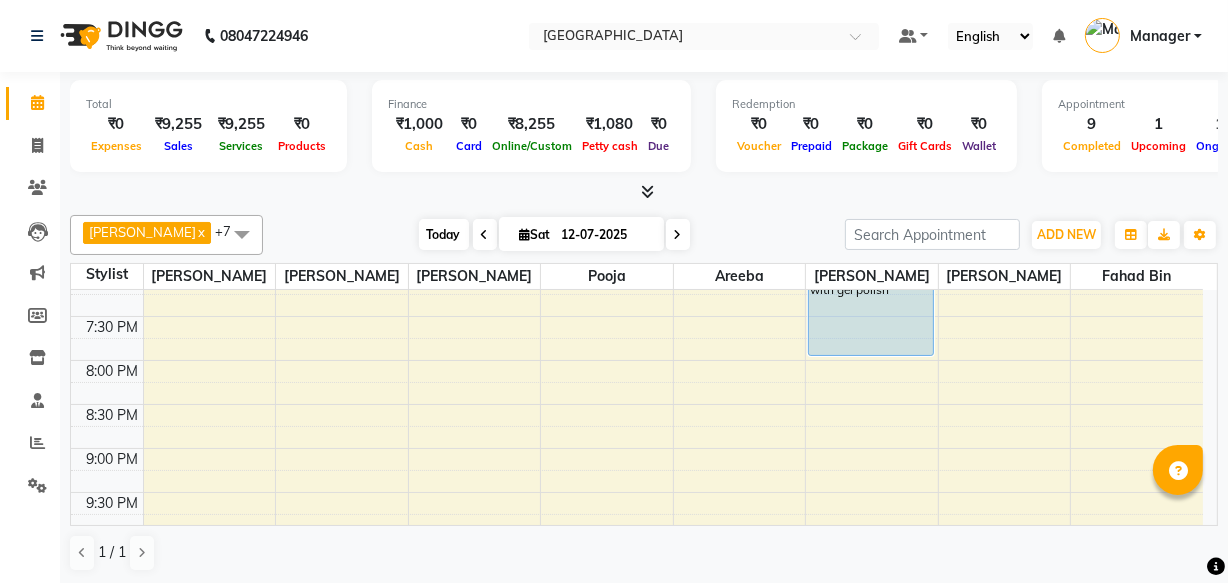click on "Today" at bounding box center [444, 234] 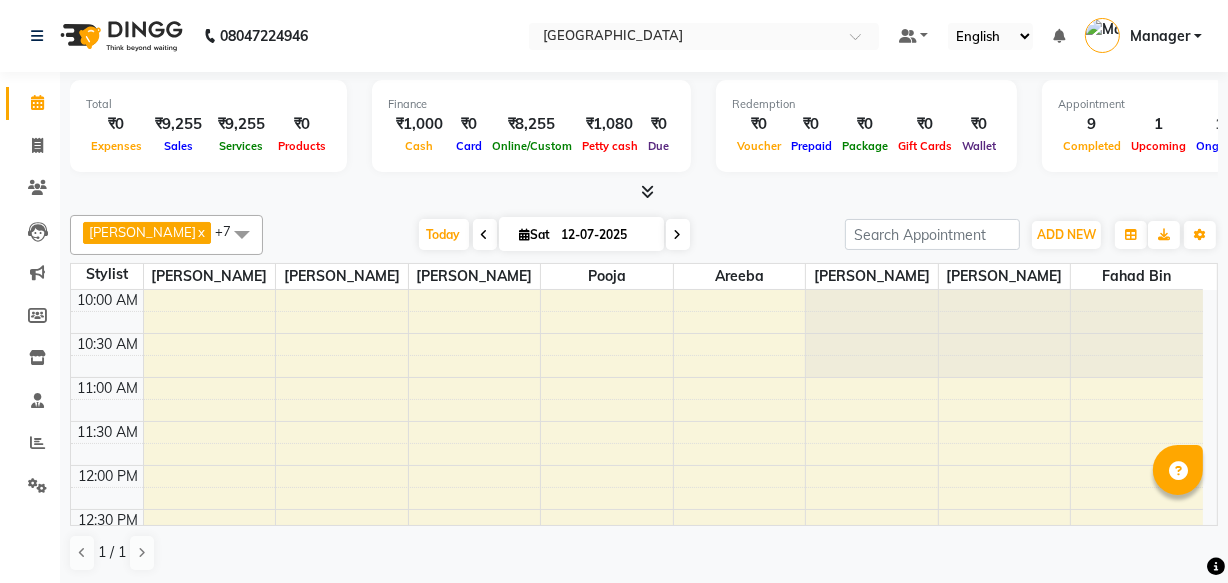 scroll, scrollTop: 701, scrollLeft: 0, axis: vertical 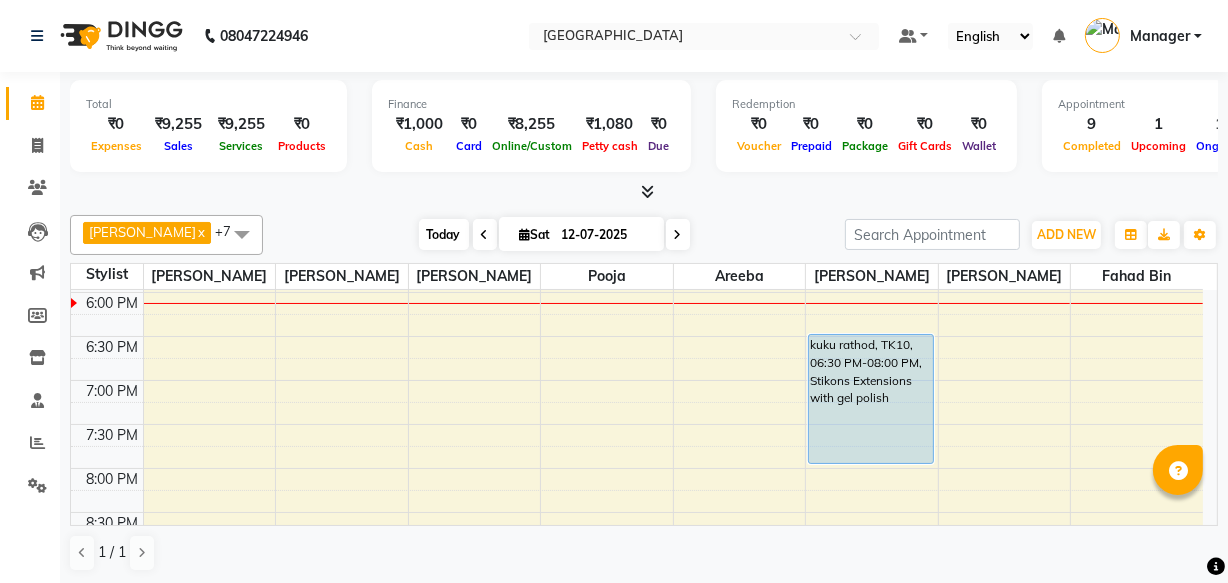 click on "Today" at bounding box center (444, 234) 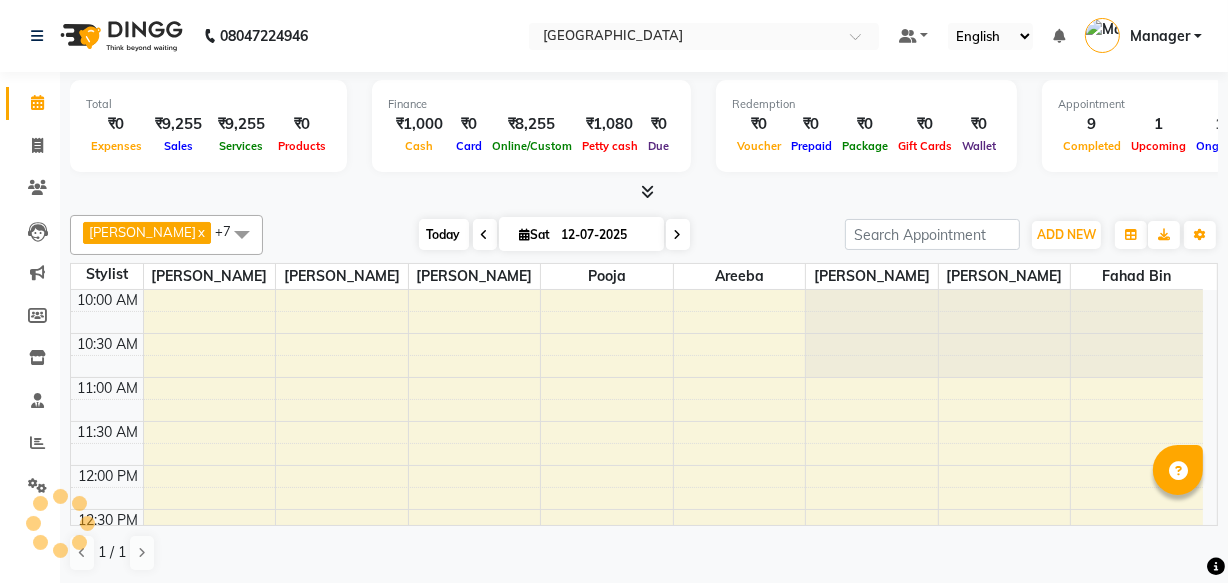 scroll, scrollTop: 701, scrollLeft: 0, axis: vertical 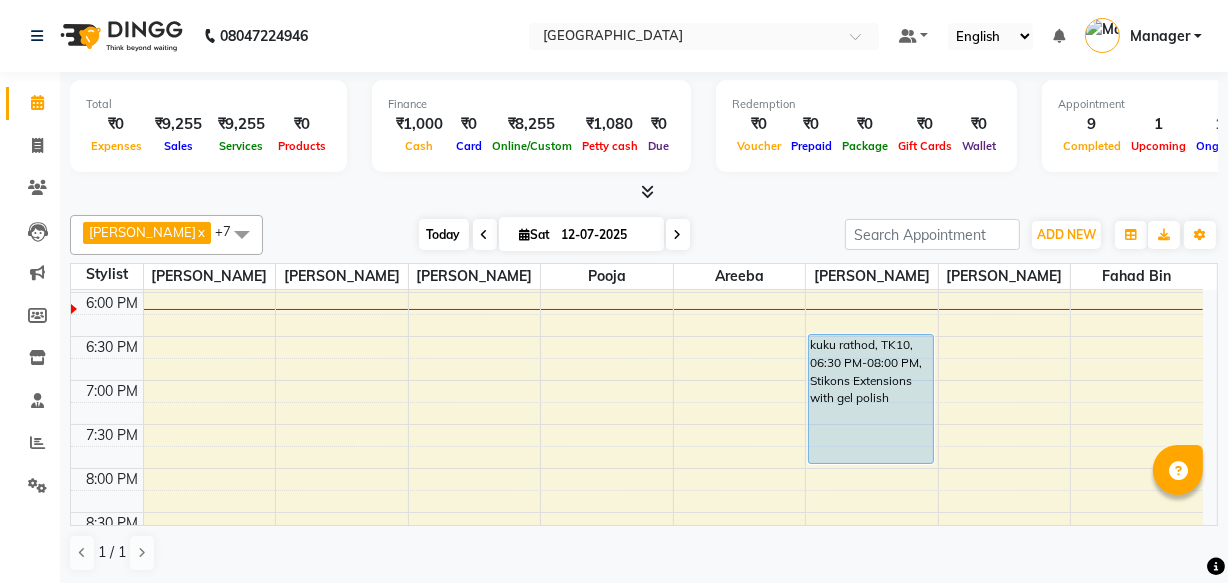 click on "Today" at bounding box center (444, 234) 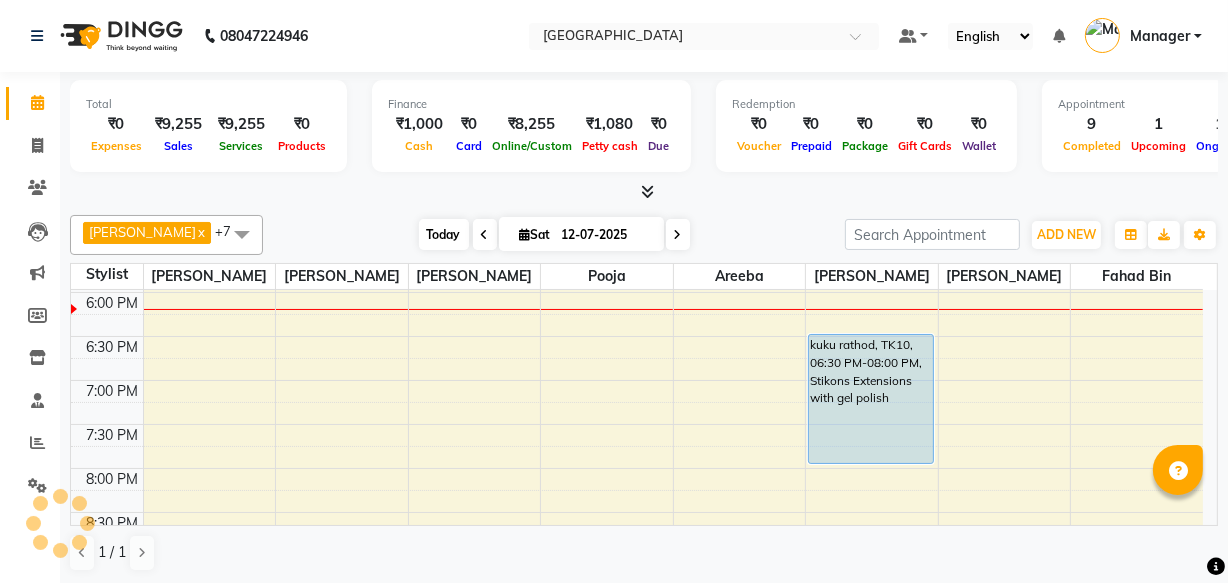 scroll, scrollTop: 701, scrollLeft: 0, axis: vertical 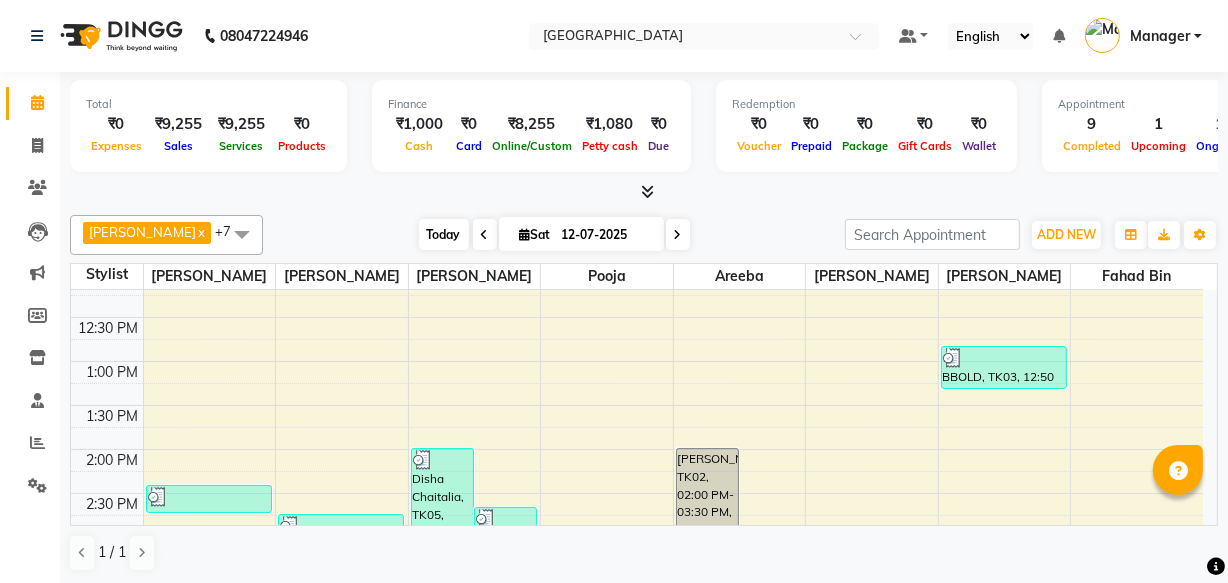 click on "Today" at bounding box center (444, 234) 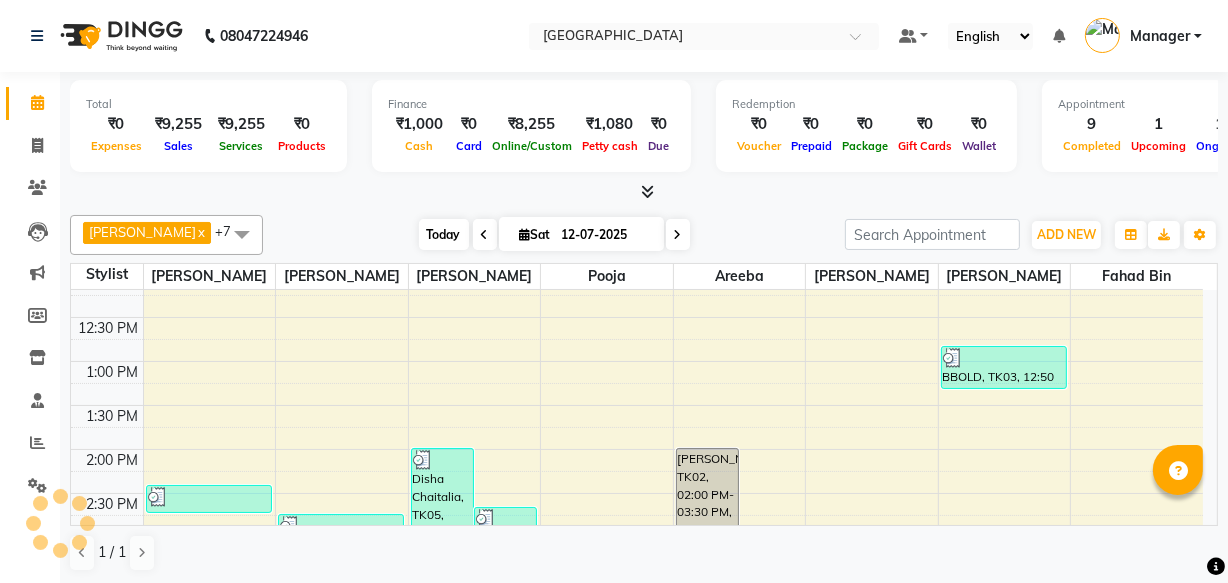 scroll, scrollTop: 701, scrollLeft: 0, axis: vertical 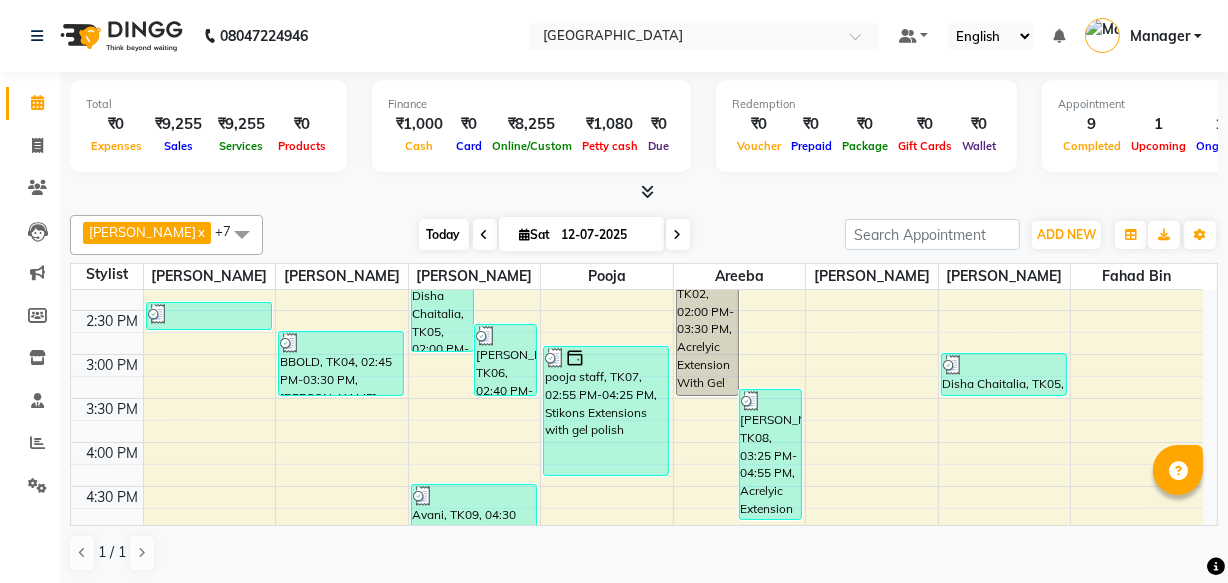 click on "Today" at bounding box center [444, 234] 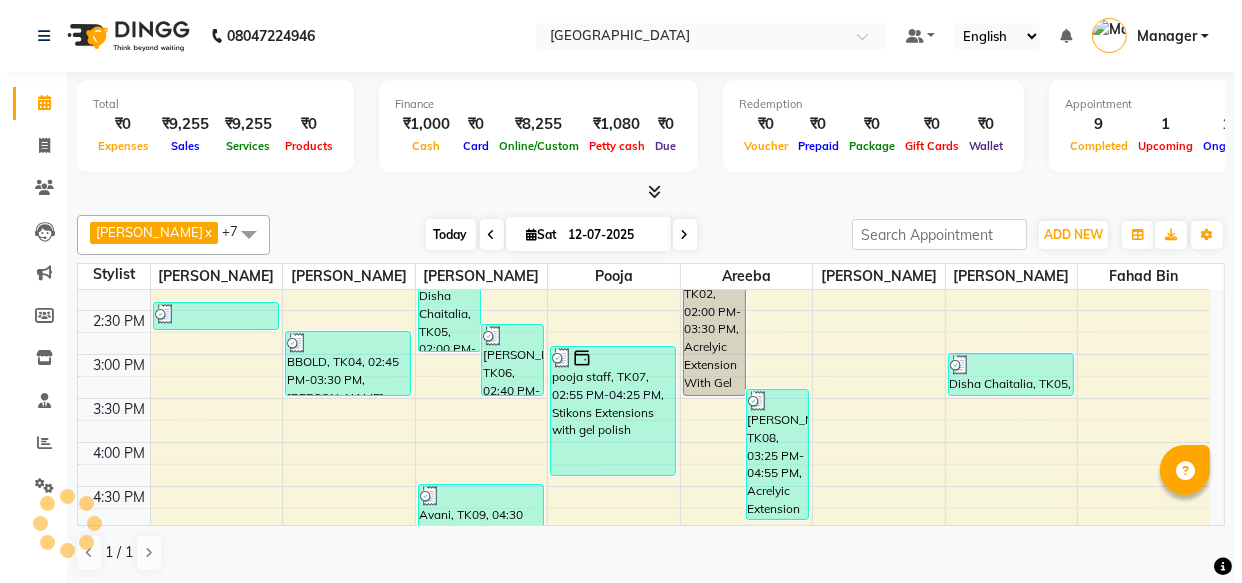 scroll, scrollTop: 701, scrollLeft: 0, axis: vertical 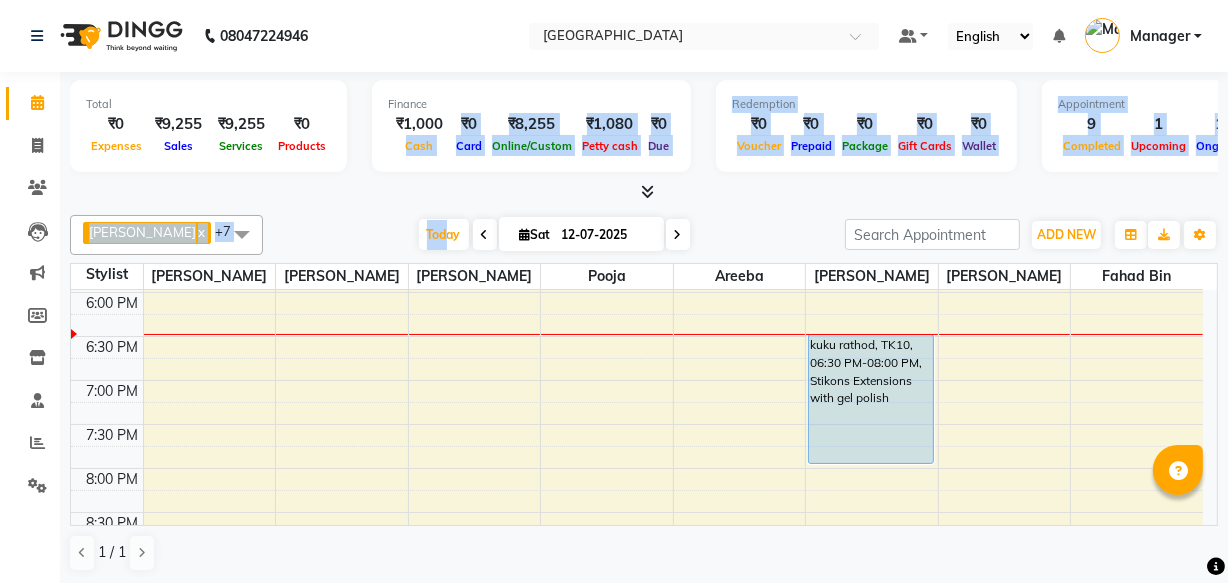drag, startPoint x: 565, startPoint y: 200, endPoint x: 405, endPoint y: 150, distance: 167.63054 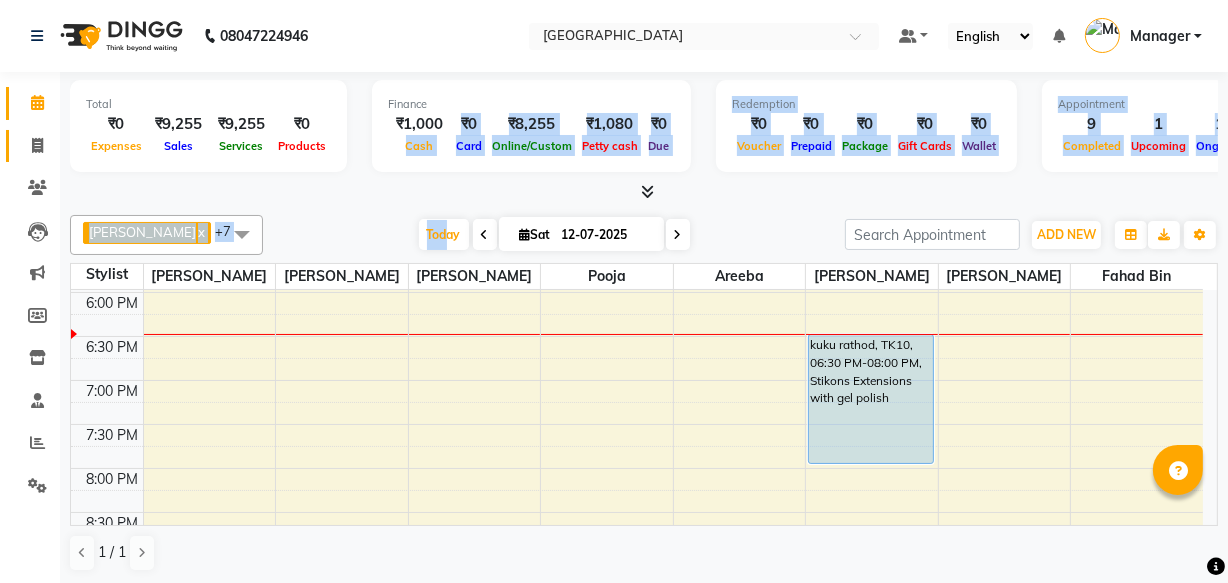 click 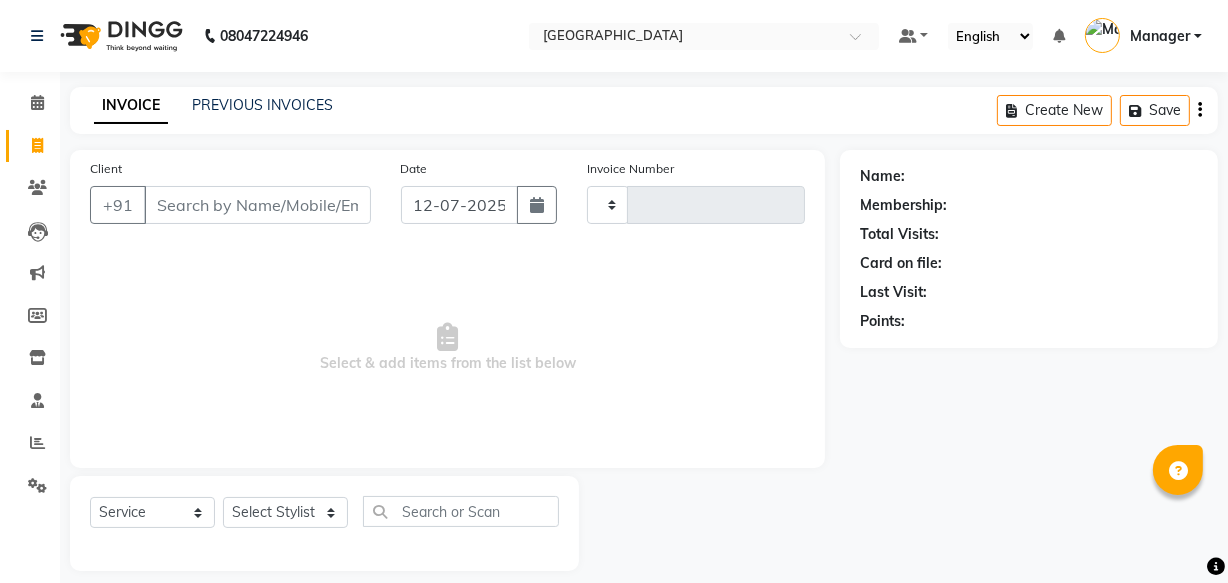 click on "Client" at bounding box center (257, 205) 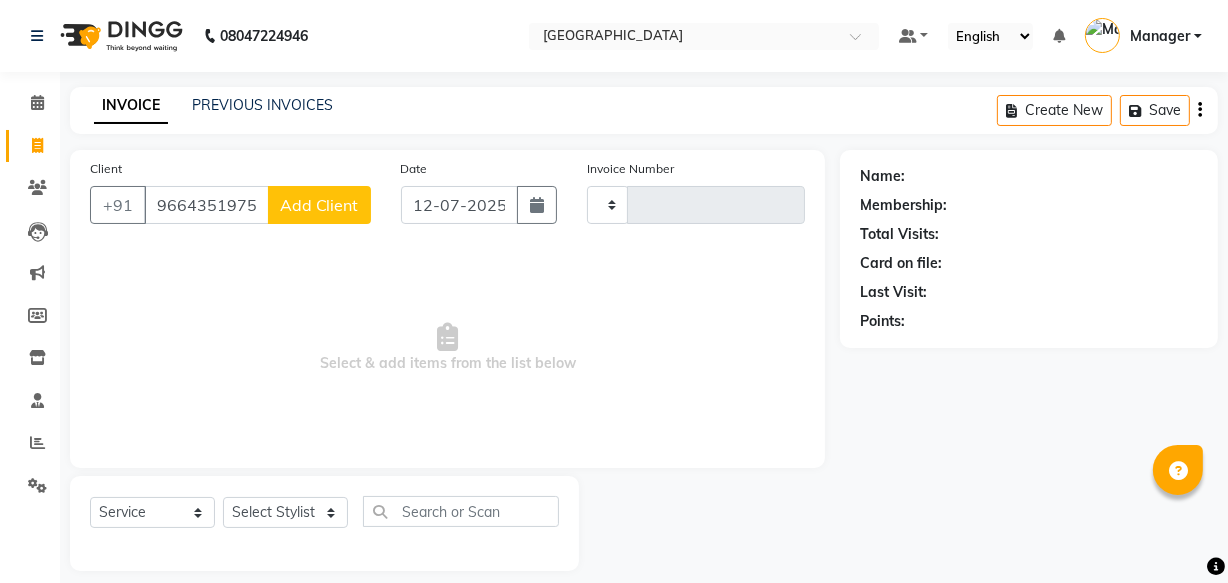 type on "9664351975" 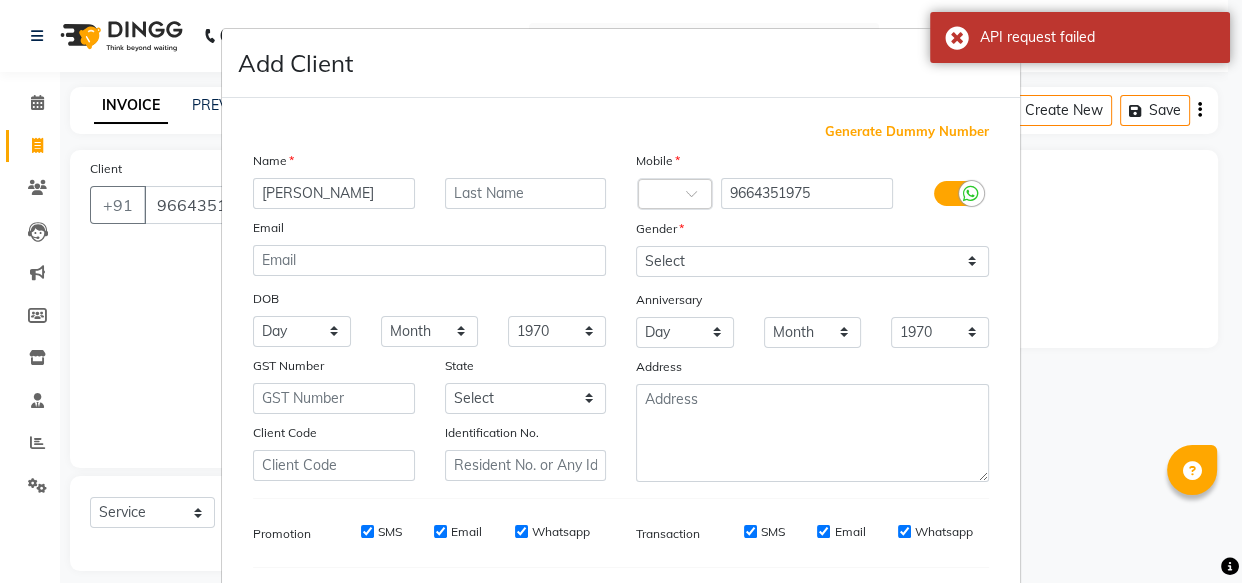 type on "[PERSON_NAME]" 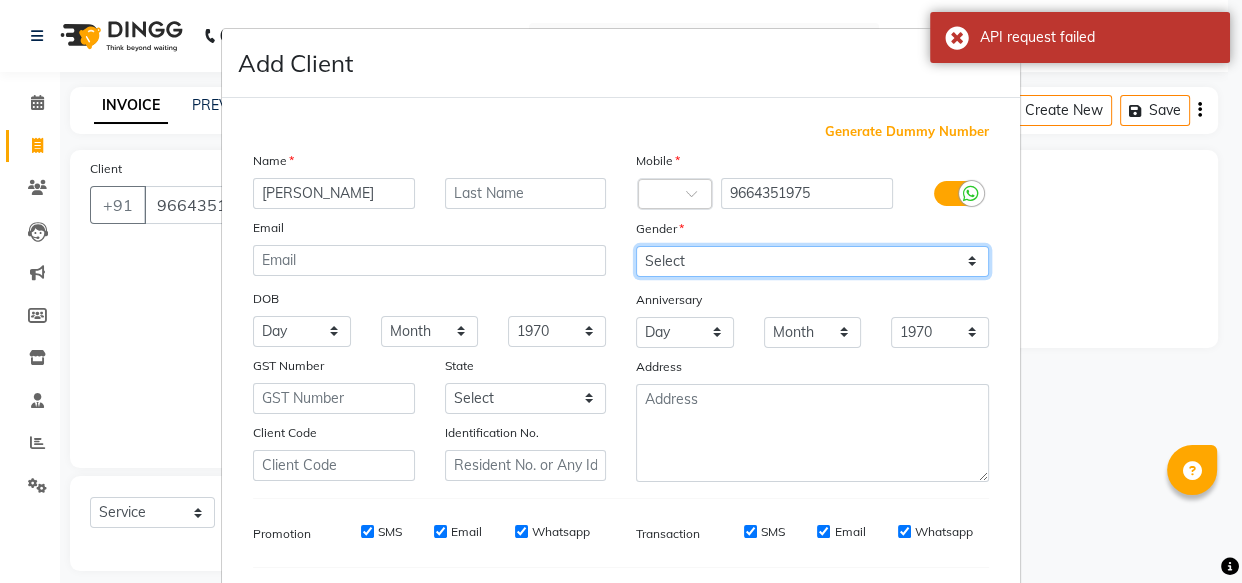 click on "Select [DEMOGRAPHIC_DATA] [DEMOGRAPHIC_DATA] Other Prefer Not To Say" at bounding box center (812, 261) 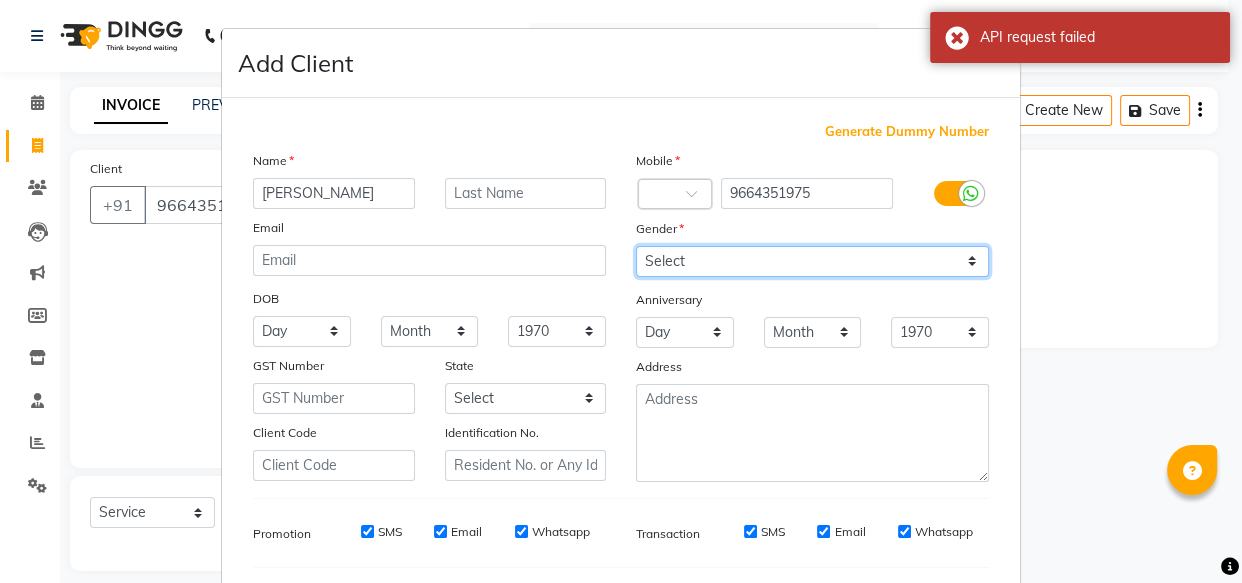 select on "[DEMOGRAPHIC_DATA]" 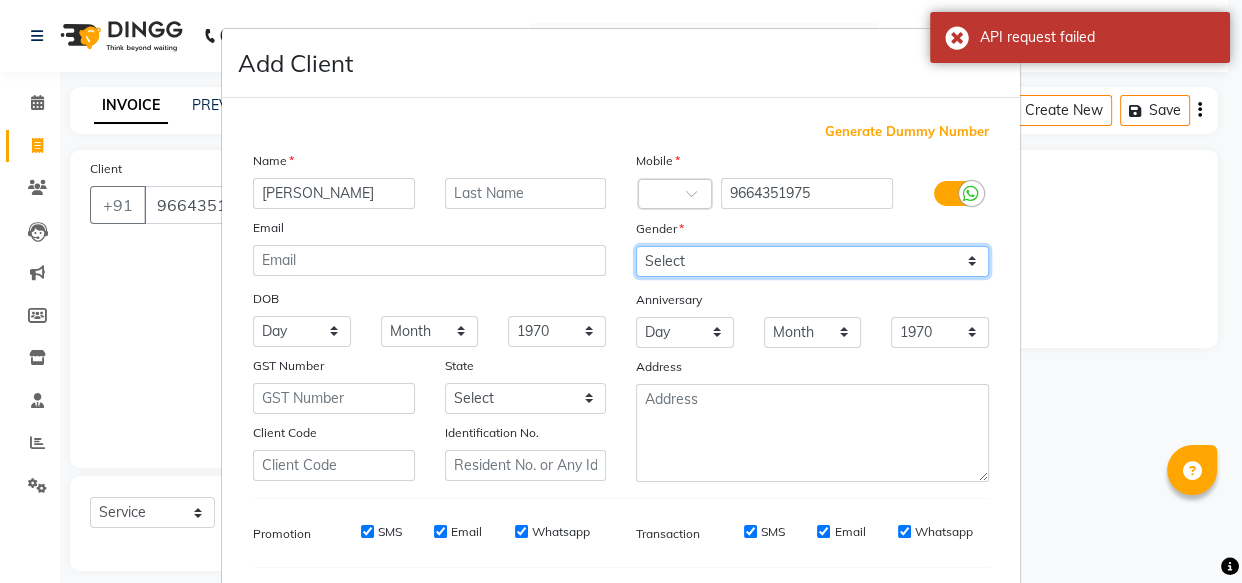 click on "Select [DEMOGRAPHIC_DATA] [DEMOGRAPHIC_DATA] Other Prefer Not To Say" at bounding box center [812, 261] 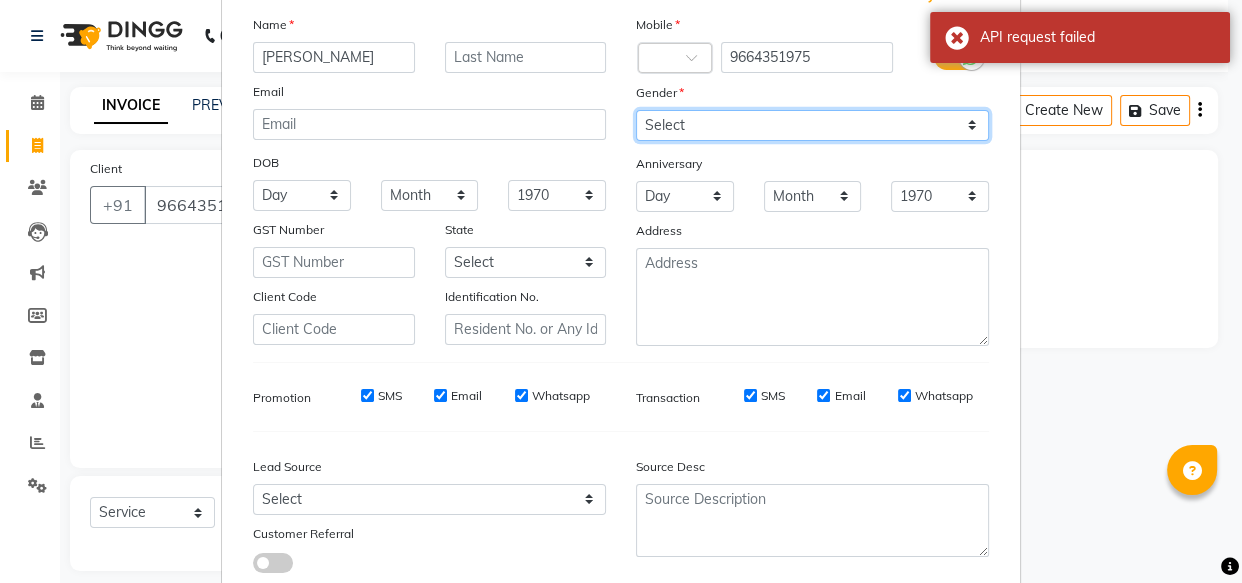 scroll, scrollTop: 270, scrollLeft: 0, axis: vertical 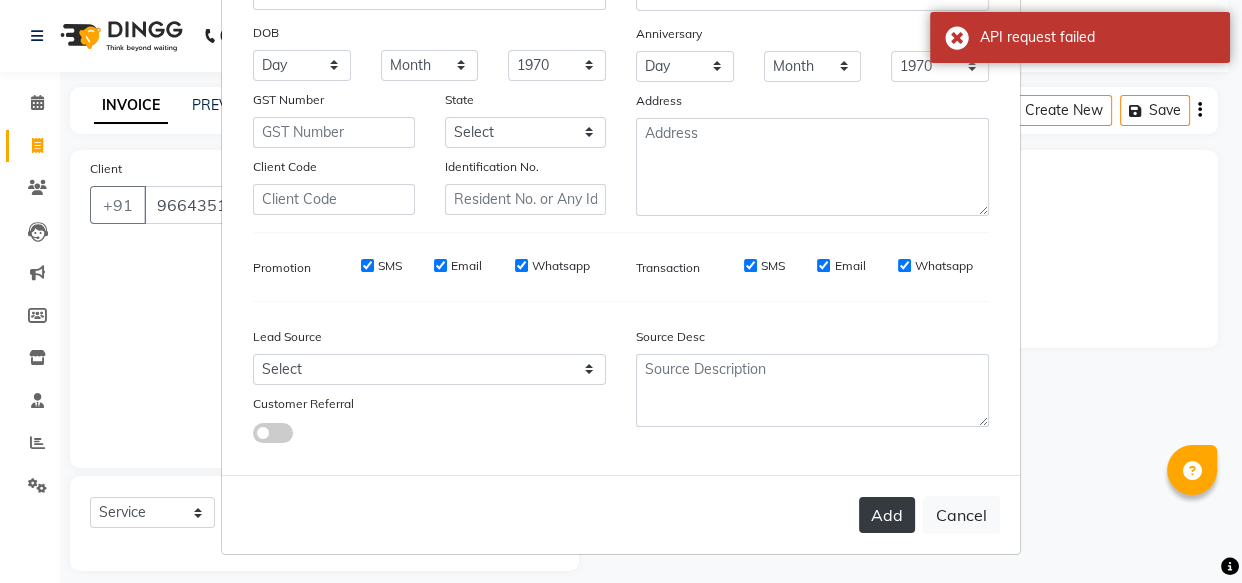 click on "Add" at bounding box center (887, 515) 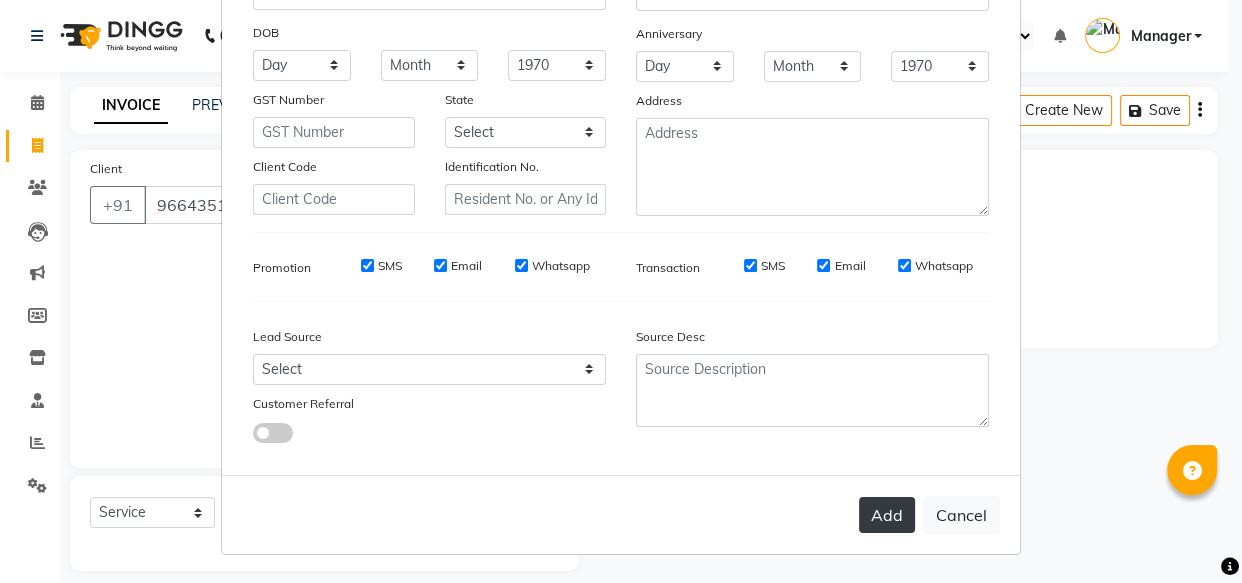 click on "Add" at bounding box center (887, 515) 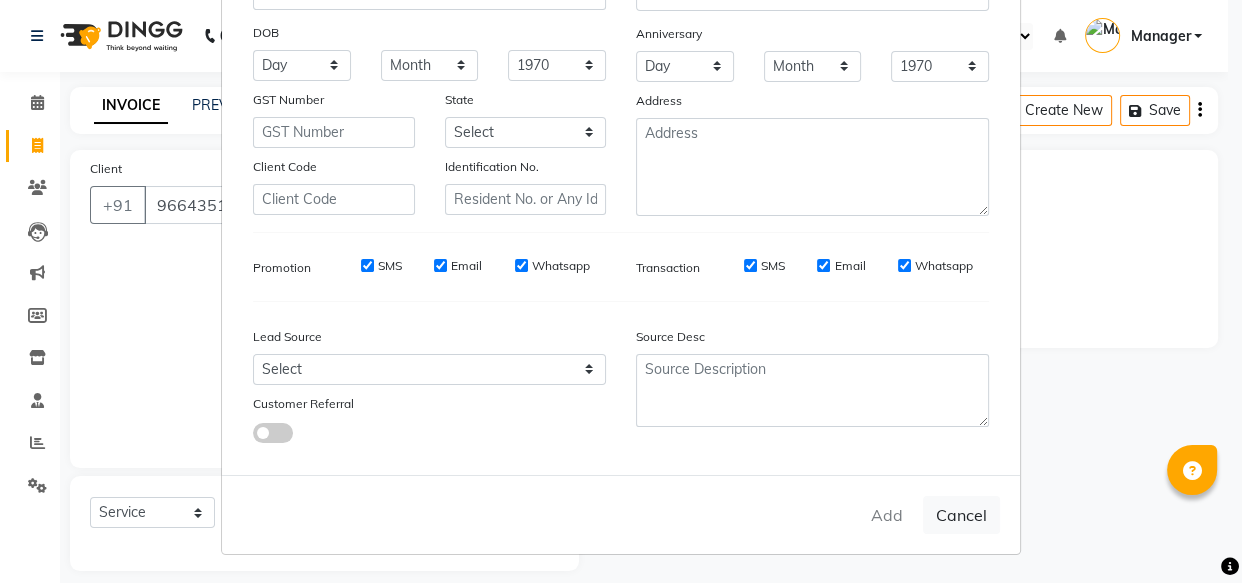 scroll, scrollTop: 269, scrollLeft: 0, axis: vertical 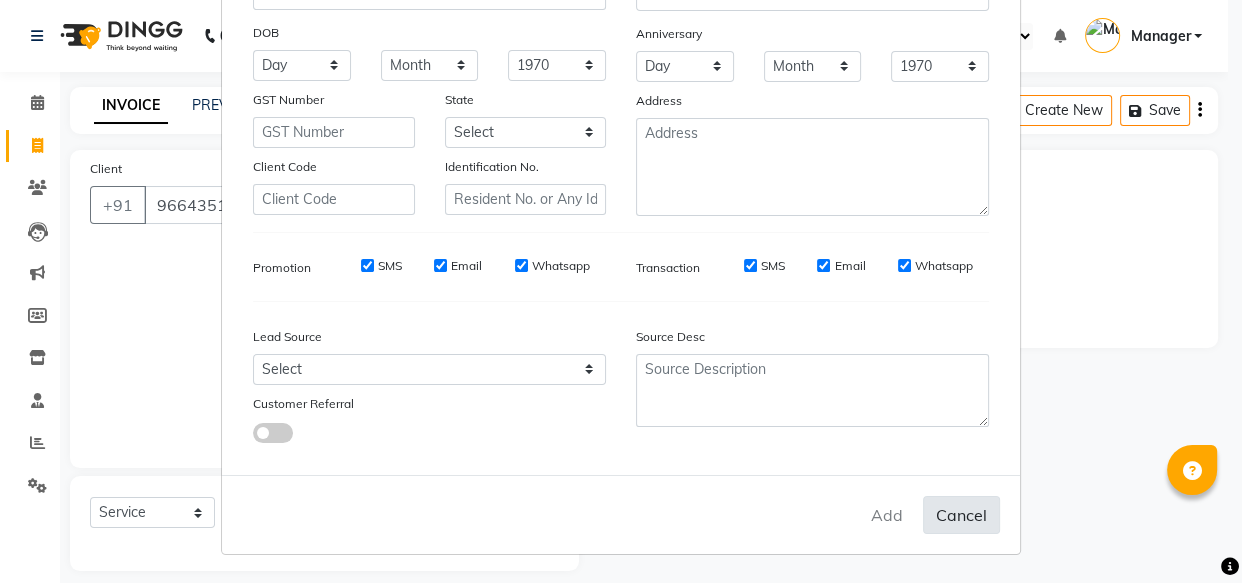 click on "Cancel" at bounding box center [961, 515] 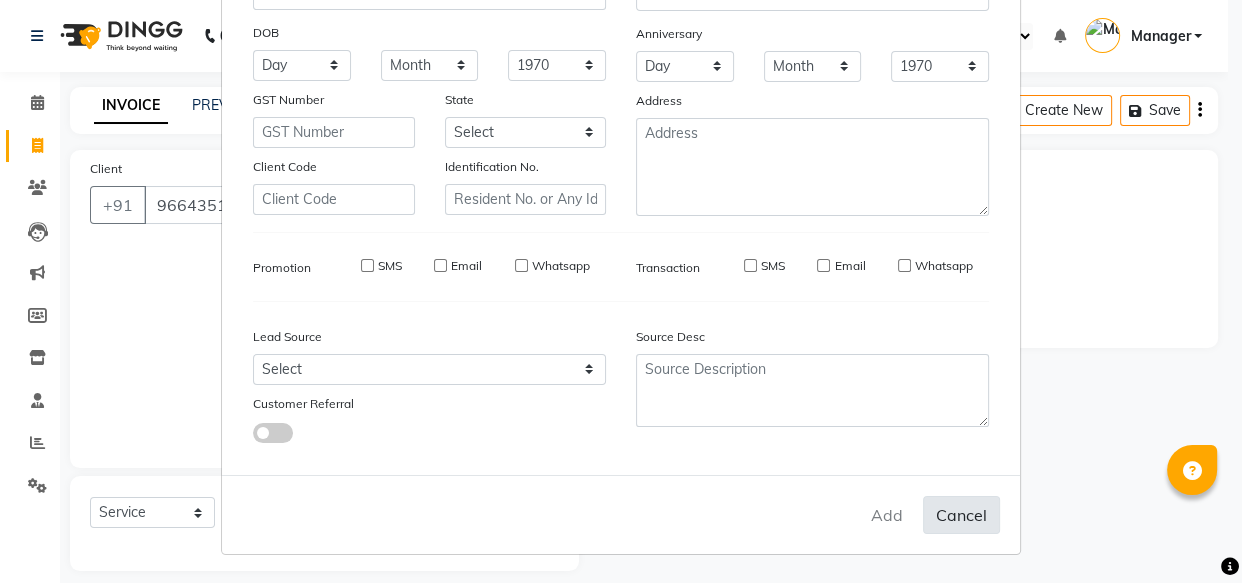 type 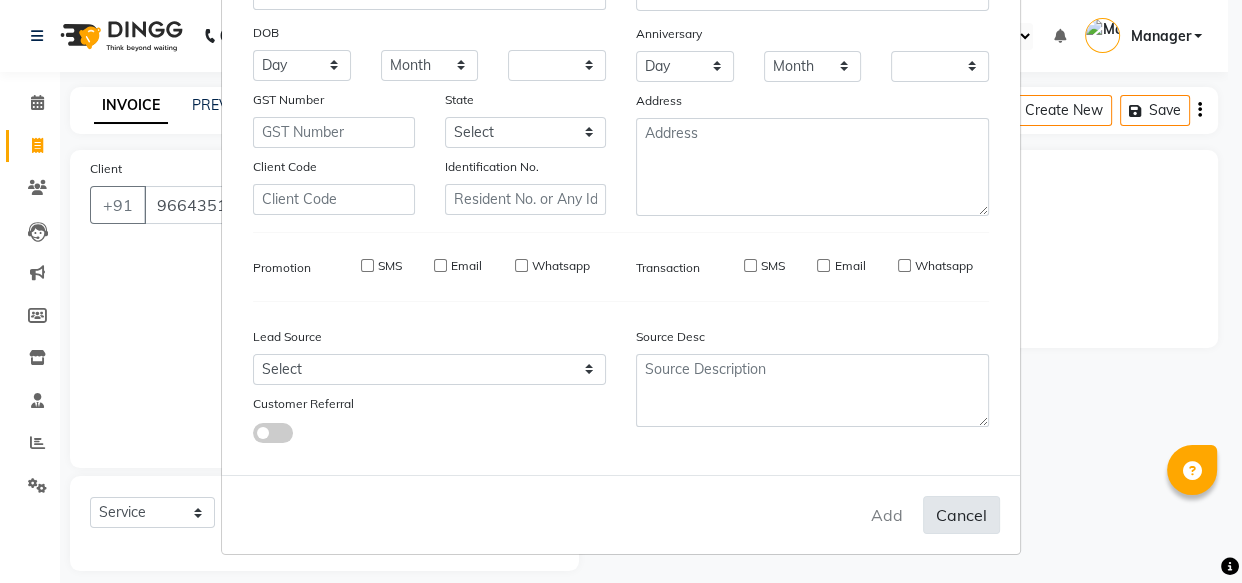 checkbox on "false" 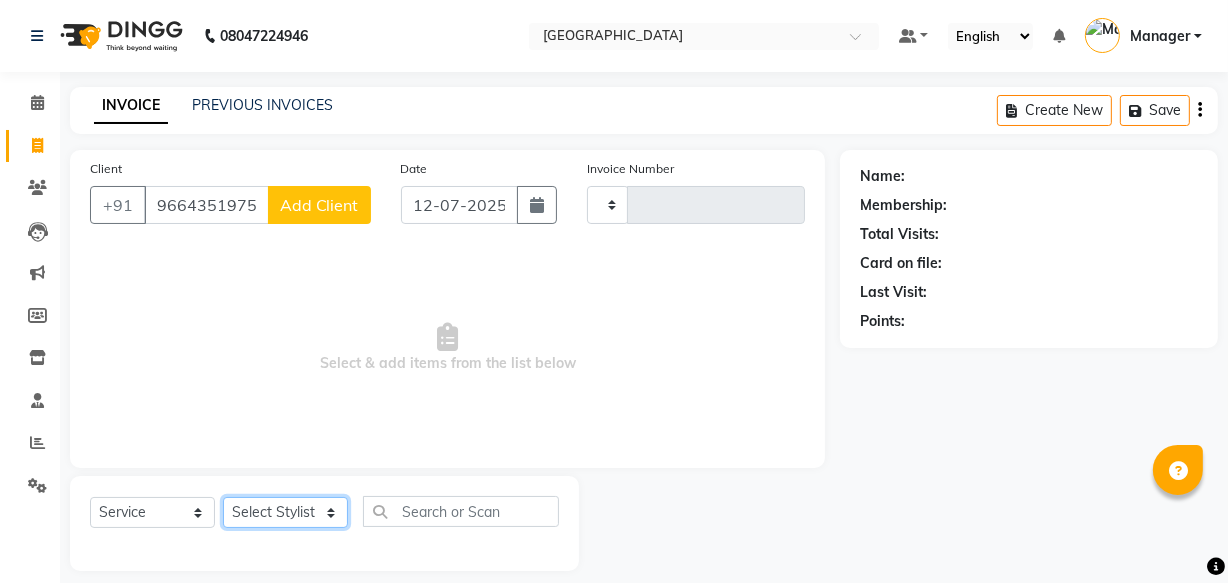 click on "Select Stylist" 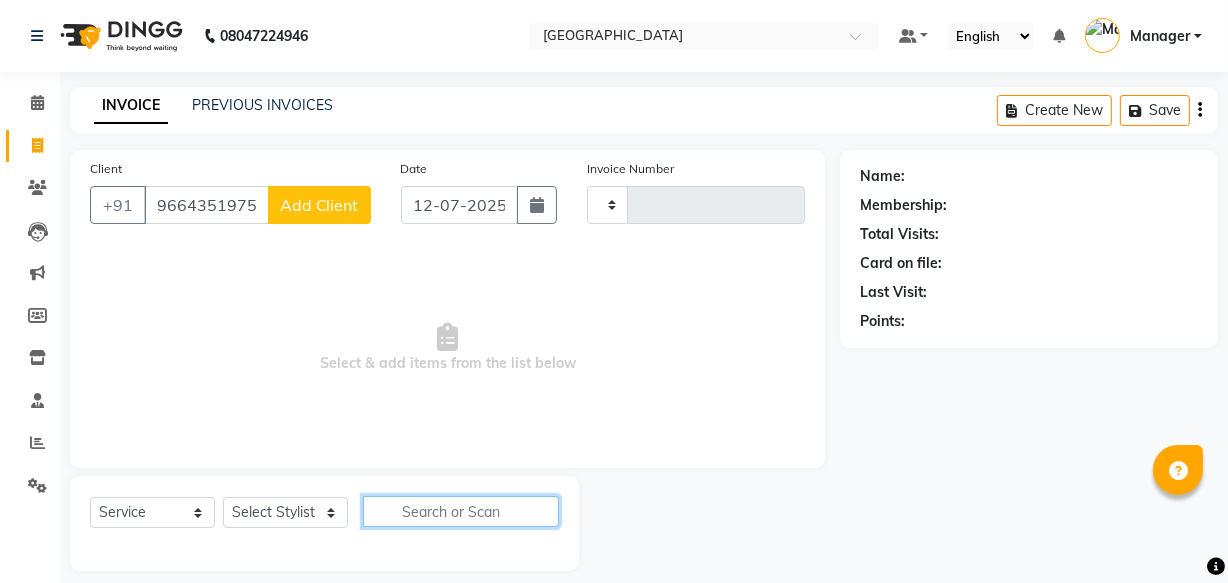 click 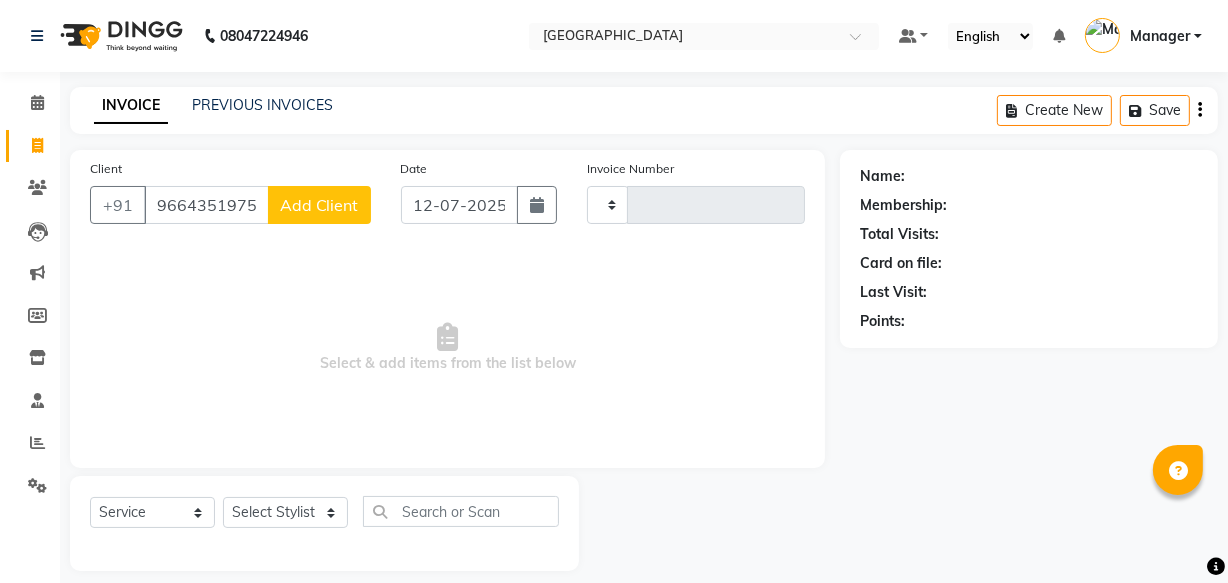 click on "Add Client" 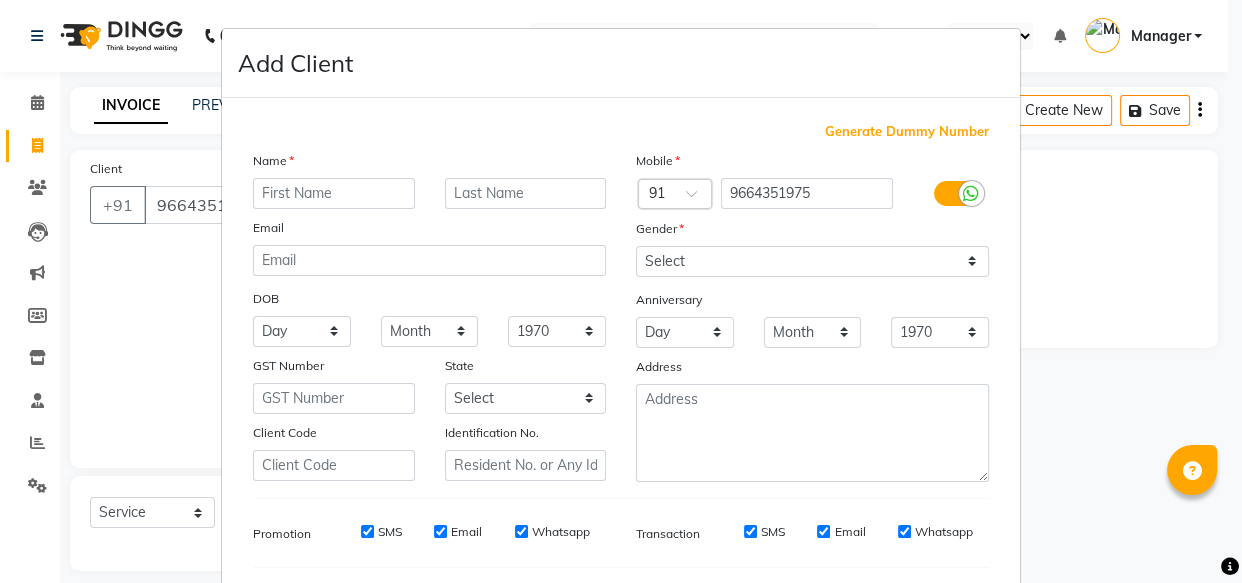 type on "r" 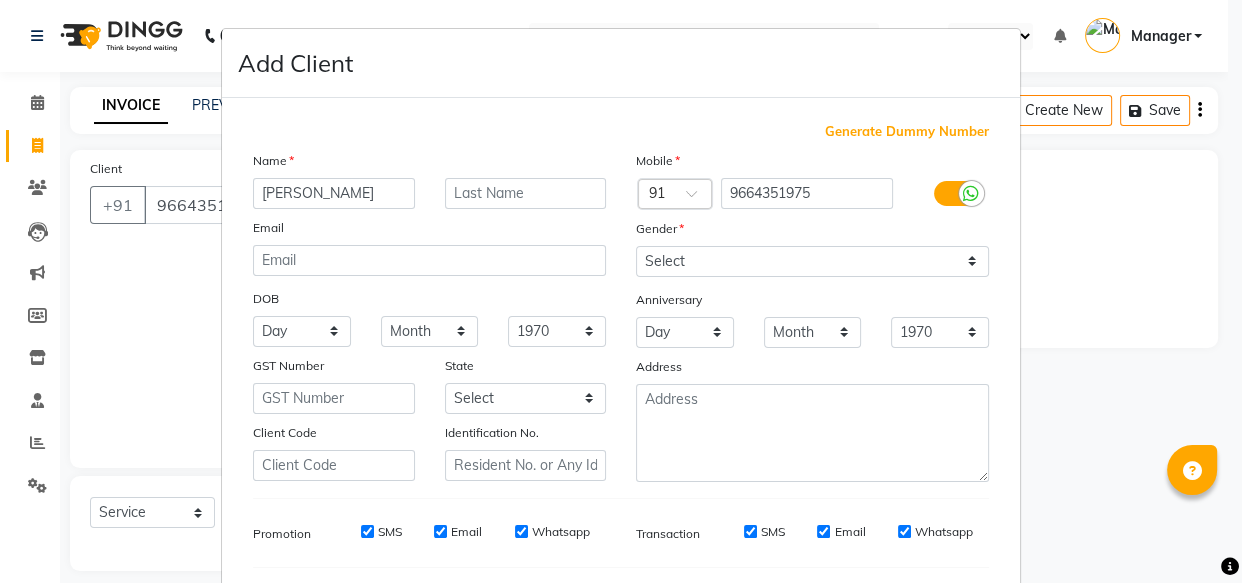 type on "[PERSON_NAME]" 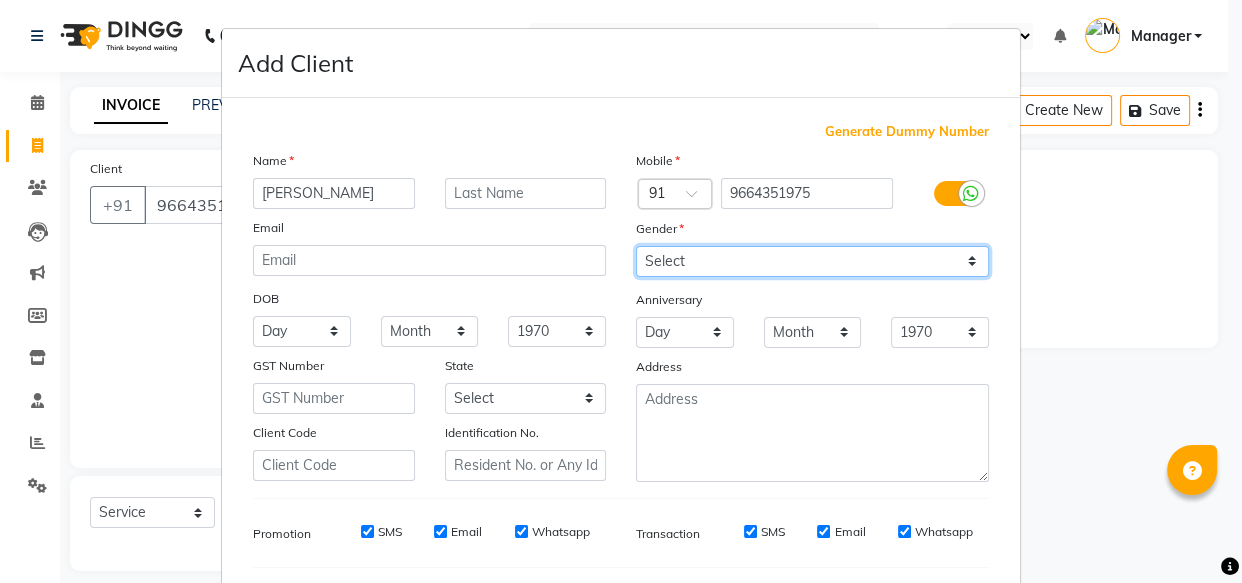 click on "Select [DEMOGRAPHIC_DATA] [DEMOGRAPHIC_DATA] Other Prefer Not To Say" at bounding box center (812, 261) 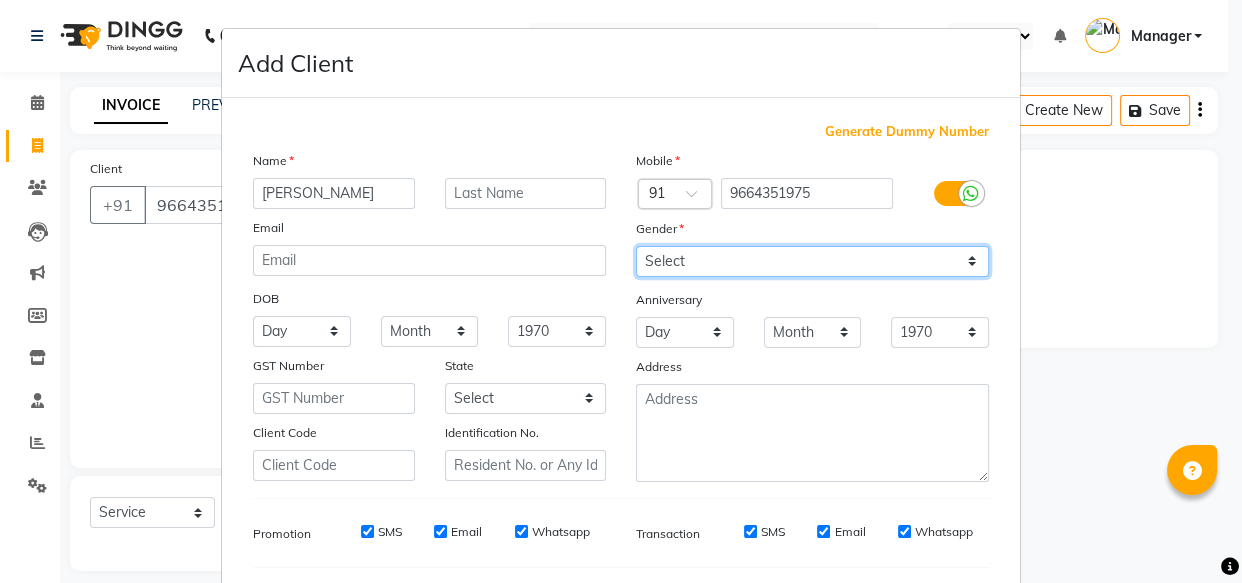select on "[DEMOGRAPHIC_DATA]" 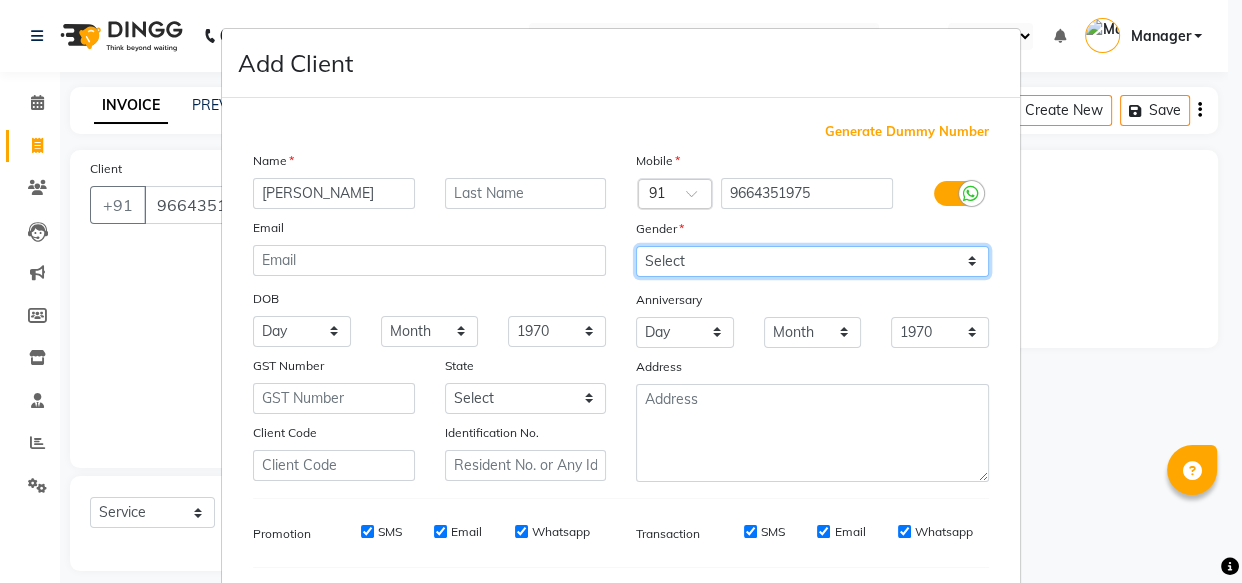 click on "Select [DEMOGRAPHIC_DATA] [DEMOGRAPHIC_DATA] Other Prefer Not To Say" at bounding box center [812, 261] 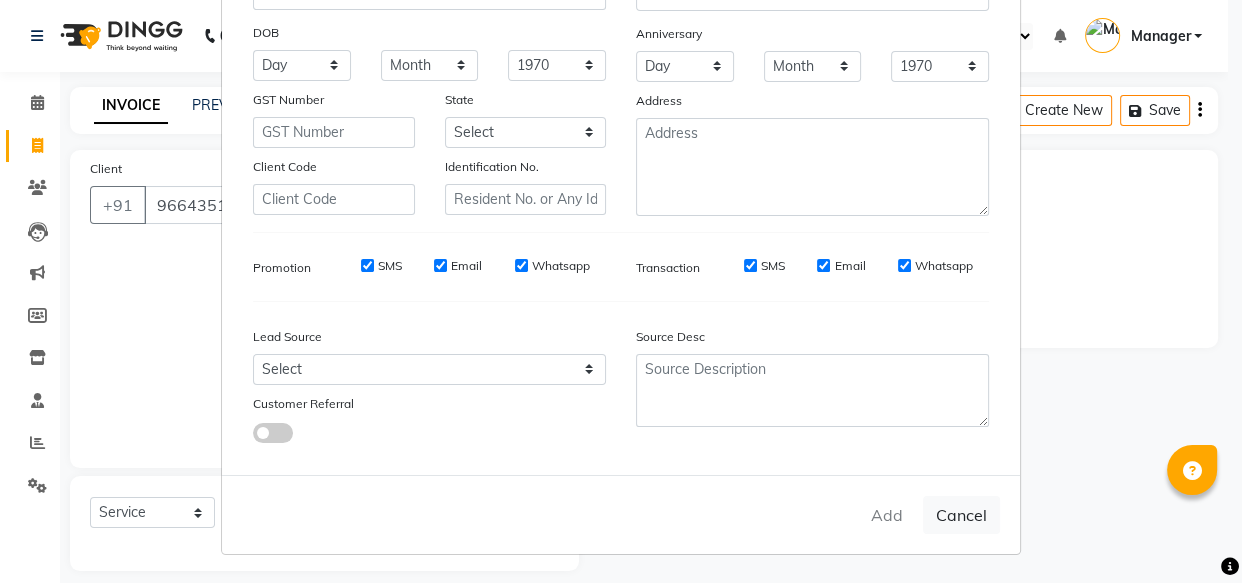 click on "Add   Cancel" at bounding box center (621, 514) 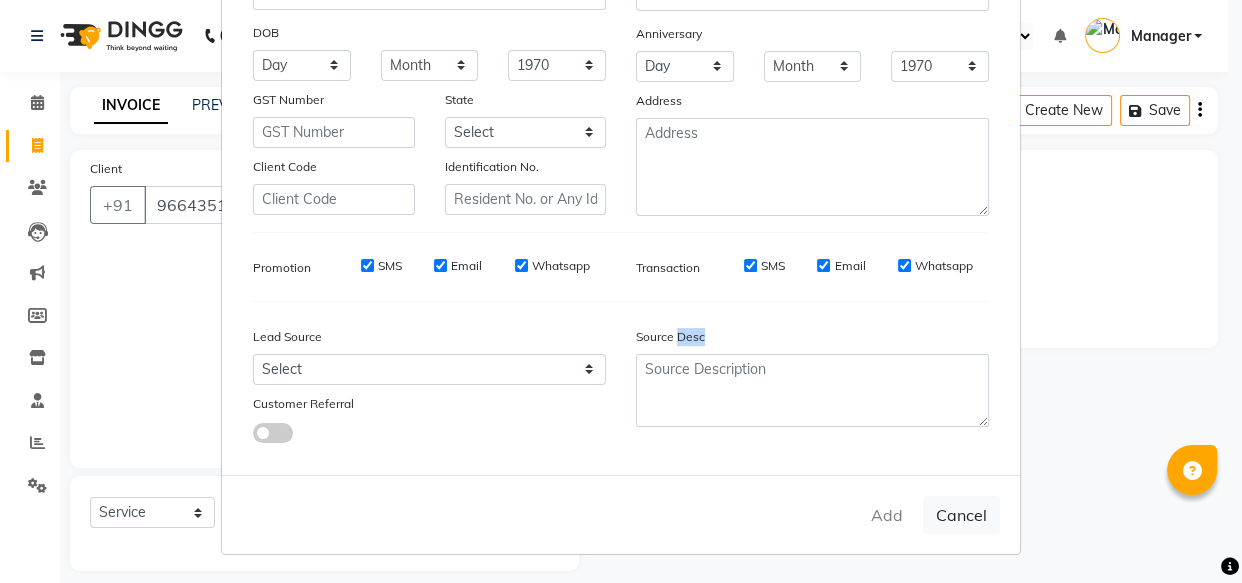 click on "Add   Cancel" at bounding box center (621, 514) 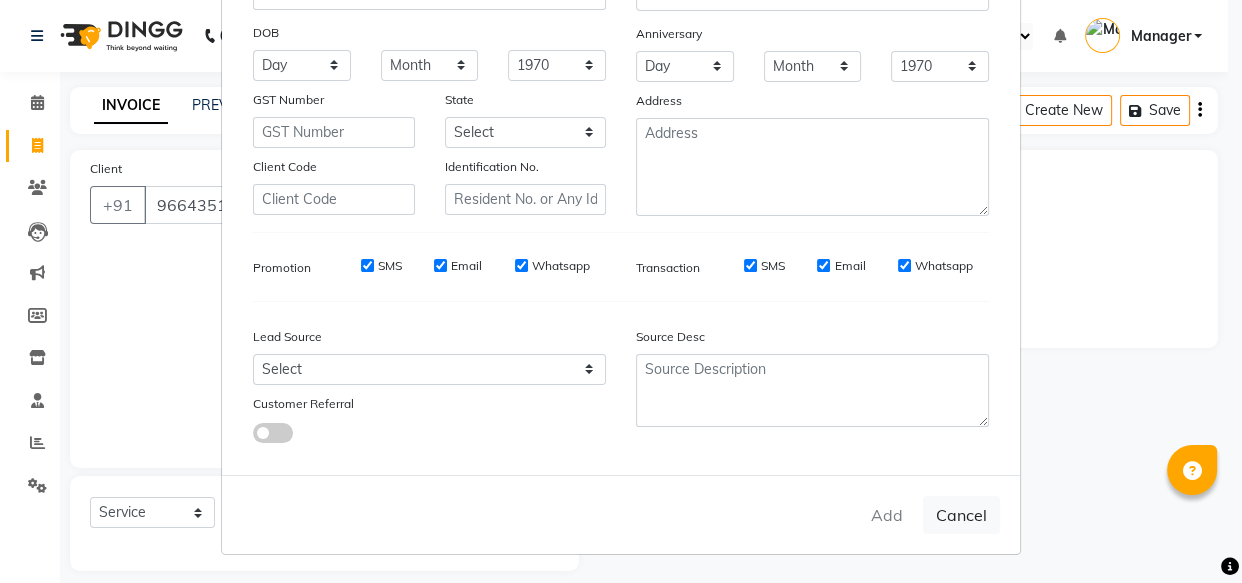 click on "Add   Cancel" at bounding box center (621, 514) 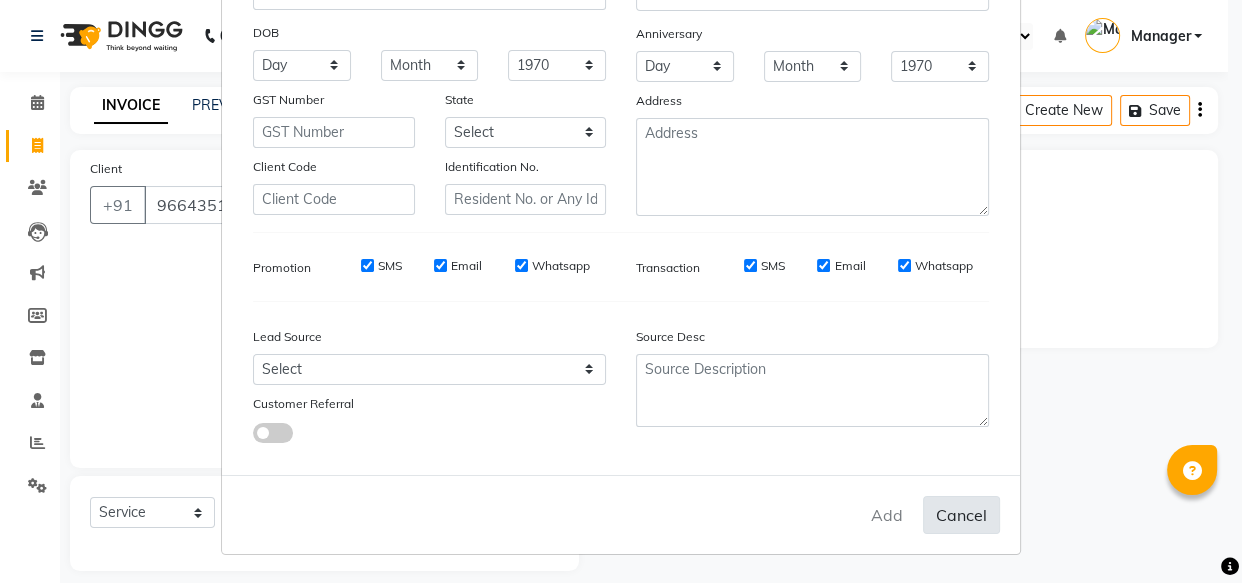 click on "Cancel" at bounding box center [961, 515] 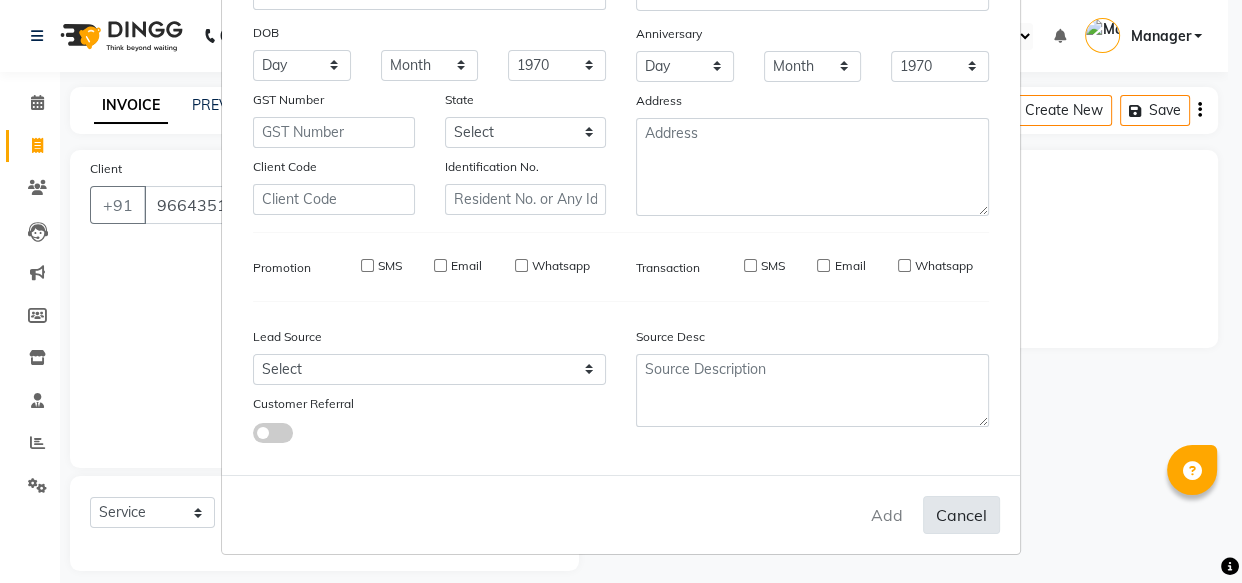 type 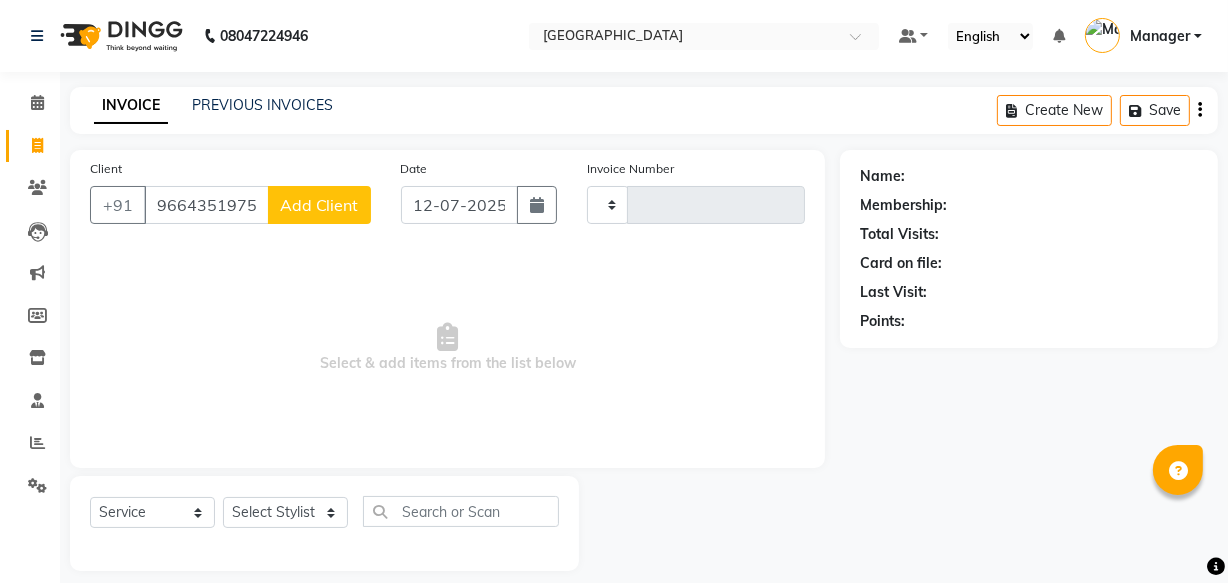 click on "Add Client" 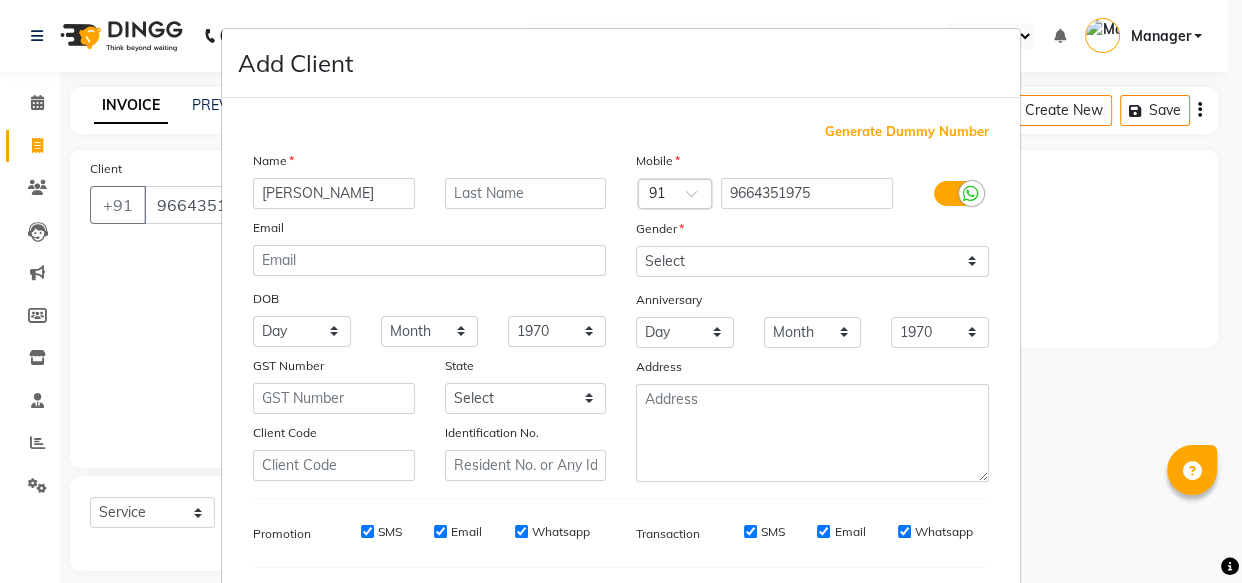 type on "[PERSON_NAME]" 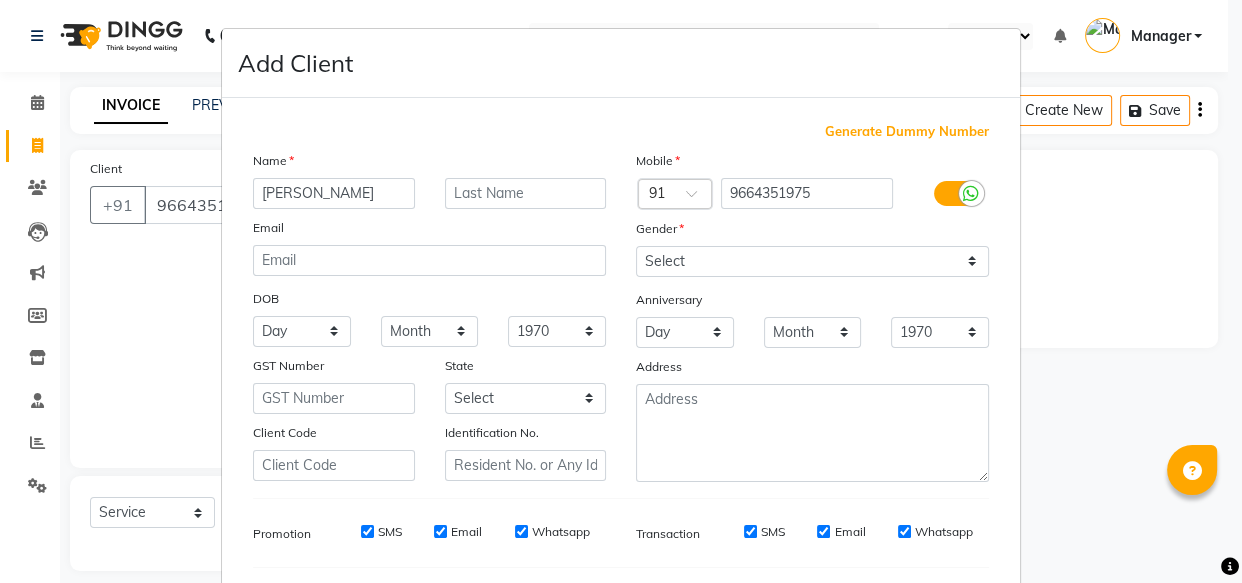 click on "Mobile Country Code × 91 9664351975 Gender Select [DEMOGRAPHIC_DATA] [DEMOGRAPHIC_DATA] Other Prefer Not To Say Anniversary Day 01 02 03 04 05 06 07 08 09 10 11 12 13 14 15 16 17 18 19 20 21 22 23 24 25 26 27 28 29 30 31 Month January February March April May June July August September October November [DATE] 1971 1972 1973 1974 1975 1976 1977 1978 1979 1980 1981 1982 1983 1984 1985 1986 1987 1988 1989 1990 1991 1992 1993 1994 1995 1996 1997 1998 1999 2000 2001 2002 2003 2004 2005 2006 2007 2008 2009 2010 2011 2012 2013 2014 2015 2016 2017 2018 2019 2020 2021 2022 2023 2024 2025 Address" at bounding box center (812, 316) 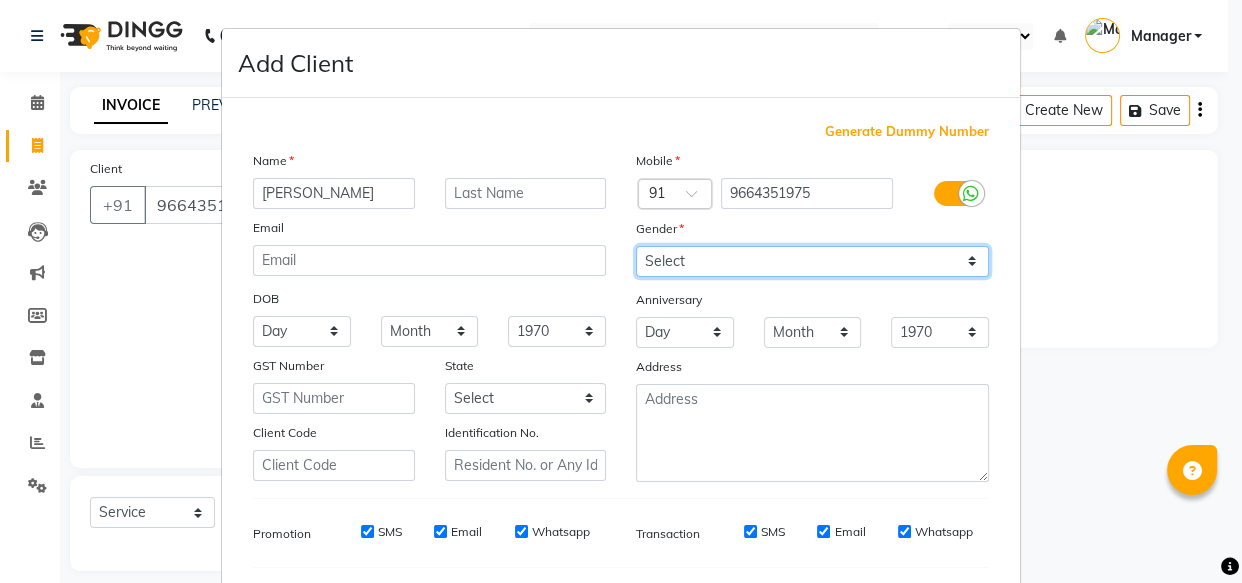 drag, startPoint x: 750, startPoint y: 259, endPoint x: 730, endPoint y: 336, distance: 79.555016 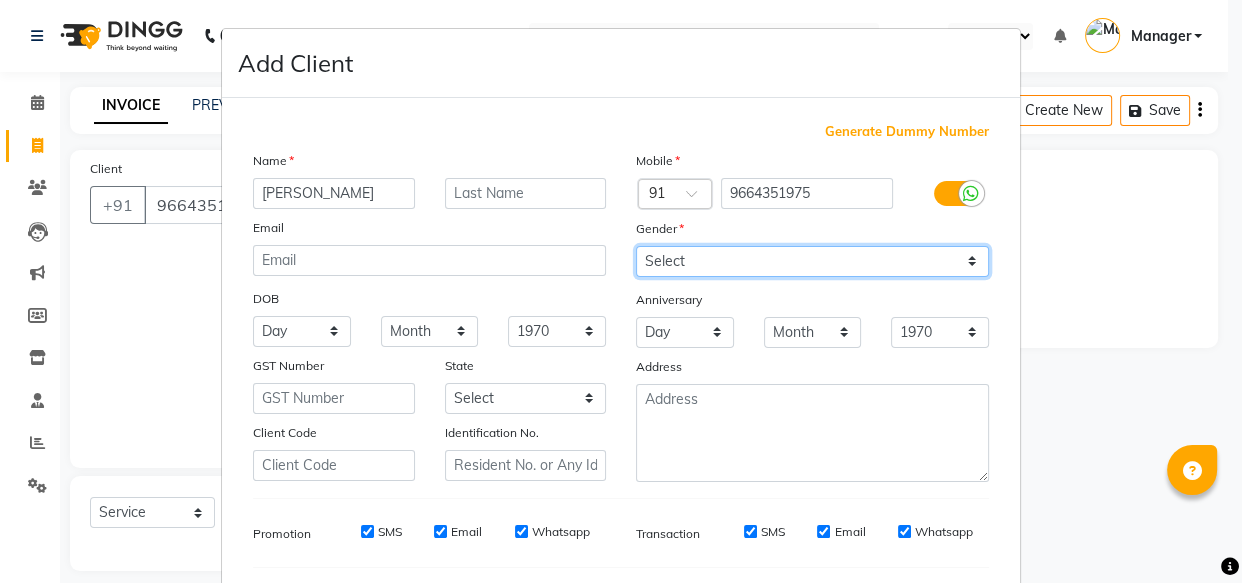 click on "Mobile Country Code × 91 9664351975 Gender Select [DEMOGRAPHIC_DATA] [DEMOGRAPHIC_DATA] Other Prefer Not To Say Anniversary Day 01 02 03 04 05 06 07 08 09 10 11 12 13 14 15 16 17 18 19 20 21 22 23 24 25 26 27 28 29 30 31 Month January February March April May June July August September October November [DATE] 1971 1972 1973 1974 1975 1976 1977 1978 1979 1980 1981 1982 1983 1984 1985 1986 1987 1988 1989 1990 1991 1992 1993 1994 1995 1996 1997 1998 1999 2000 2001 2002 2003 2004 2005 2006 2007 2008 2009 2010 2011 2012 2013 2014 2015 2016 2017 2018 2019 2020 2021 2022 2023 2024 2025 Address" at bounding box center [812, 316] 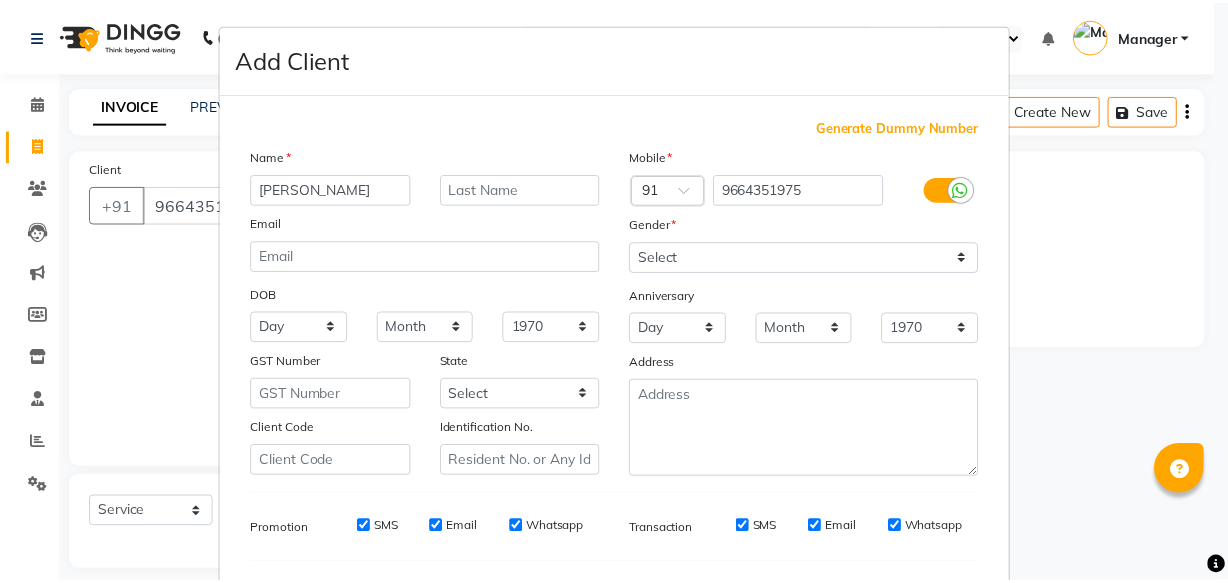 scroll, scrollTop: 270, scrollLeft: 0, axis: vertical 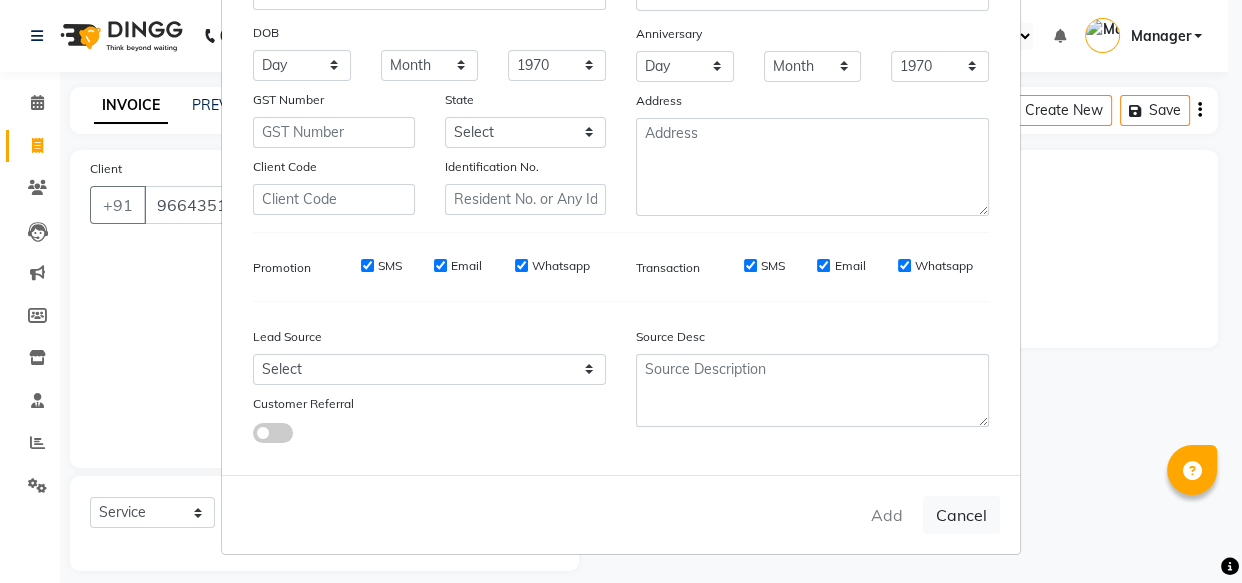 drag, startPoint x: 889, startPoint y: 491, endPoint x: 884, endPoint y: 511, distance: 20.615528 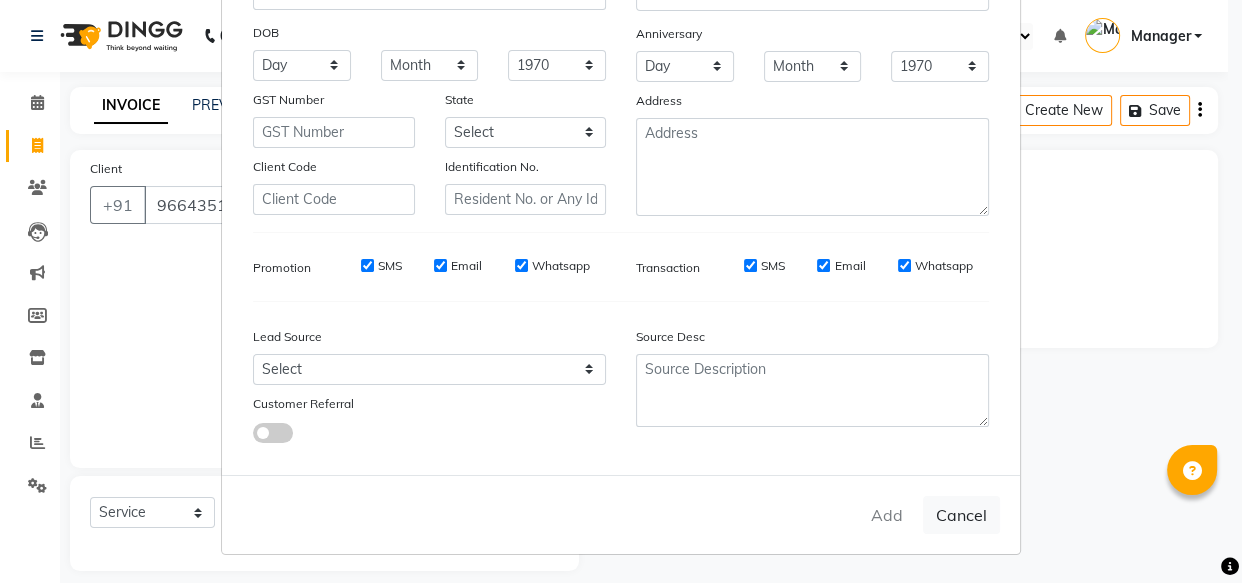 click on "Add   Cancel" at bounding box center [621, 514] 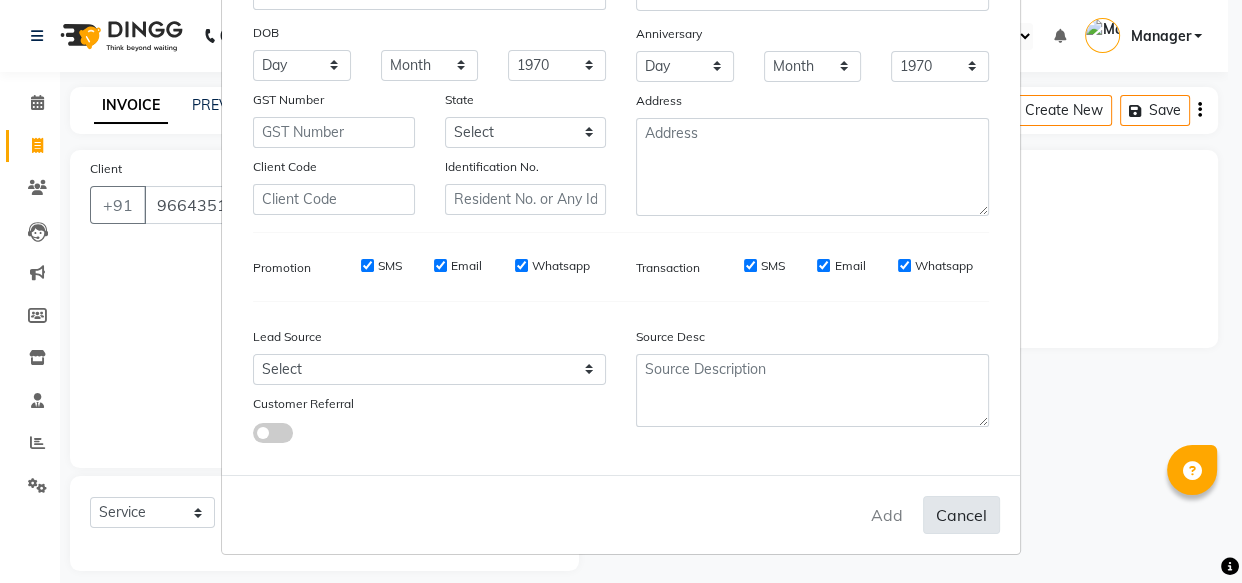 click on "Cancel" at bounding box center [961, 515] 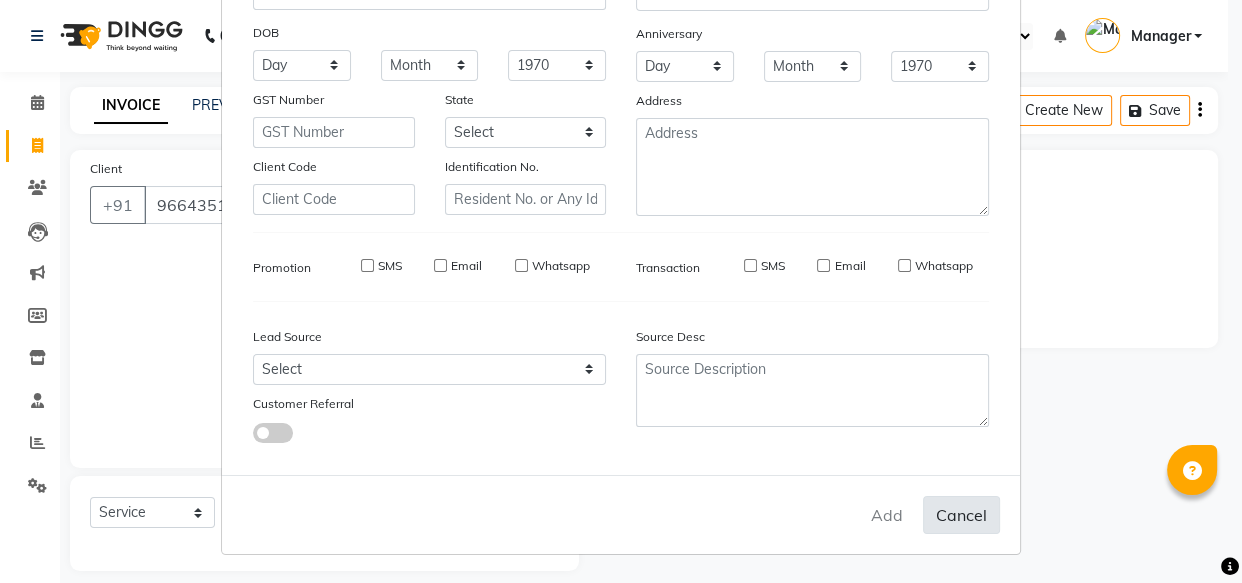 type 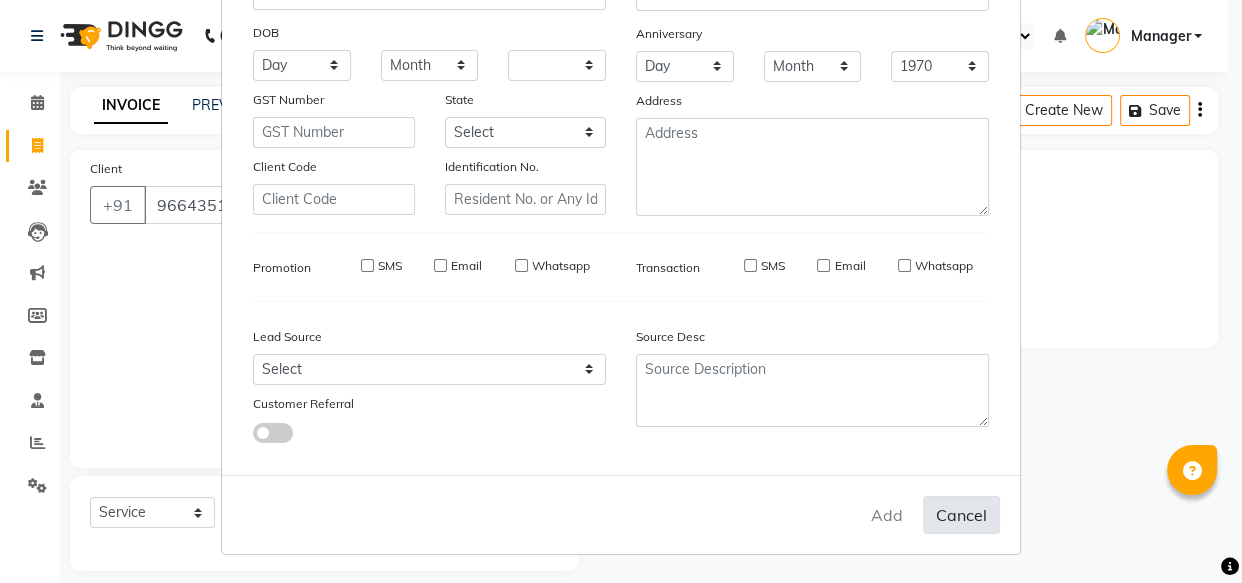 type 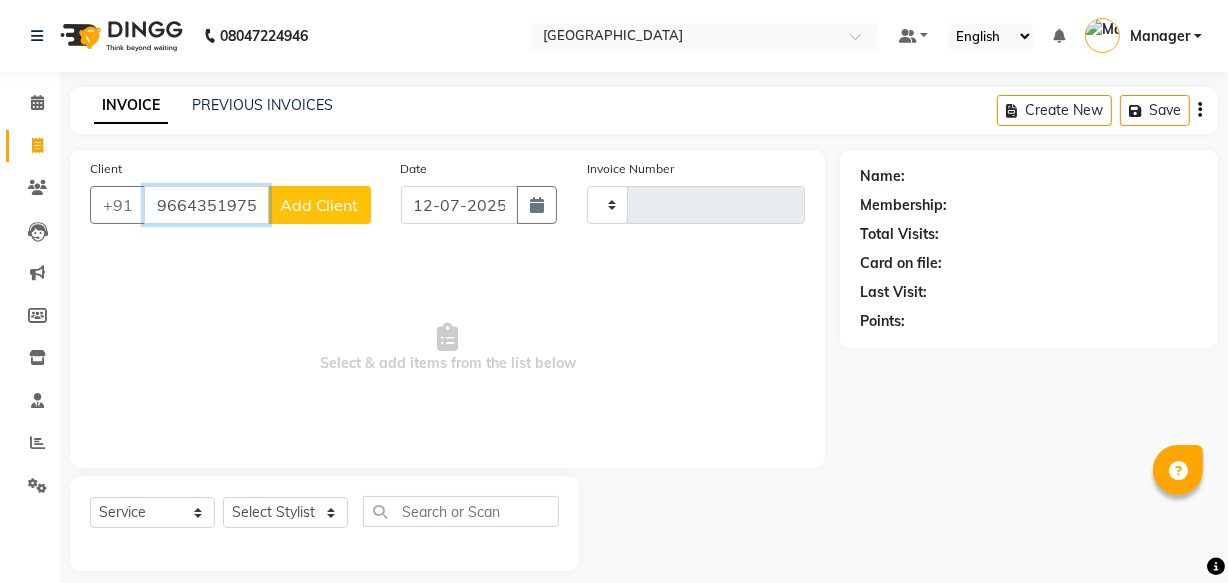 click on "9664351975" at bounding box center [206, 205] 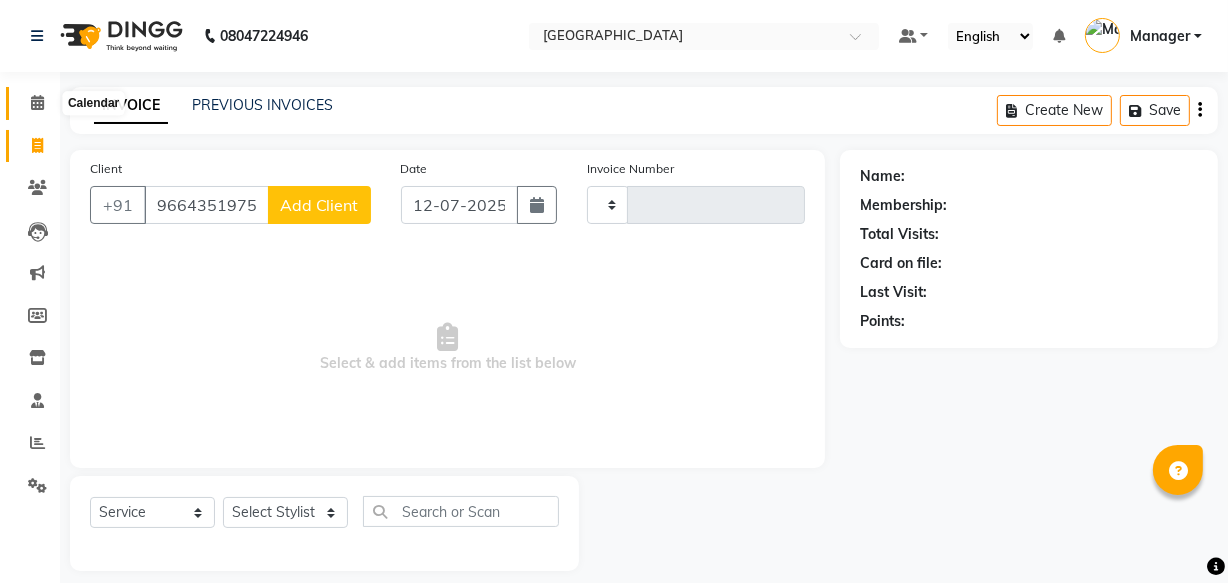 click 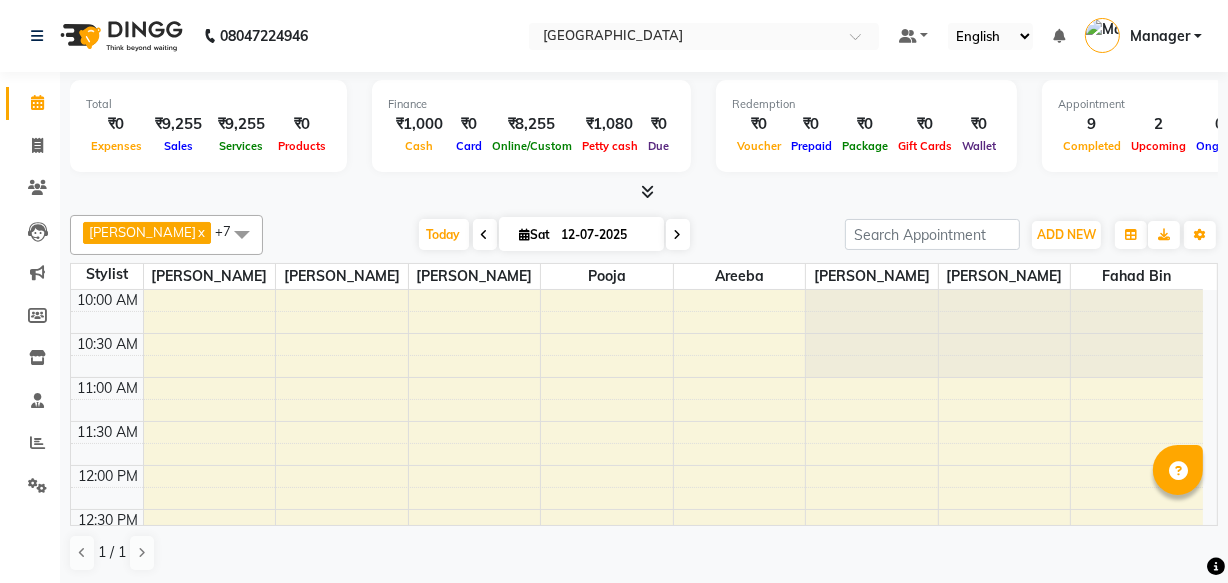click on "[DATE]  [DATE]" at bounding box center [554, 235] 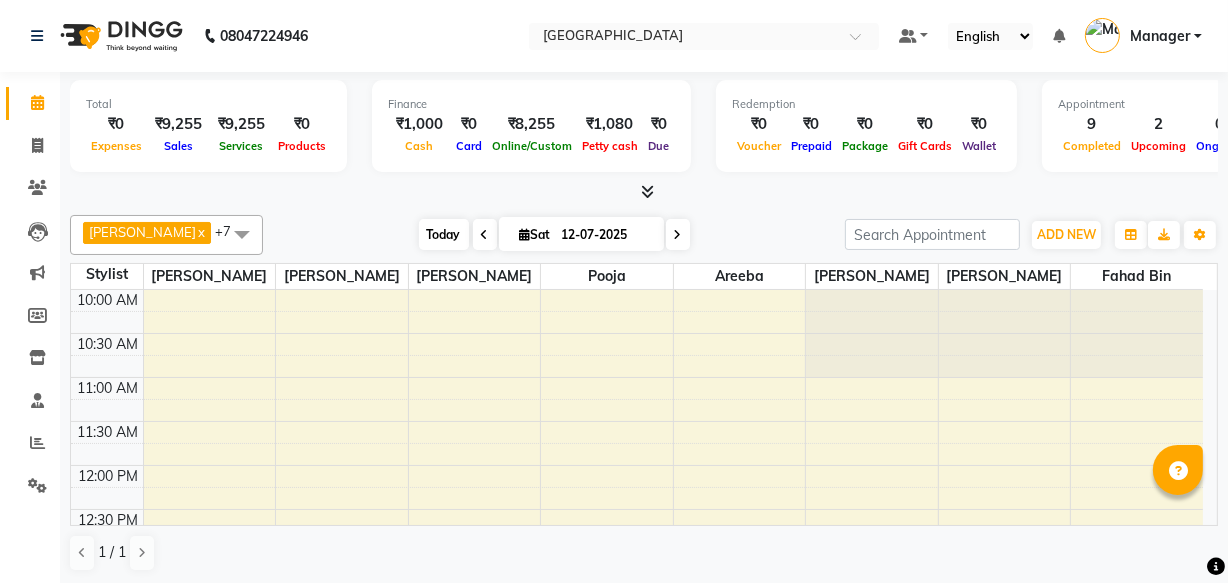 click on "Today" at bounding box center (444, 234) 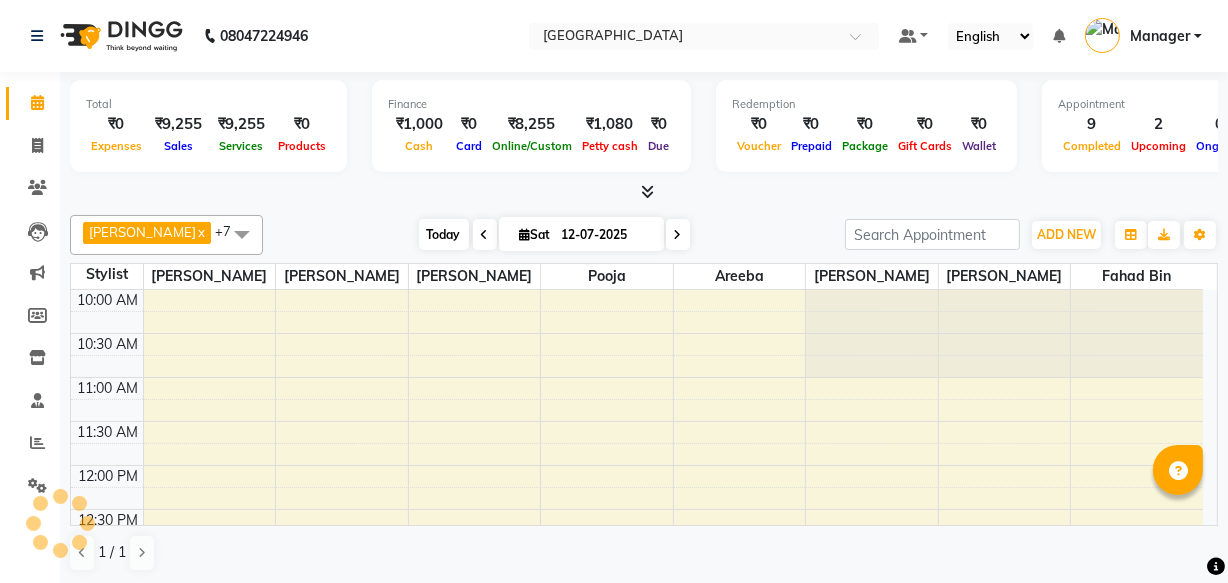 scroll, scrollTop: 701, scrollLeft: 0, axis: vertical 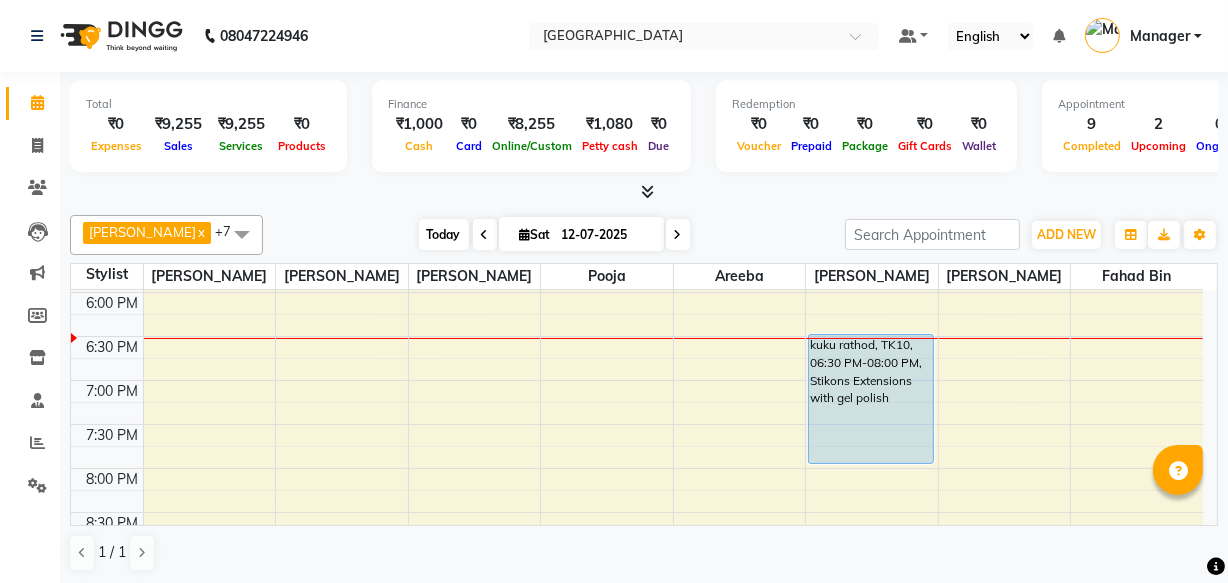click on "Today" at bounding box center [444, 234] 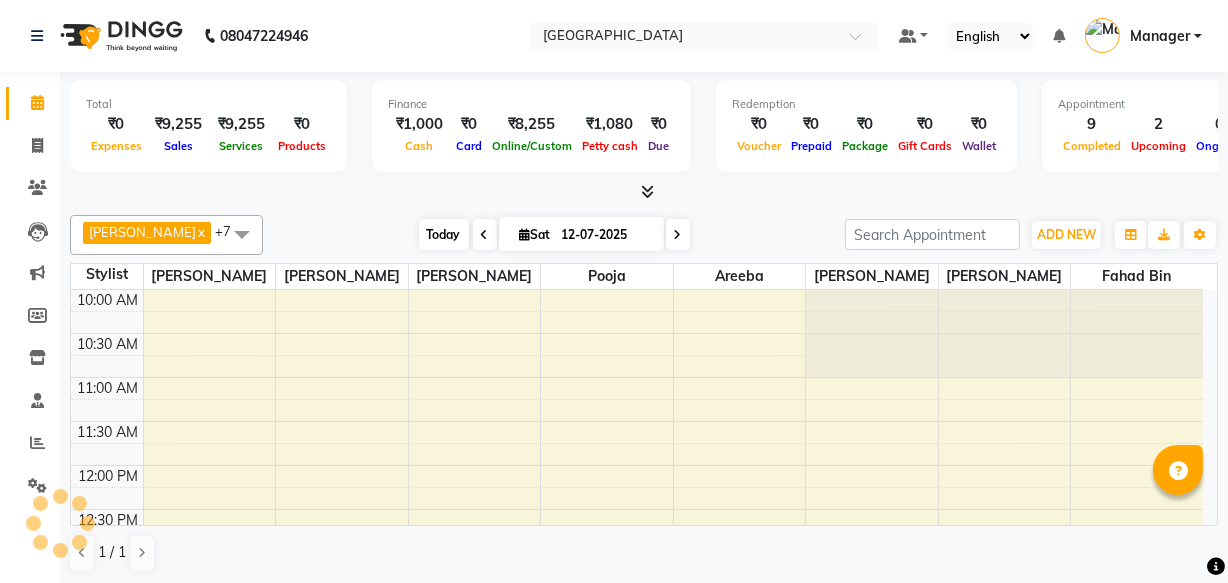 scroll, scrollTop: 701, scrollLeft: 0, axis: vertical 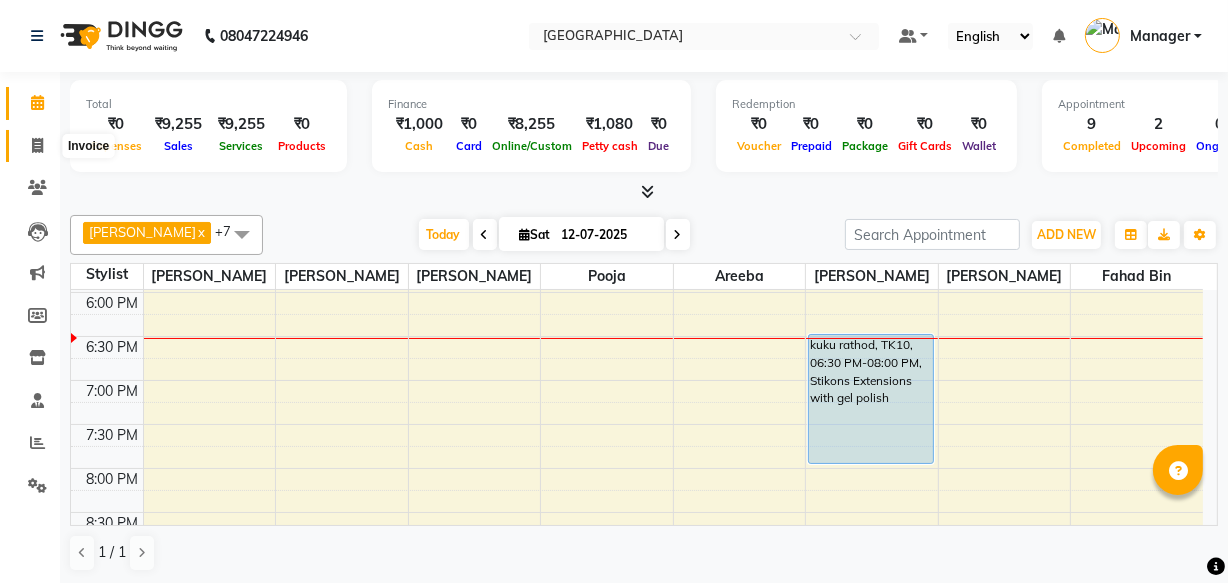 click 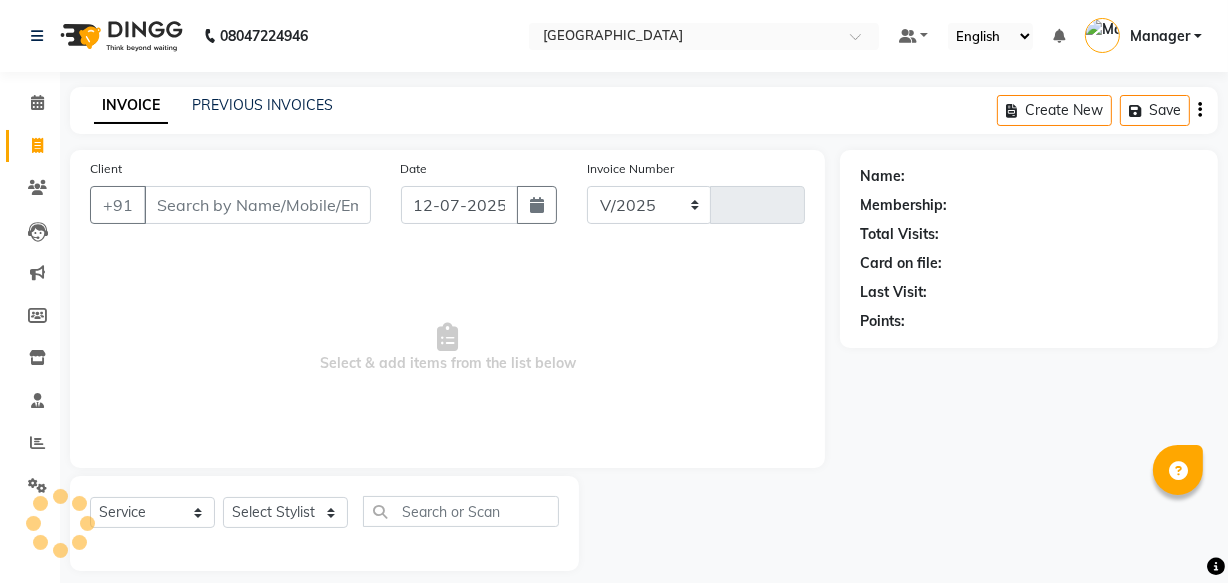 select on "7353" 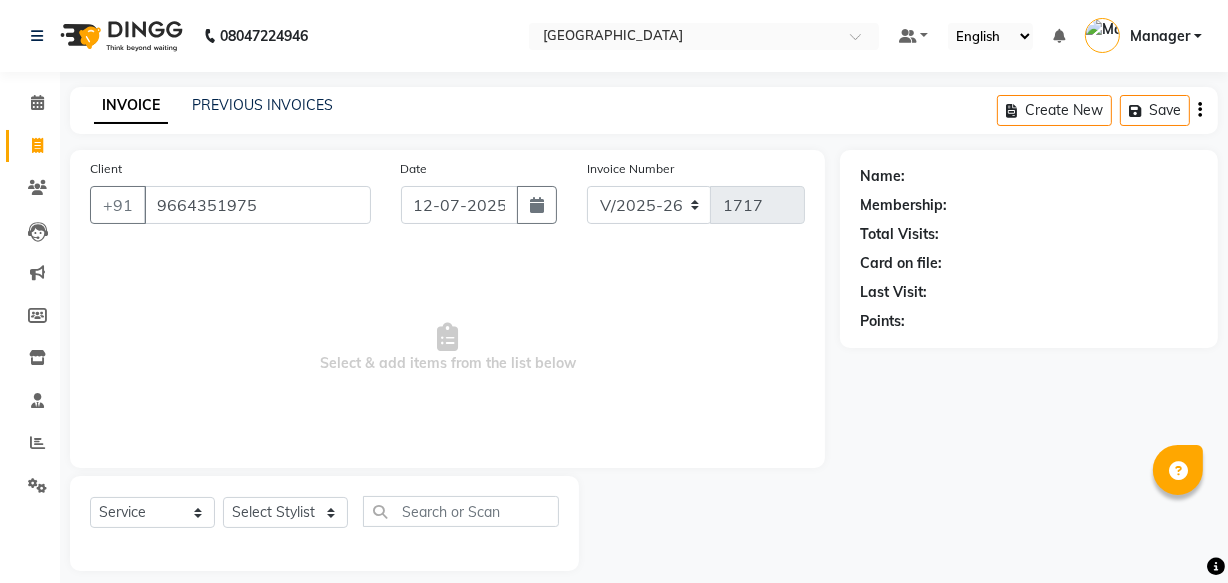 type on "9664351975" 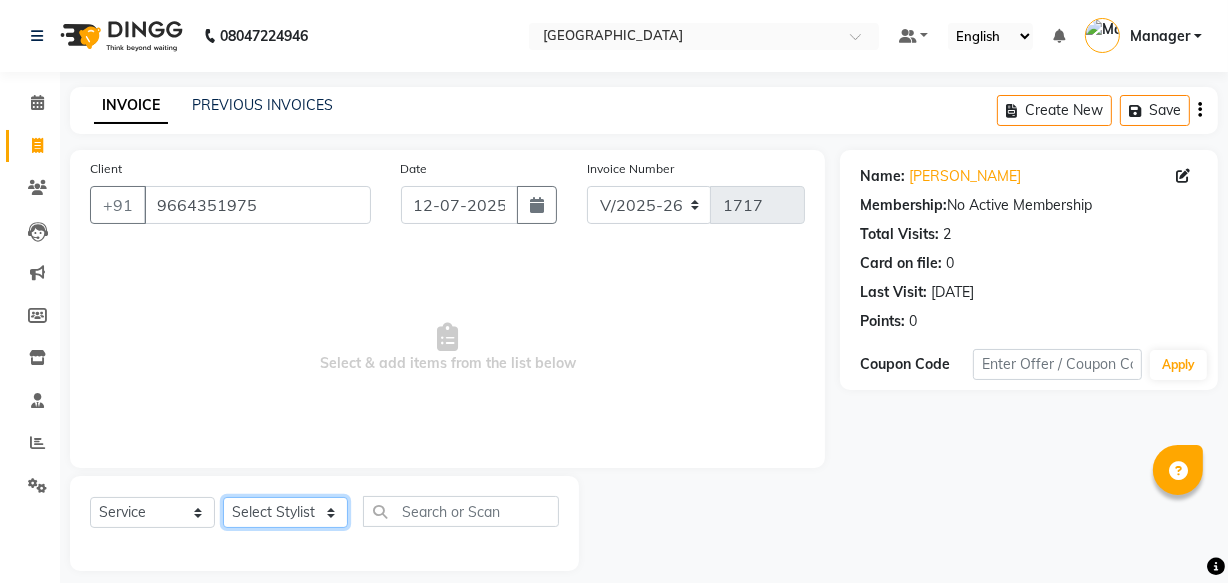 click on "Select Stylist [PERSON_NAME] Areeba [PERSON_NAME] Bin [PERSON_NAME] [PERSON_NAME] Manager [PERSON_NAME]  [PERSON_NAME]  [PERSON_NAME]" 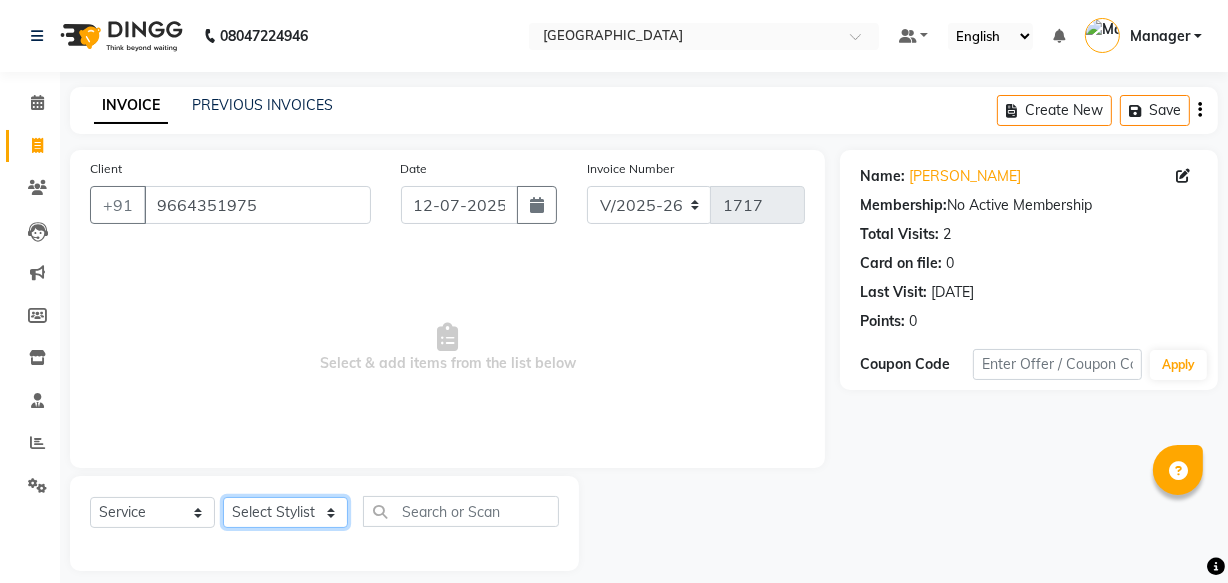 select on "82525" 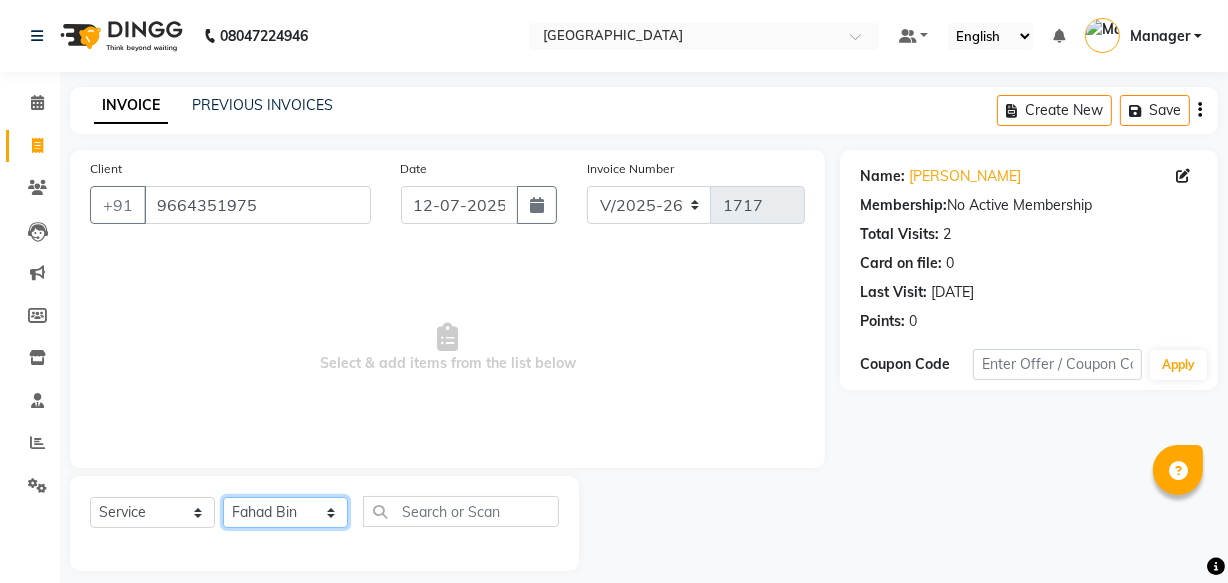 click on "Select Stylist [PERSON_NAME] Areeba [PERSON_NAME] Bin [PERSON_NAME] [PERSON_NAME] Manager [PERSON_NAME]  [PERSON_NAME]  [PERSON_NAME]" 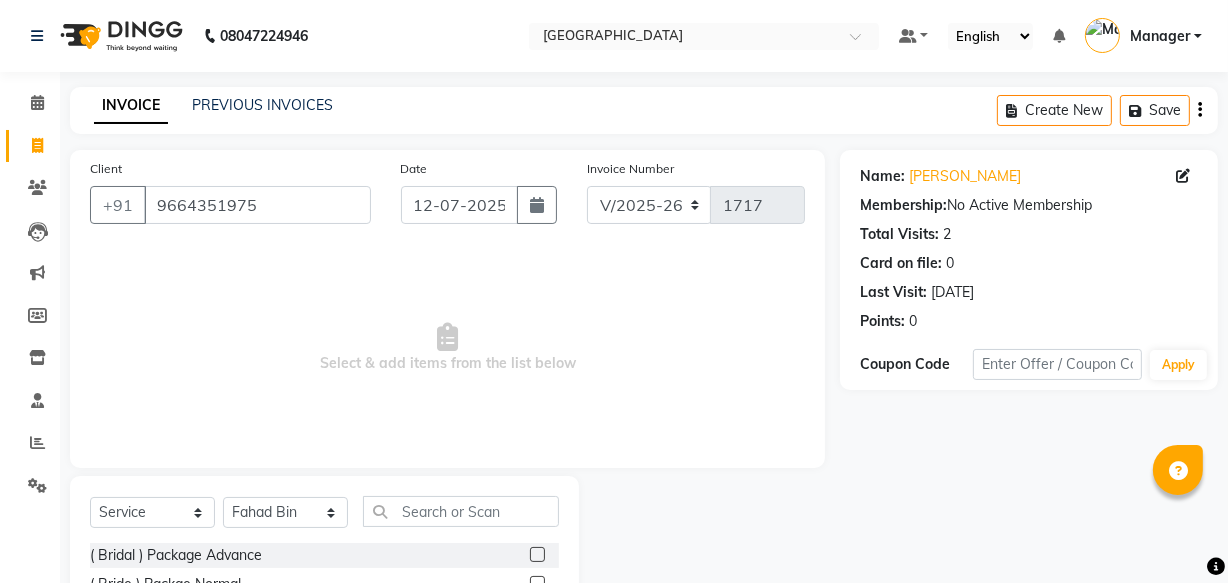 click on "Select & add items from the list below" at bounding box center [447, 348] 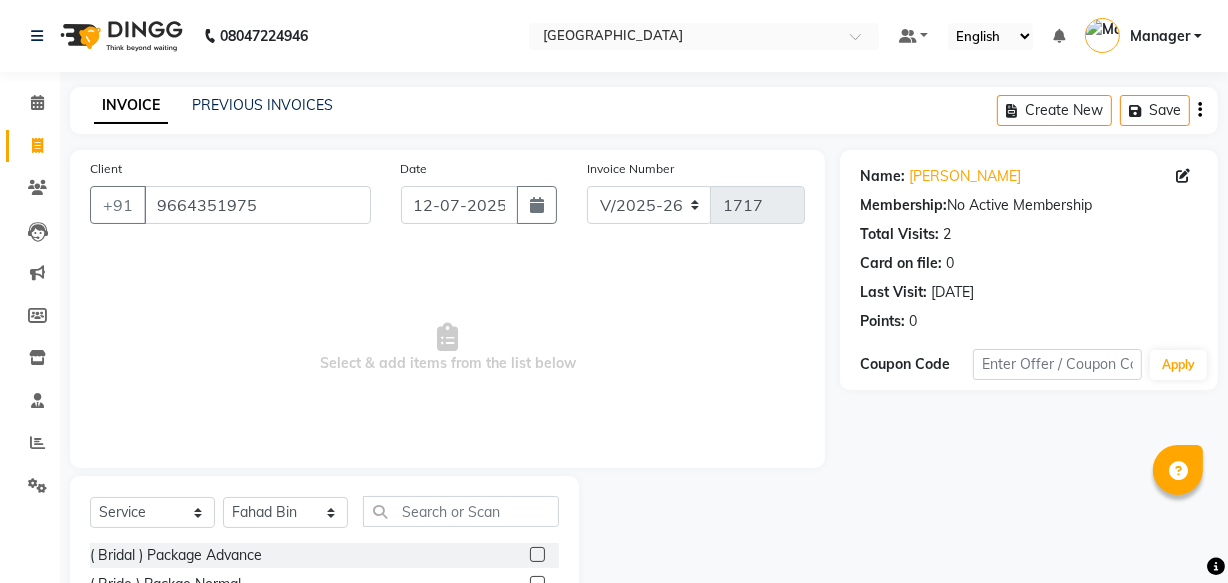 scroll, scrollTop: 161, scrollLeft: 0, axis: vertical 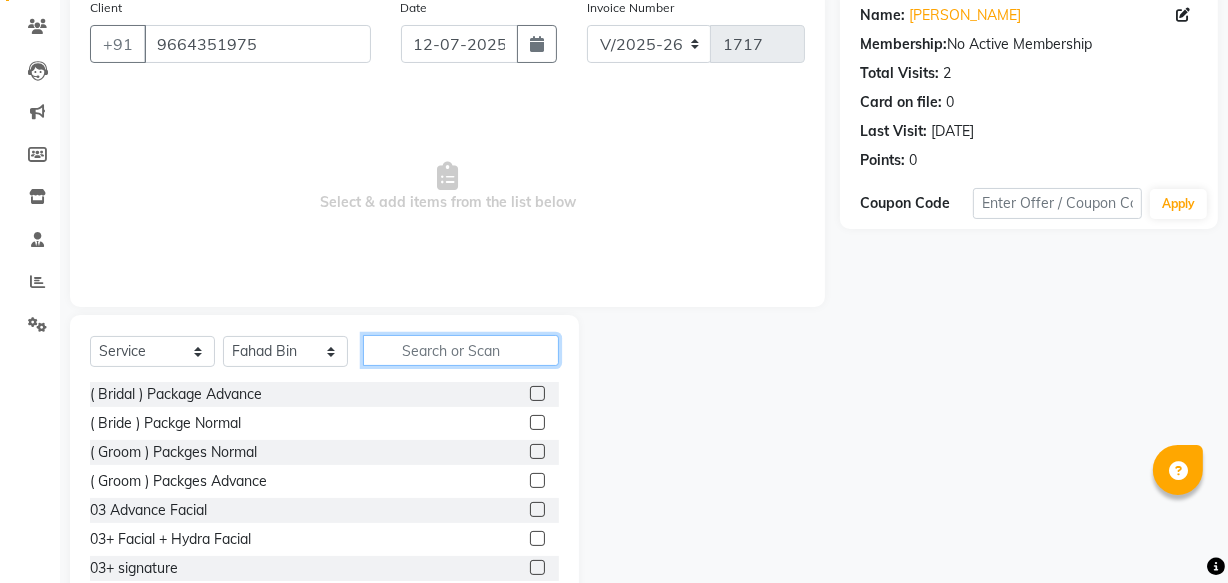 click 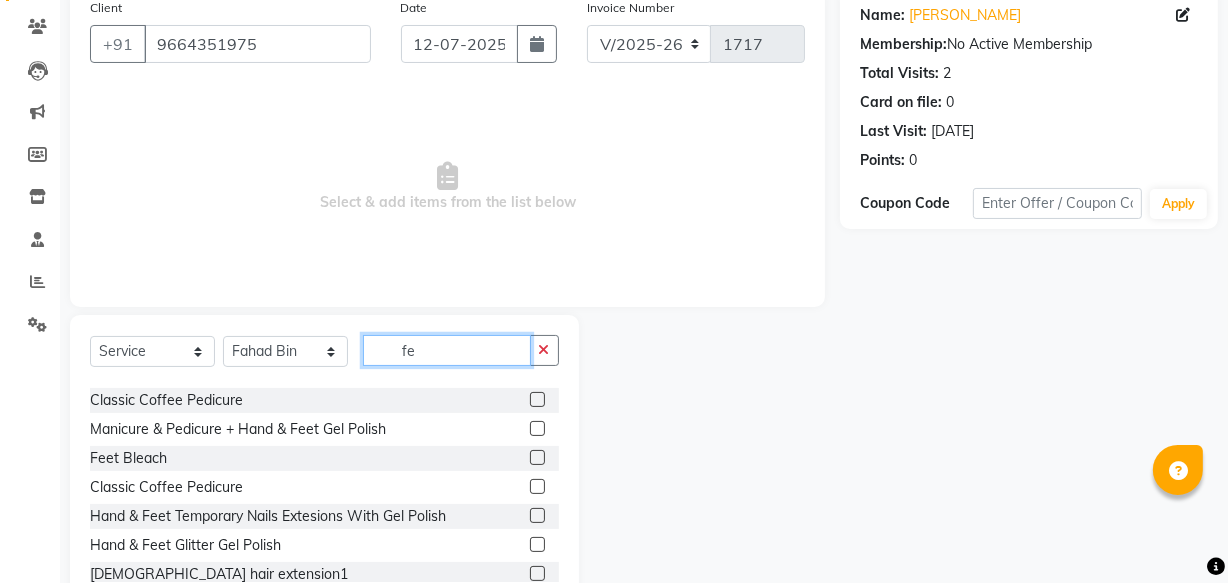 scroll, scrollTop: 58, scrollLeft: 0, axis: vertical 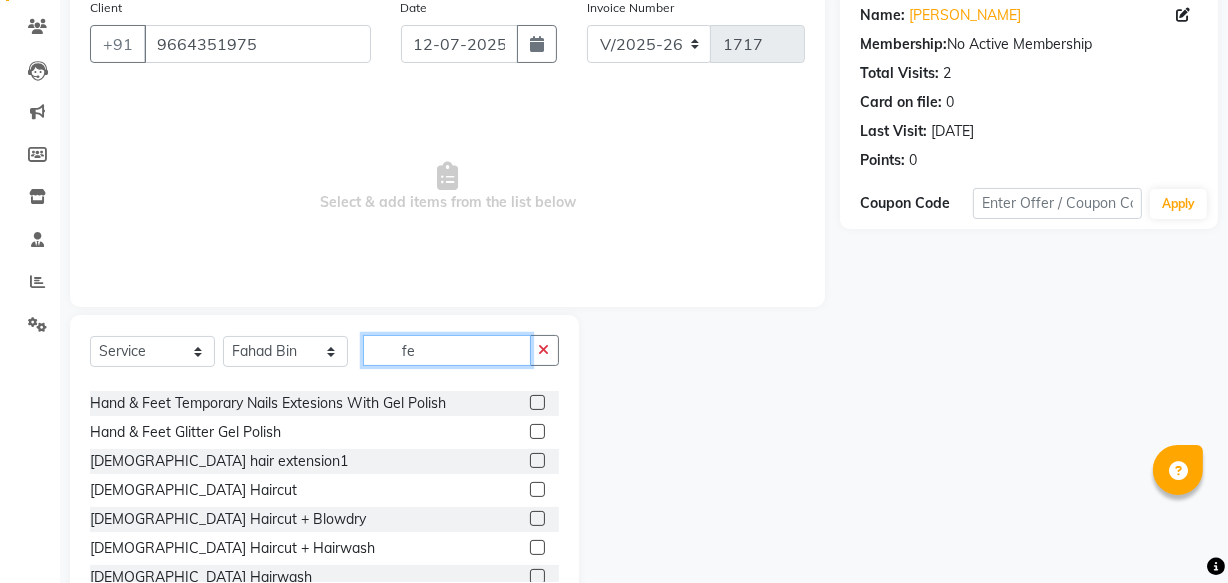 type on "fe" 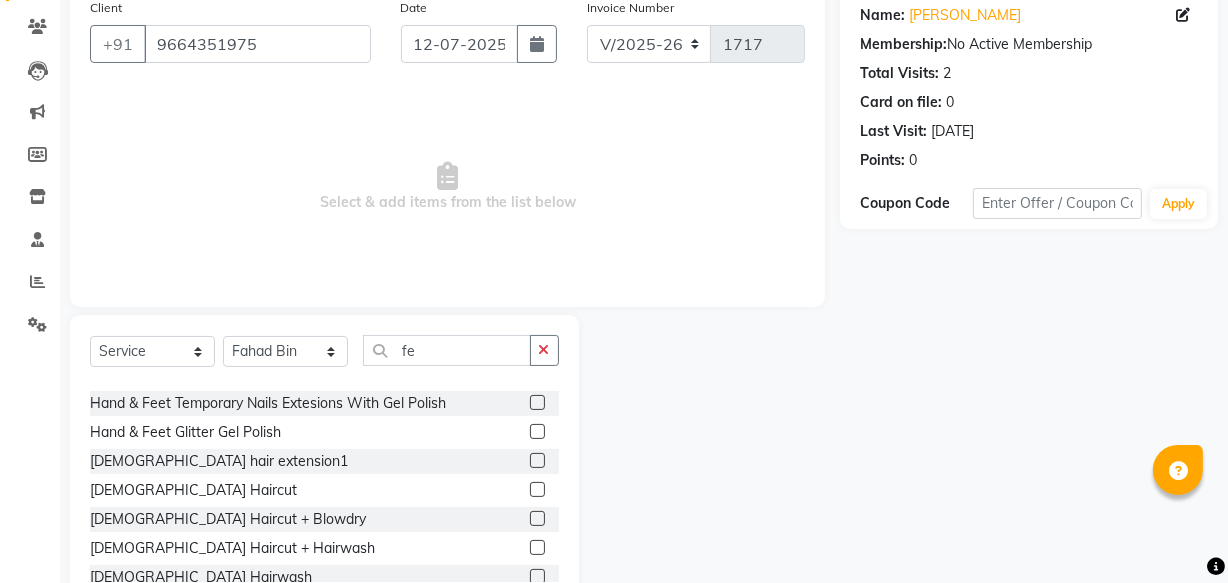 click 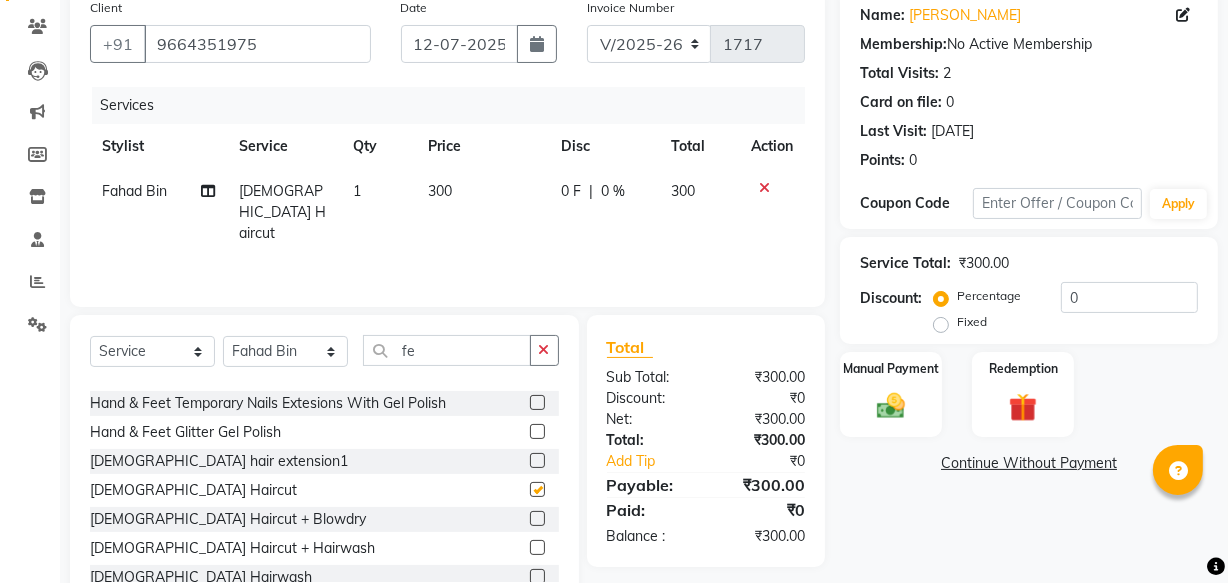 checkbox on "false" 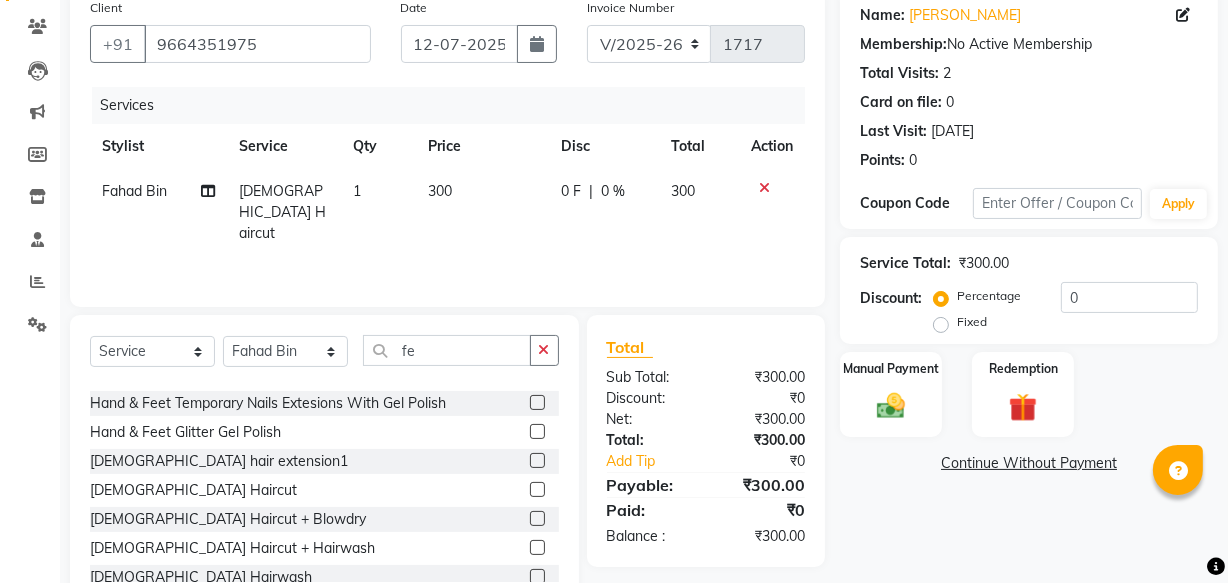 click on "300" 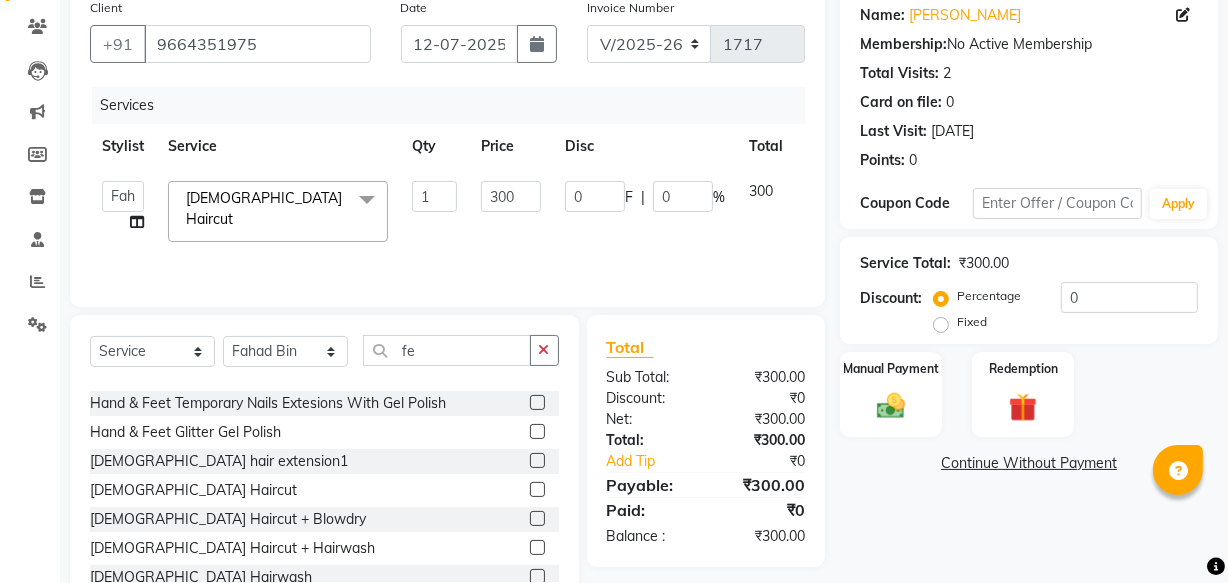 click on "300" 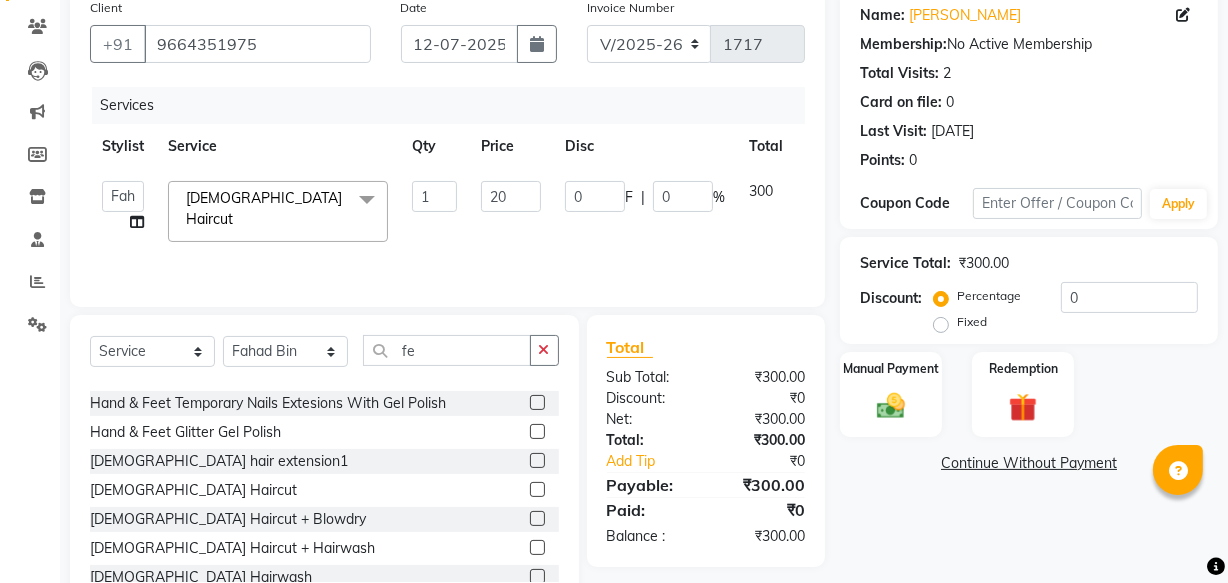 type on "200" 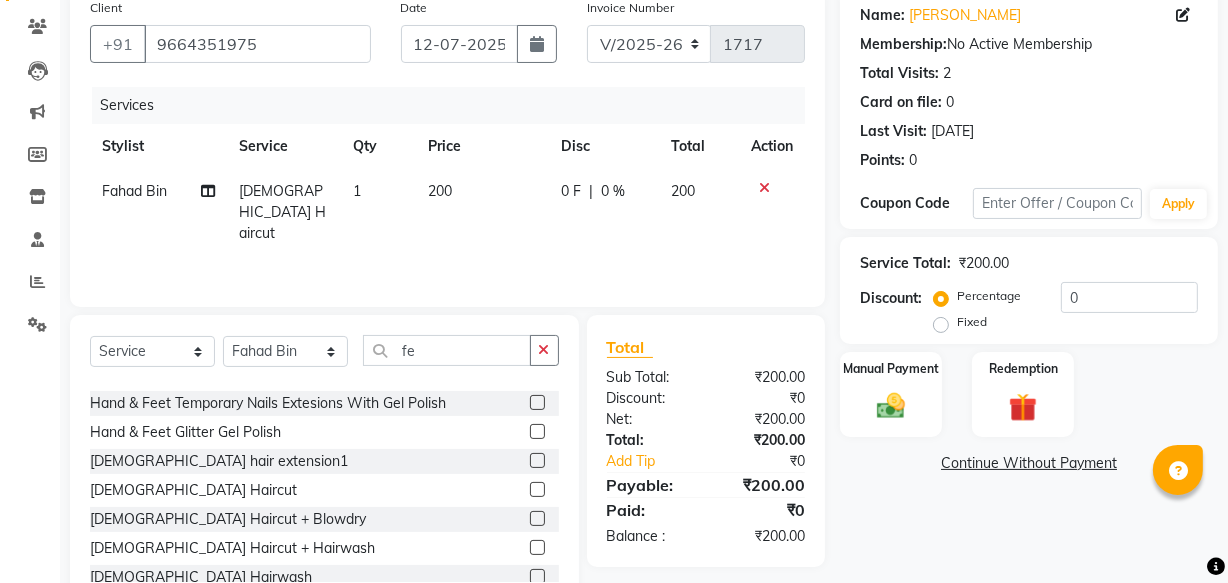click on "Services Stylist Service Qty Price Disc Total Action Fahad Bin [DEMOGRAPHIC_DATA] Haircut 1 200 0 F | 0 % 200" 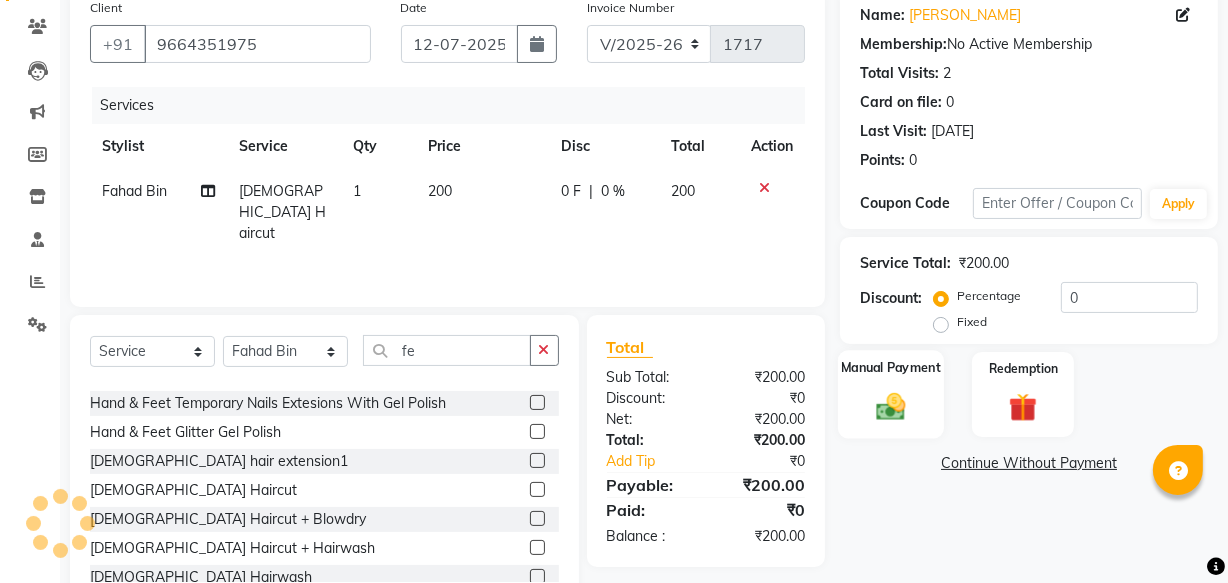 click on "Manual Payment" 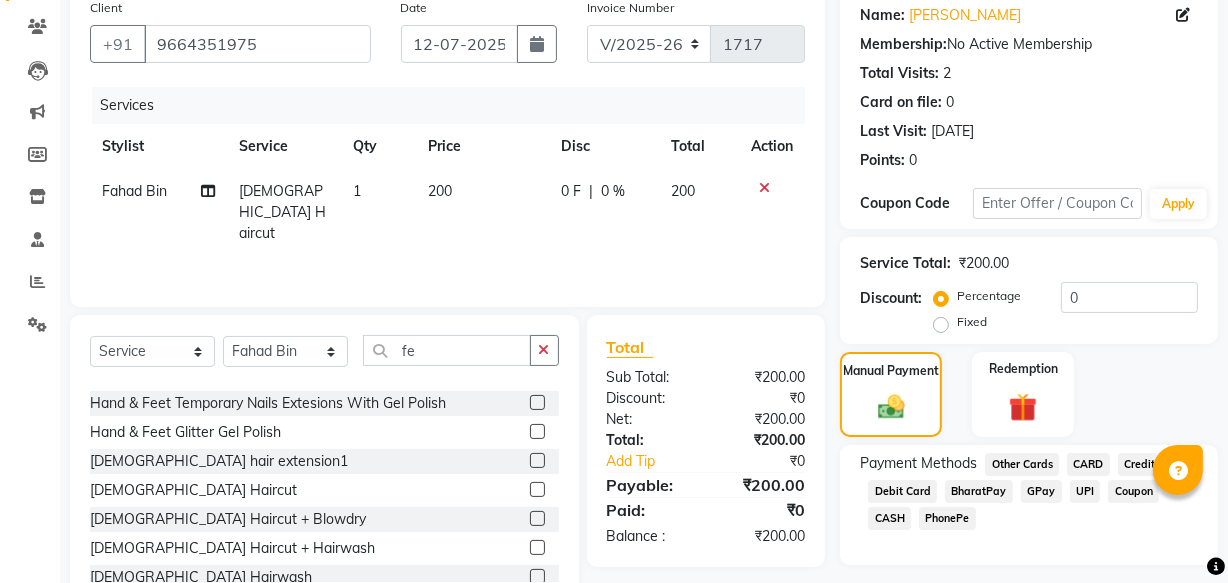 scroll, scrollTop: 219, scrollLeft: 0, axis: vertical 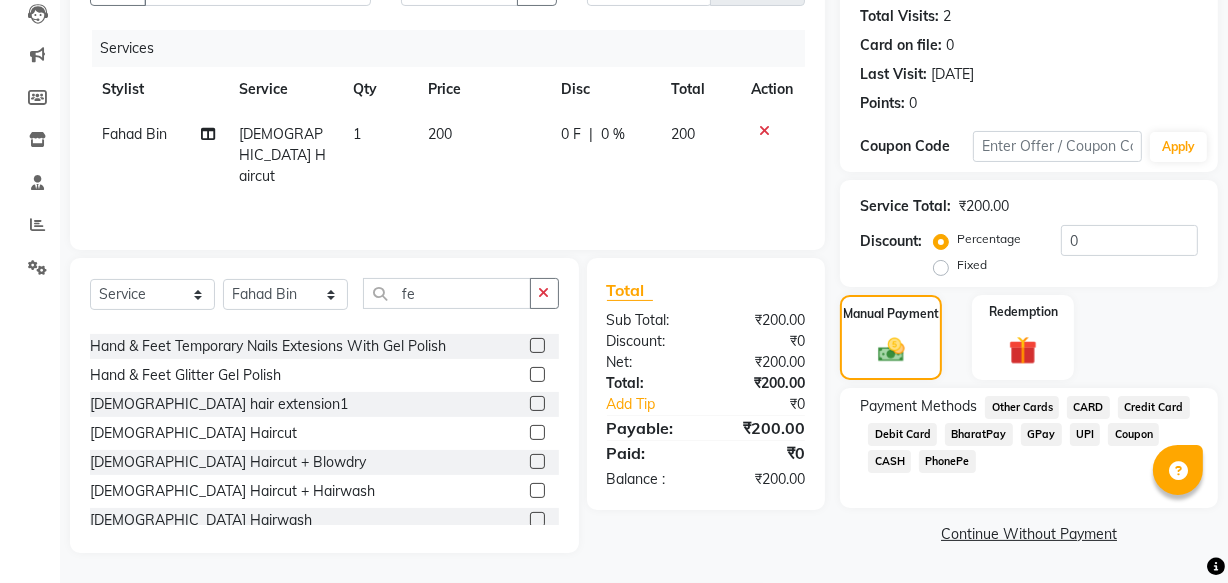 click on "GPay" 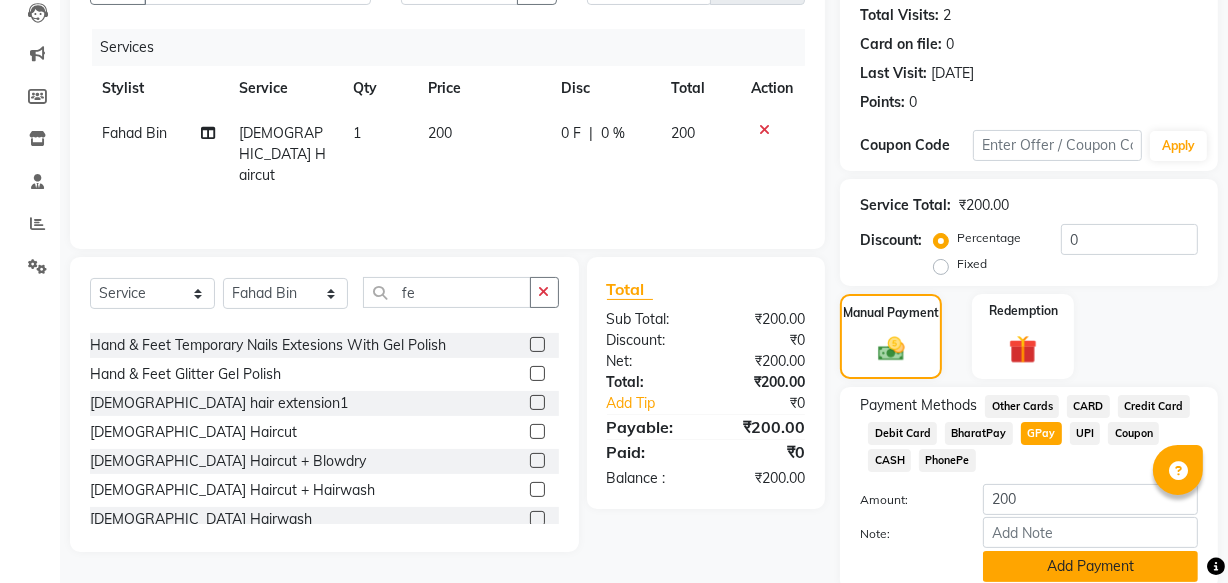 scroll, scrollTop: 297, scrollLeft: 0, axis: vertical 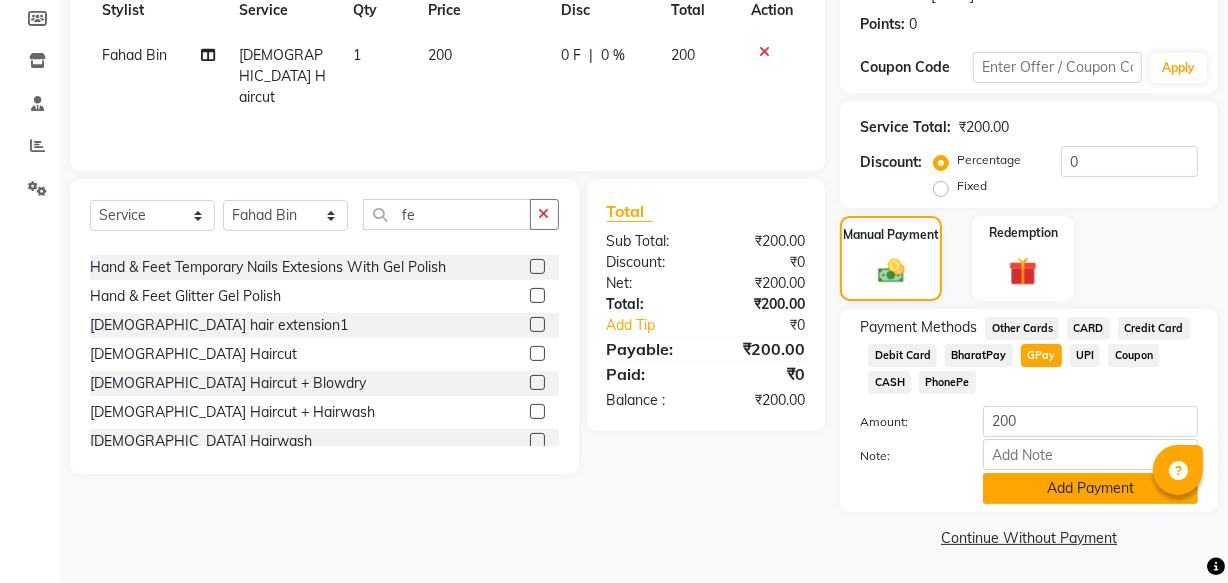 click on "Add Payment" 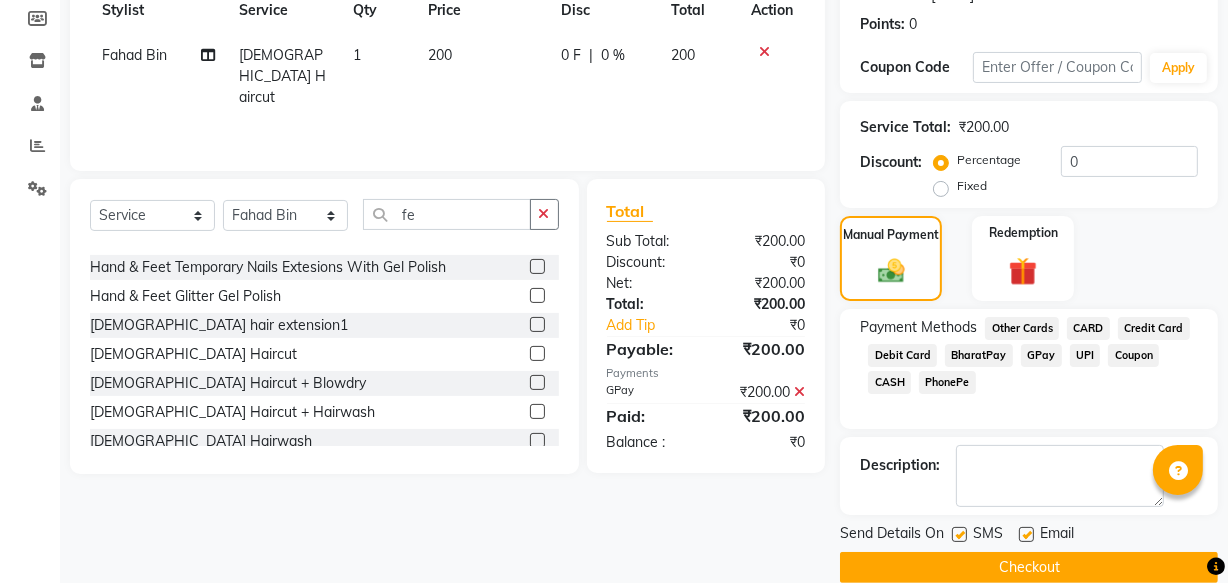 scroll, scrollTop: 326, scrollLeft: 0, axis: vertical 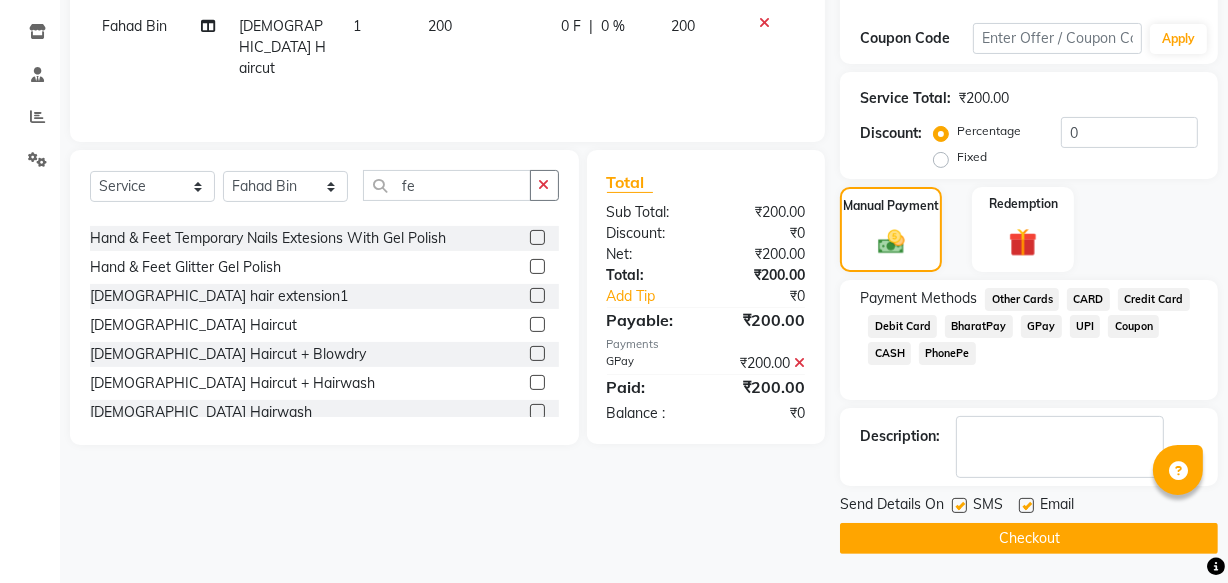 click on "Checkout" 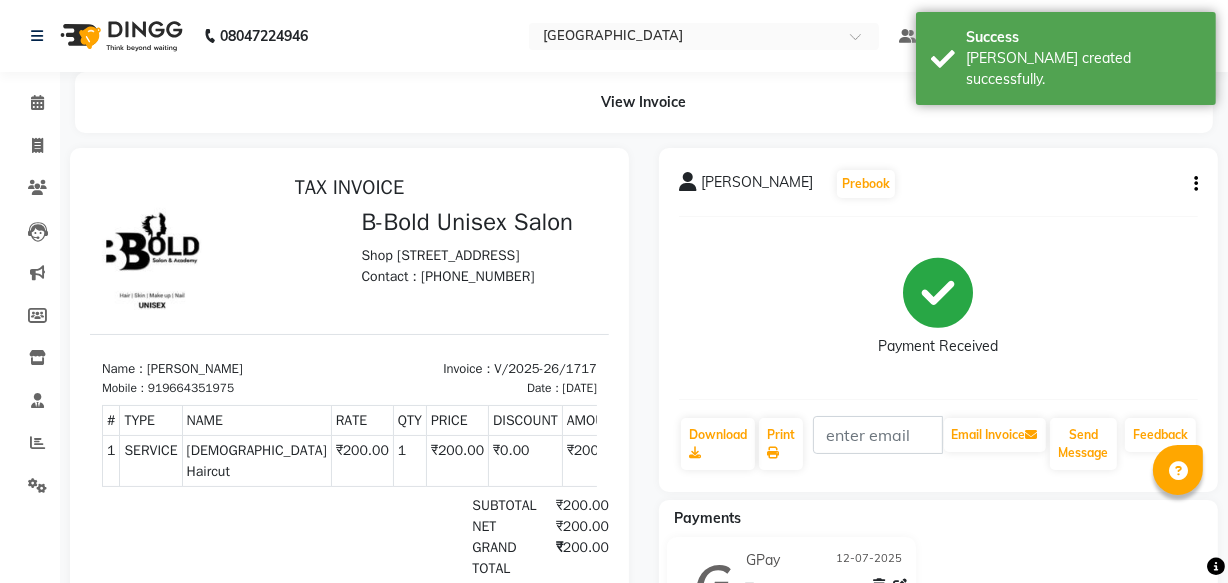 scroll, scrollTop: 0, scrollLeft: 0, axis: both 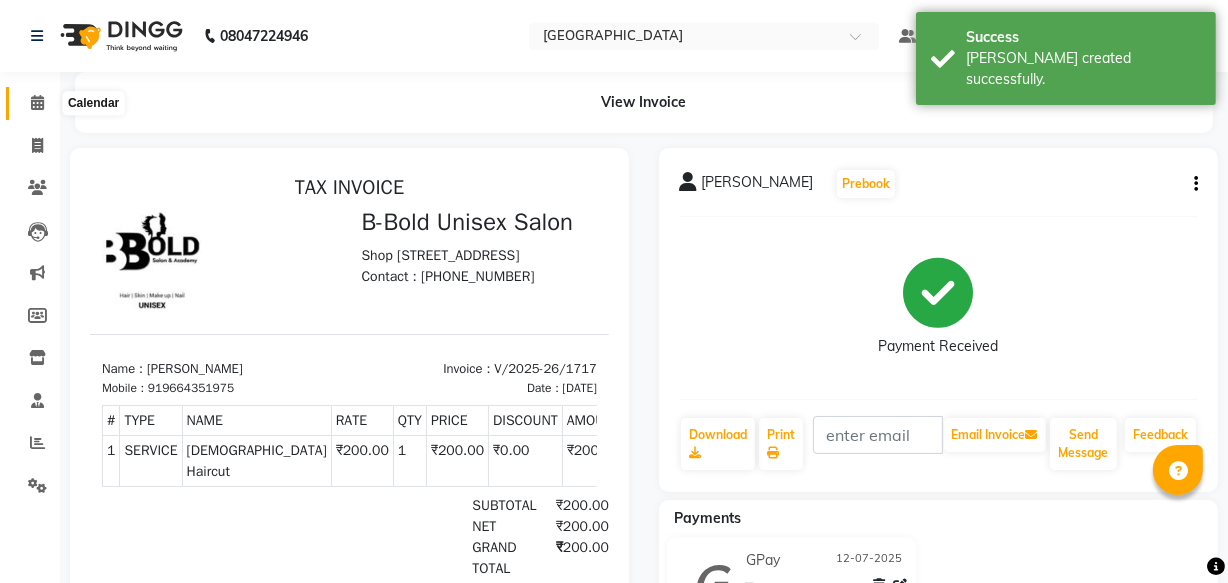 click 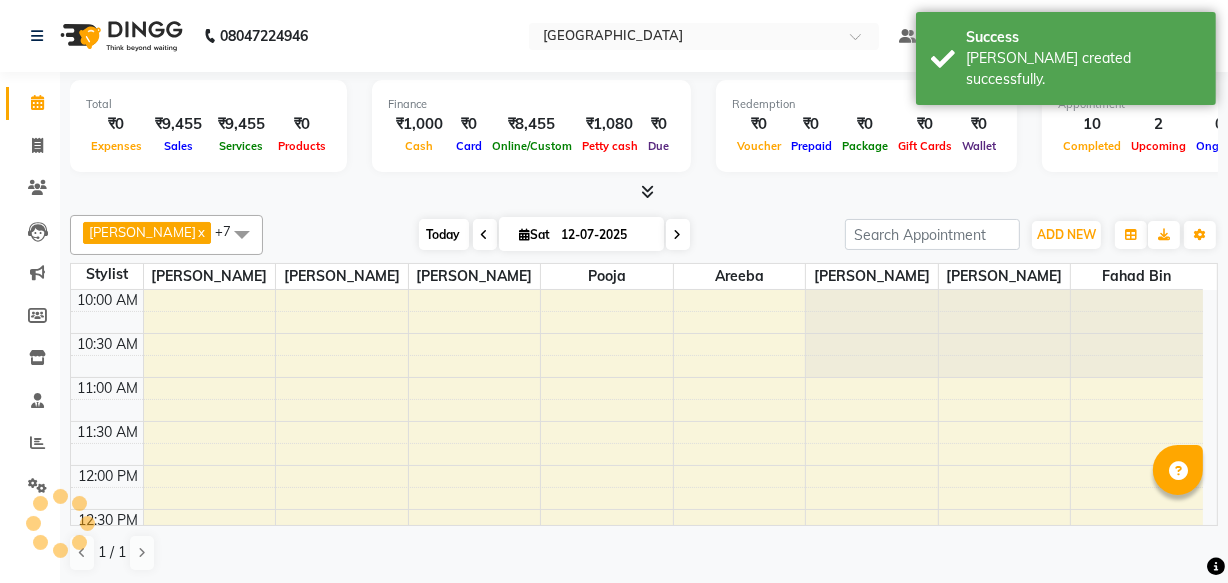 click on "Today" at bounding box center [444, 234] 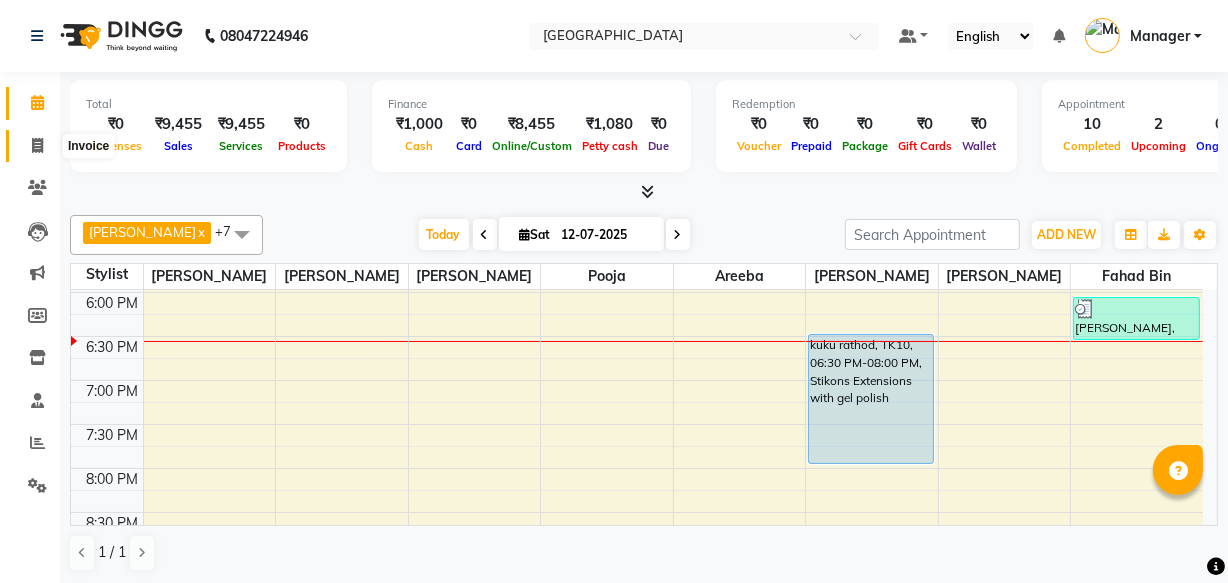 click 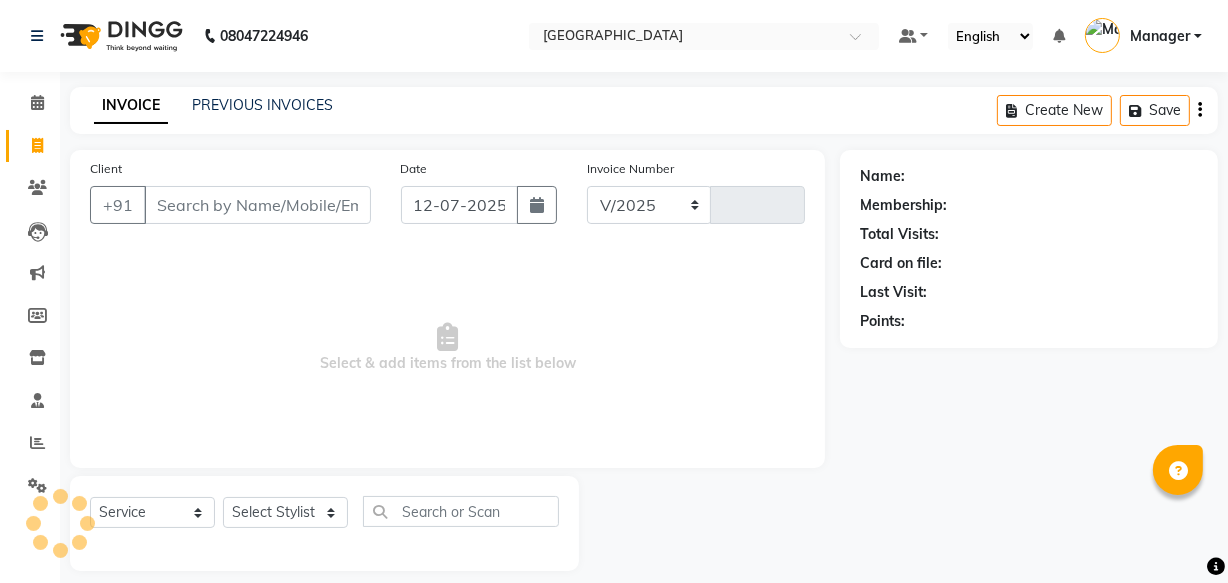 select on "7353" 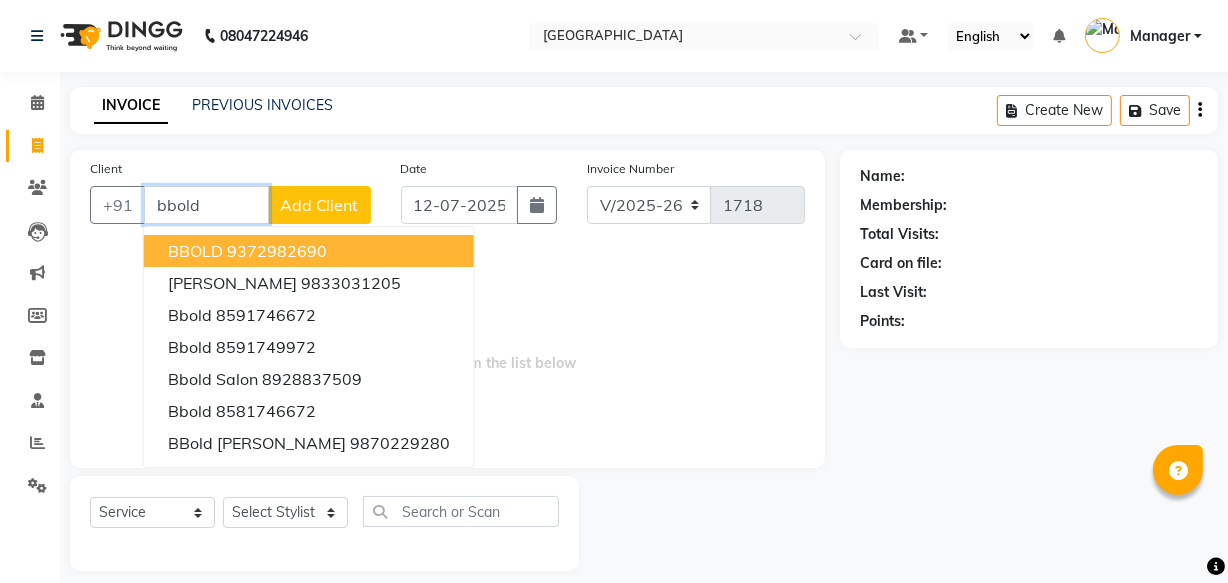 click on "BBOLD" at bounding box center (195, 251) 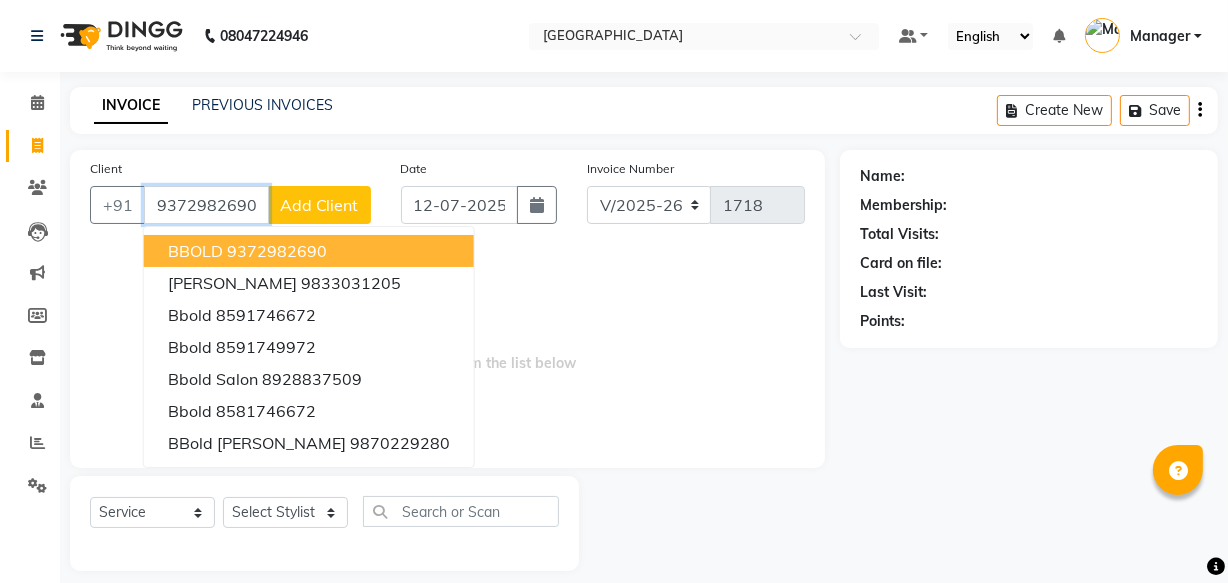 type on "9372982690" 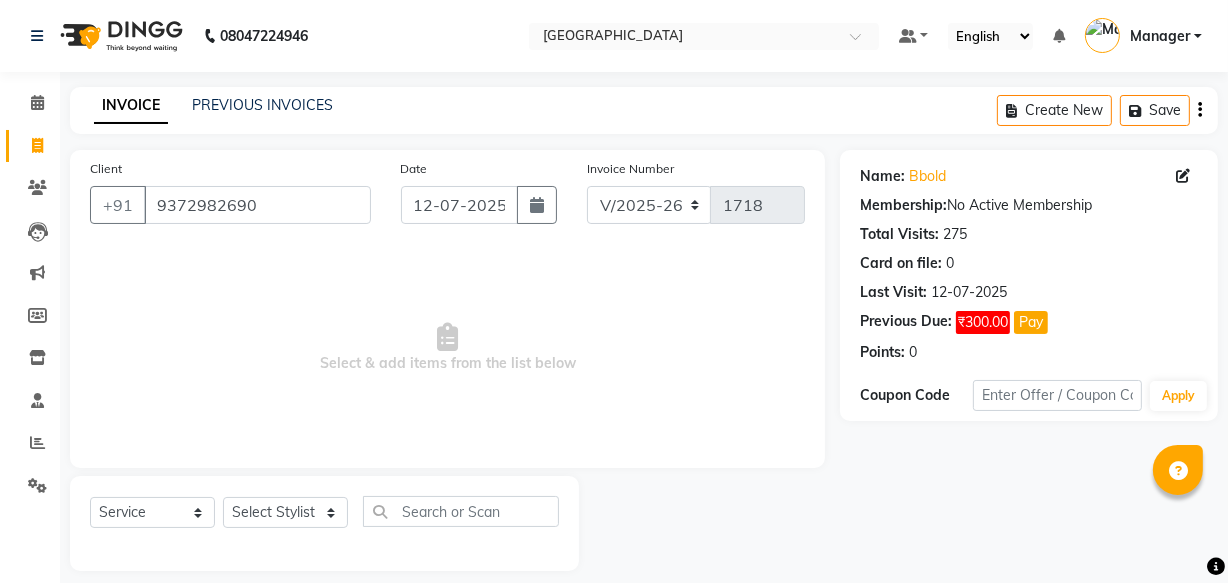 scroll, scrollTop: 19, scrollLeft: 0, axis: vertical 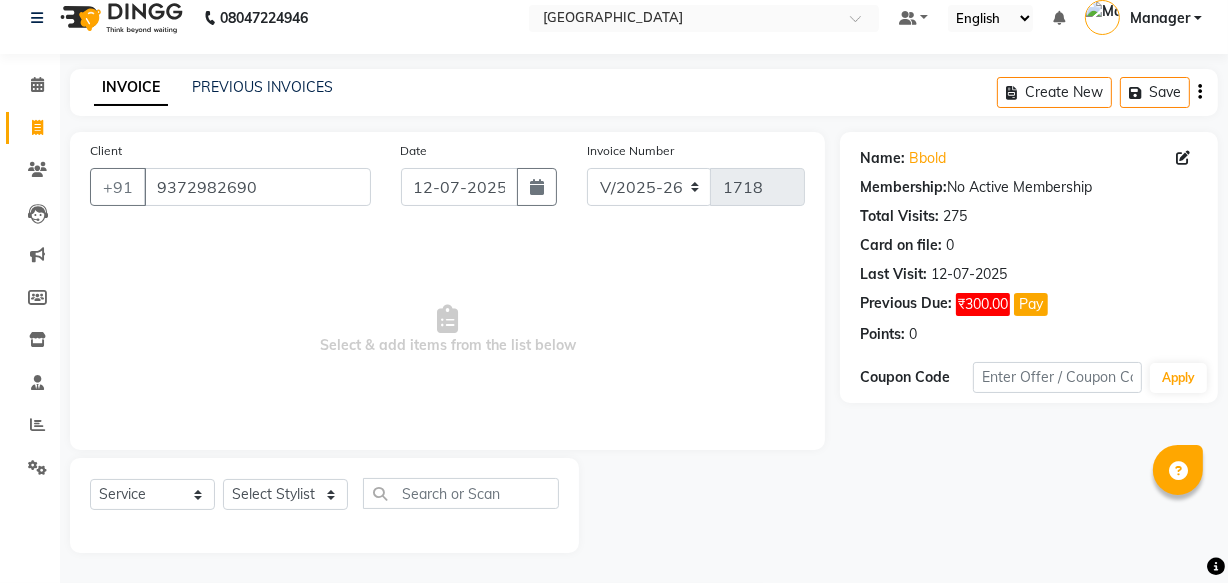 click on "Select  Service  Product  Membership  Package Voucher Prepaid Gift Card  Select Stylist [PERSON_NAME] Areeba Fahad Bin [PERSON_NAME] [PERSON_NAME] Manager [PERSON_NAME]  [PERSON_NAME]  [PERSON_NAME]" 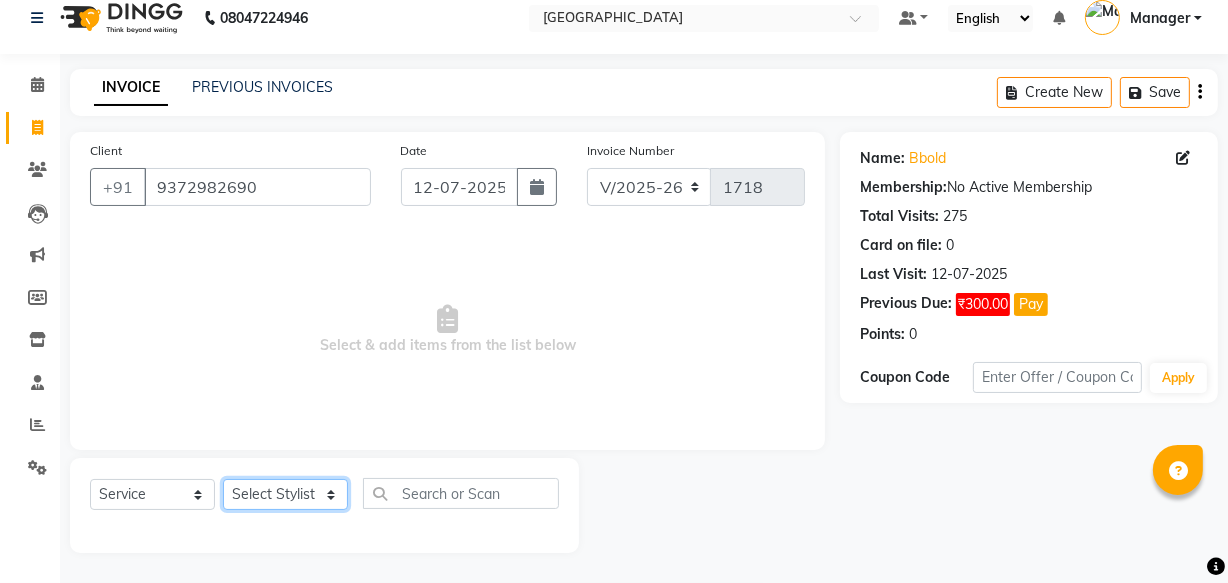 click on "Select Stylist [PERSON_NAME] Areeba [PERSON_NAME] Bin [PERSON_NAME] [PERSON_NAME] Manager [PERSON_NAME]  [PERSON_NAME]  [PERSON_NAME]" 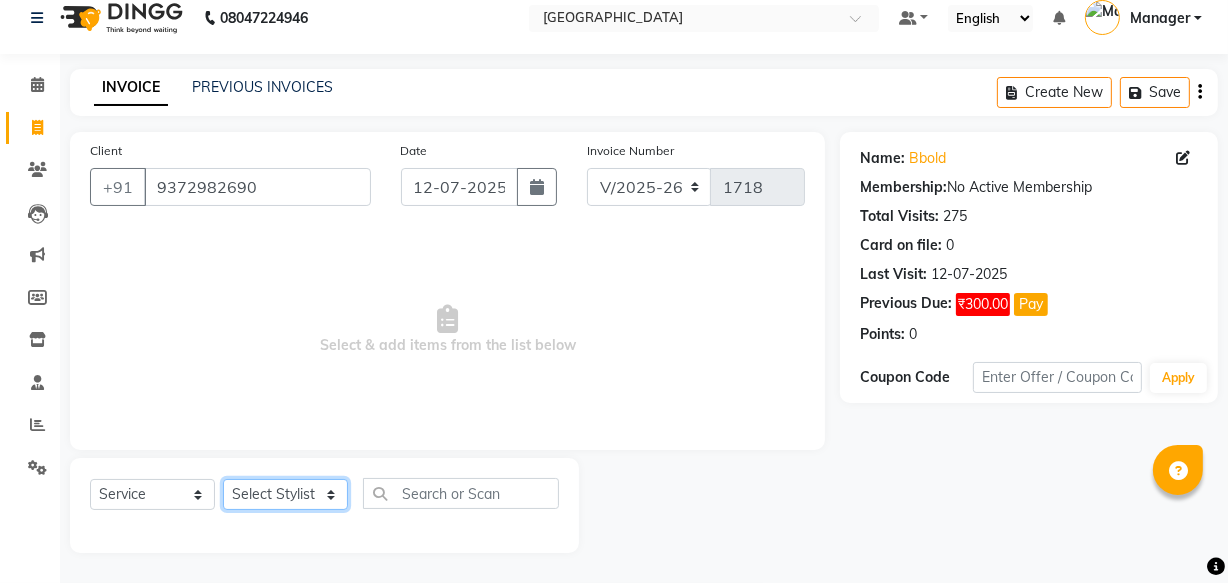 select on "78143" 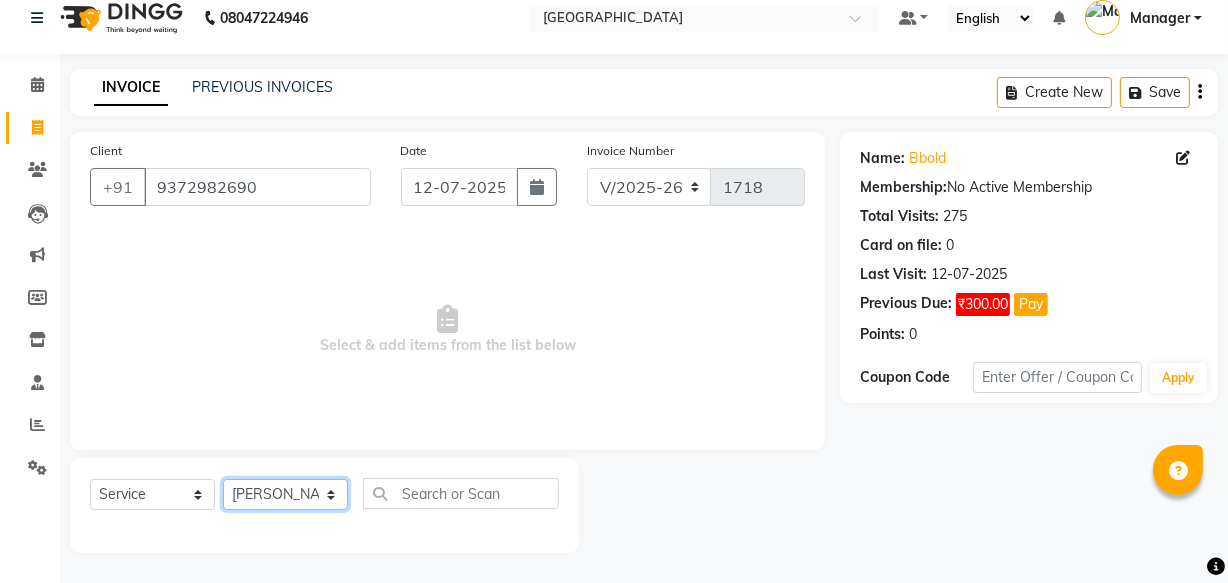 click on "Select Stylist [PERSON_NAME] Areeba [PERSON_NAME] Bin [PERSON_NAME] [PERSON_NAME] Manager [PERSON_NAME]  [PERSON_NAME]  [PERSON_NAME]" 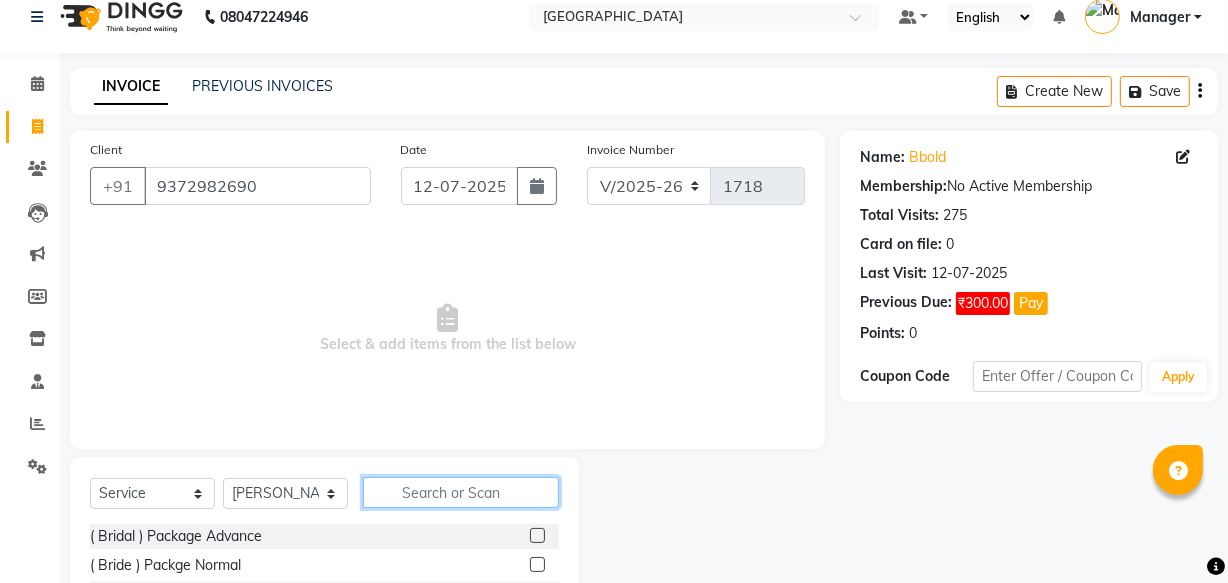 click 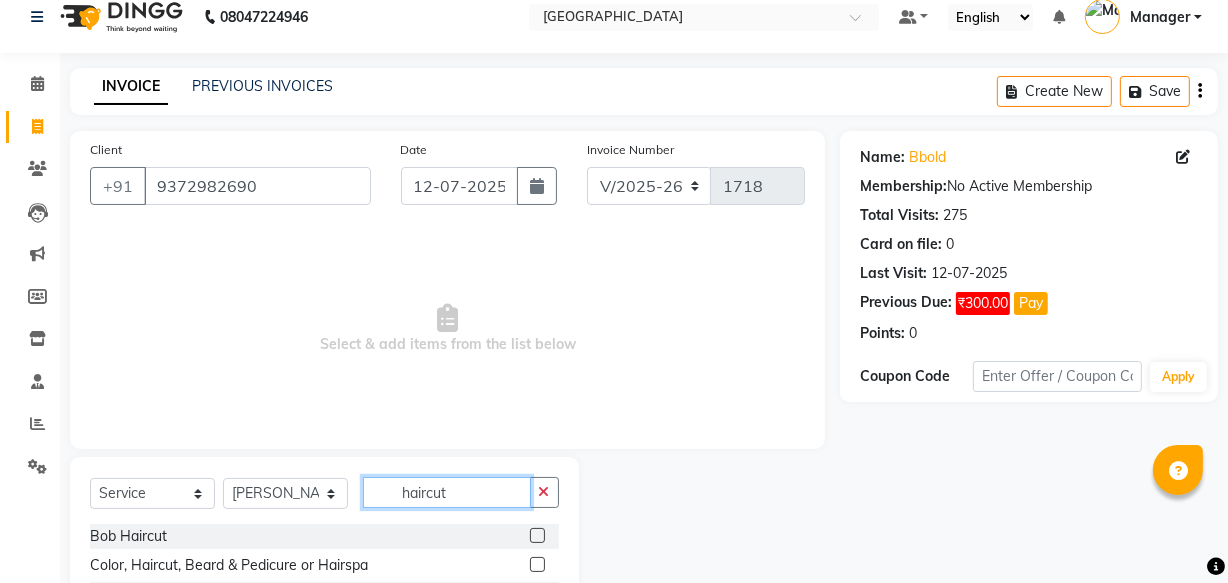 scroll, scrollTop: 219, scrollLeft: 0, axis: vertical 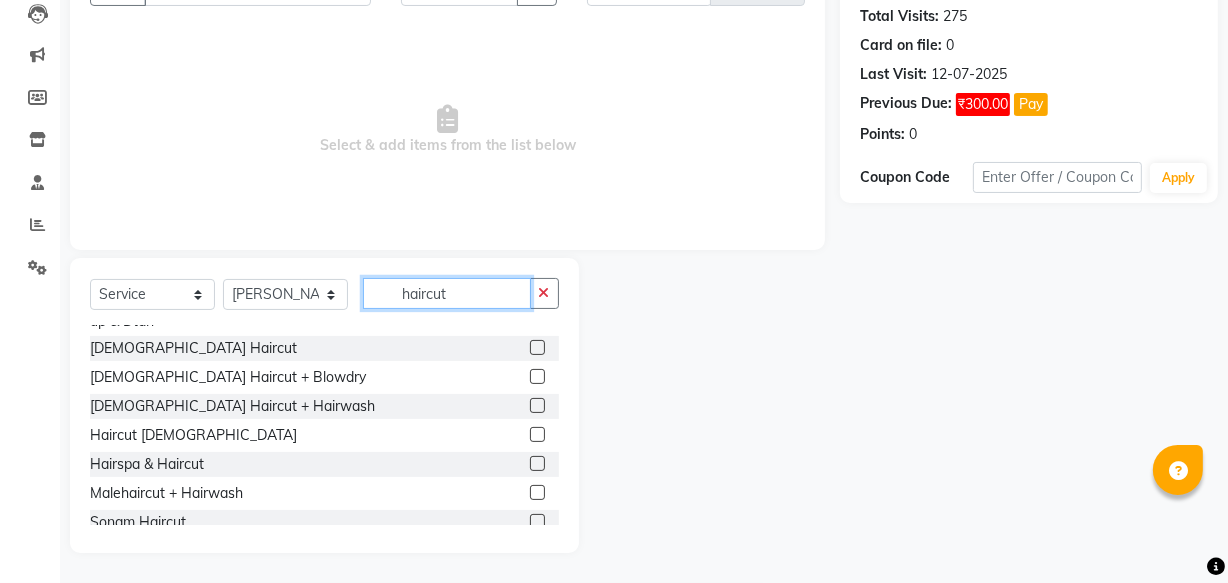 type on "haircut" 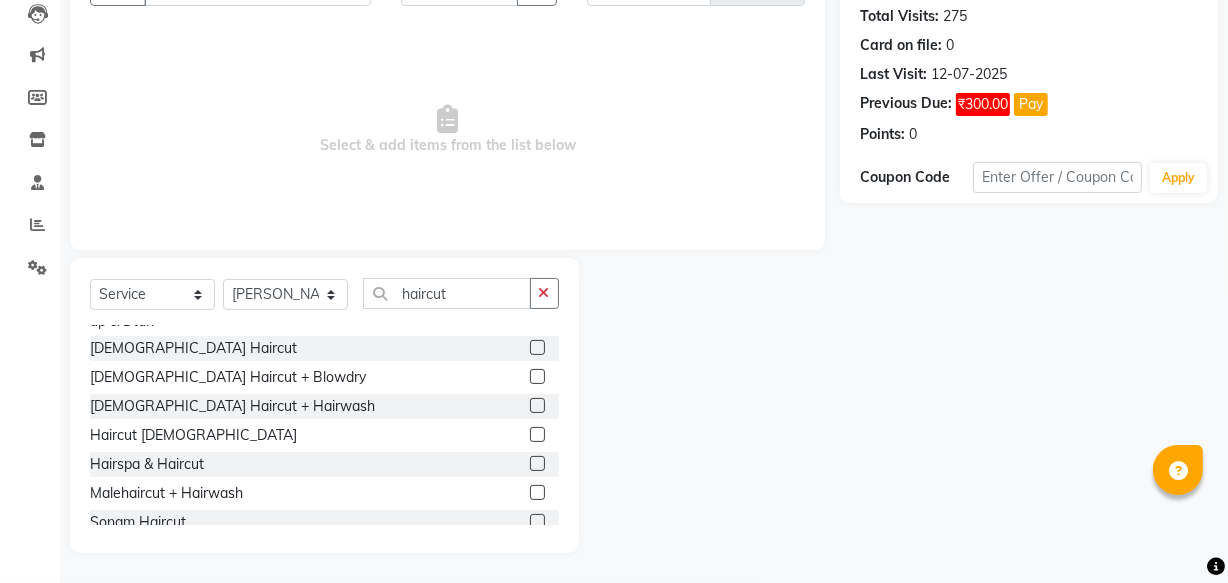 click 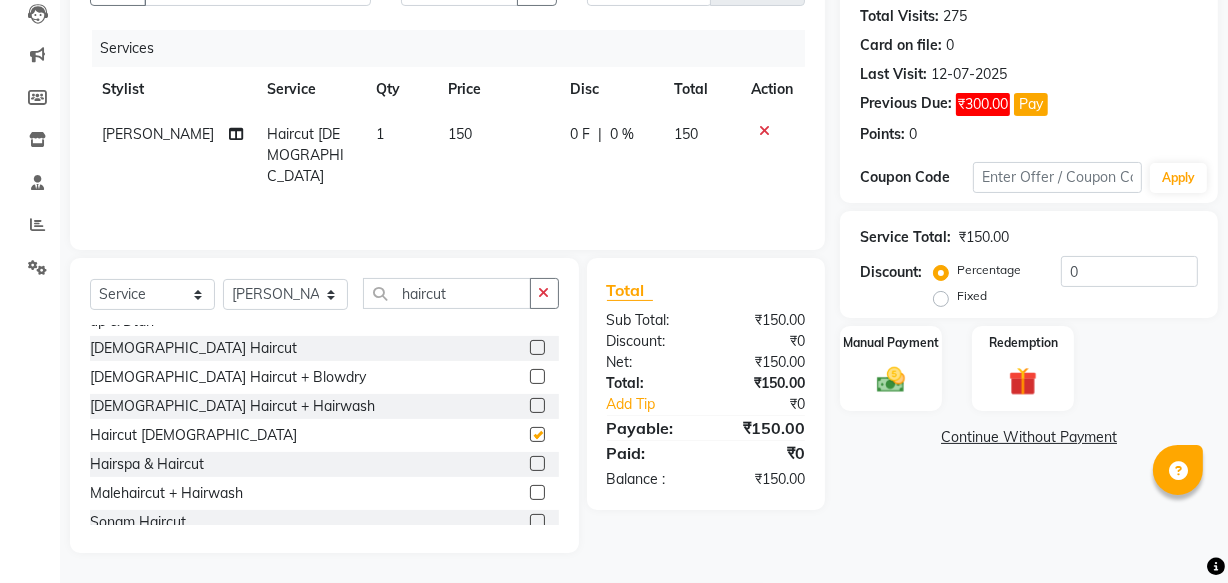 checkbox on "false" 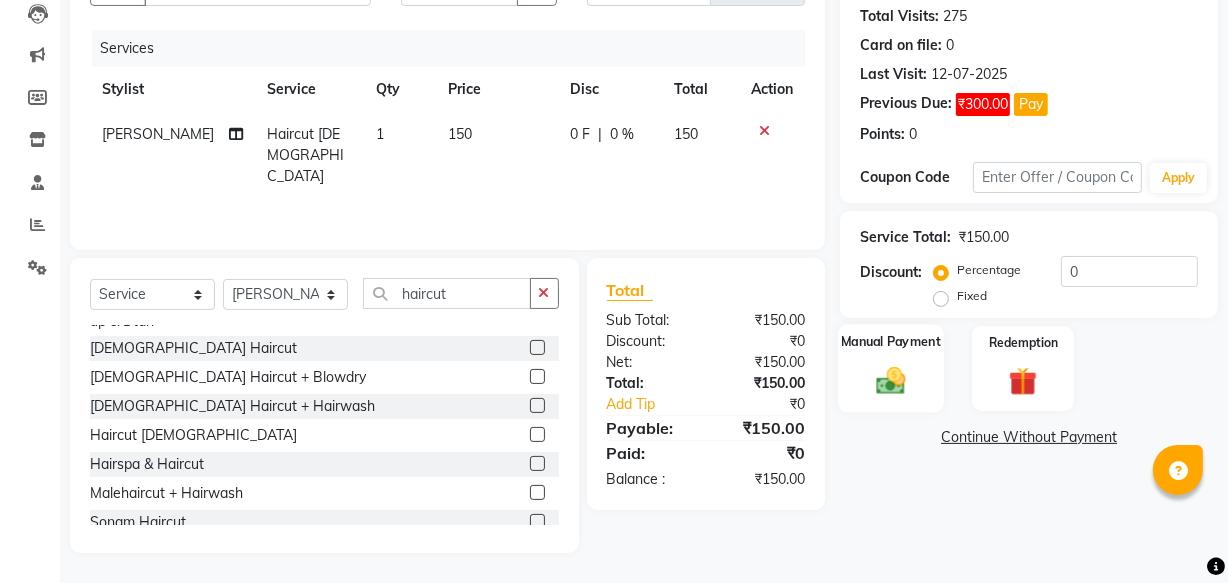click 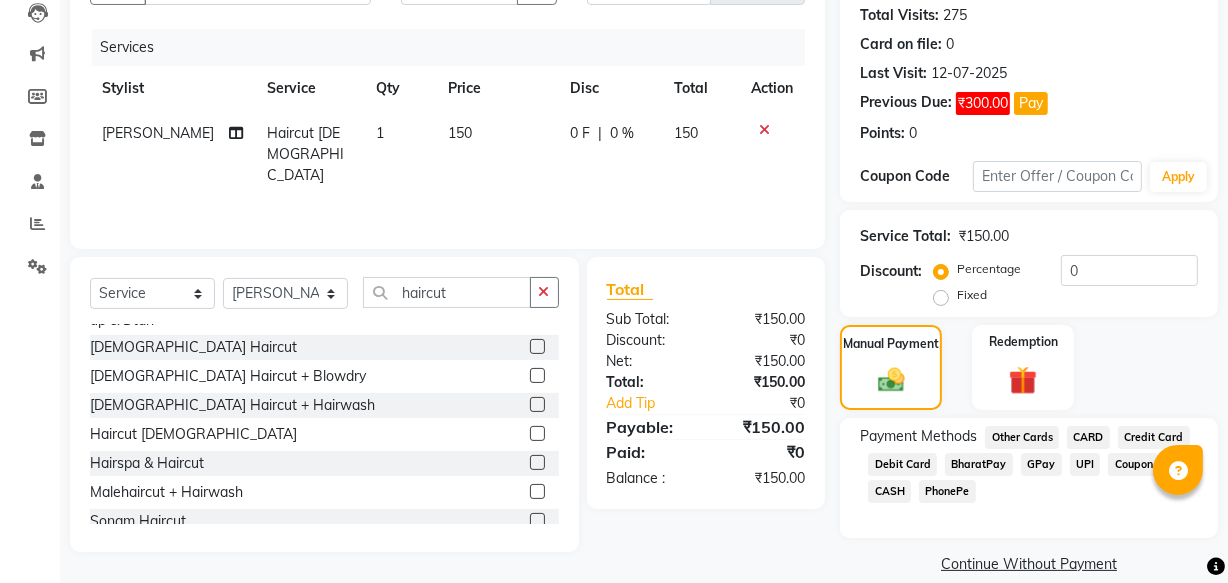 click on "UPI" 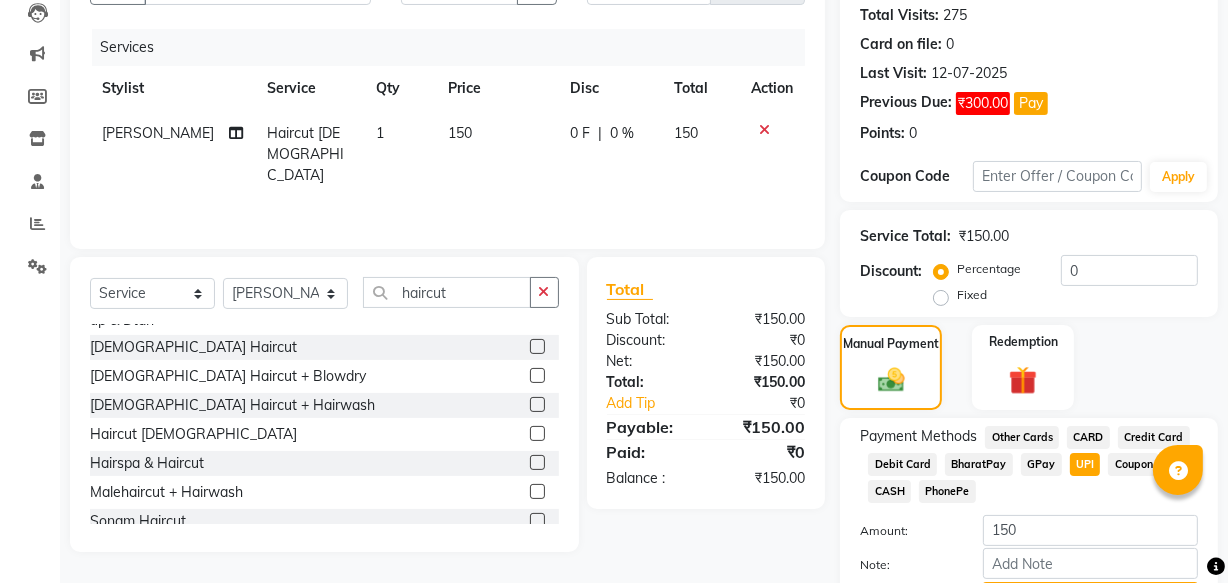 click on "GPay" 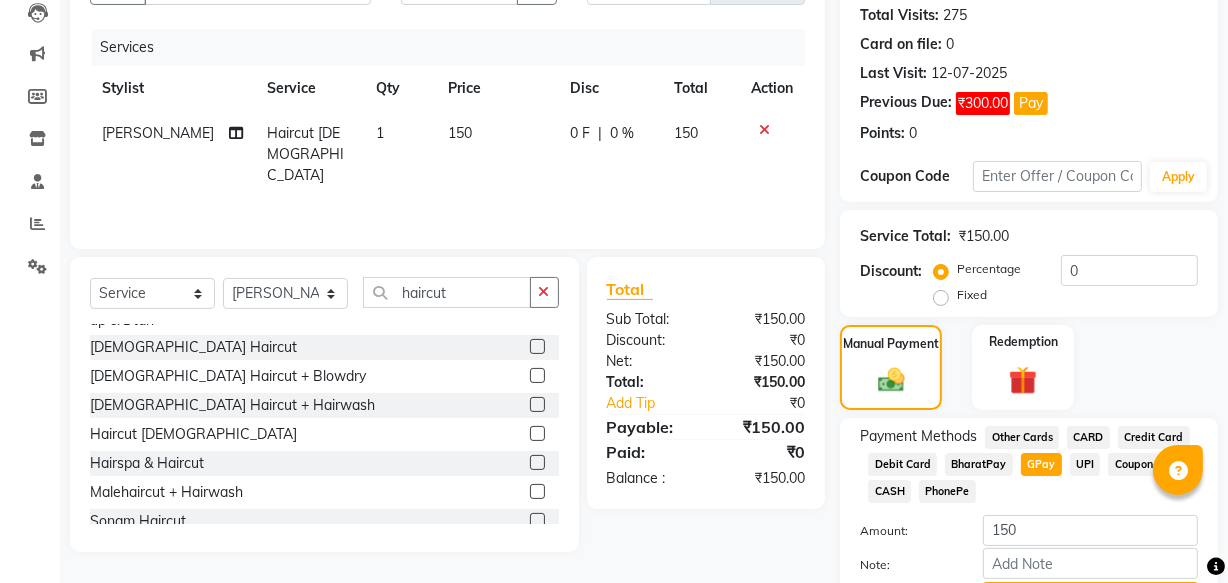 scroll, scrollTop: 328, scrollLeft: 0, axis: vertical 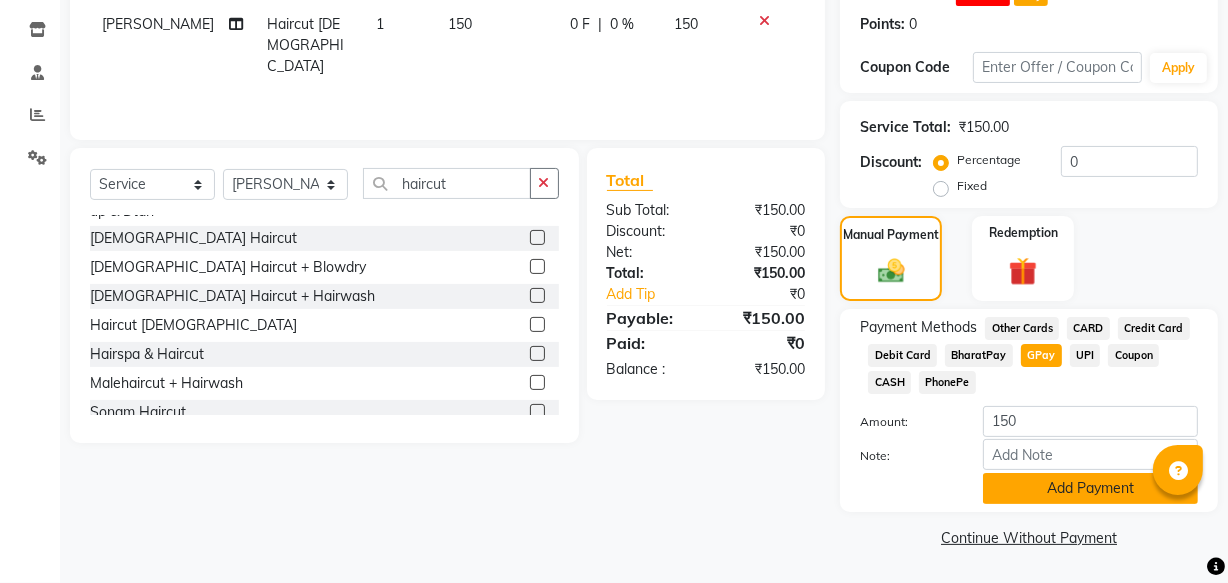 click on "Add Payment" 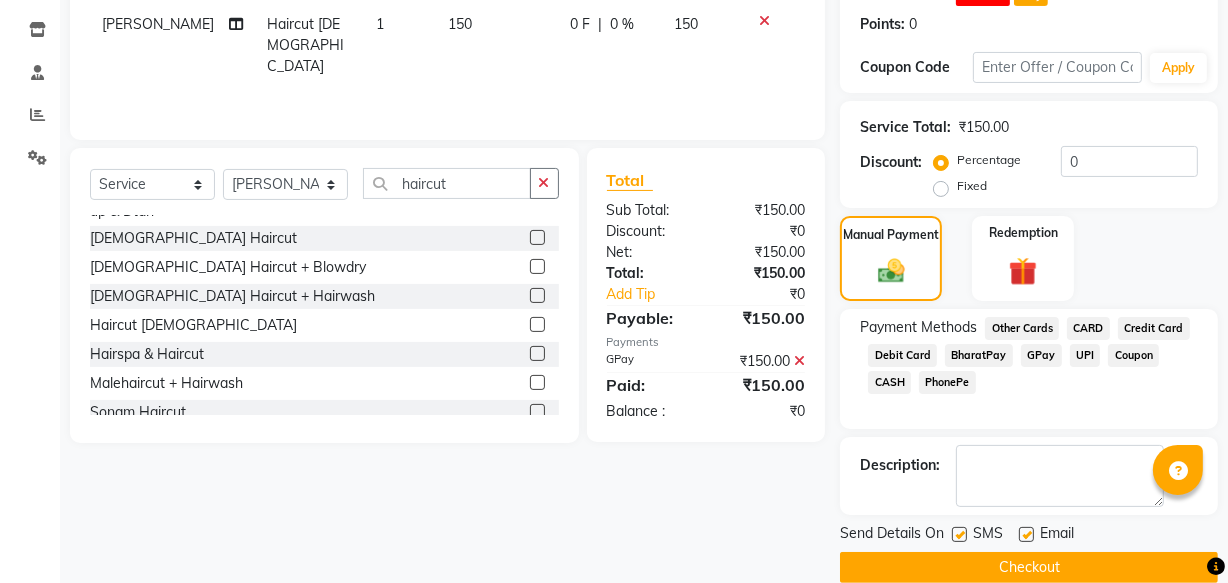 scroll, scrollTop: 357, scrollLeft: 0, axis: vertical 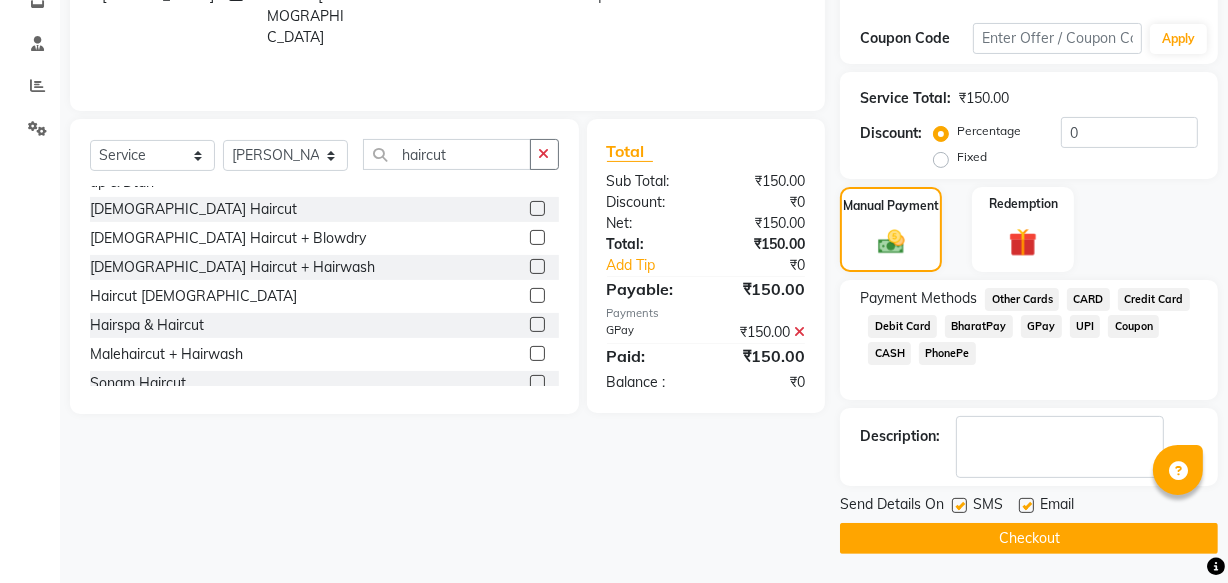 click on "Checkout" 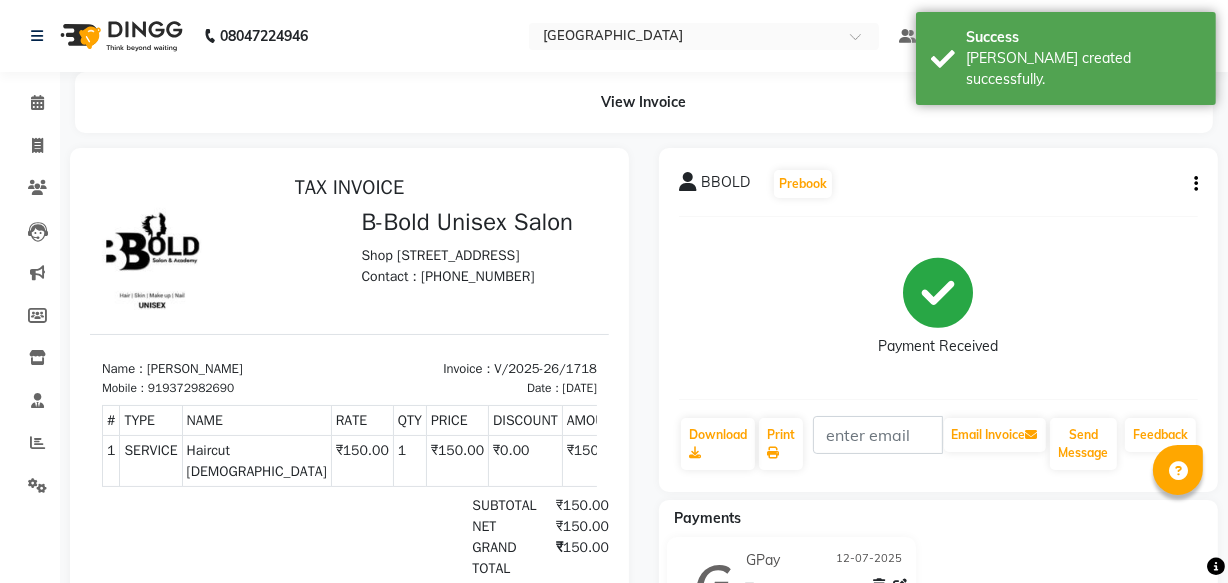 scroll, scrollTop: 0, scrollLeft: 0, axis: both 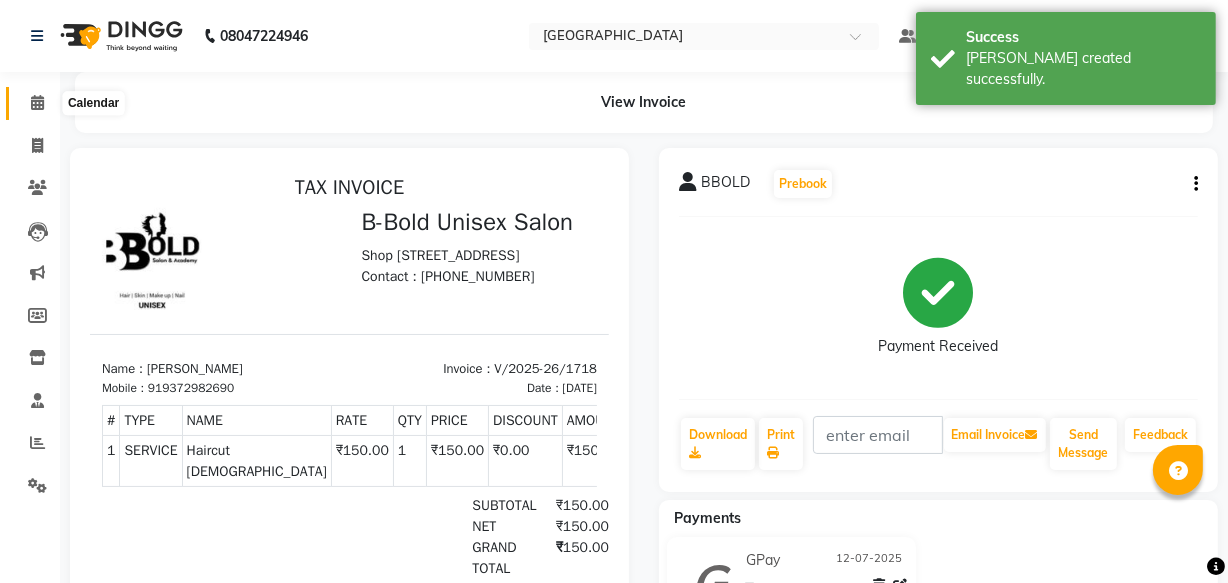 click 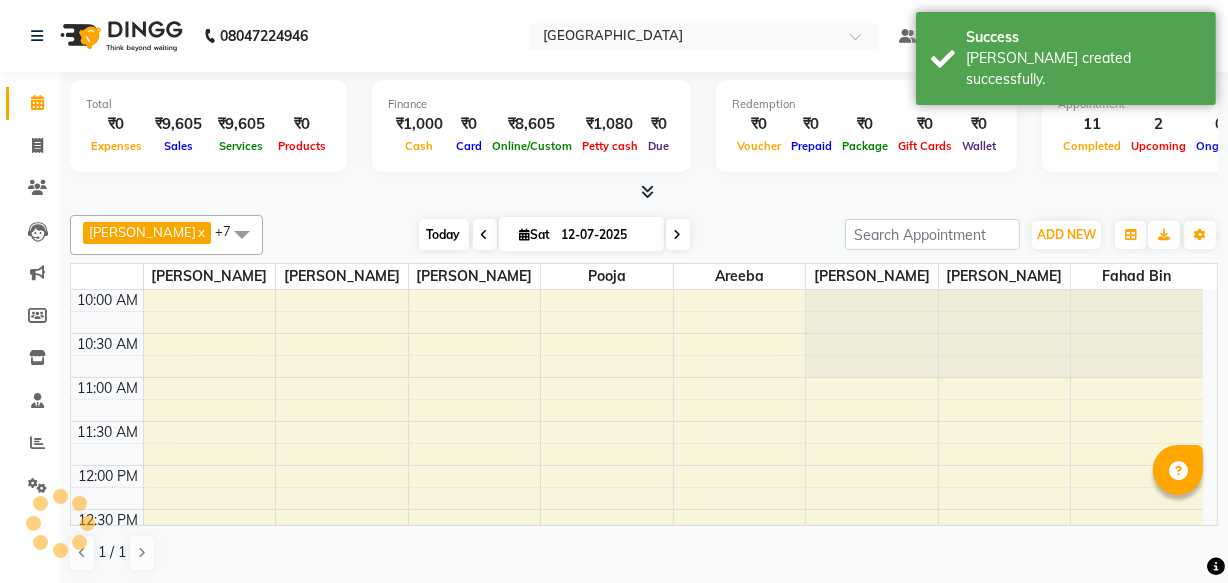 click on "Today" at bounding box center [444, 234] 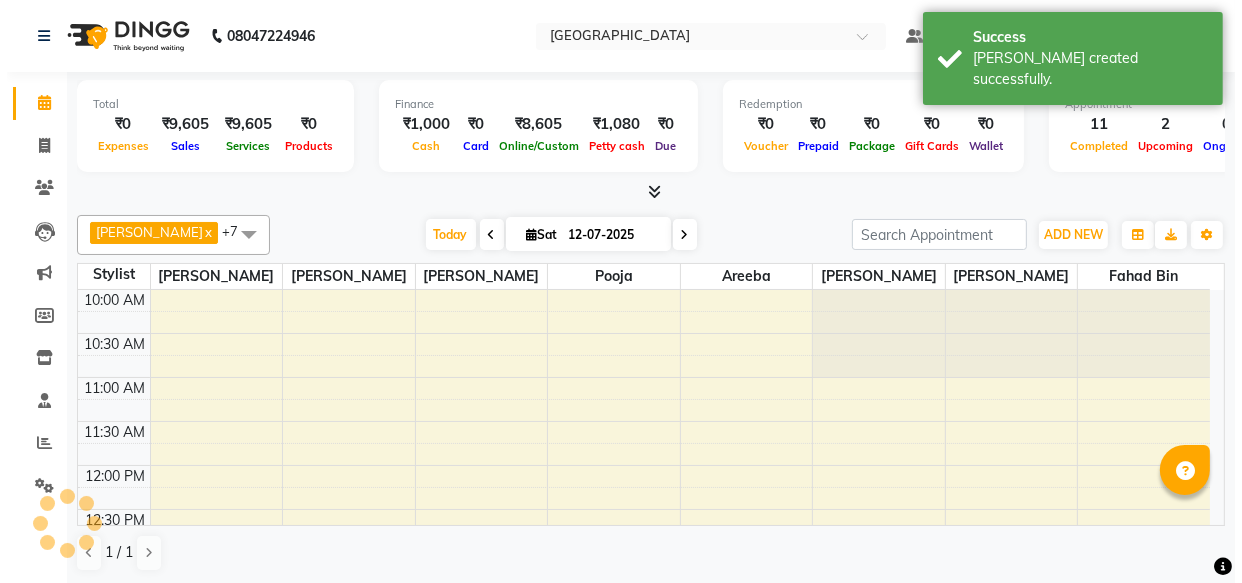 scroll, scrollTop: 701, scrollLeft: 0, axis: vertical 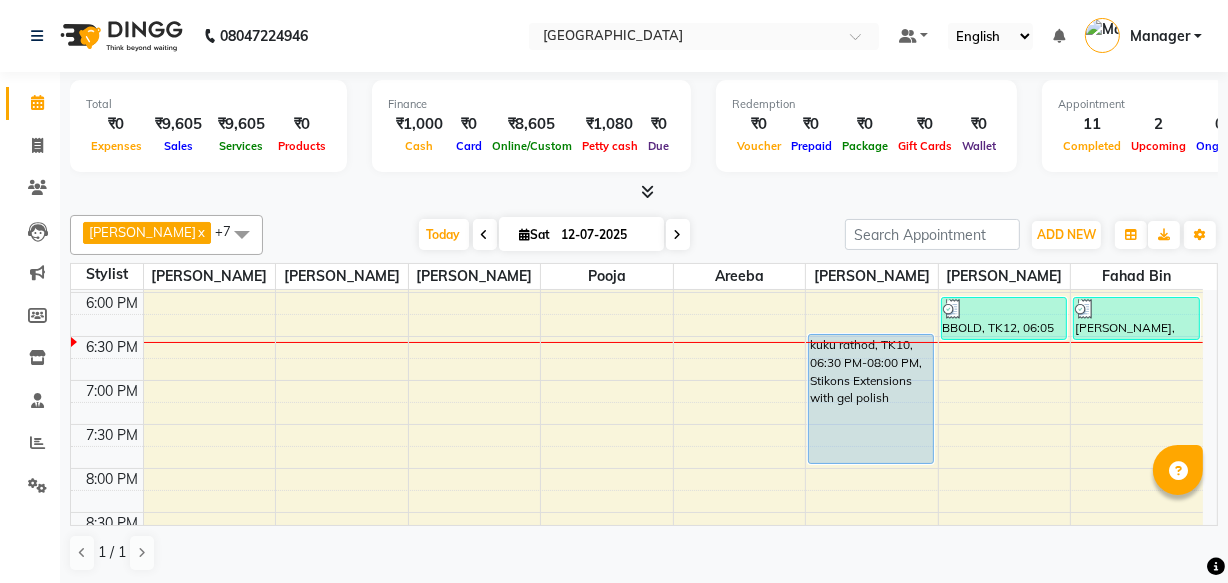 click on "Manager" at bounding box center (1160, 36) 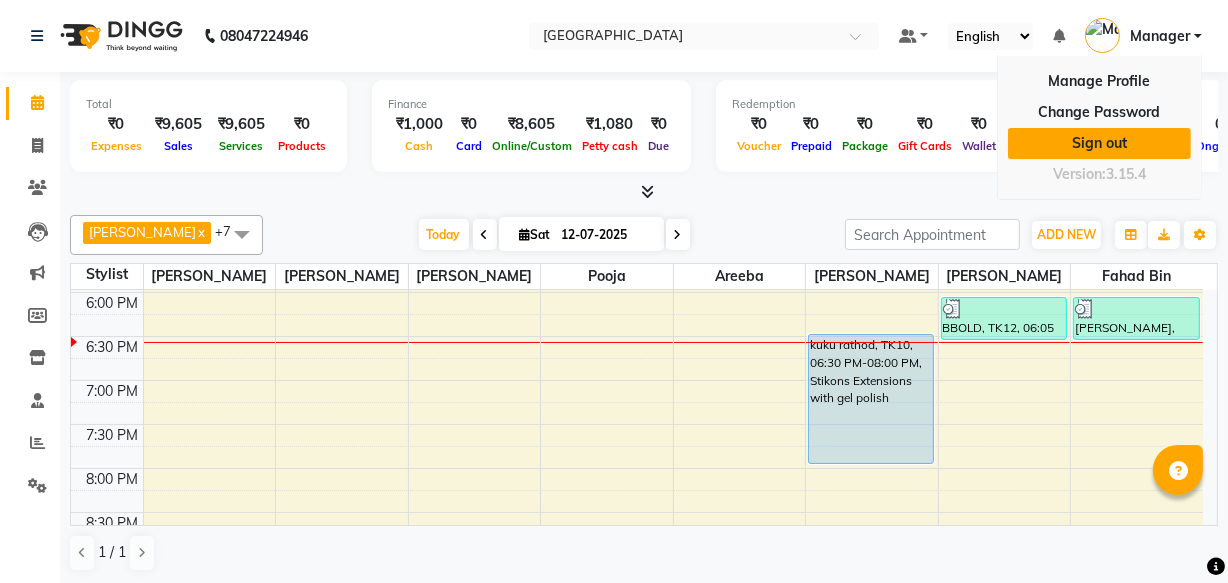 click on "Sign out" at bounding box center (1099, 143) 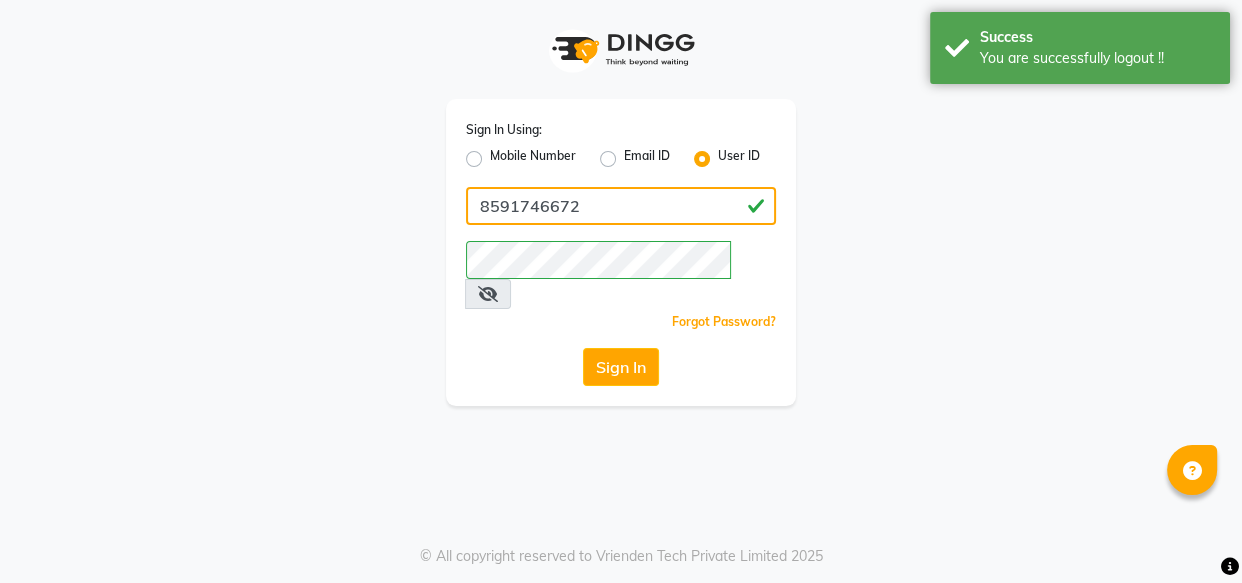 click on "8591746672" 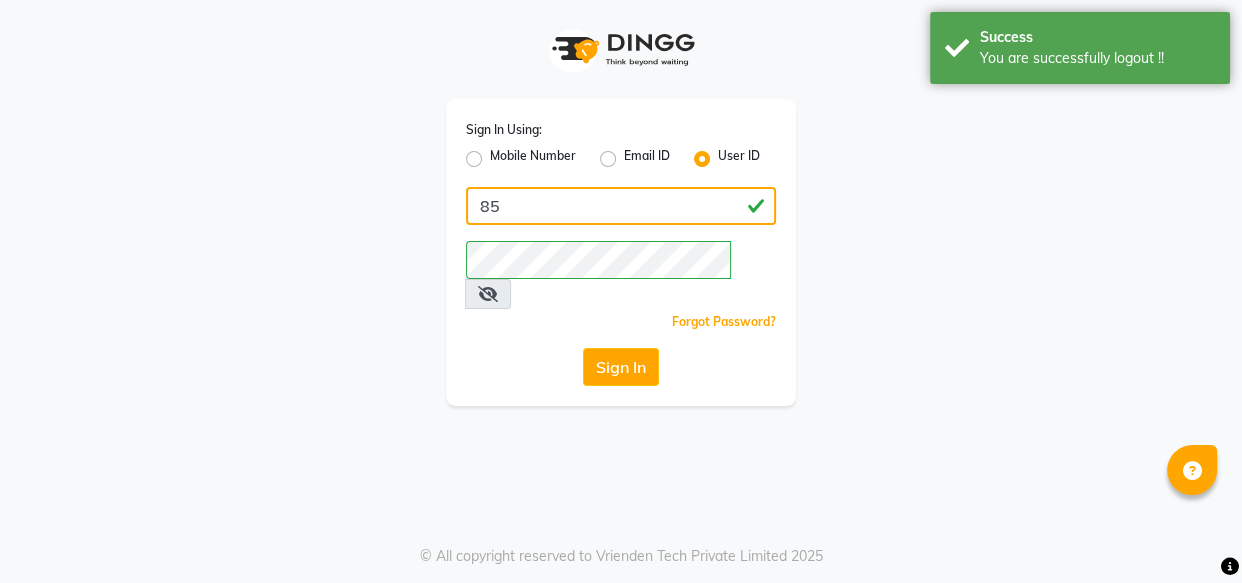 type on "8" 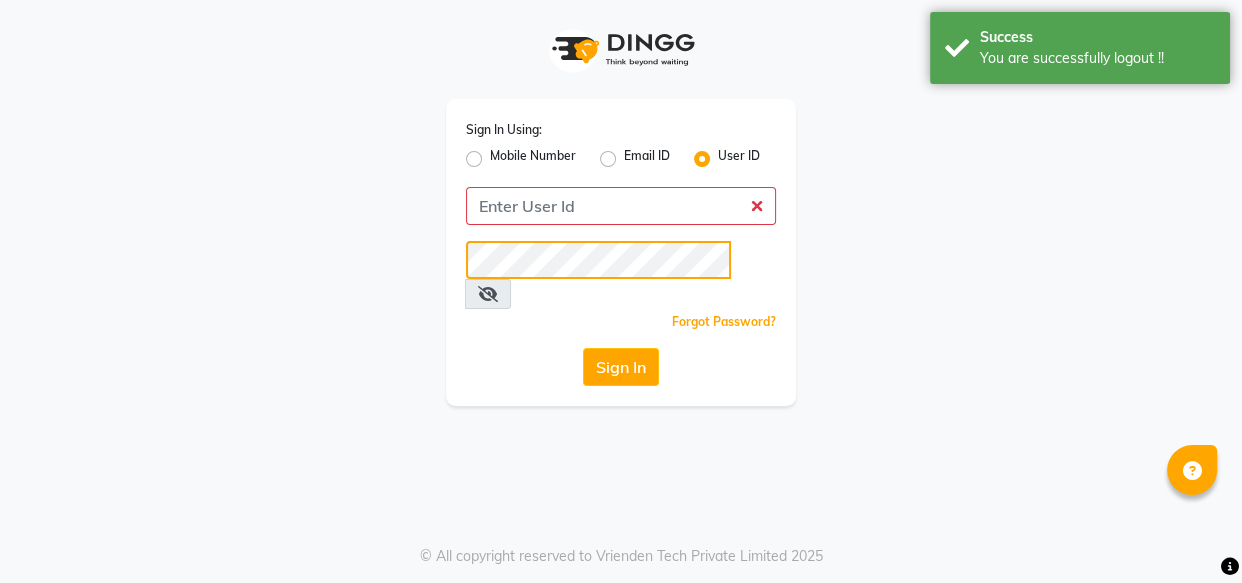 click on "Sign In Using: Mobile Number Email ID User ID  Remember me Forgot Password?  Sign In" 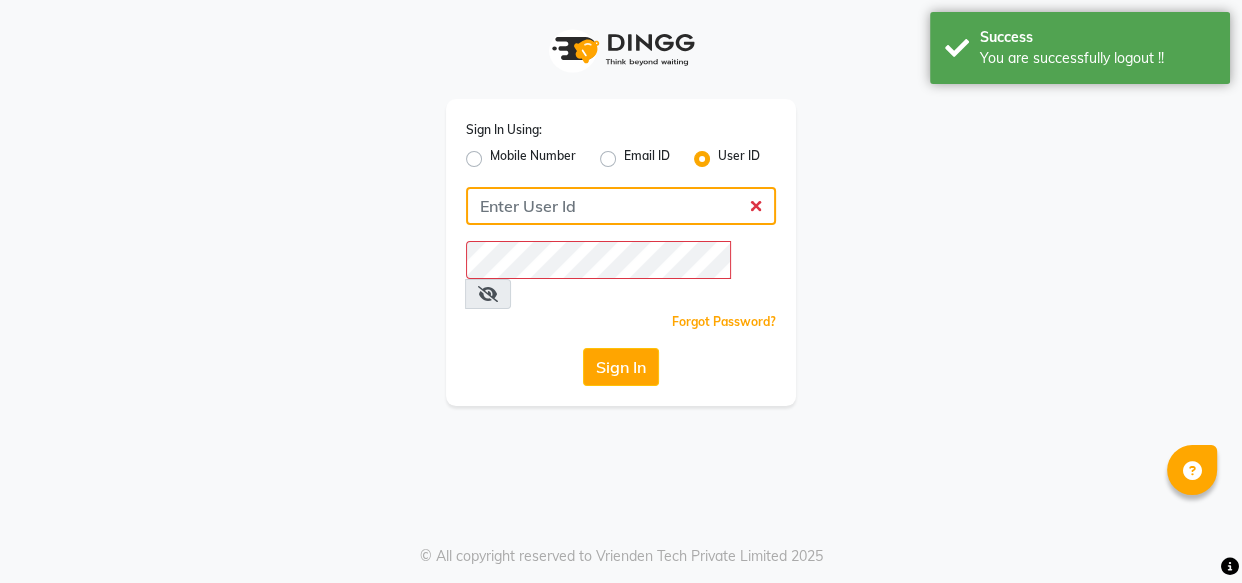 click 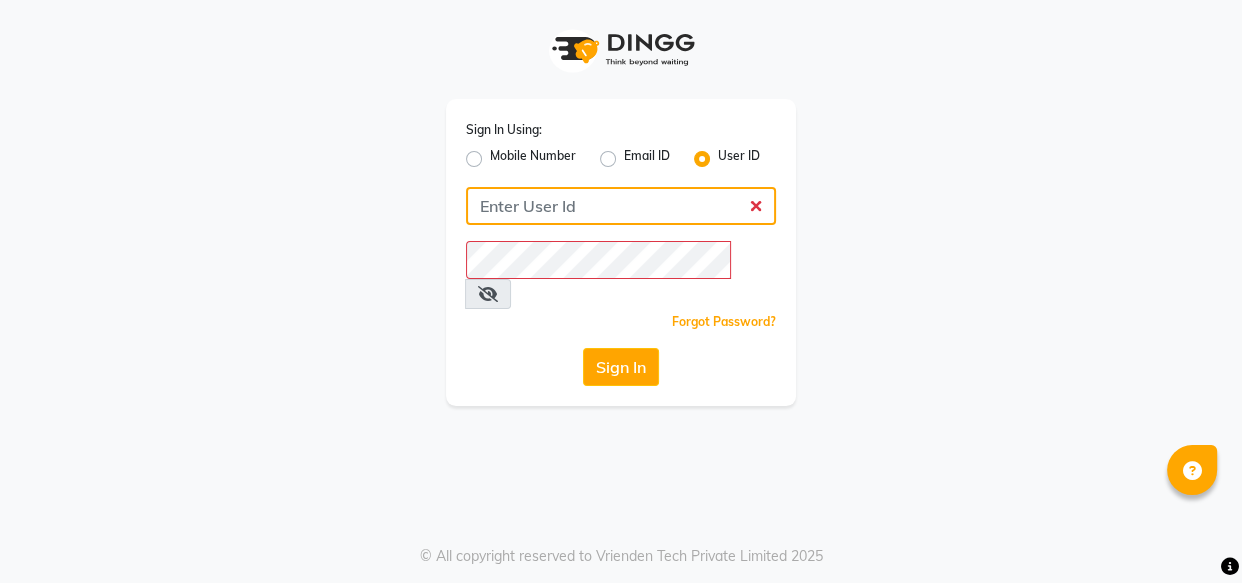 type on "A" 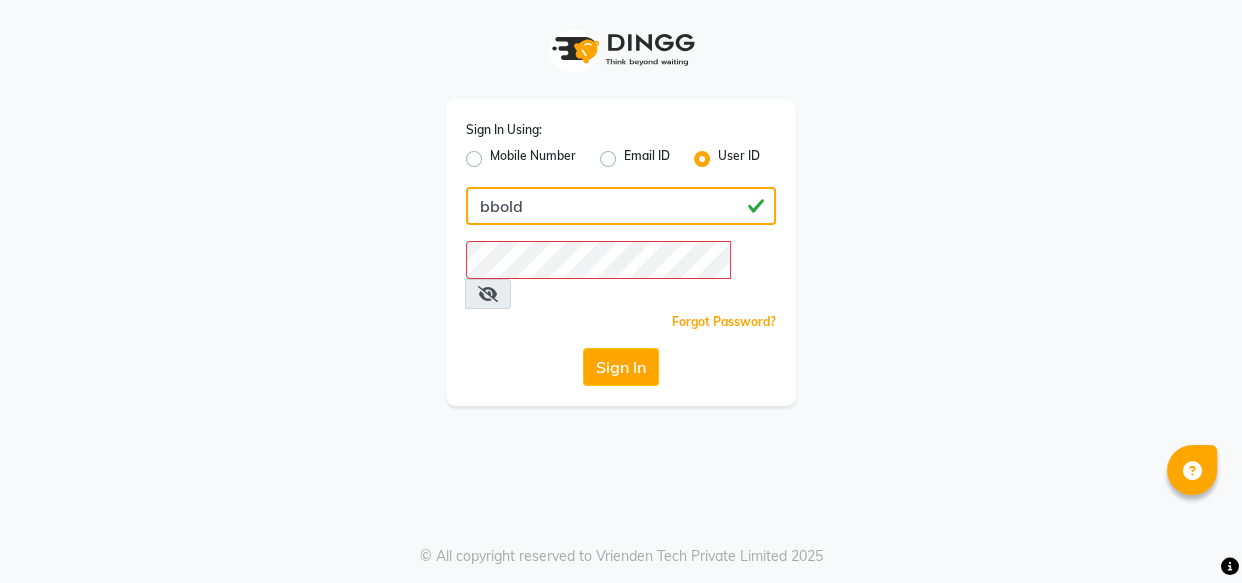 type on "bbold" 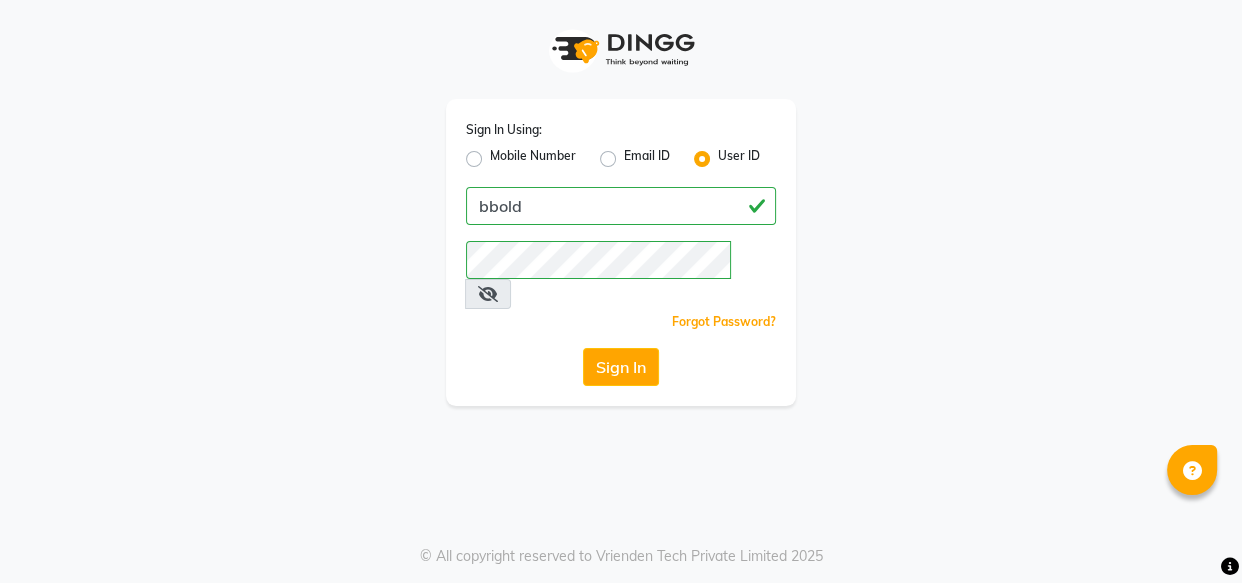 click at bounding box center [488, 294] 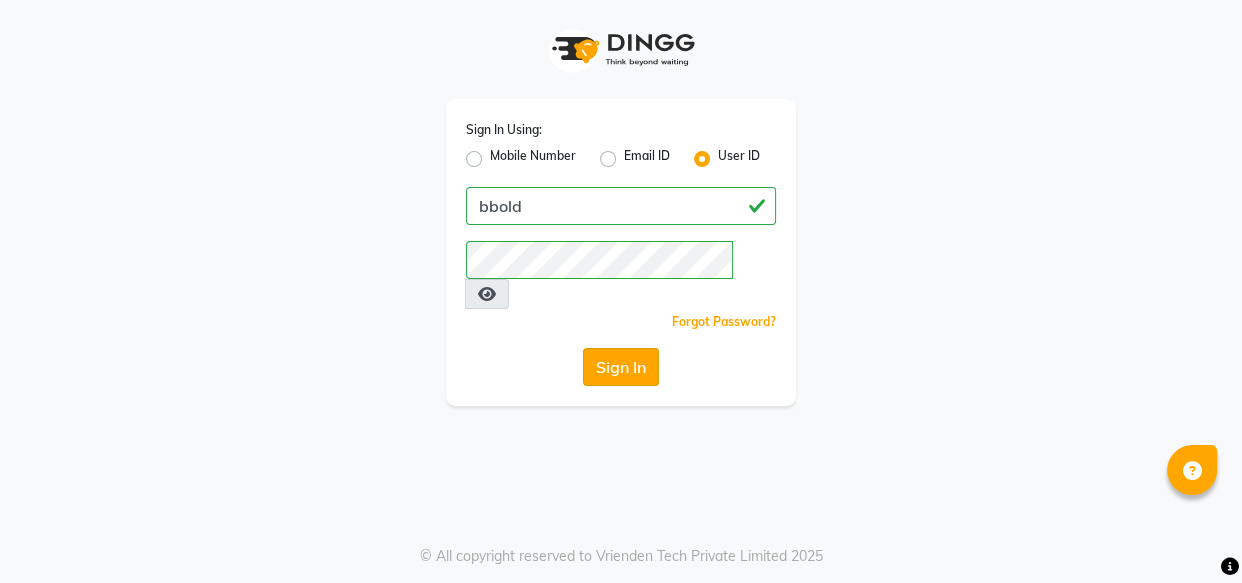 click on "Sign In" 